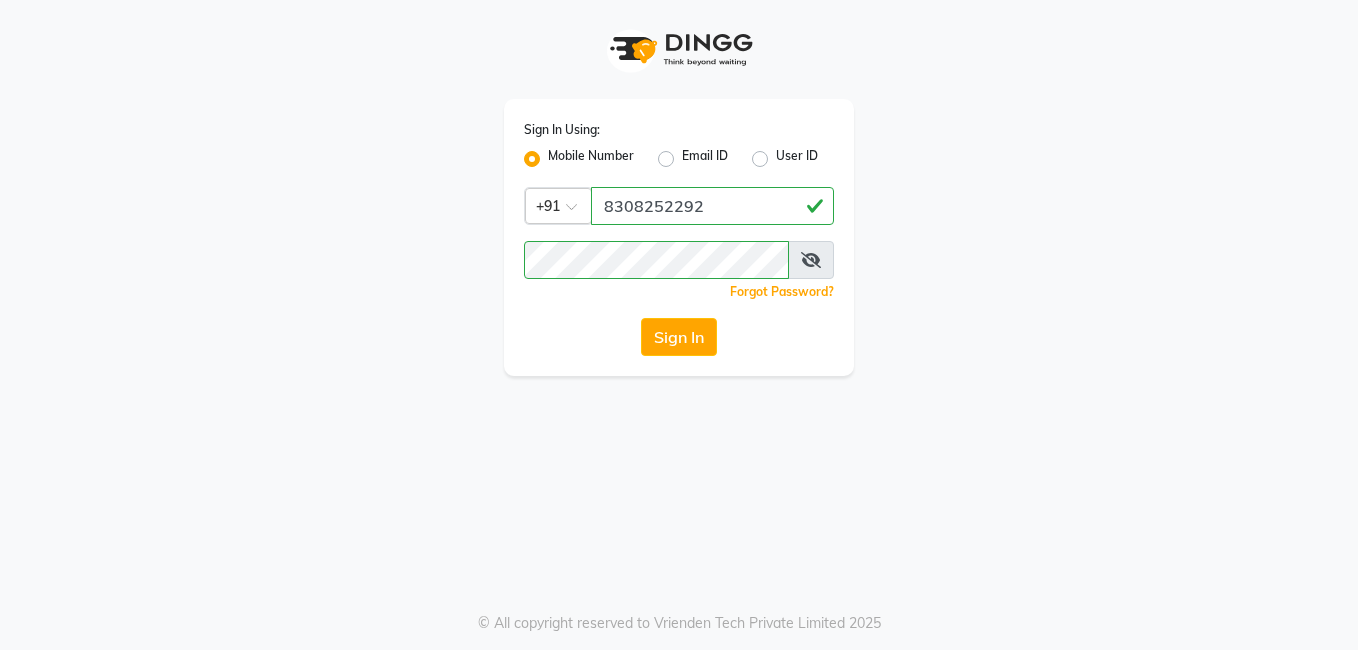 click on "Sign In" 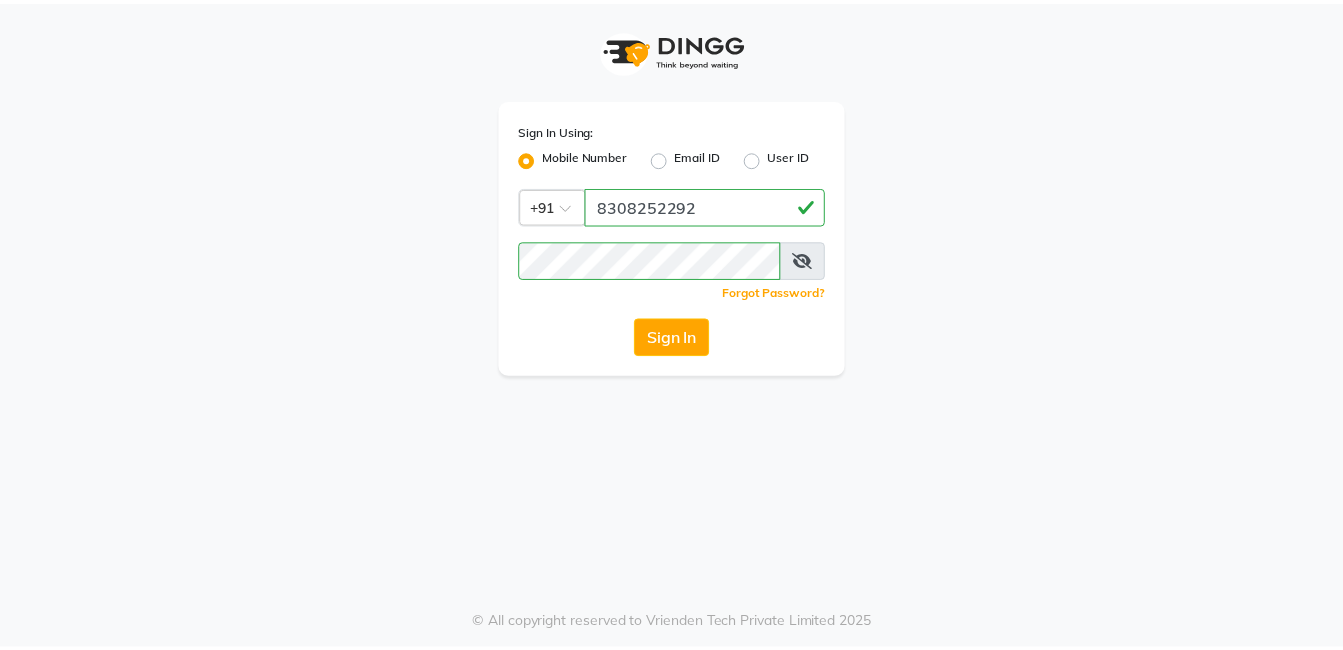 scroll, scrollTop: 0, scrollLeft: 0, axis: both 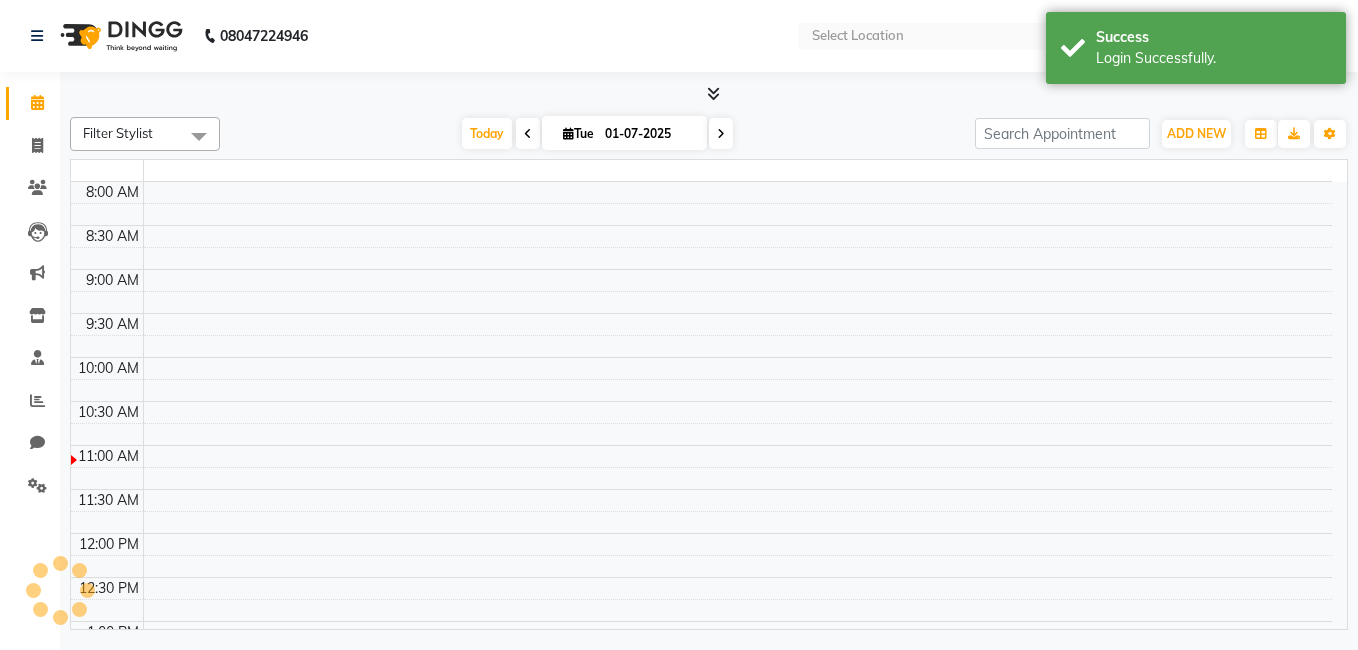 select on "en" 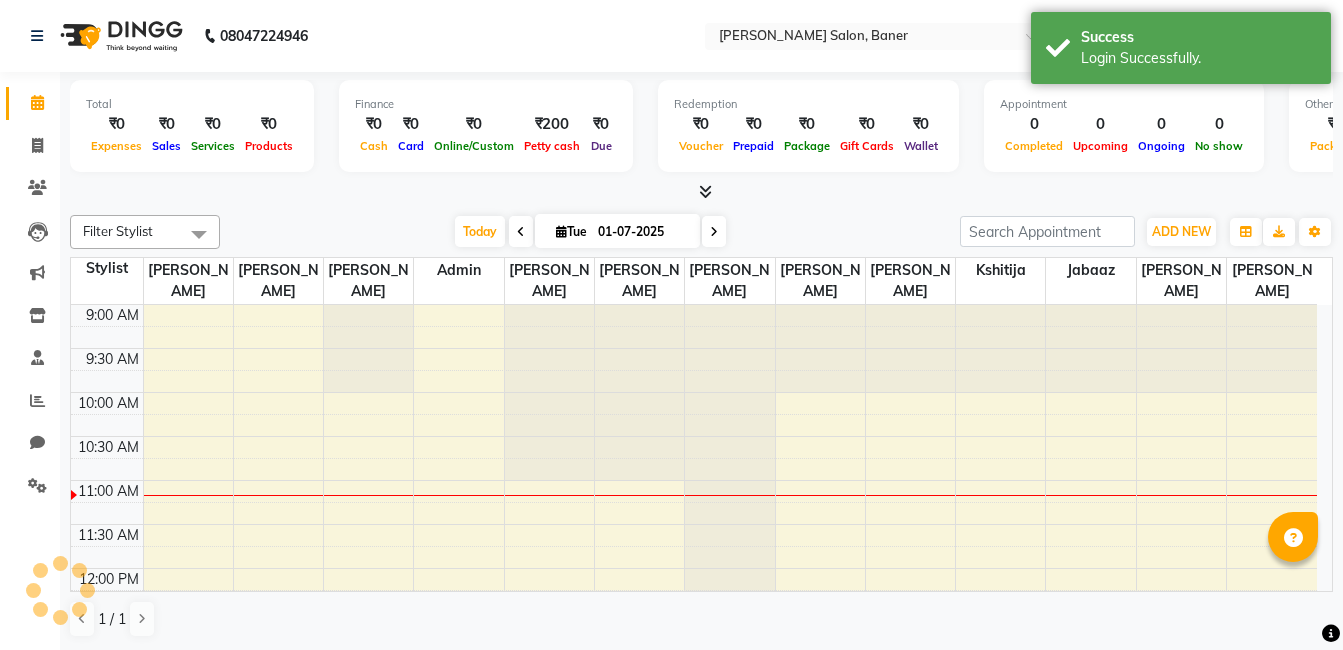 scroll, scrollTop: 177, scrollLeft: 0, axis: vertical 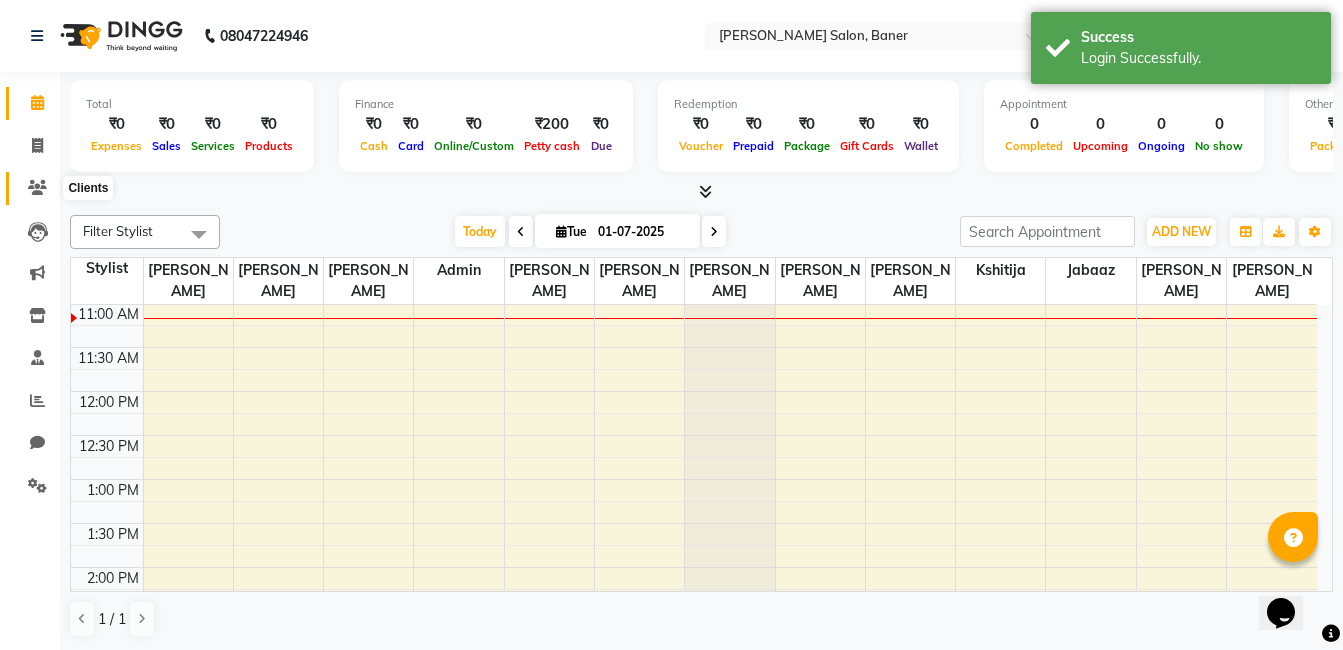 click 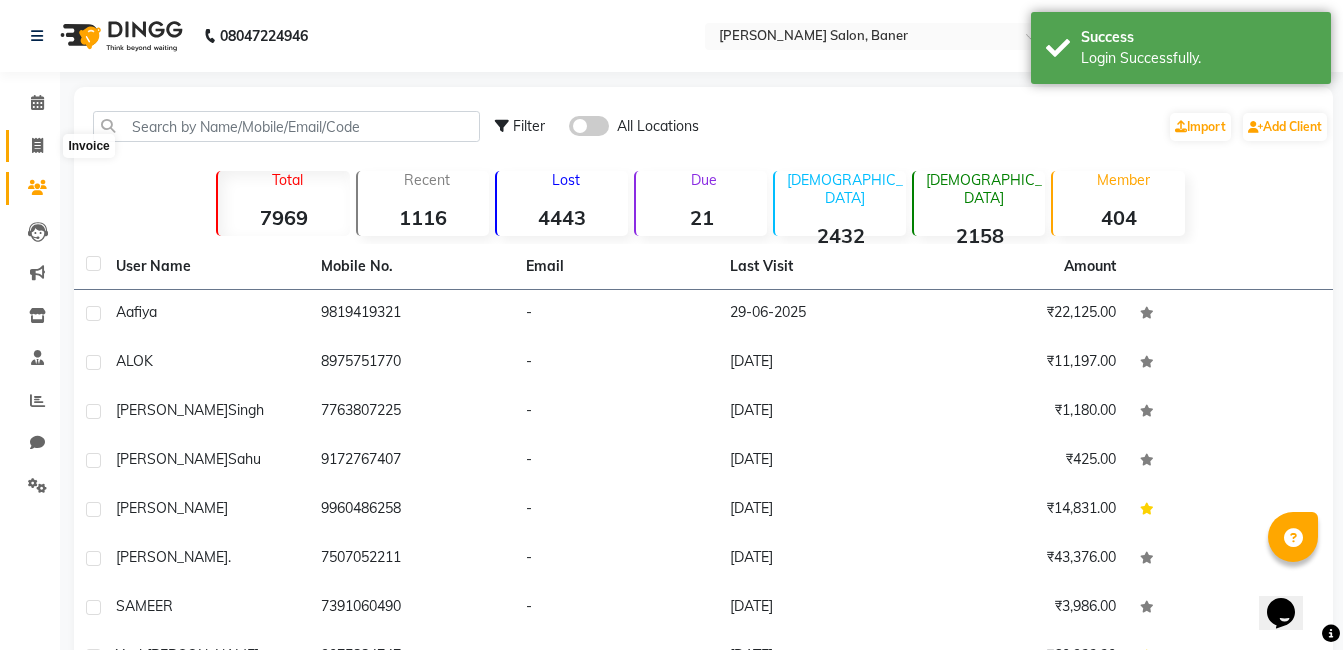 drag, startPoint x: 37, startPoint y: 140, endPoint x: 64, endPoint y: 144, distance: 27.294687 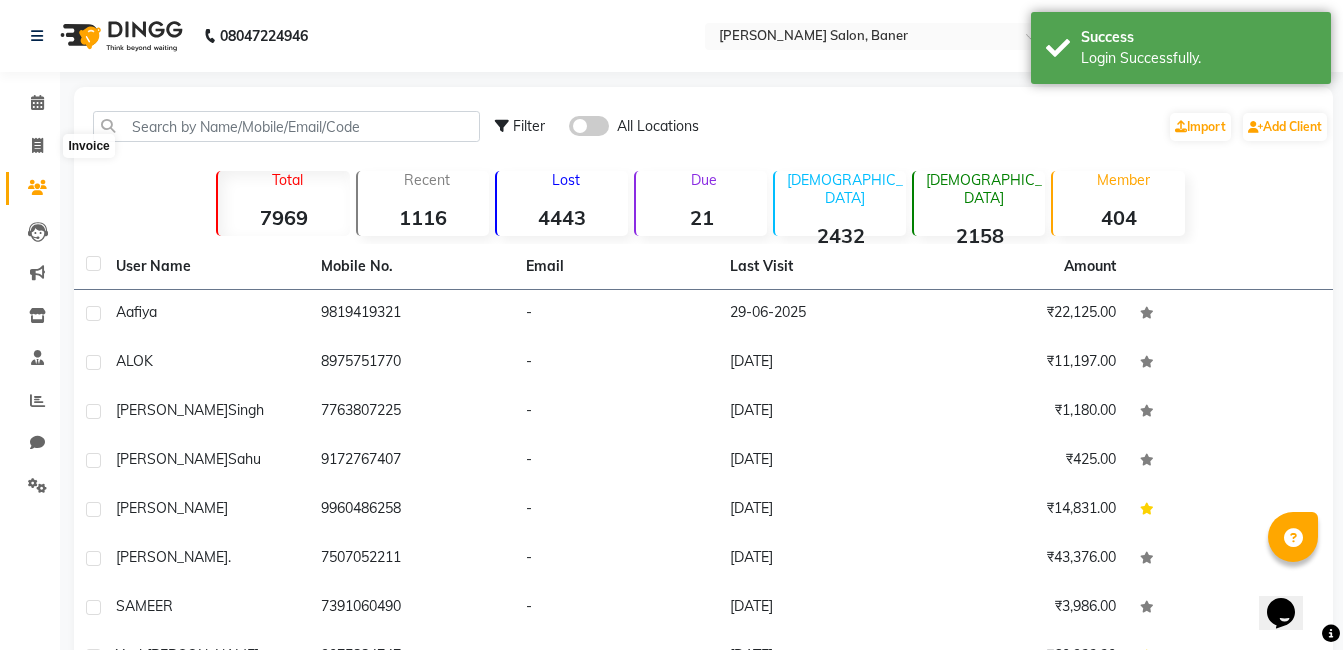select on "service" 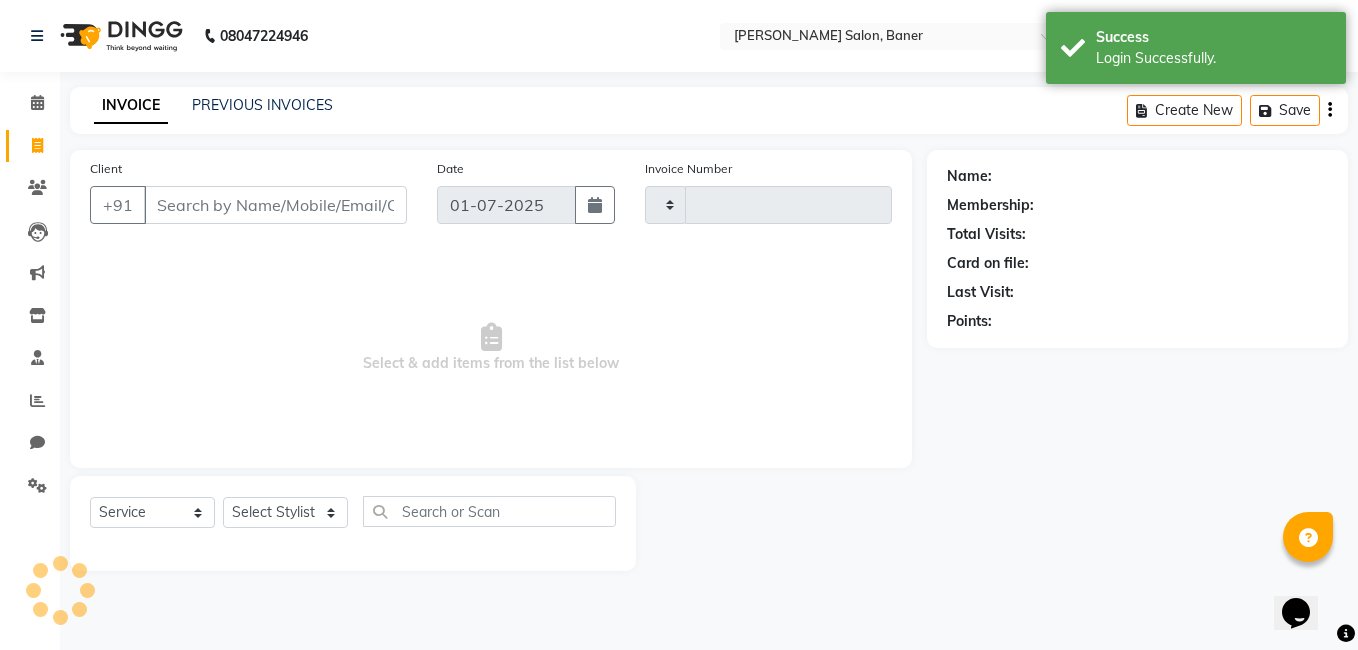 type on "1981" 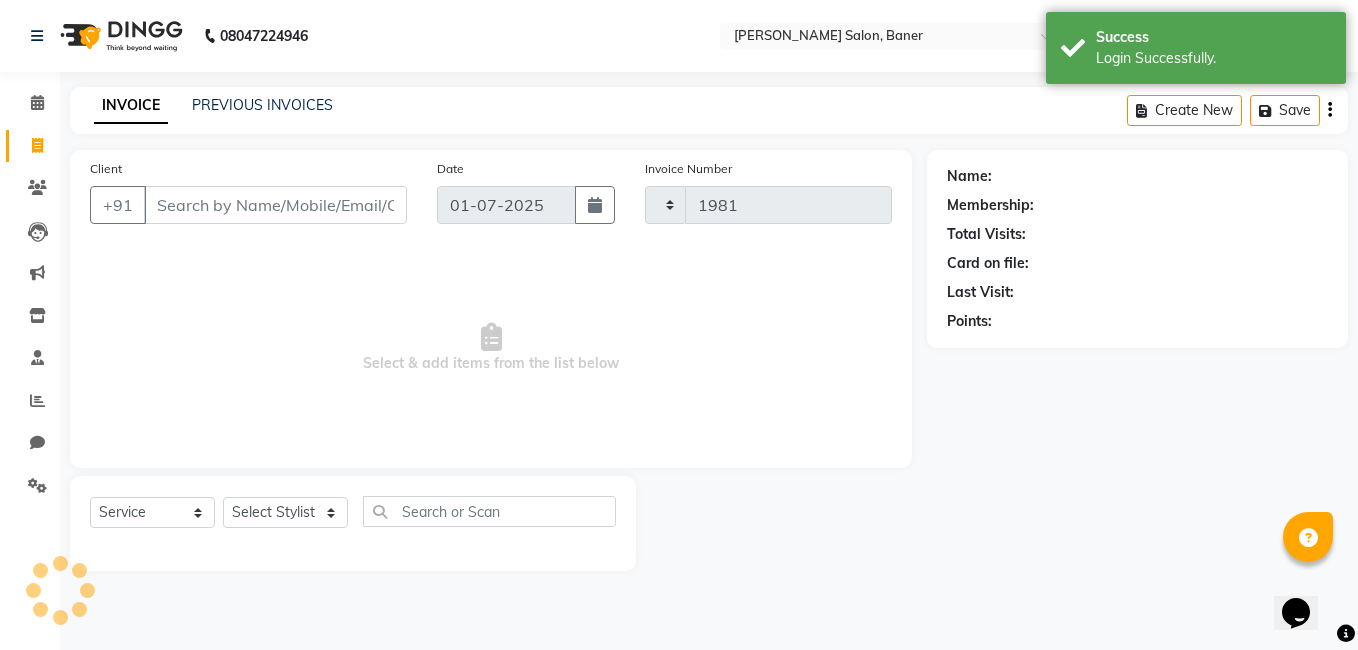 select on "7115" 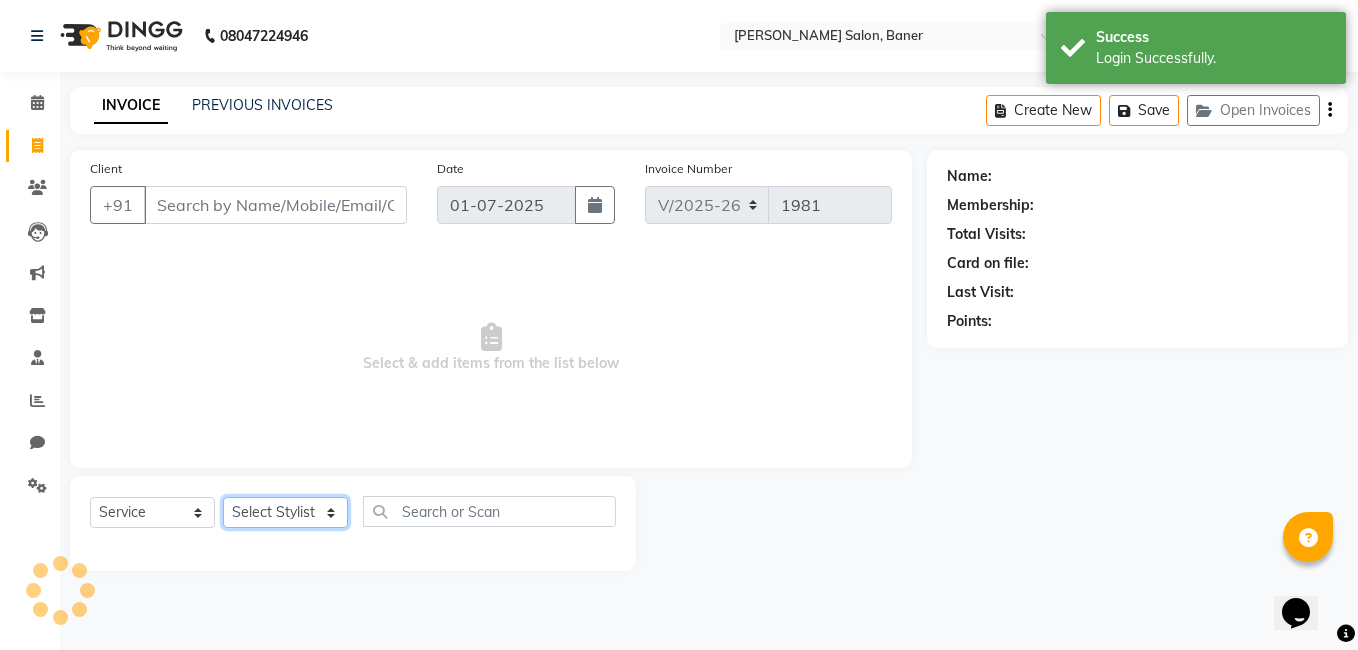 click on "Select Stylist Admin Asif qureshi Deepali Munde Dipali Jivane Jabaaz Karishma Khot  Kshitija Kumar  Palash Das Prem patode Rahul chhapchhade Rupesh sangale Santosh Kadam Swapnil jadhav" 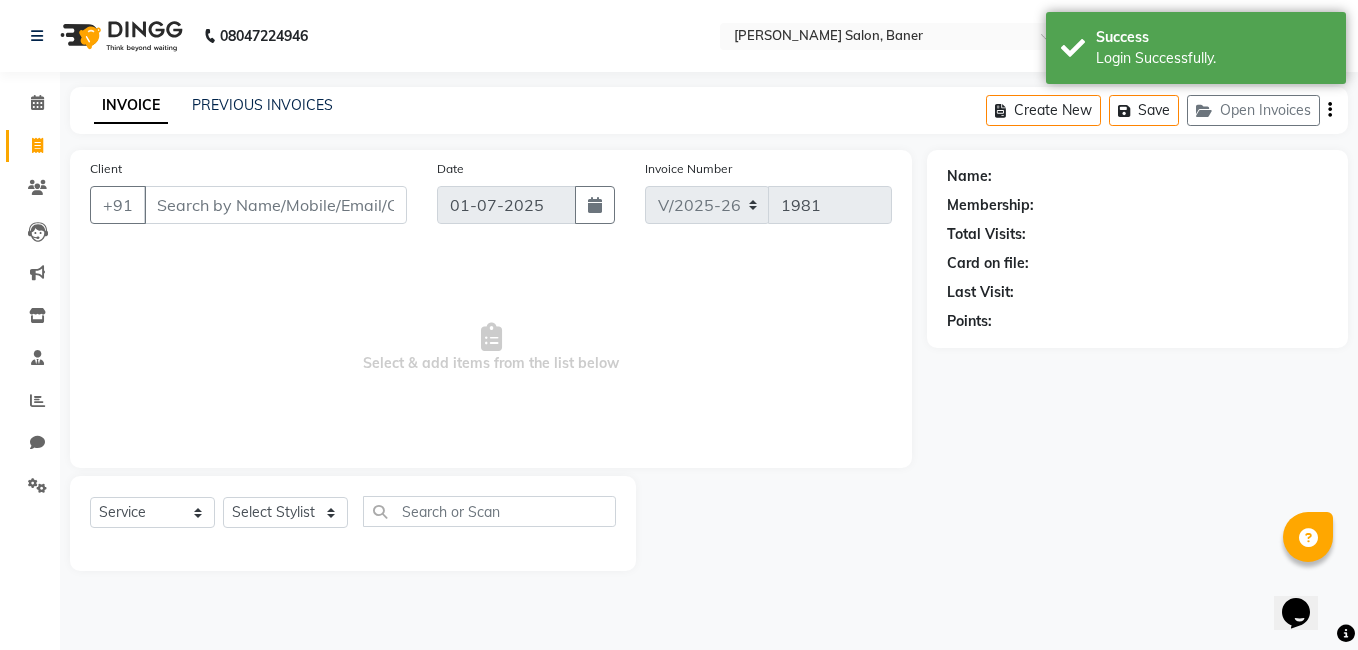 drag, startPoint x: 273, startPoint y: 469, endPoint x: 273, endPoint y: 484, distance: 15 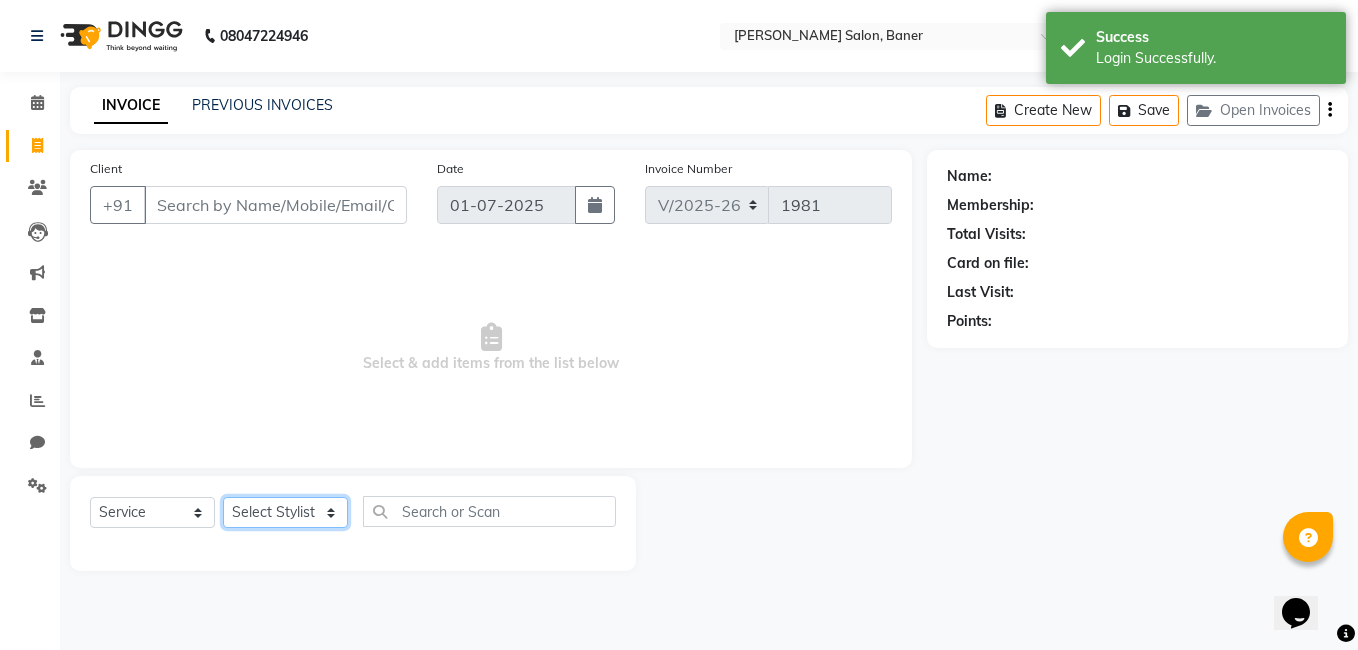 click on "Select Stylist Admin Asif qureshi Deepali Munde Dipali Jivane Jabaaz Karishma Khot  Kshitija Kumar  Palash Das Prem patode Rahul chhapchhade Rupesh sangale Santosh Kadam Swapnil jadhav" 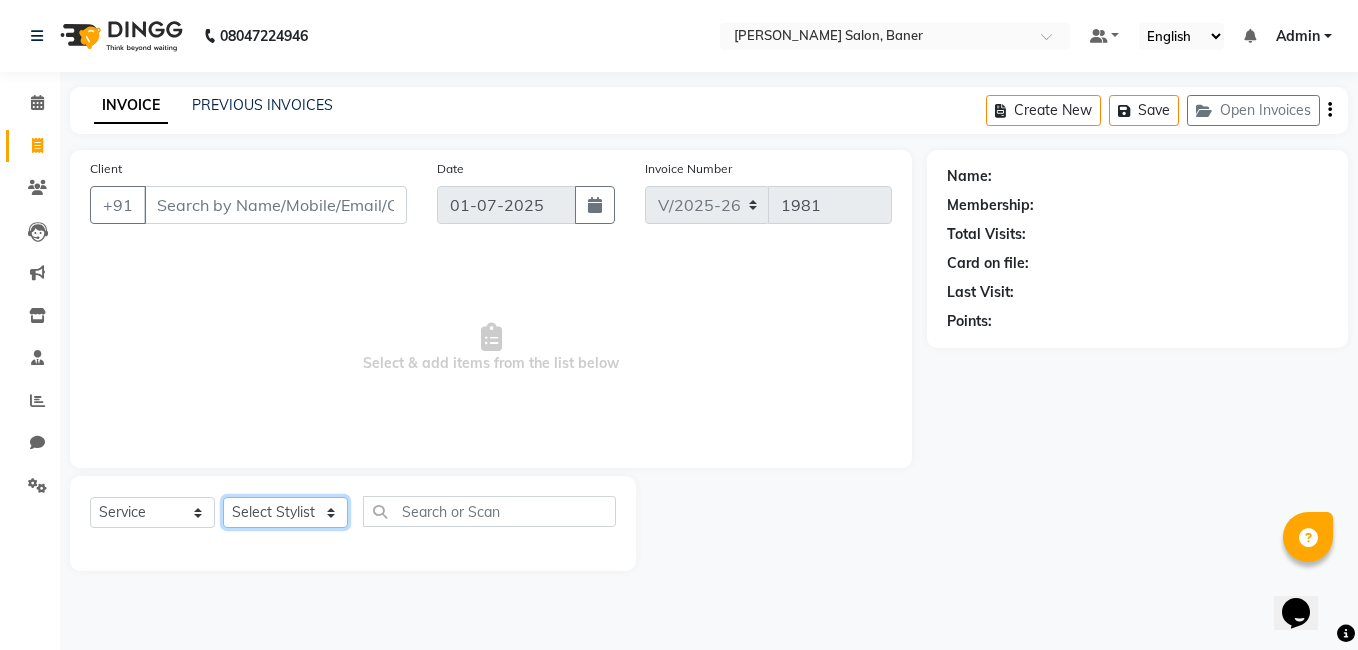 select on "60282" 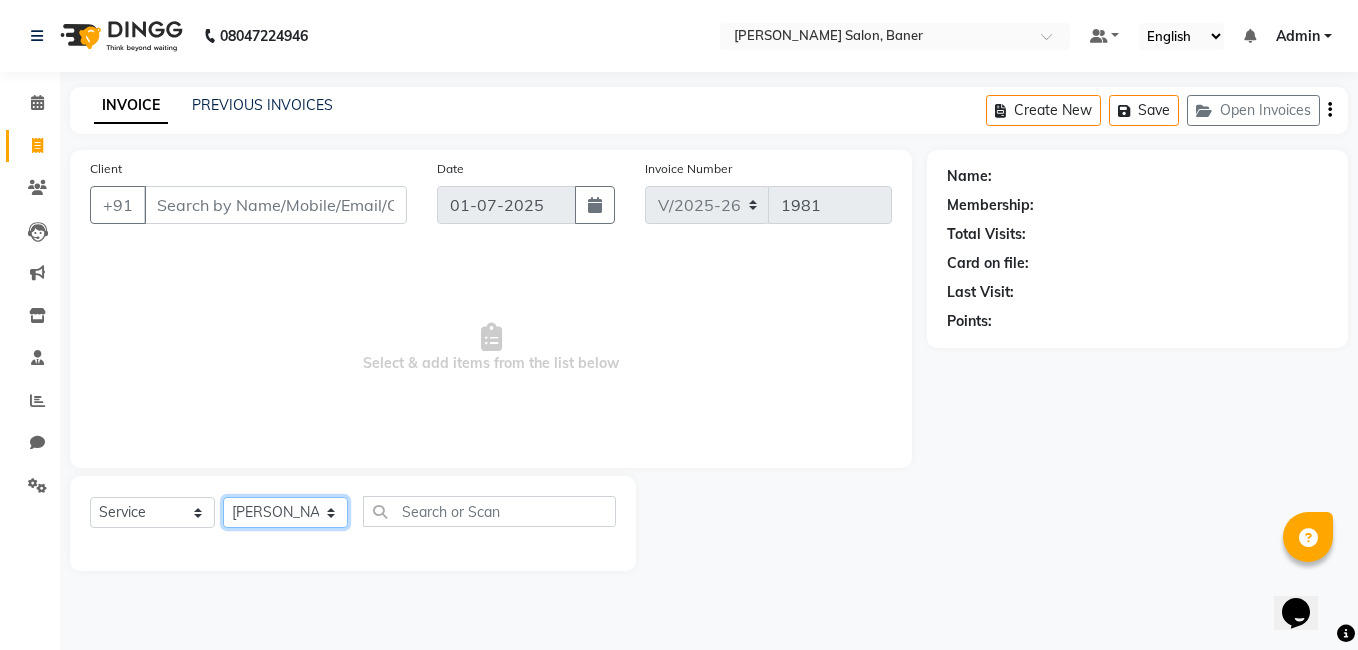 click on "Select Stylist Admin Asif qureshi Deepali Munde Dipali Jivane Jabaaz Karishma Khot  Kshitija Kumar  Palash Das Prem patode Rahul chhapchhade Rupesh sangale Santosh Kadam Swapnil jadhav" 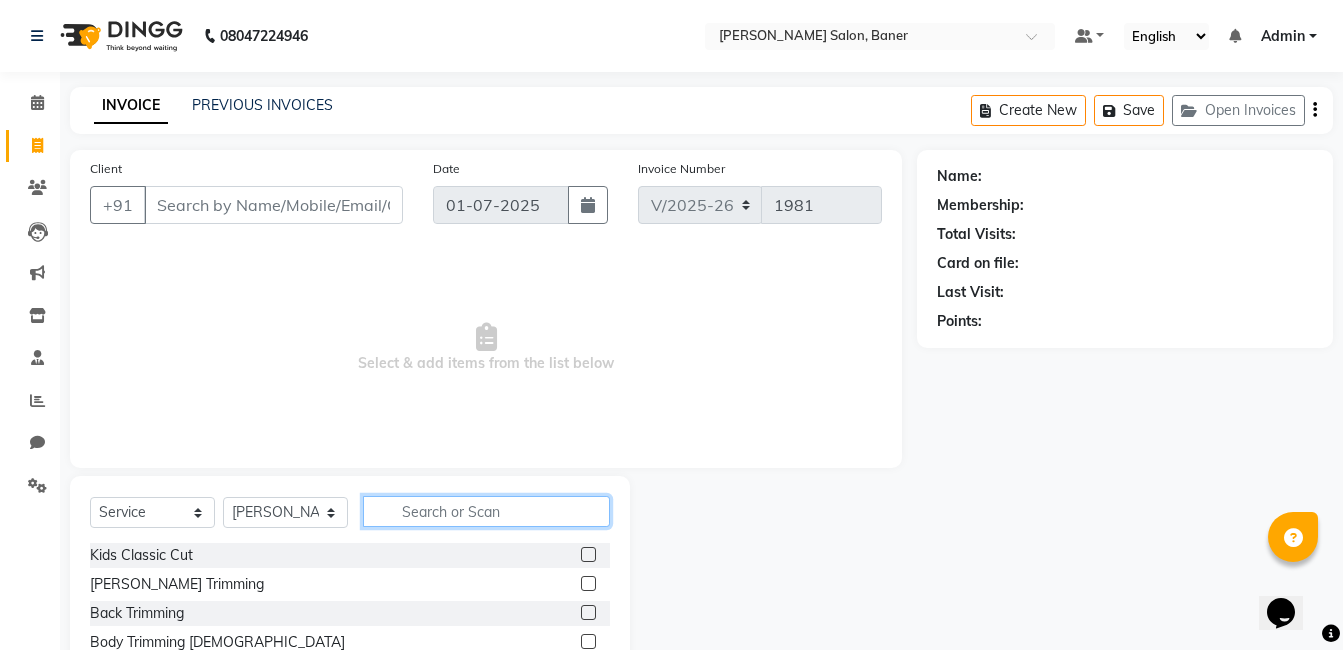 click 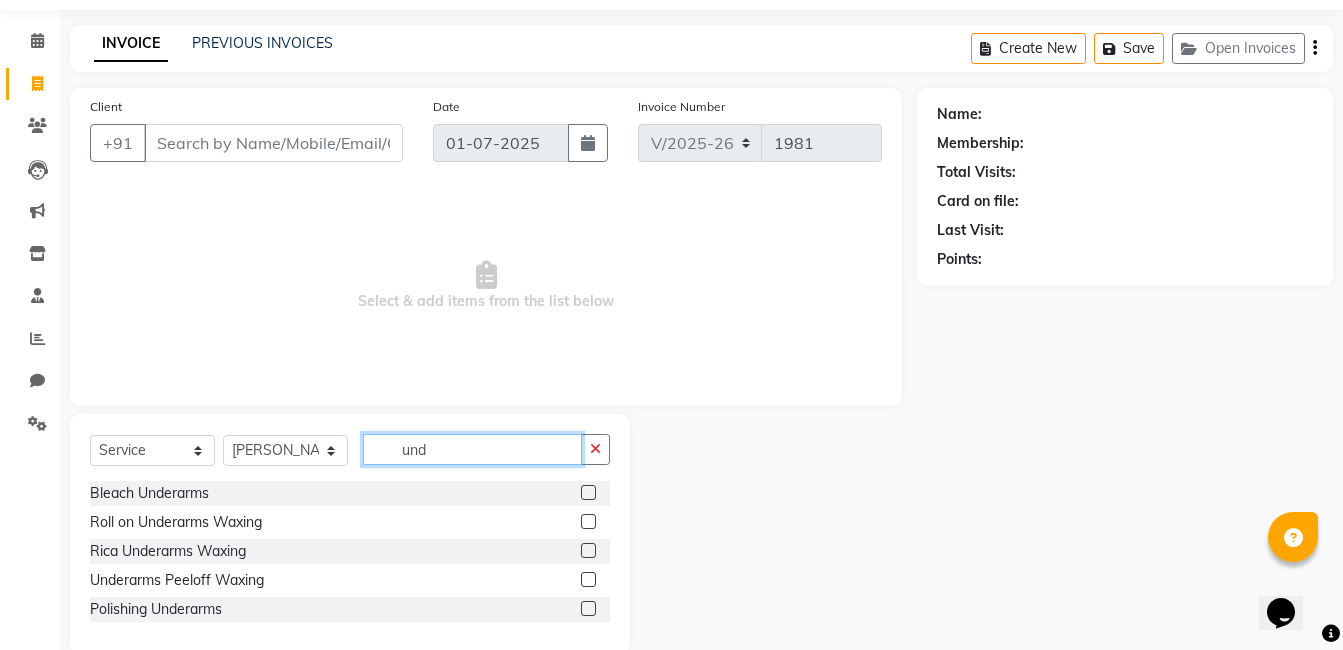scroll, scrollTop: 96, scrollLeft: 0, axis: vertical 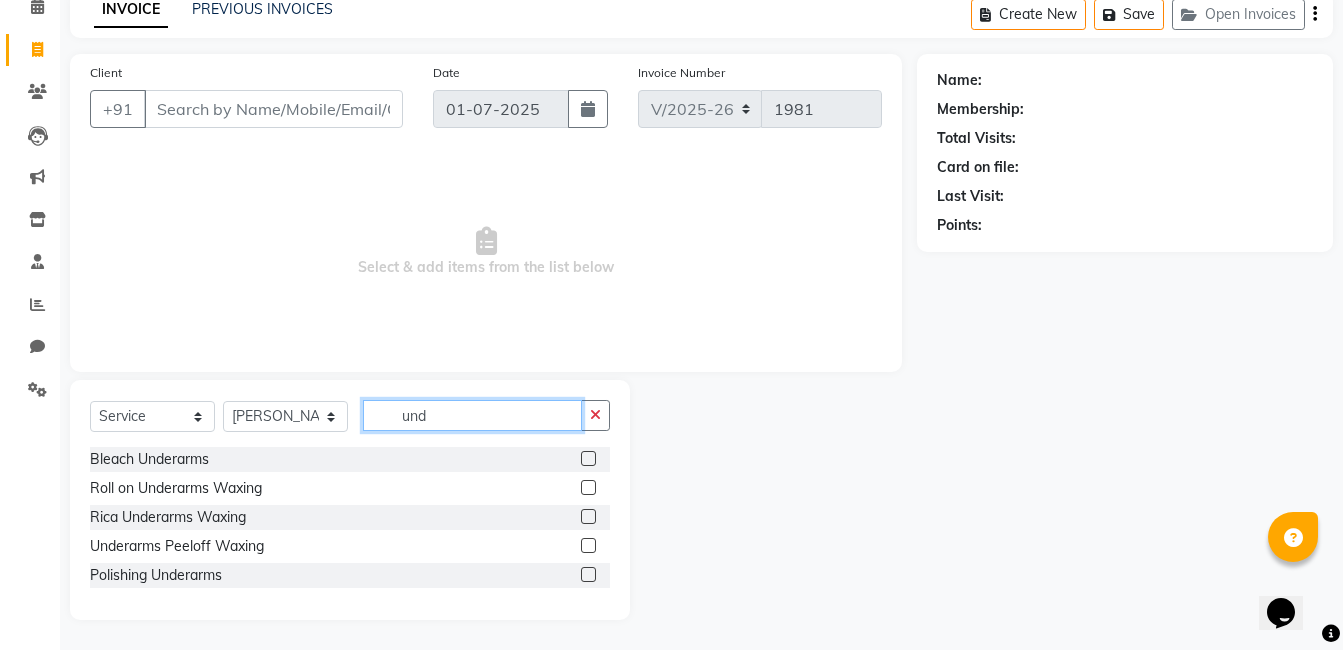 type on "und" 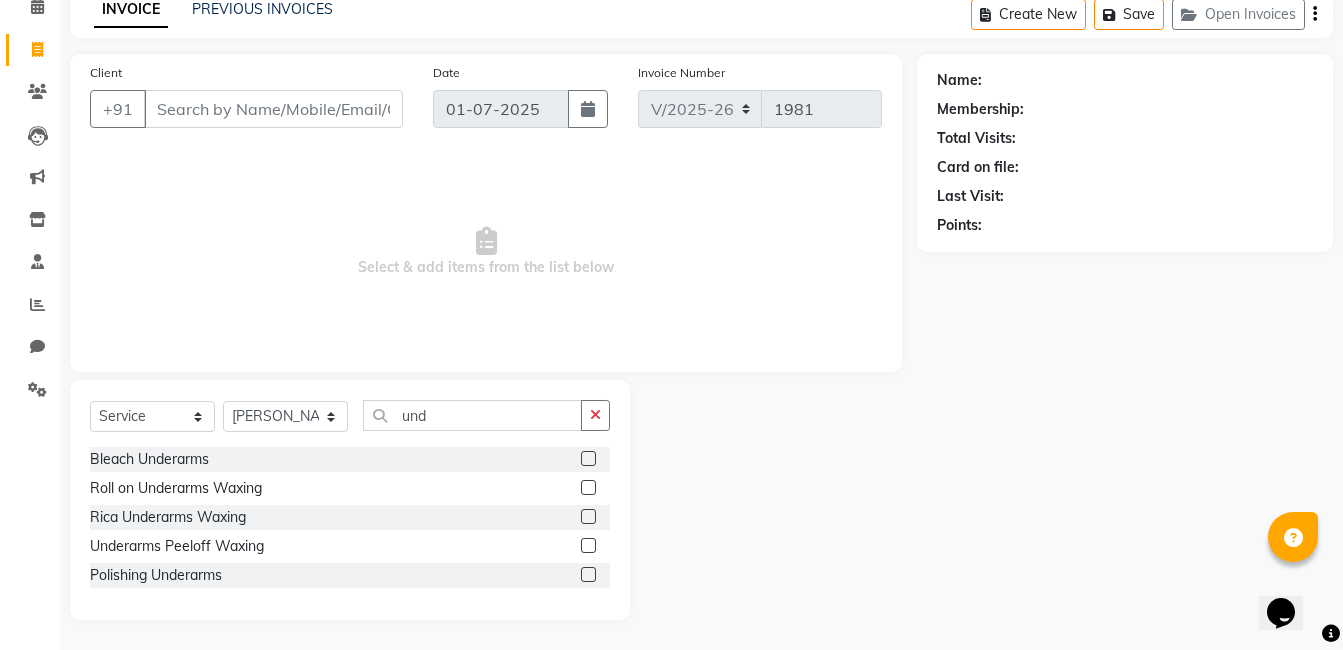 click 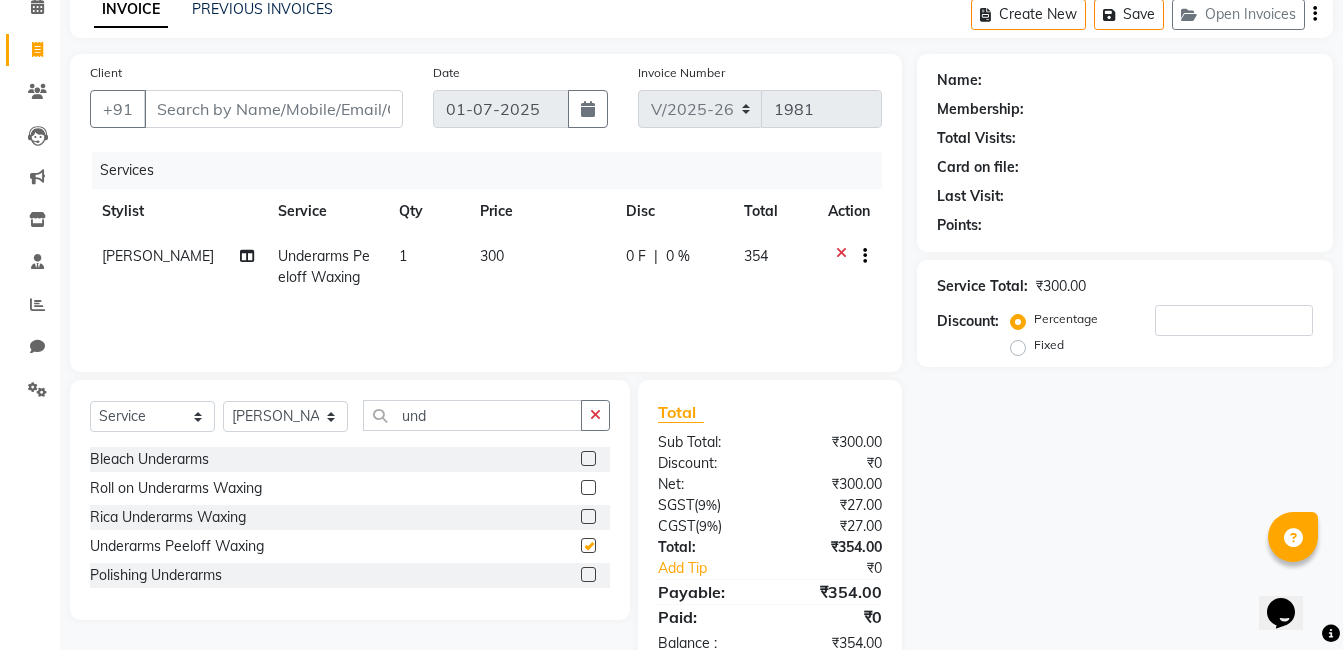 checkbox on "false" 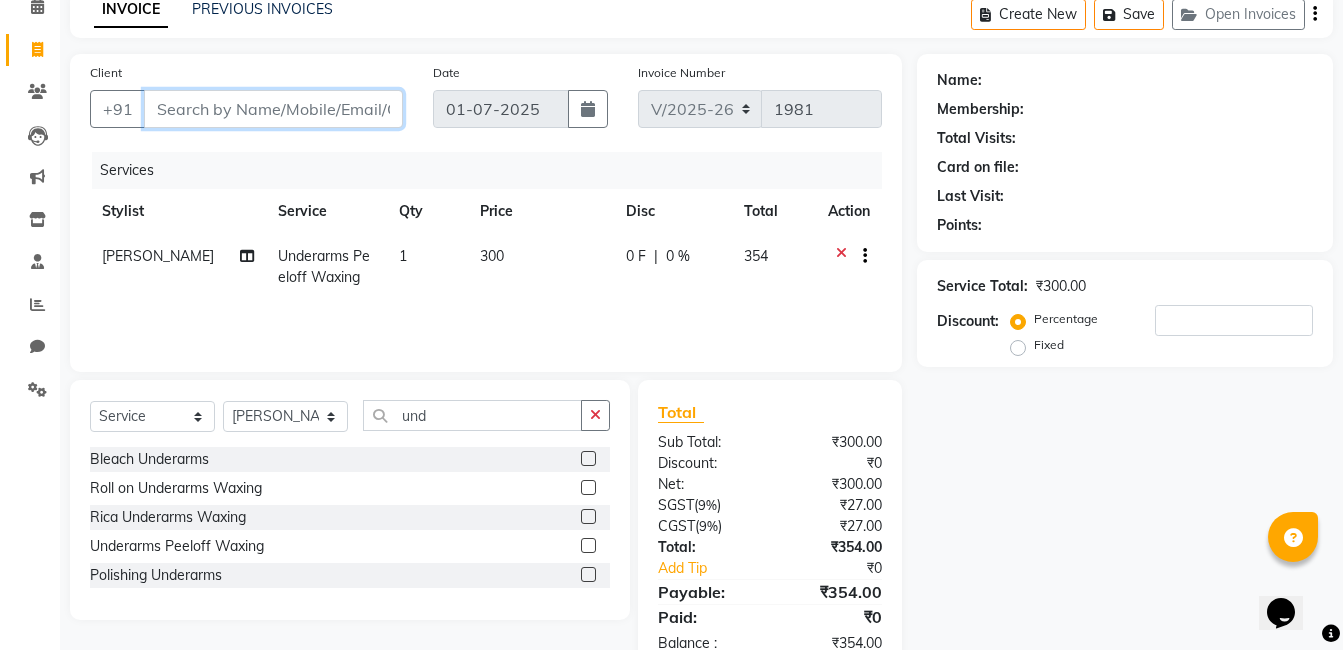 click on "Client" at bounding box center [273, 109] 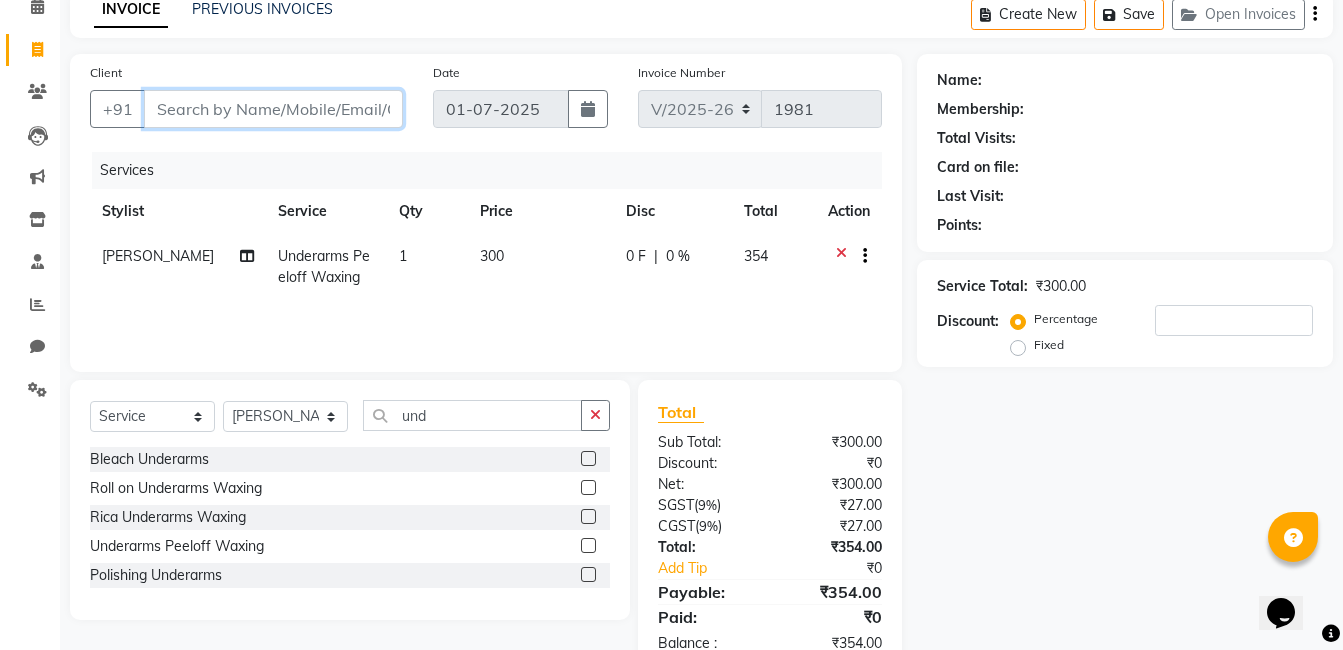 type on "9" 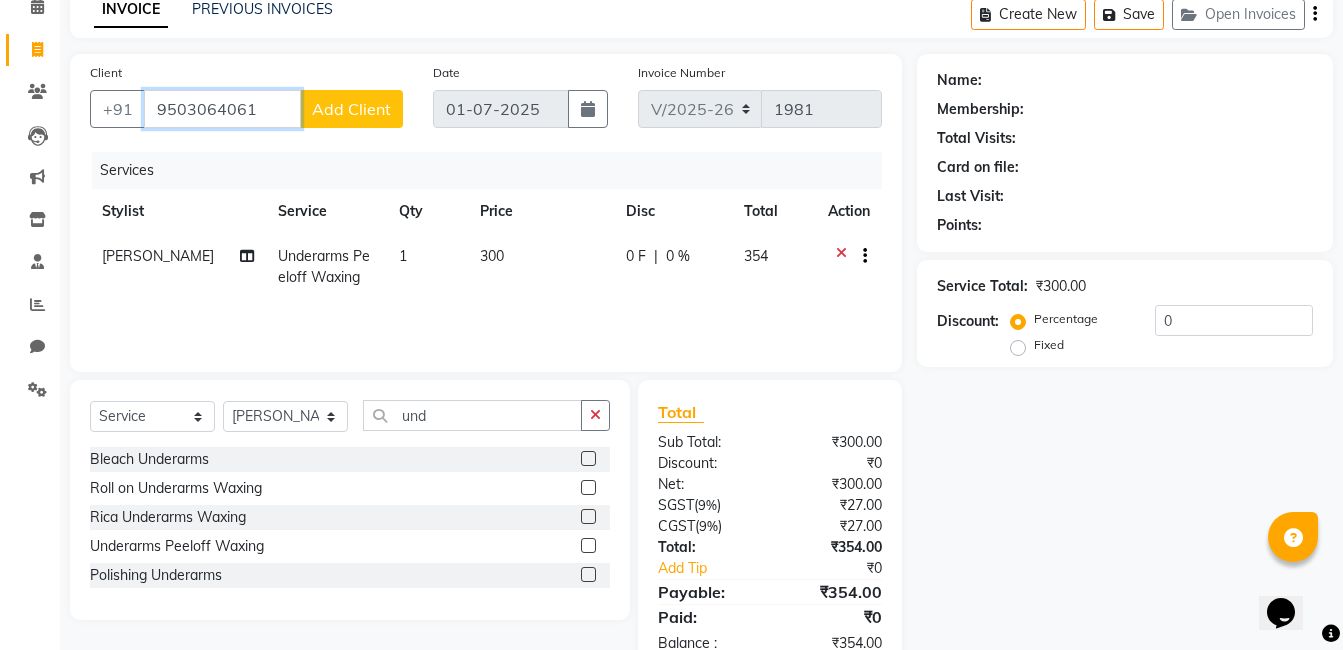 scroll, scrollTop: 150, scrollLeft: 0, axis: vertical 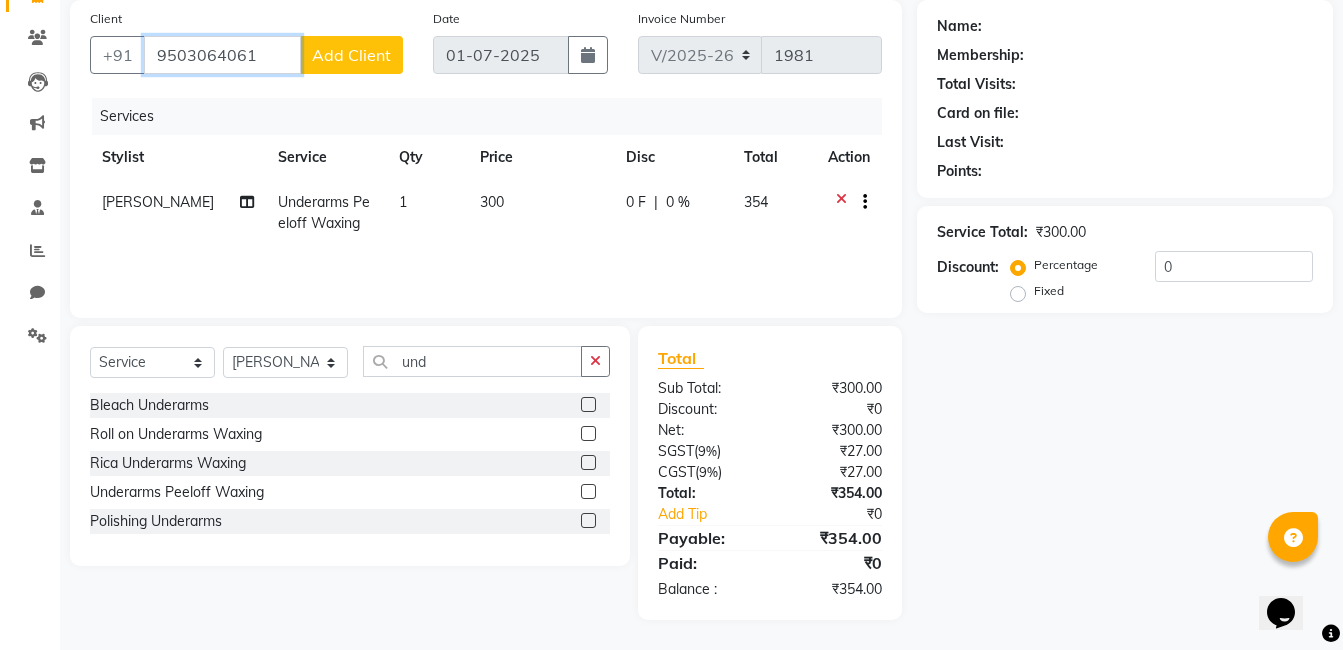 click on "9503064061" at bounding box center (222, 55) 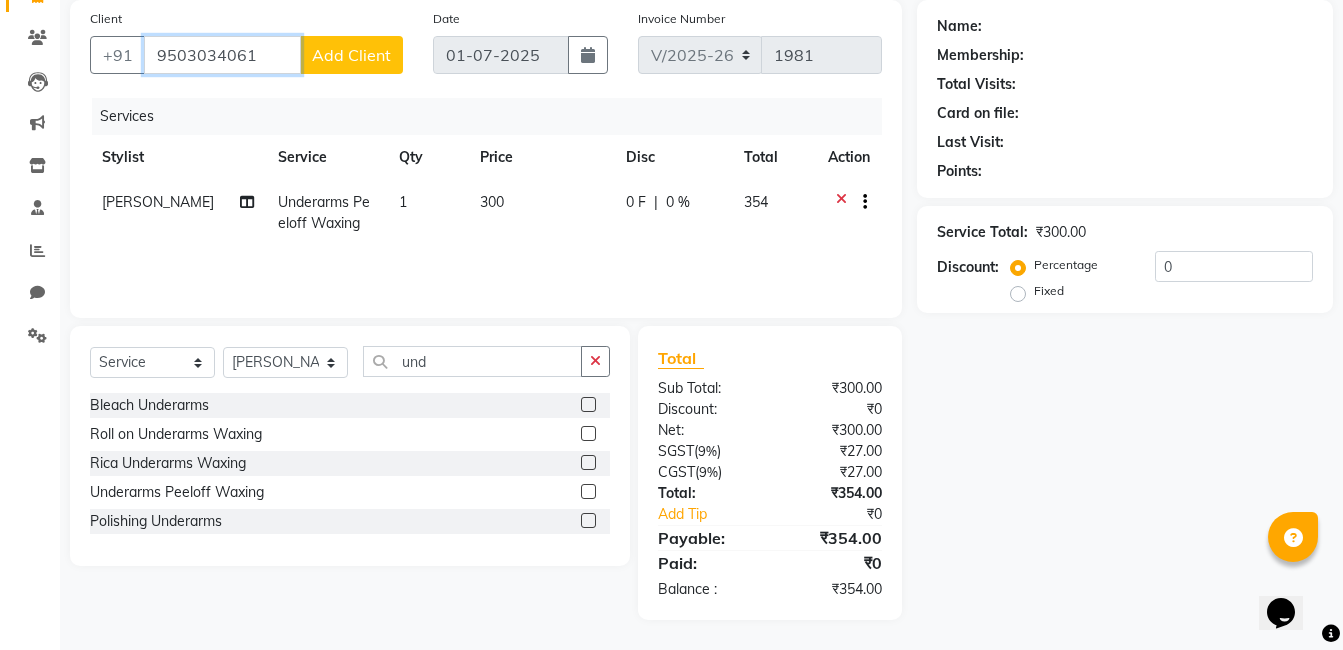 click on "9503034061" at bounding box center [222, 55] 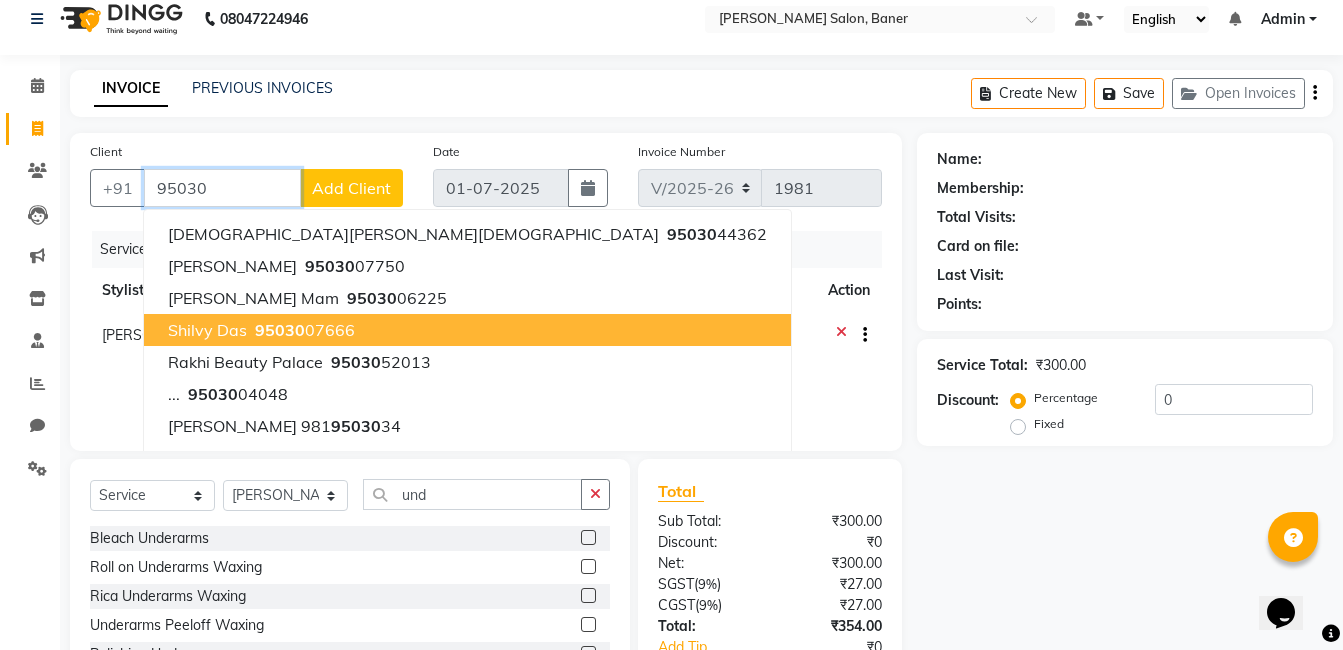 scroll, scrollTop: 0, scrollLeft: 0, axis: both 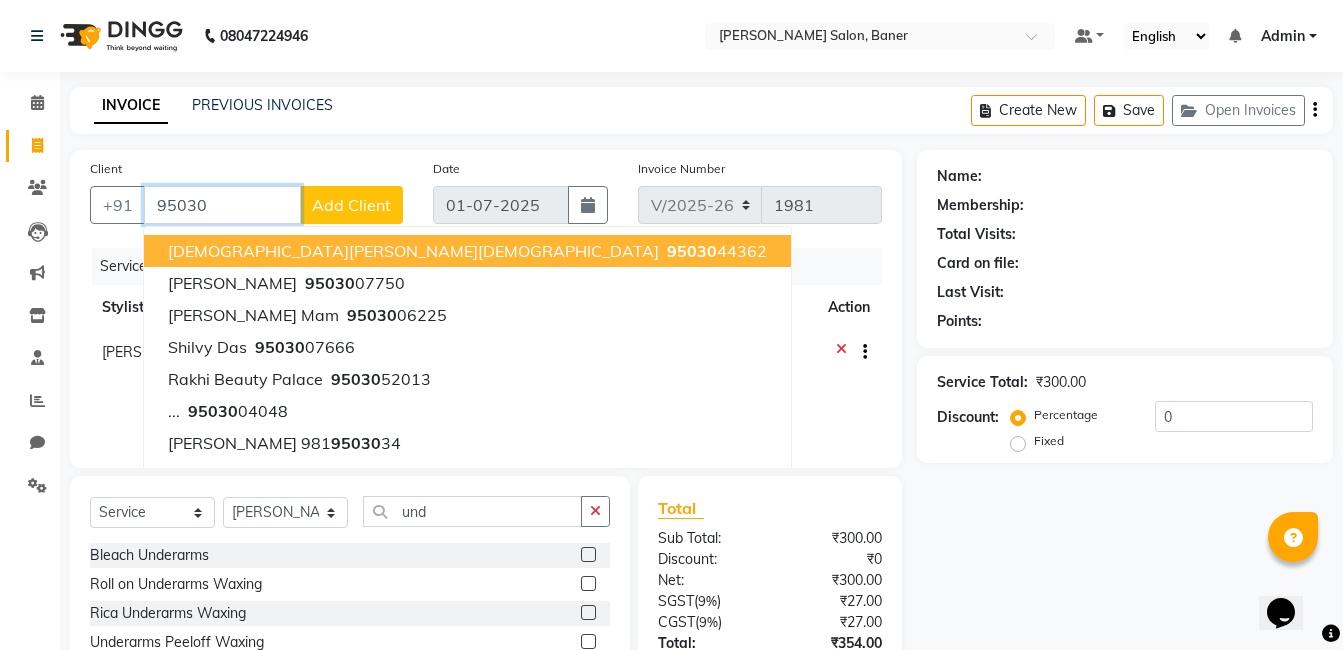 click on "95030" at bounding box center (222, 205) 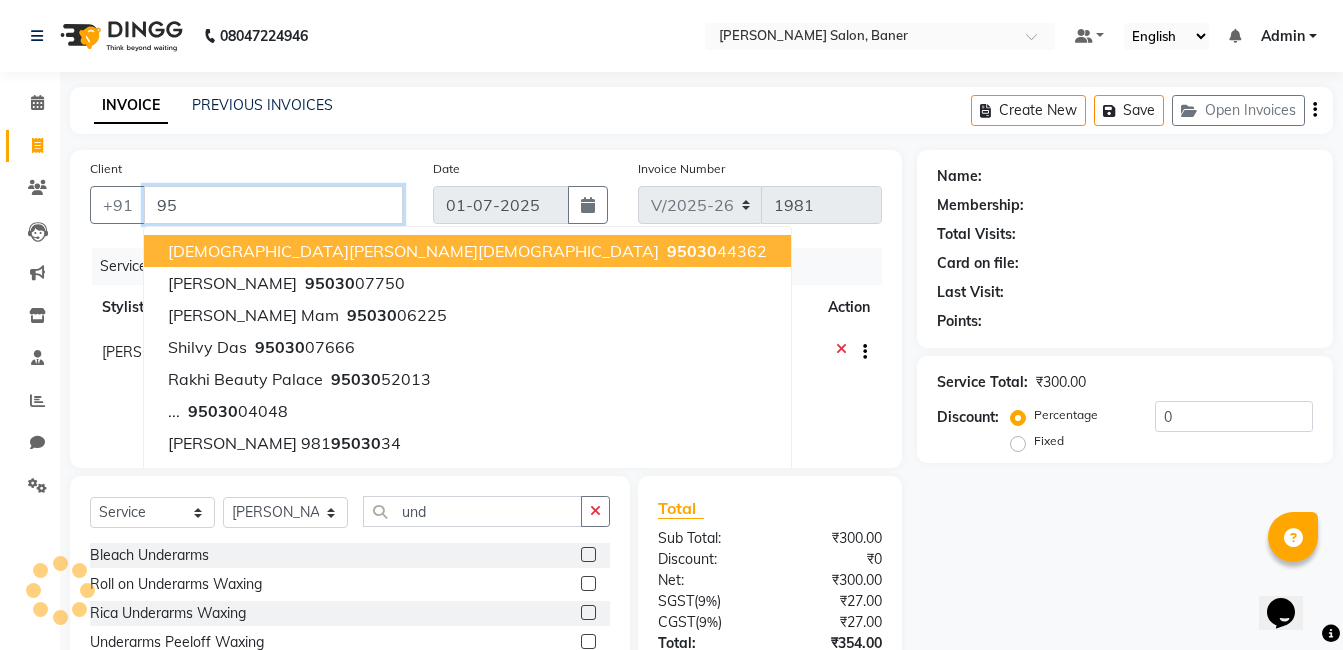 type on "9" 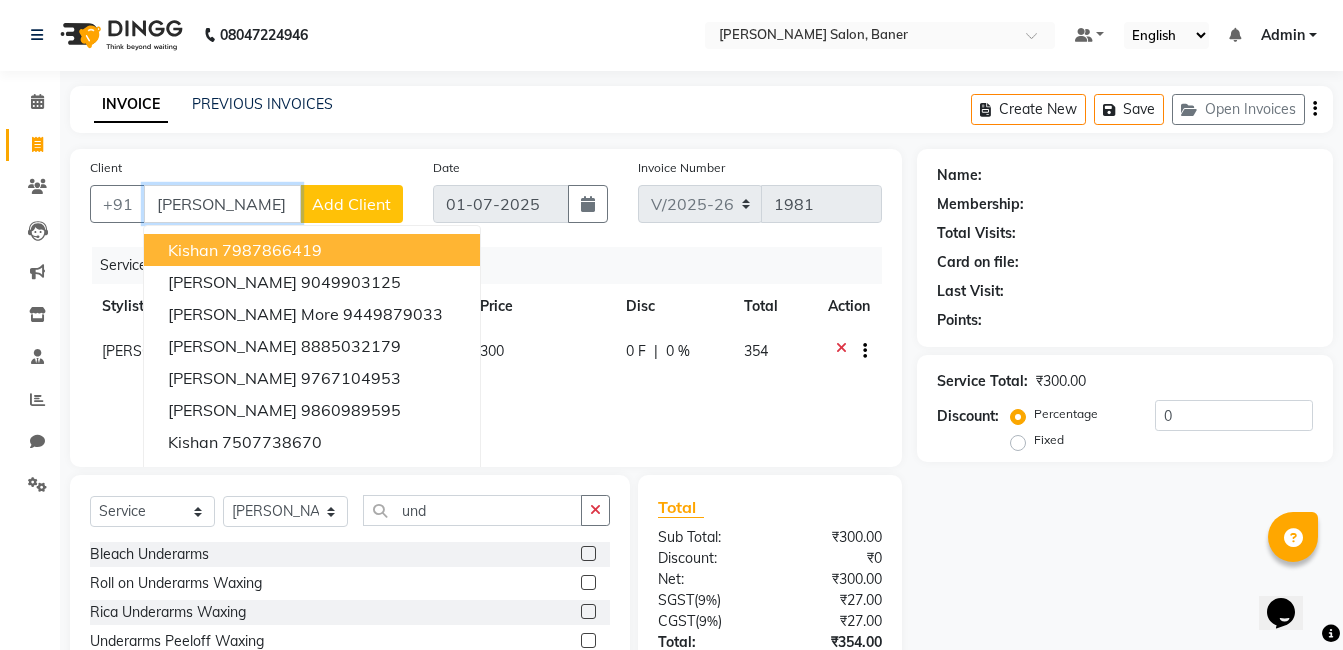 scroll, scrollTop: 0, scrollLeft: 0, axis: both 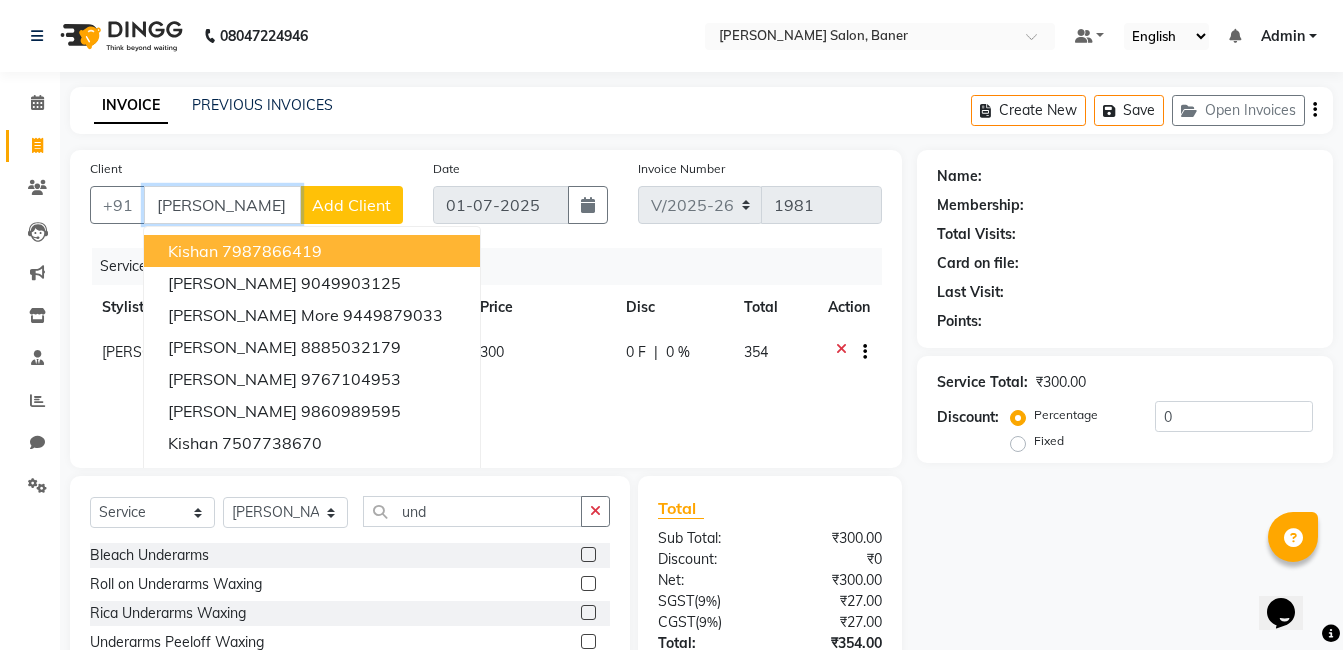 click on "kish" at bounding box center (222, 205) 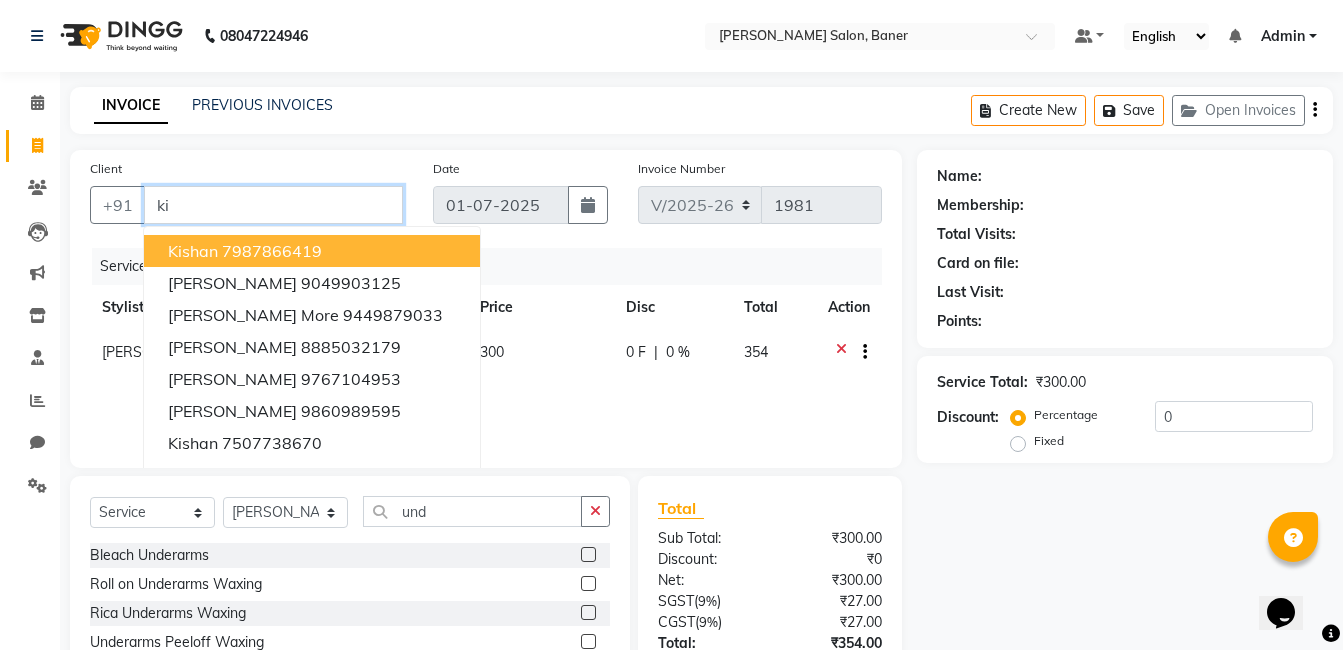 type on "k" 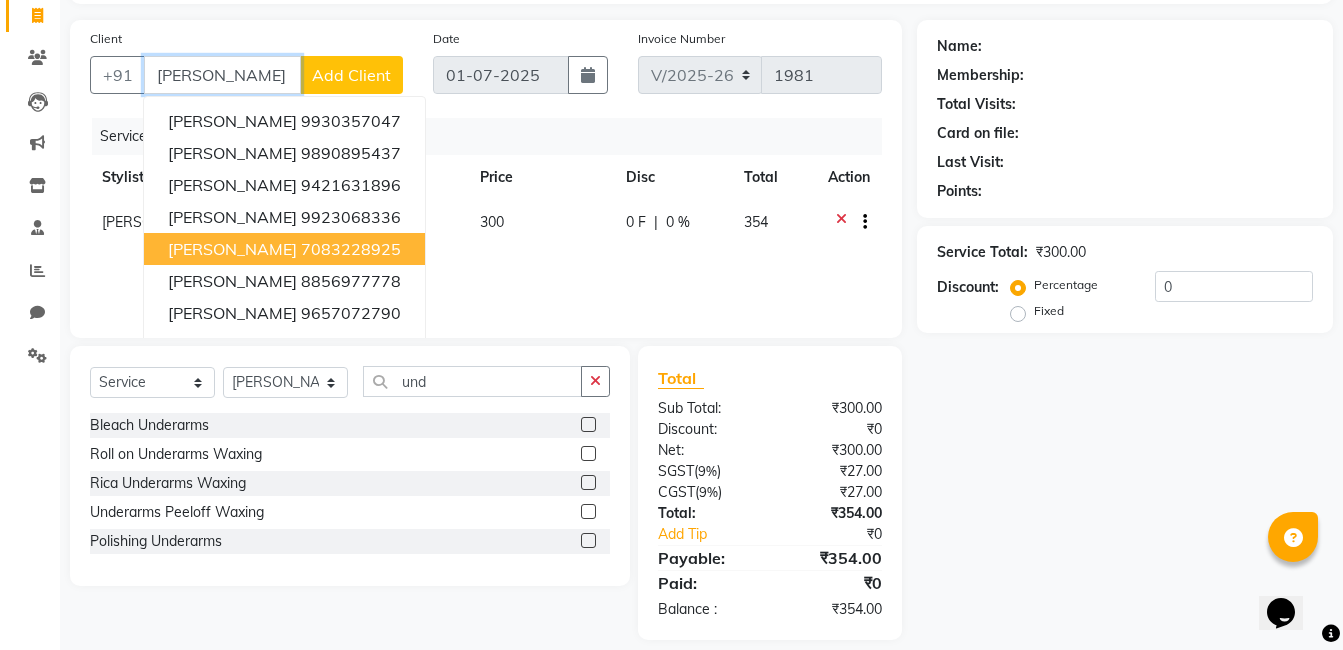 scroll, scrollTop: 150, scrollLeft: 0, axis: vertical 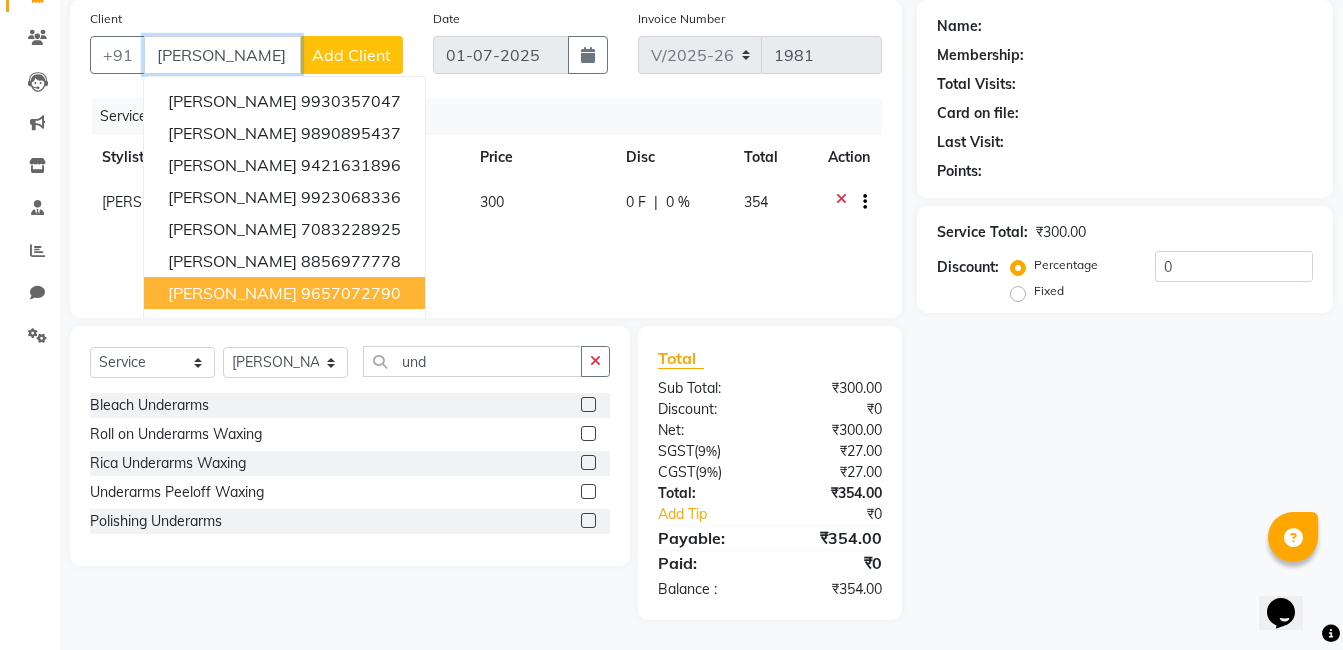 click on "9657072790" at bounding box center [351, 293] 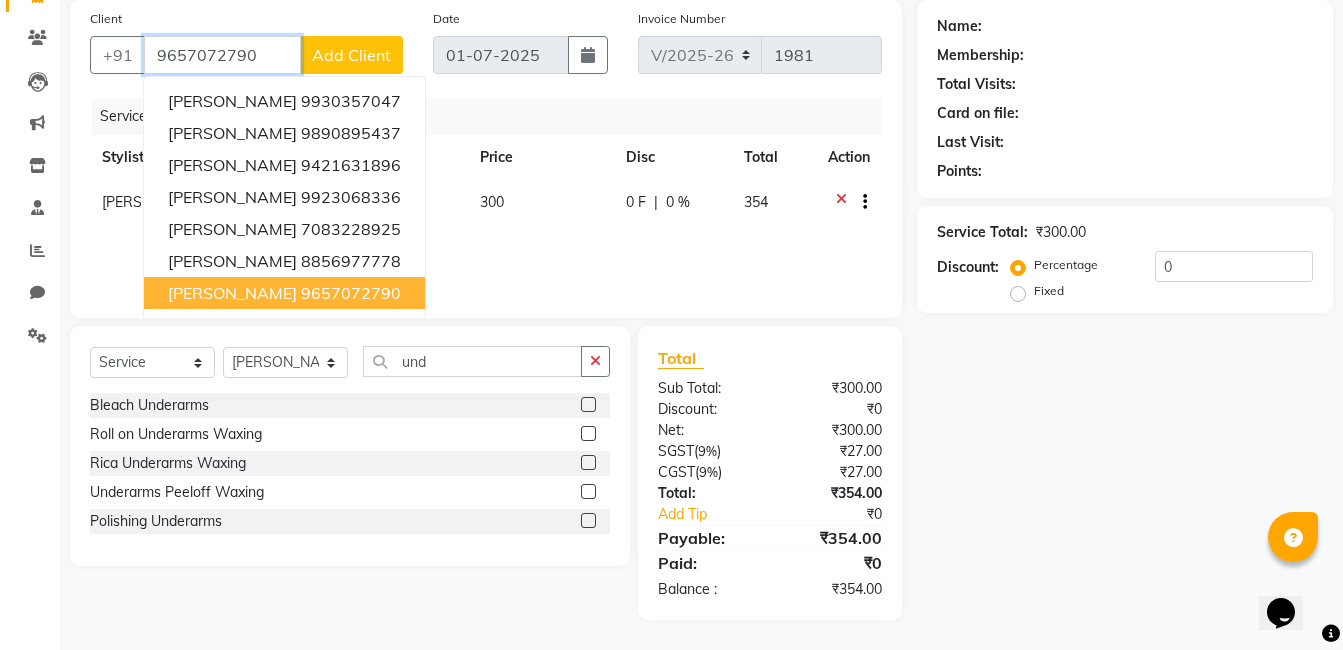 type on "9657072790" 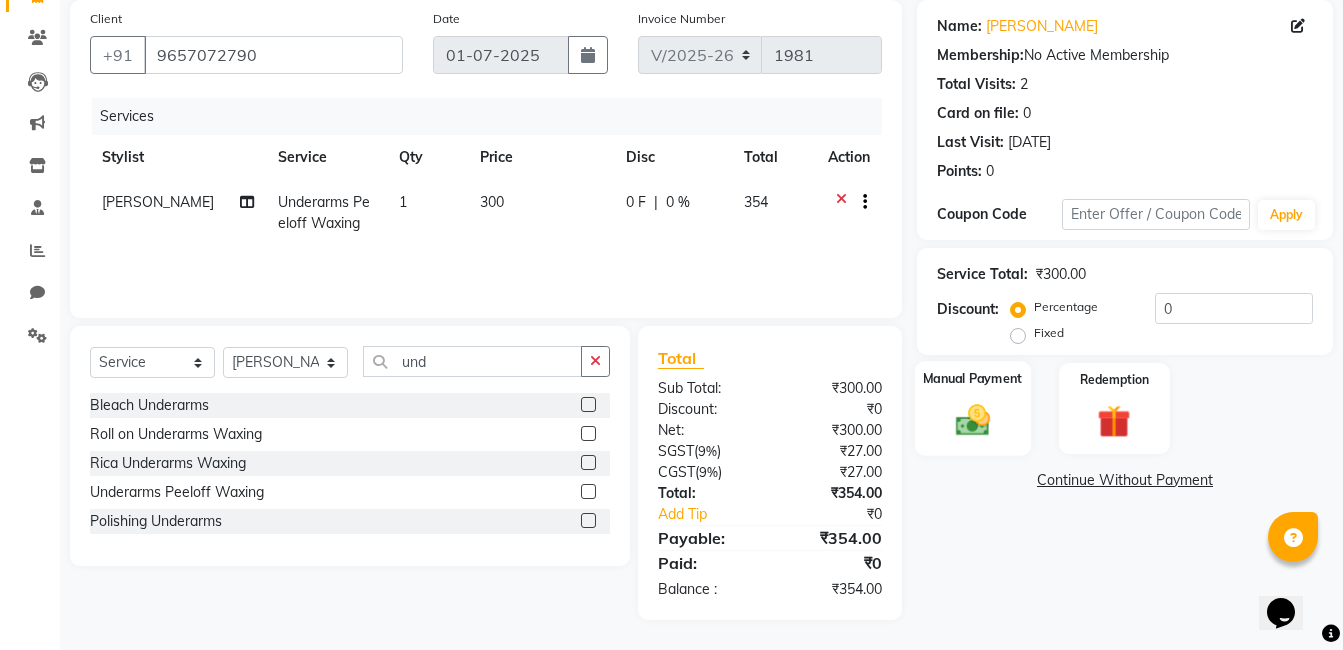 click on "Manual Payment" 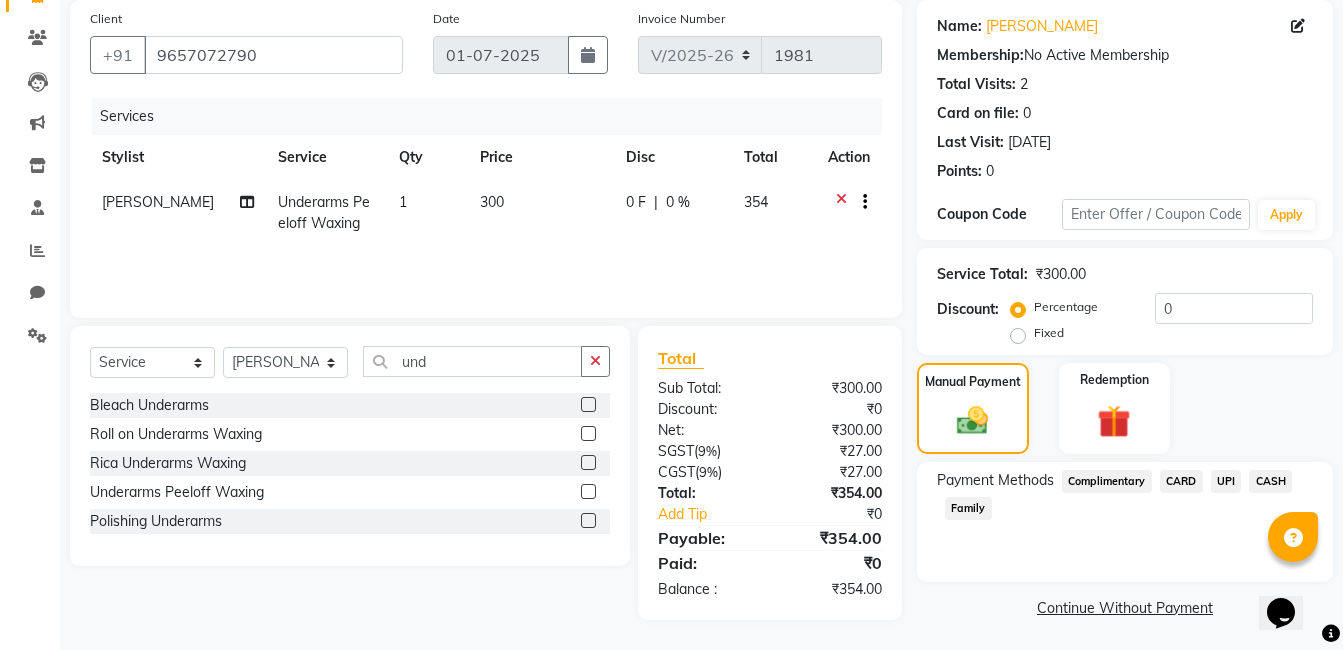 click on "UPI" 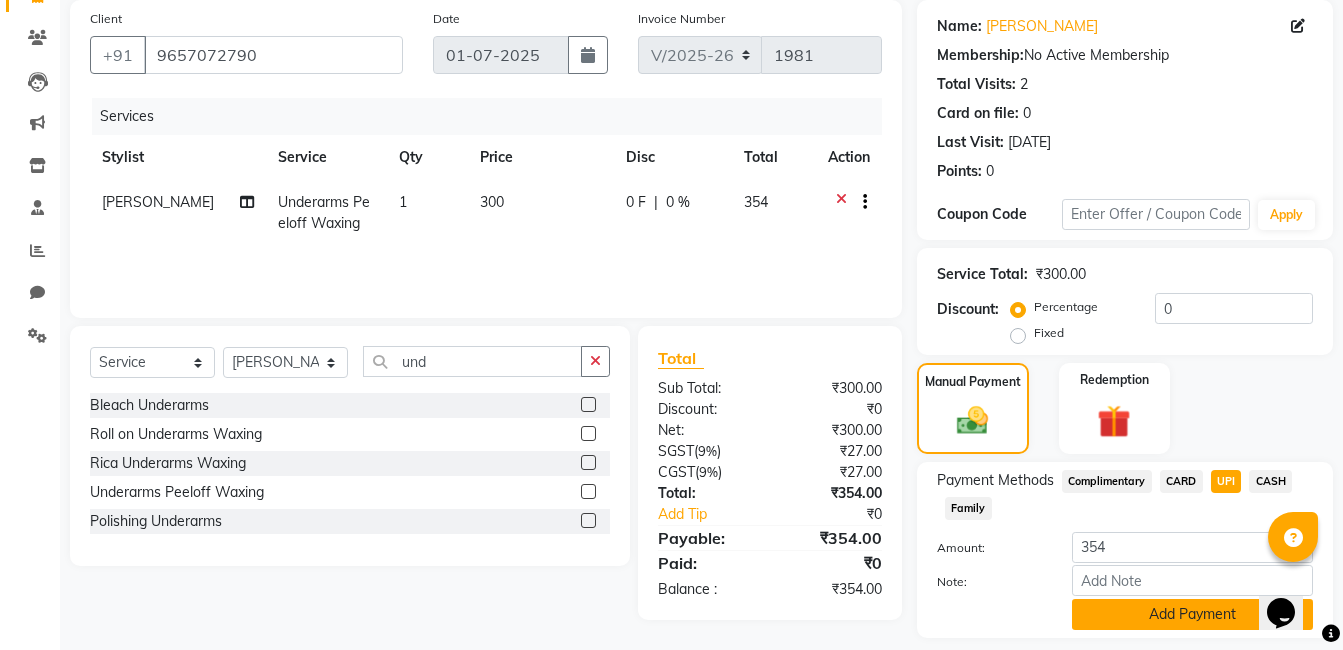 click on "Add Payment" 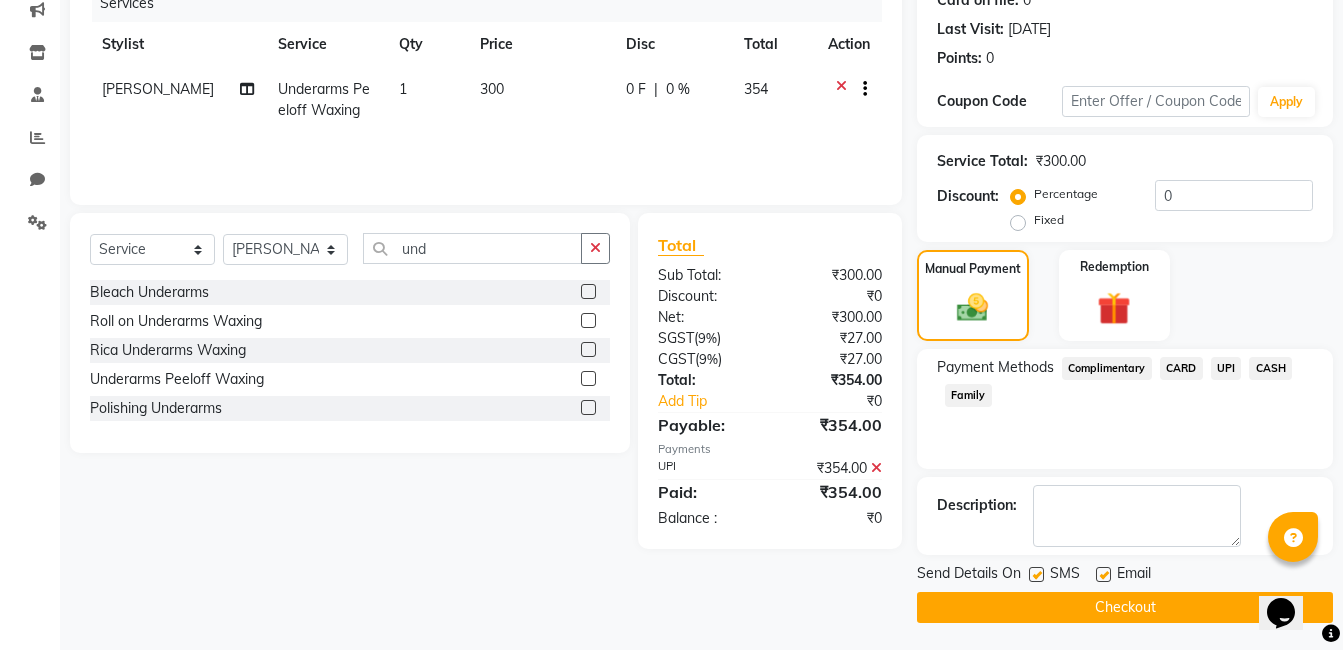 scroll, scrollTop: 266, scrollLeft: 0, axis: vertical 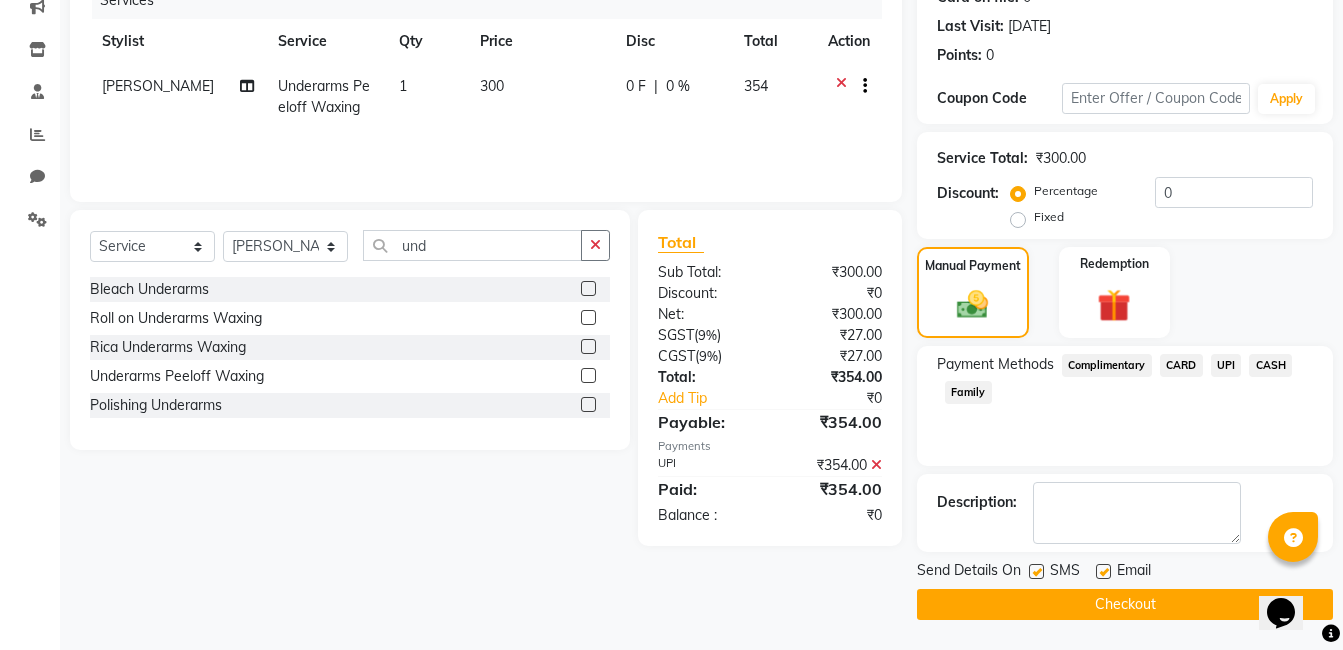click on "Checkout" 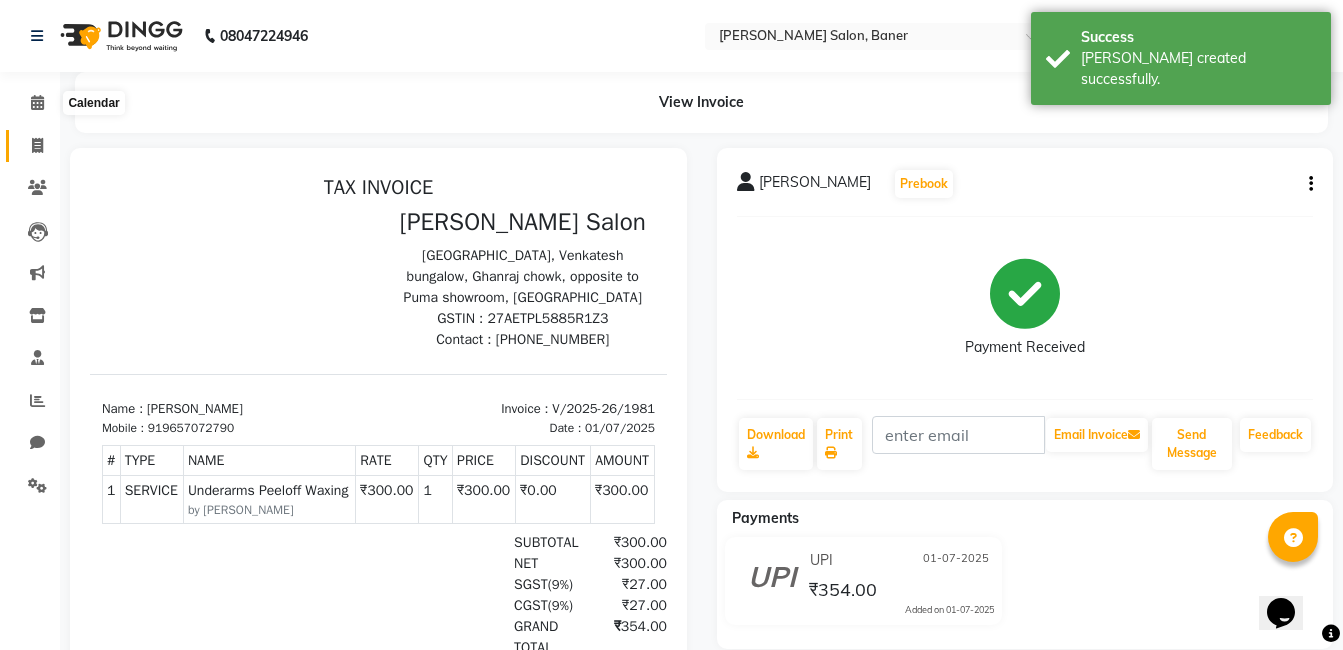 scroll, scrollTop: 0, scrollLeft: 0, axis: both 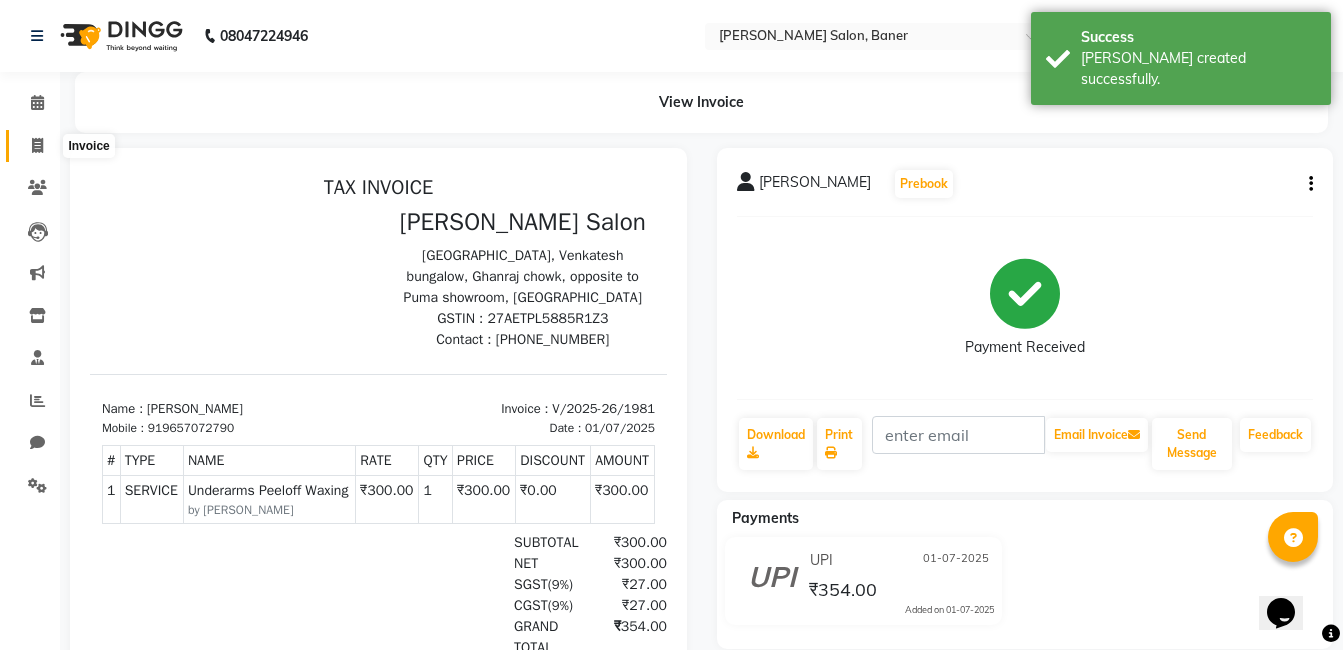 click 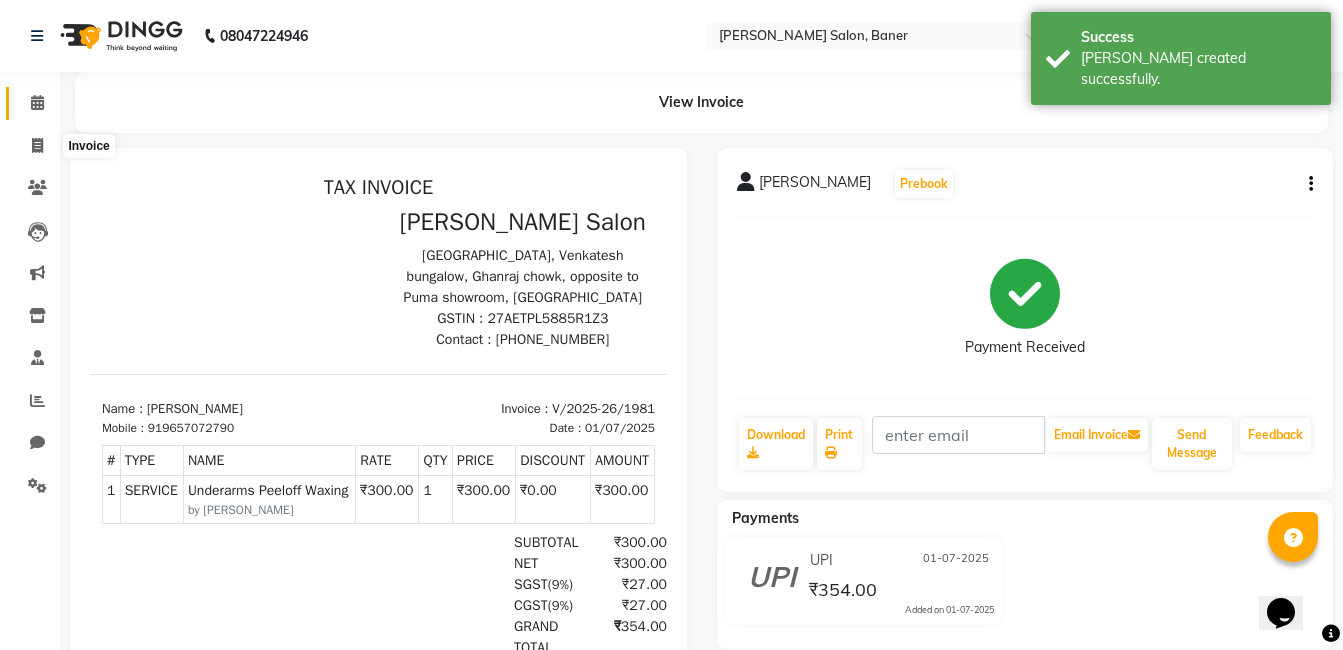 select on "service" 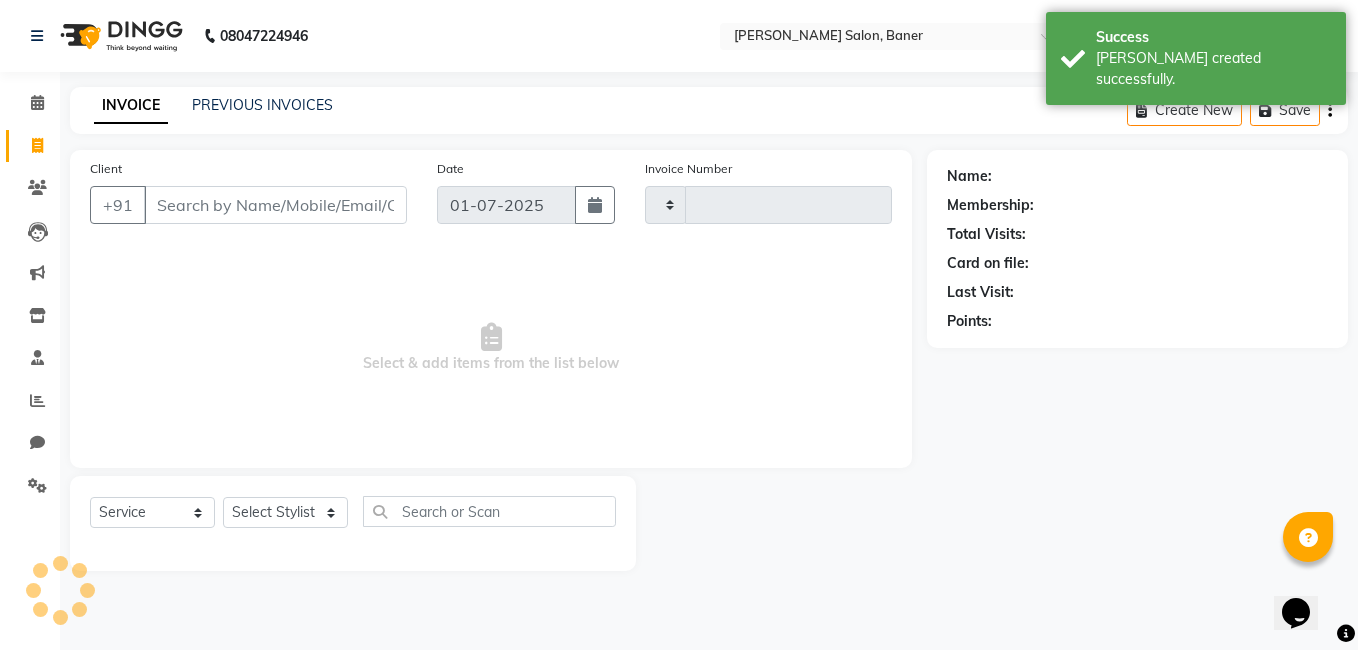 type on "1982" 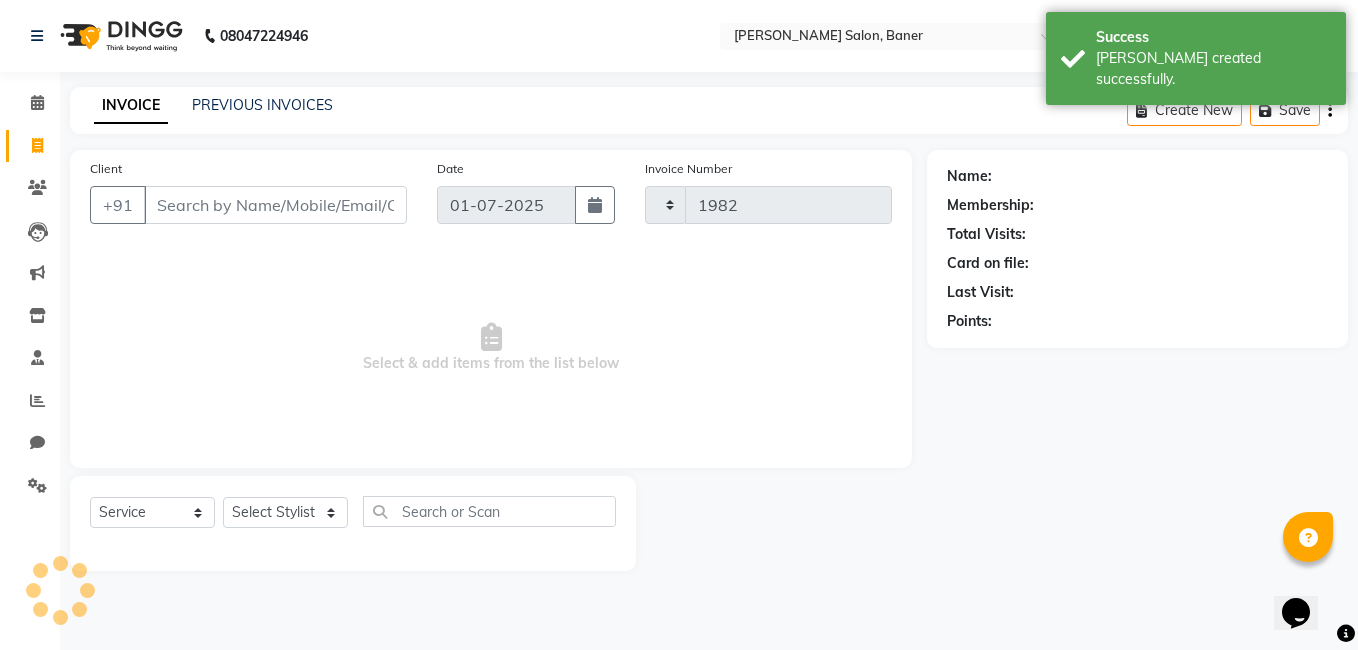 select on "7115" 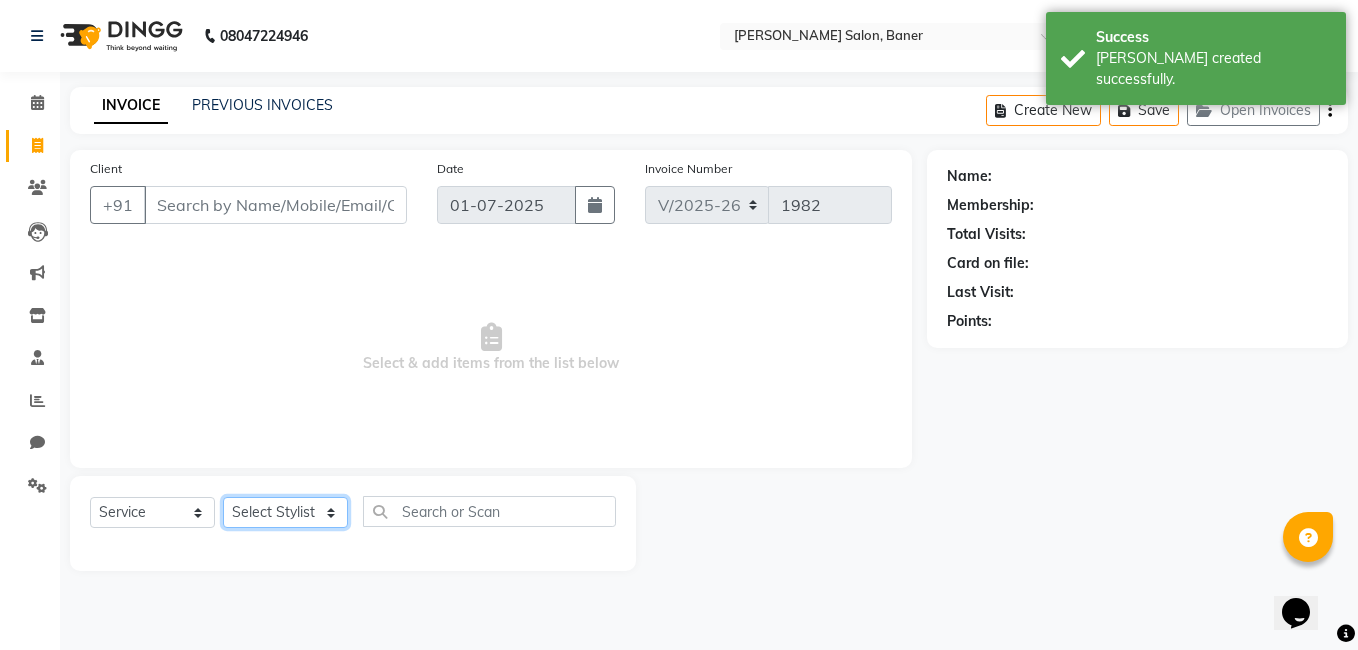 click on "Select Stylist Admin Asif qureshi Deepali Munde Dipali Jivane Jabaaz Karishma Khot  Kshitija Kumar  Palash Das Prem patode Rahul chhapchhade Rupesh sangale Santosh Kadam Swapnil jadhav" 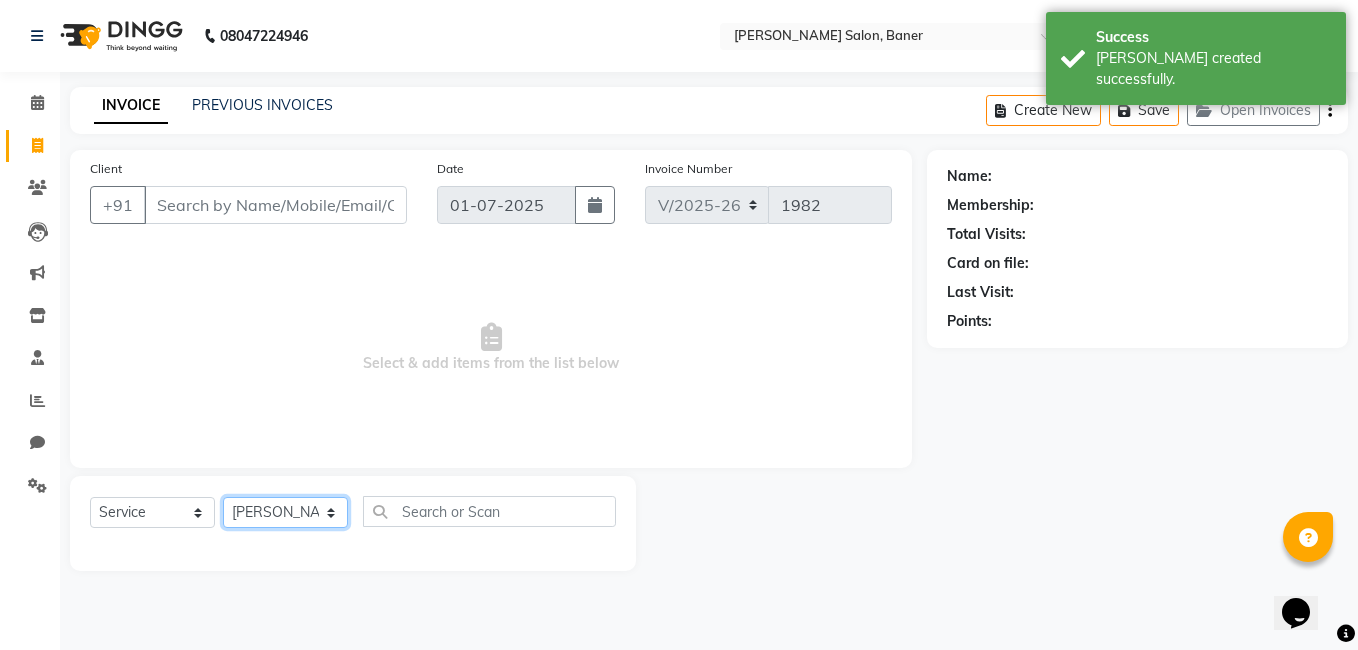 click on "Select Stylist Admin Asif qureshi Deepali Munde Dipali Jivane Jabaaz Karishma Khot  Kshitija Kumar  Palash Das Prem patode Rahul chhapchhade Rupesh sangale Santosh Kadam Swapnil jadhav" 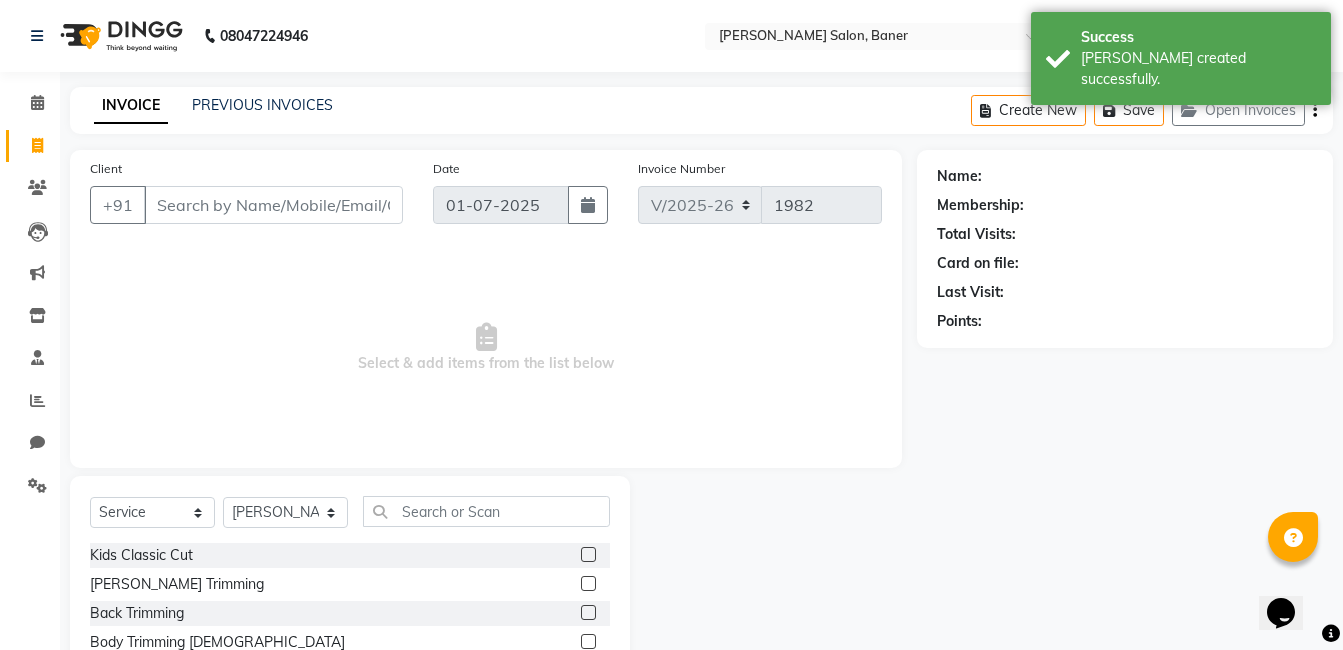 click on "Select  Service  Product  Membership  Package Voucher Prepaid Gift Card  Select Stylist Admin Asif qureshi Deepali Munde Dipali Jivane Jabaaz Karishma Khot  Kshitija Kumar  Palash Das Prem patode Rahul chhapchhade Rupesh sangale Santosh Kadam Swapnil jadhav Kids Classic Cut  Beard Trimming  Back Trimming  Body Trimming Male  Gel Polish Removel  Brillare Dandruff Oil Shot  Scalp Advanced Treatment Female  Scalp Advanced Treatment Male  Nose Peeloff Waxing  Cheek Peeloff Waxing  Face Peeloff Waxing Male  Gel Polish With Art/Glitter/Ombre  Overlay On Natural Nails  Gel Per Tip Extenstion  Gel Extension Refilling   Male HairWash & Styling  Inoa Color Crown Female  Majirel Color Crown Female   D-tan Half-Legs  D-tan Half Hands  Global Color + Balayage / Melt Short   Global Color + Balayage / Melt Medium  Global Color + Balayage / Melt Long   Global color + Balayage / Melt Extra Long   Hair Styling  Eyebrow Peeloff Waxing  Gel Extensions Removel  Extra Charges Applicable for Very Long & Thick Hair  D-tan Neck" 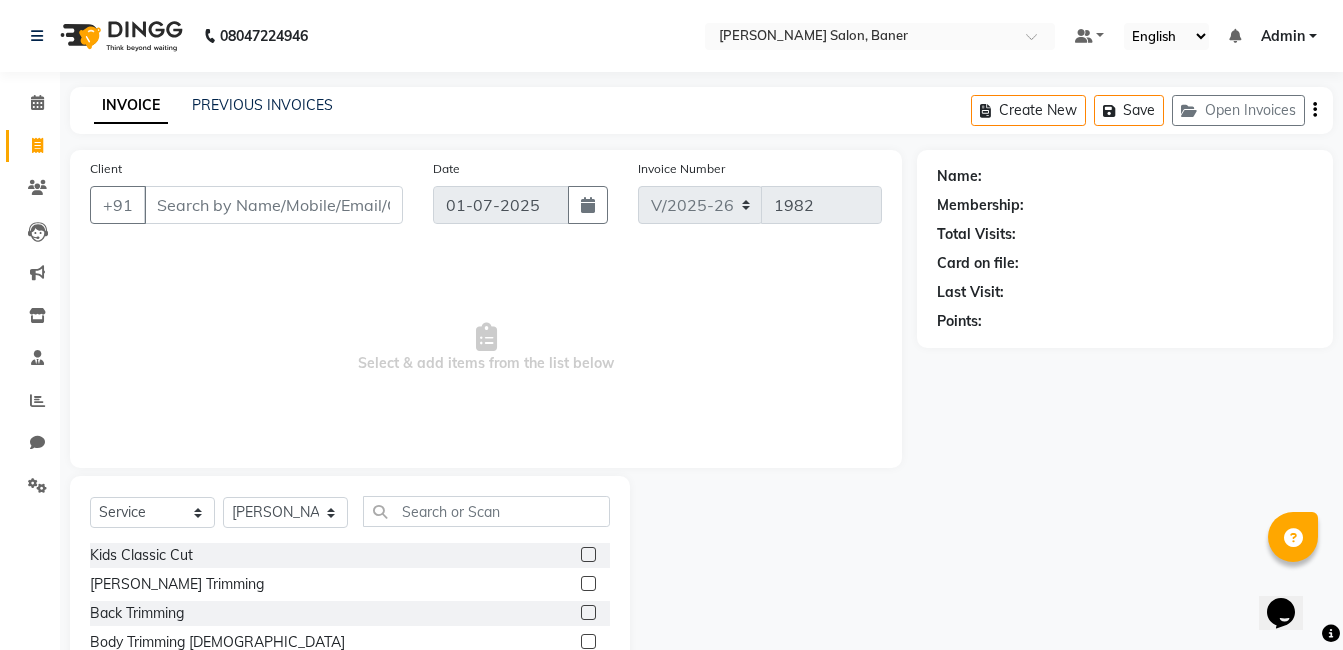 click on "Select  Service  Product  Membership  Package Voucher Prepaid Gift Card  Select Stylist Admin Asif qureshi Deepali Munde Dipali Jivane Jabaaz Karishma Khot  Kshitija Kumar  Palash Das Prem patode Rahul chhapchhade Rupesh sangale Santosh Kadam Swapnil jadhav Kids Classic Cut  Beard Trimming  Back Trimming  Body Trimming Male  Gel Polish Removel  Brillare Dandruff Oil Shot  Scalp Advanced Treatment Female  Scalp Advanced Treatment Male  Nose Peeloff Waxing  Cheek Peeloff Waxing  Face Peeloff Waxing Male  Gel Polish With Art/Glitter/Ombre  Overlay On Natural Nails  Gel Per Tip Extenstion  Gel Extension Refilling   Male HairWash & Styling  Inoa Color Crown Female  Majirel Color Crown Female   D-tan Half-Legs  D-tan Half Hands  Global Color + Balayage / Melt Short   Global Color + Balayage / Melt Medium  Global Color + Balayage / Melt Long   Global color + Balayage / Melt Extra Long   Hair Styling  Eyebrow Peeloff Waxing  Gel Extensions Removel  Extra Charges Applicable for Very Long & Thick Hair  D-tan Neck" 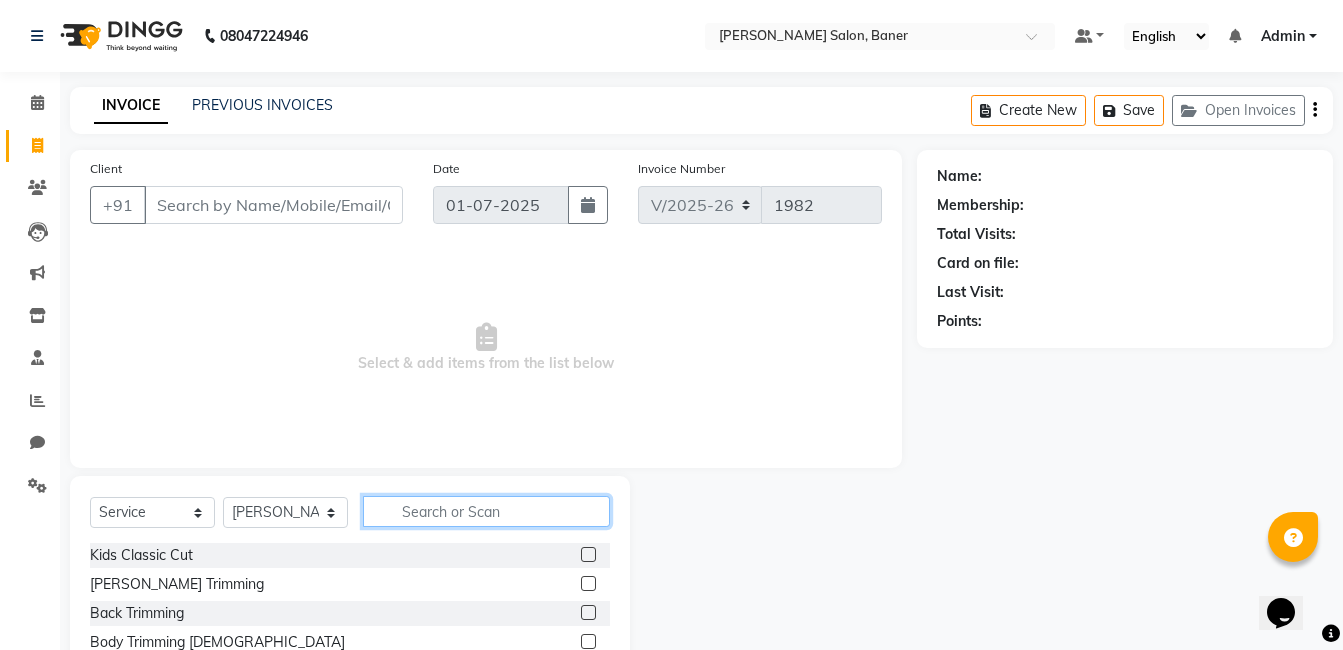 click 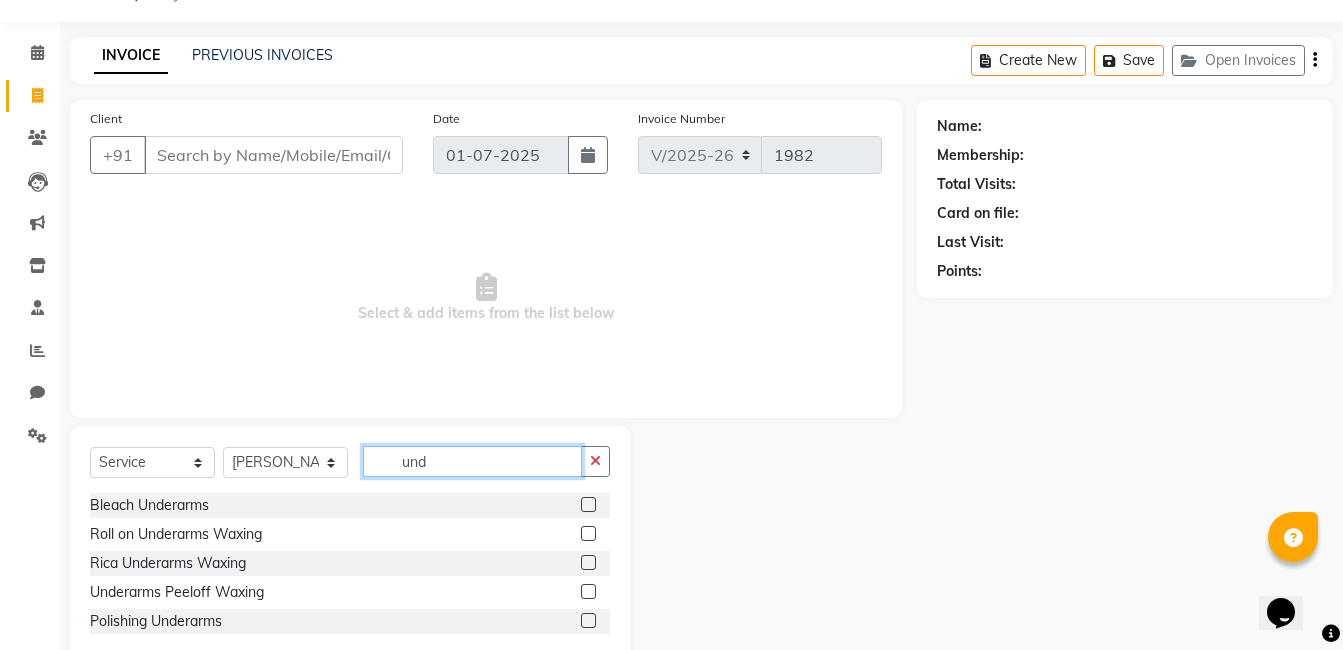 scroll, scrollTop: 96, scrollLeft: 0, axis: vertical 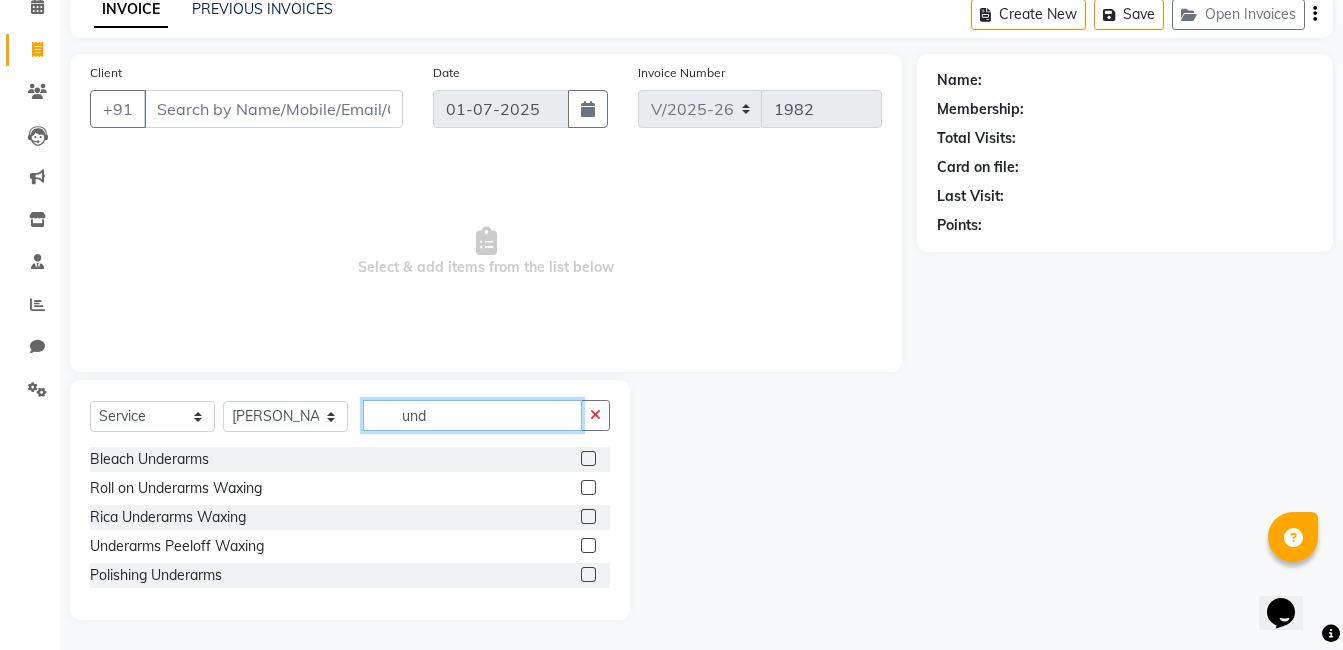 type on "und" 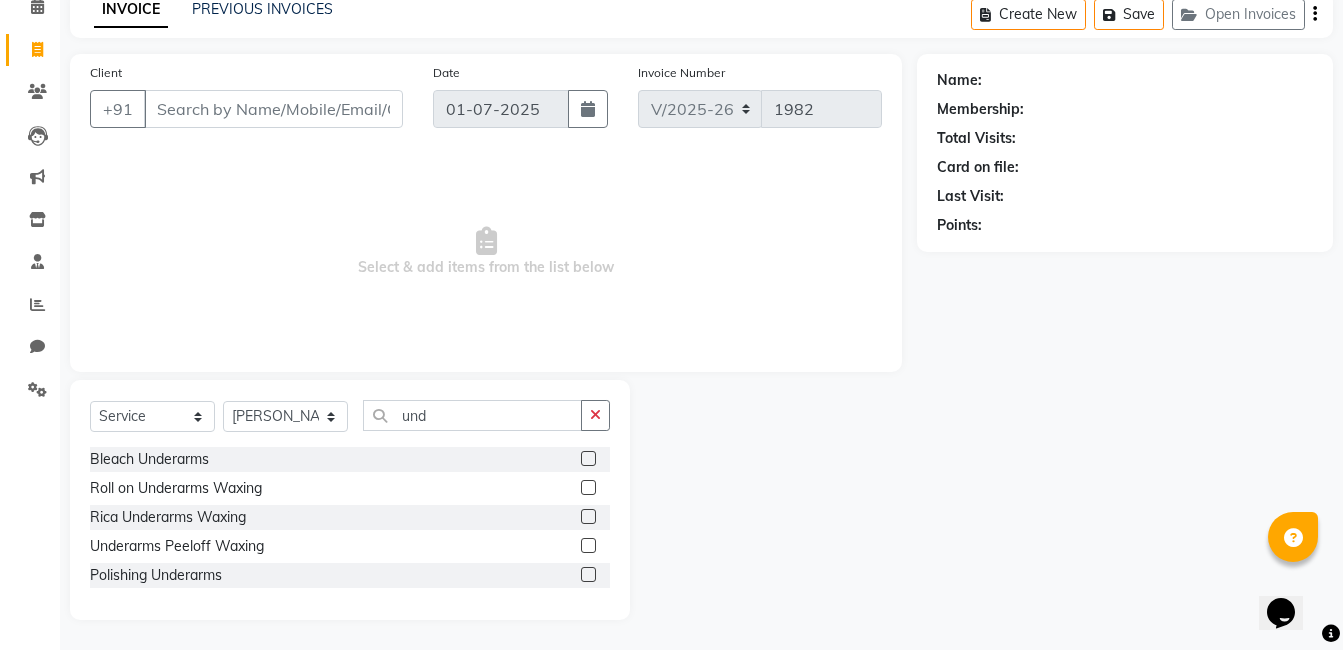 click 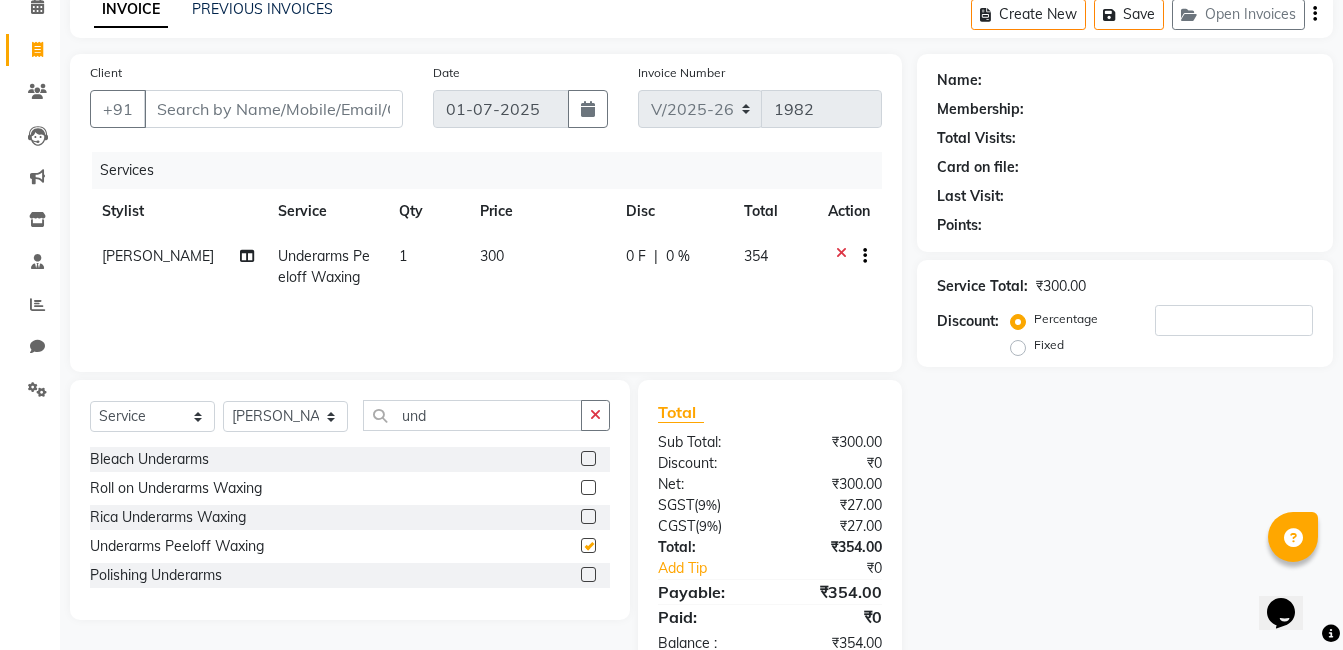 checkbox on "false" 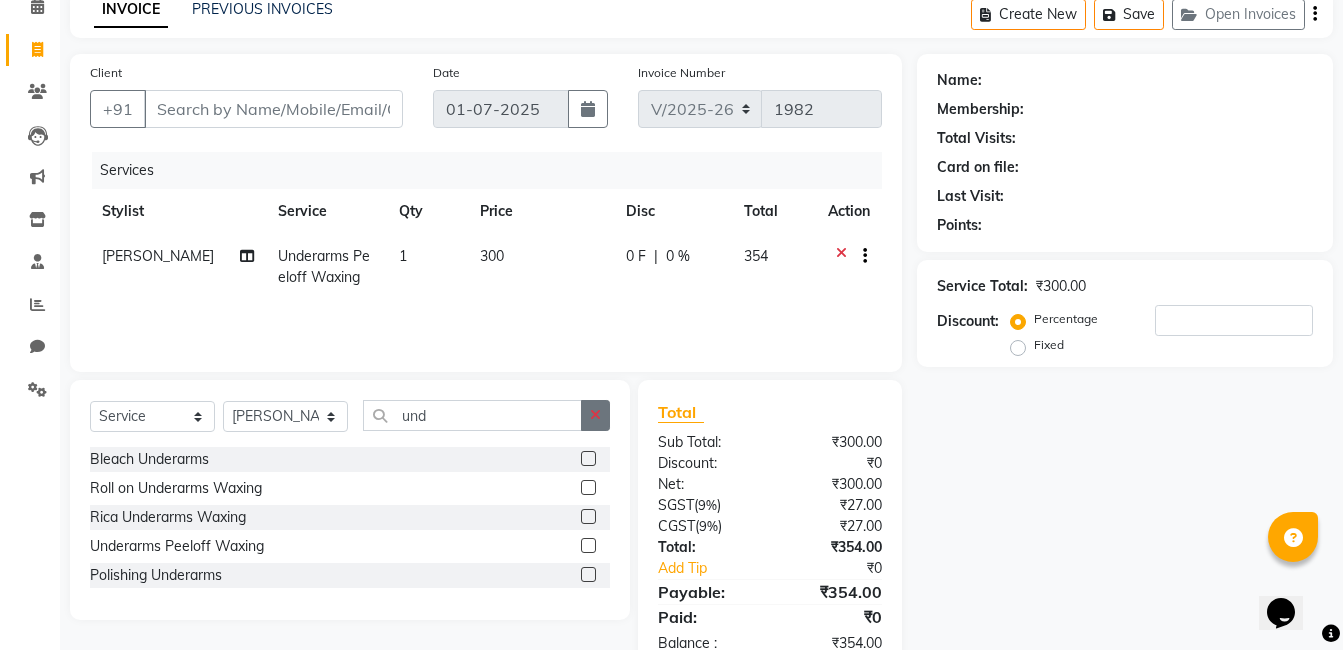 click 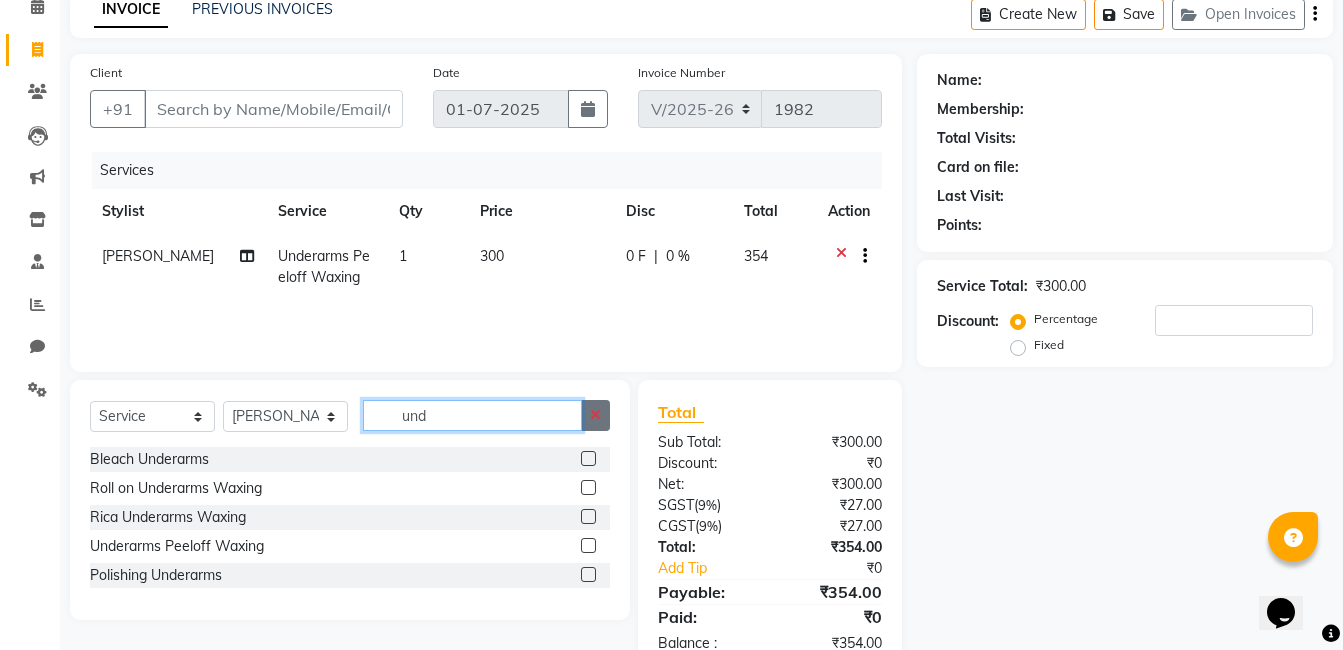 type 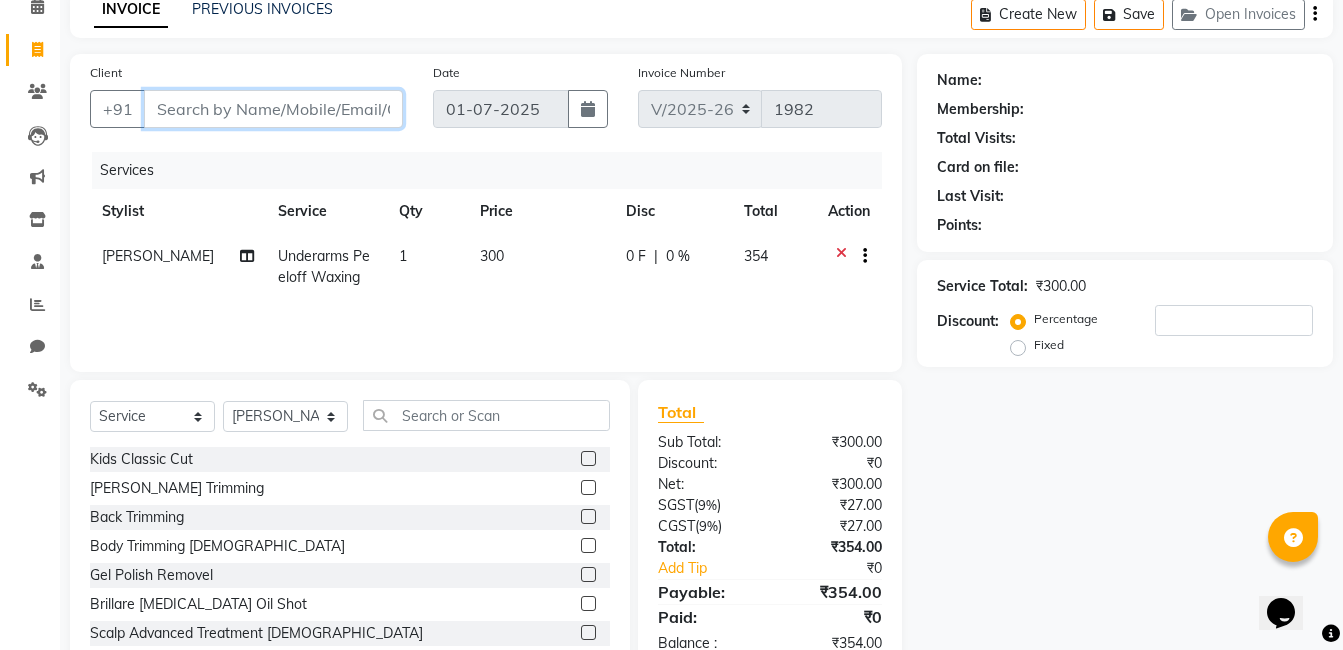 click on "Client" at bounding box center [273, 109] 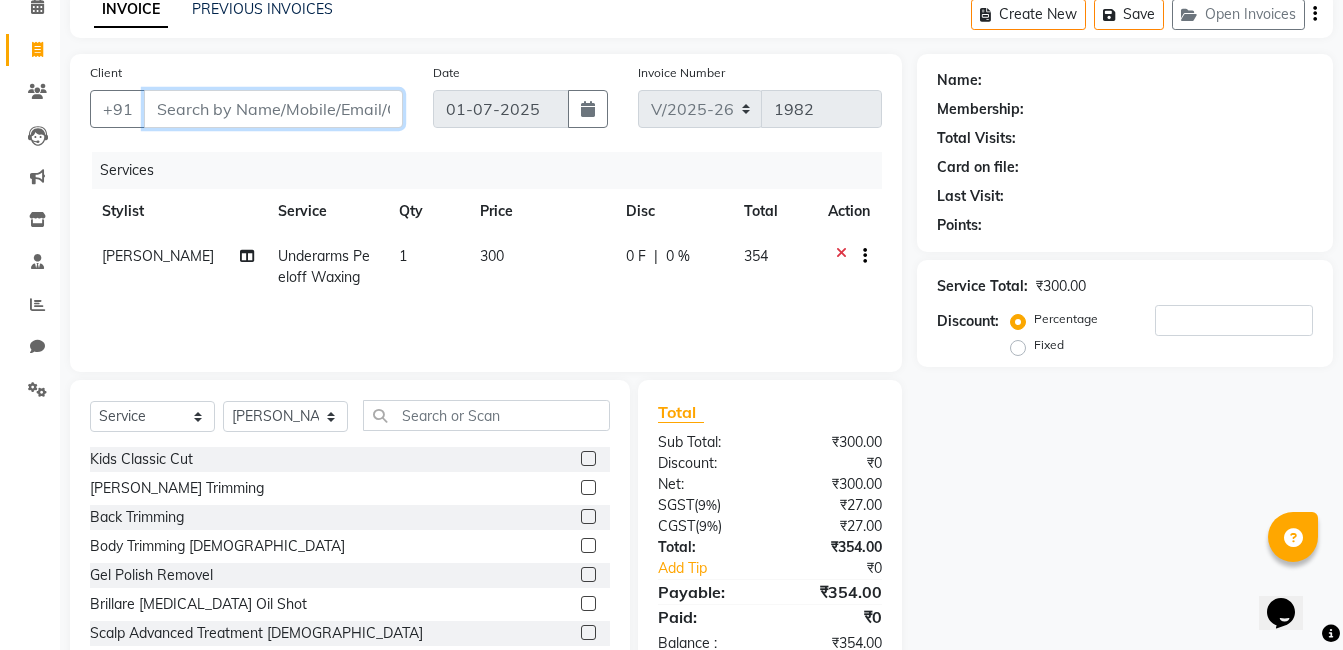 type 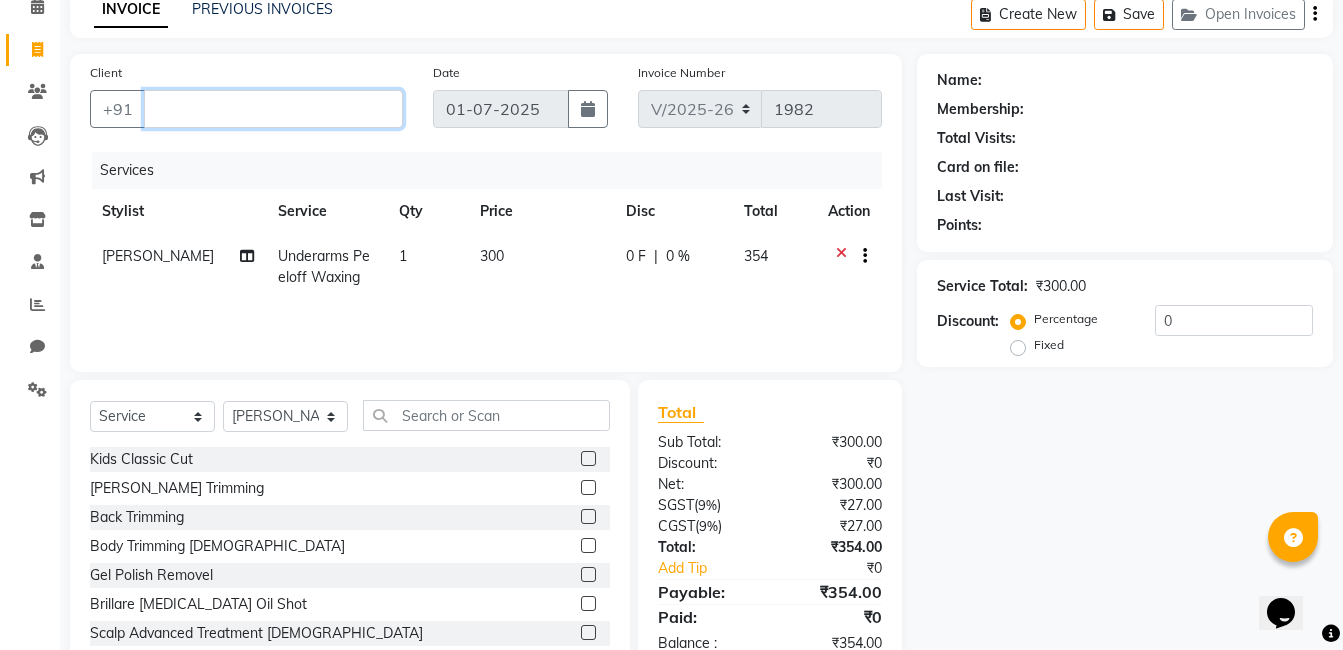 type 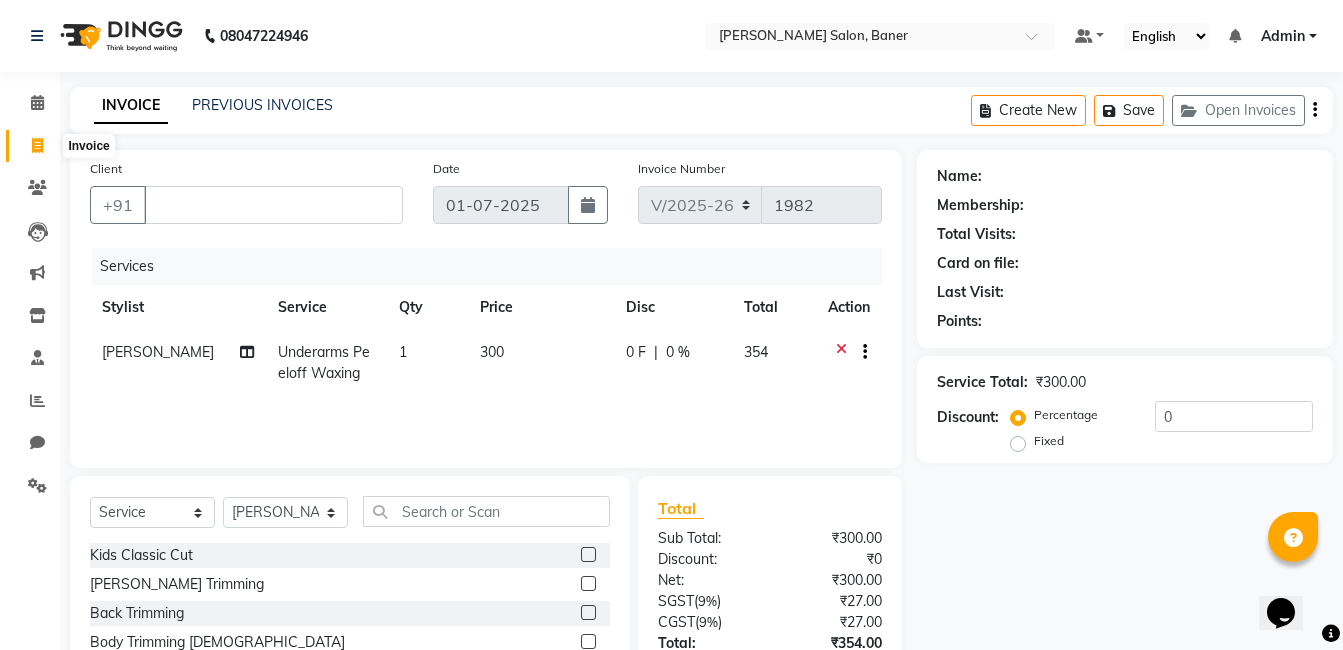 click 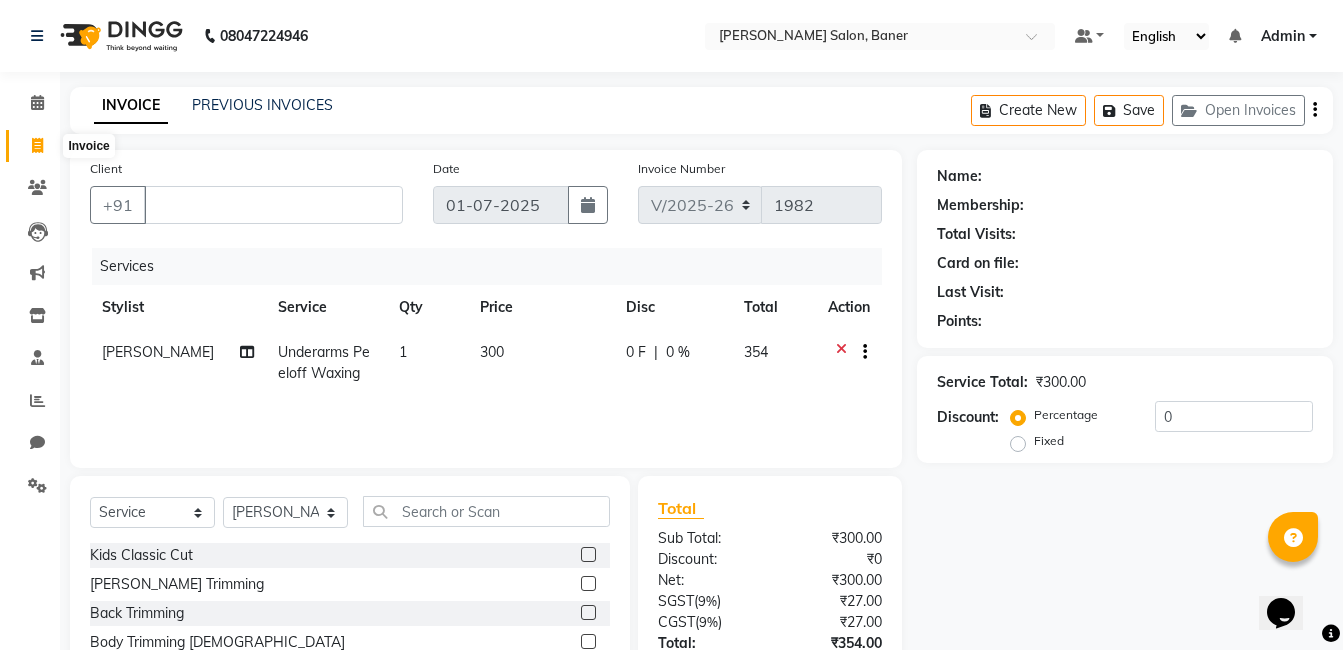 select on "service" 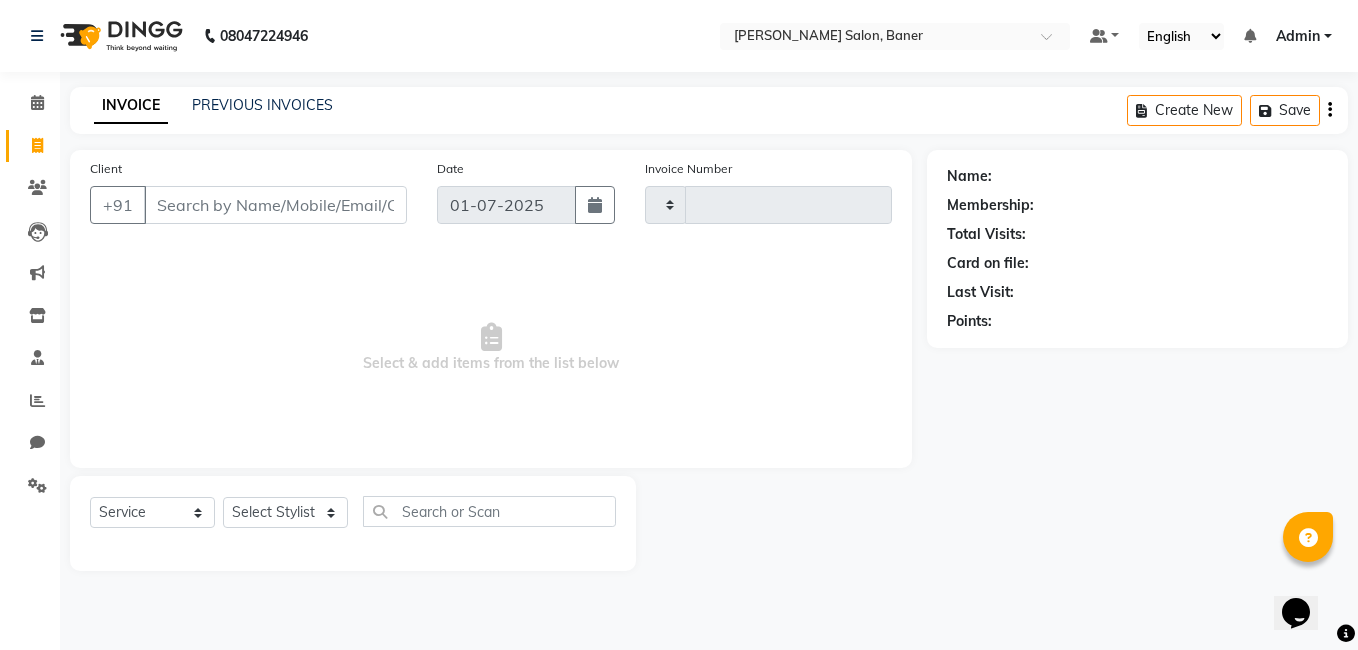type on "1982" 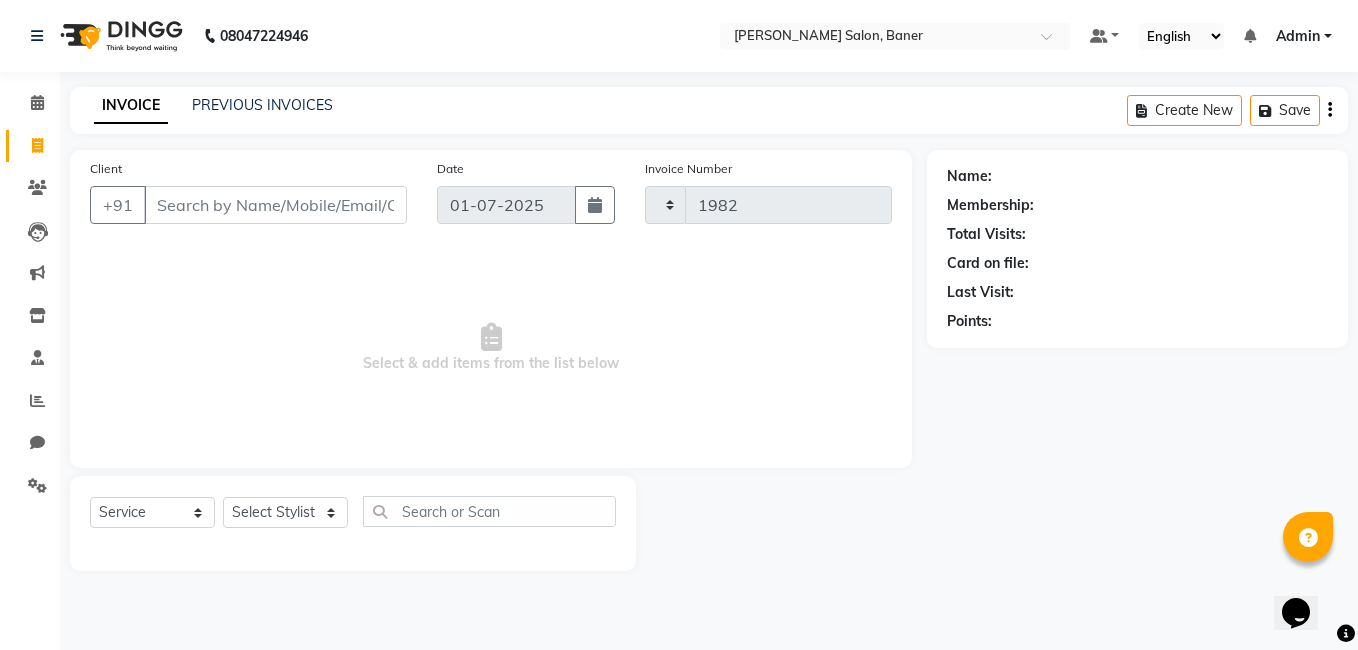 select on "7115" 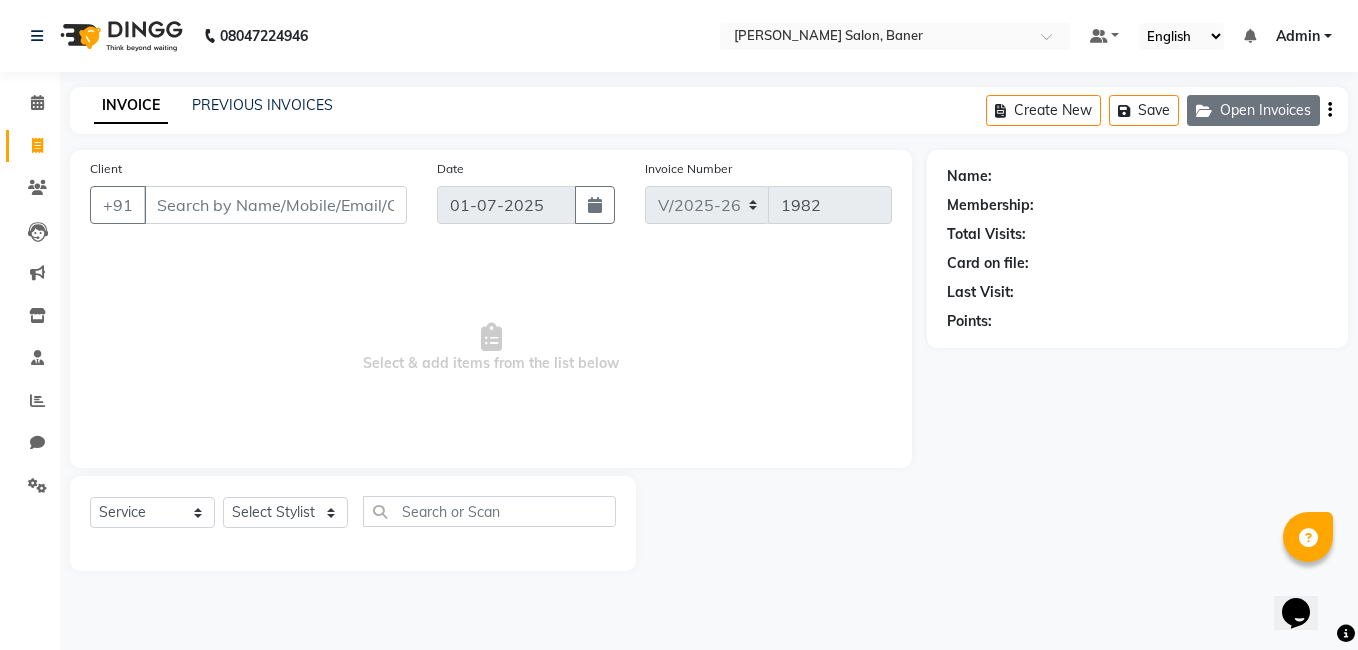 click on "Open Invoices" 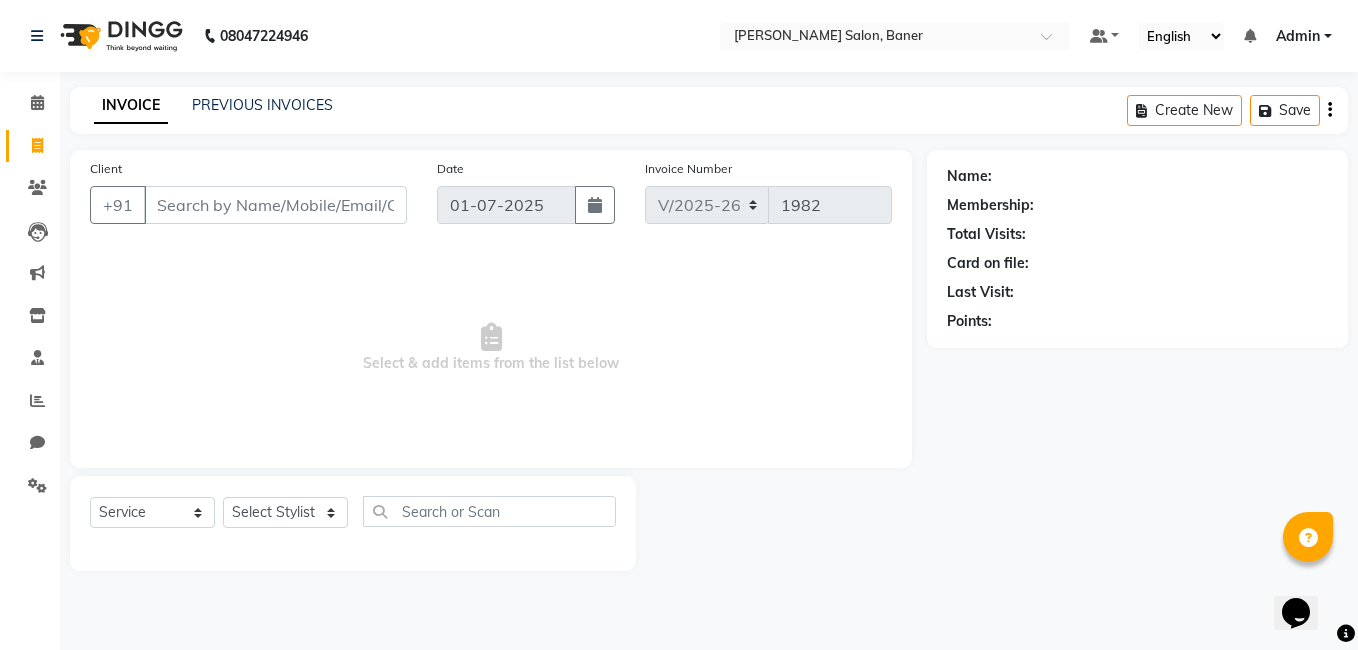 click on "PREVIOUS INVOICES" 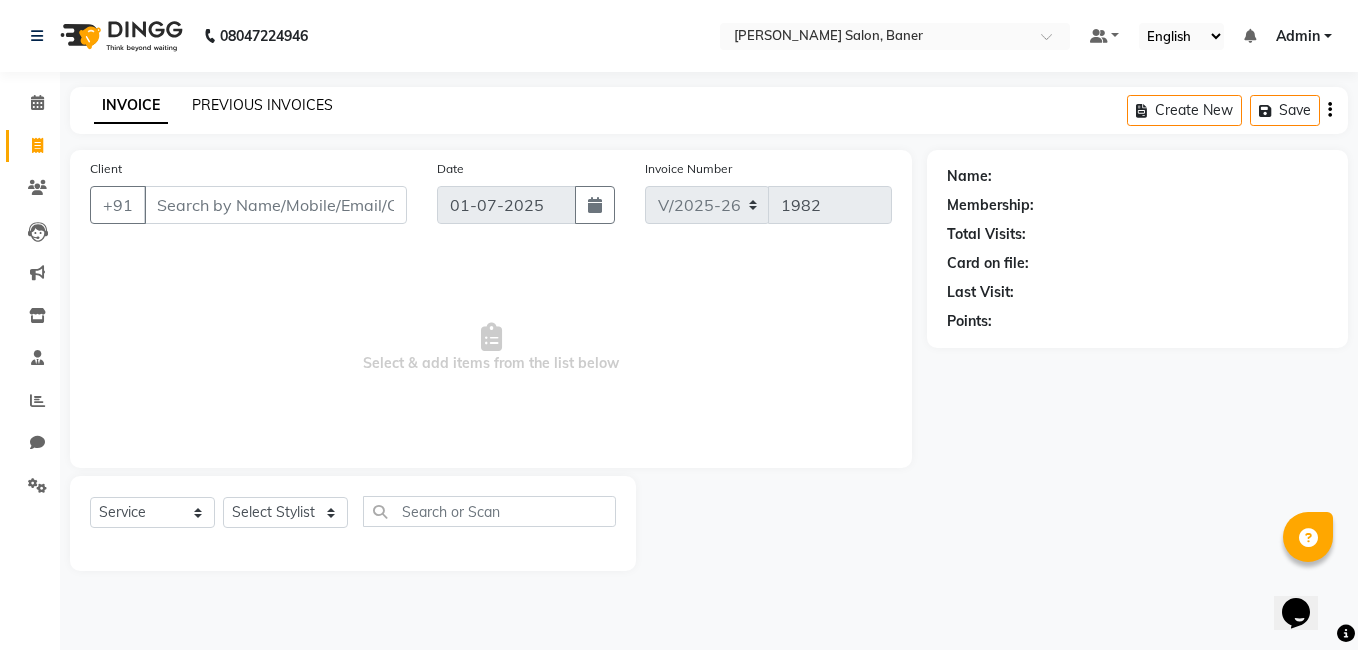 click on "PREVIOUS INVOICES" 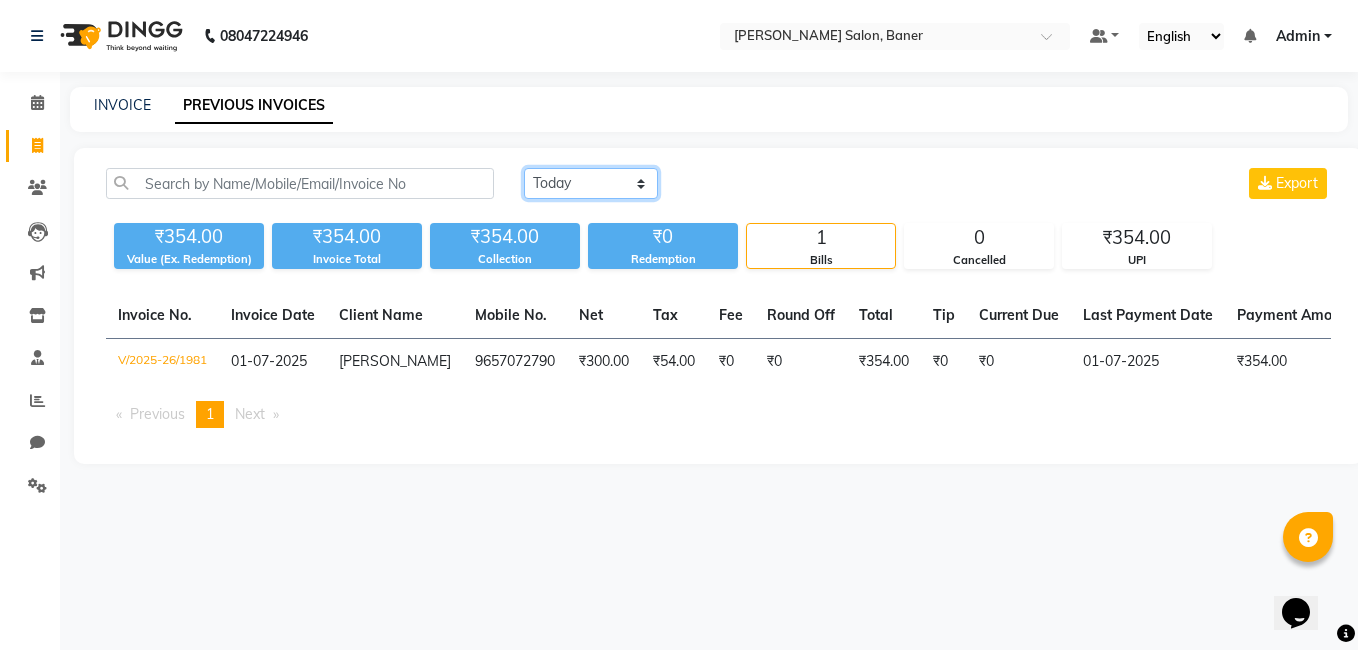 click on "Today Yesterday Custom Range" 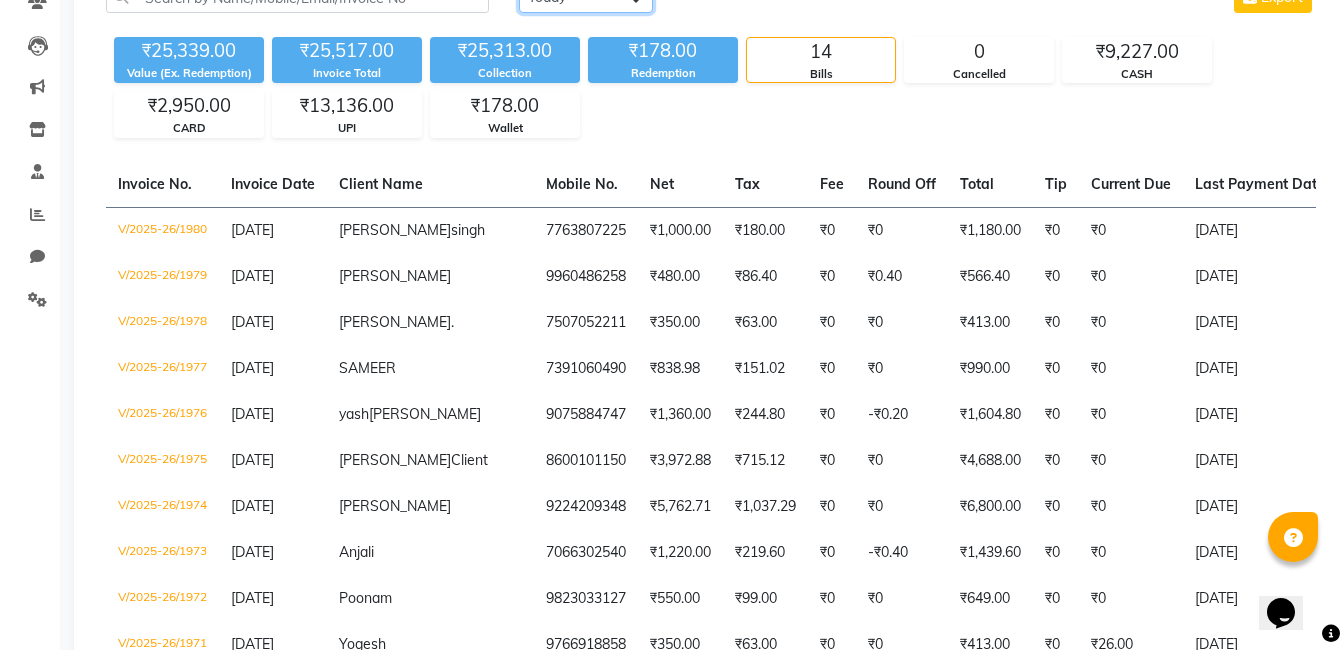 scroll, scrollTop: 0, scrollLeft: 0, axis: both 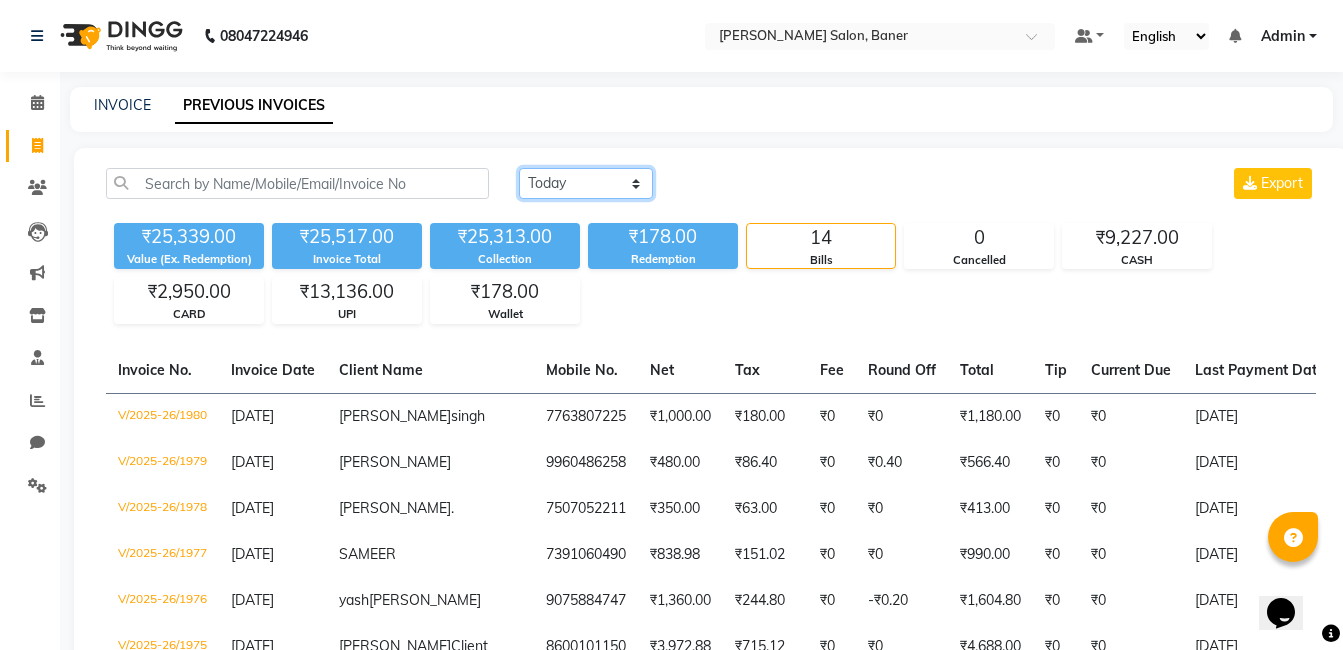 click on "Today Yesterday Custom Range" 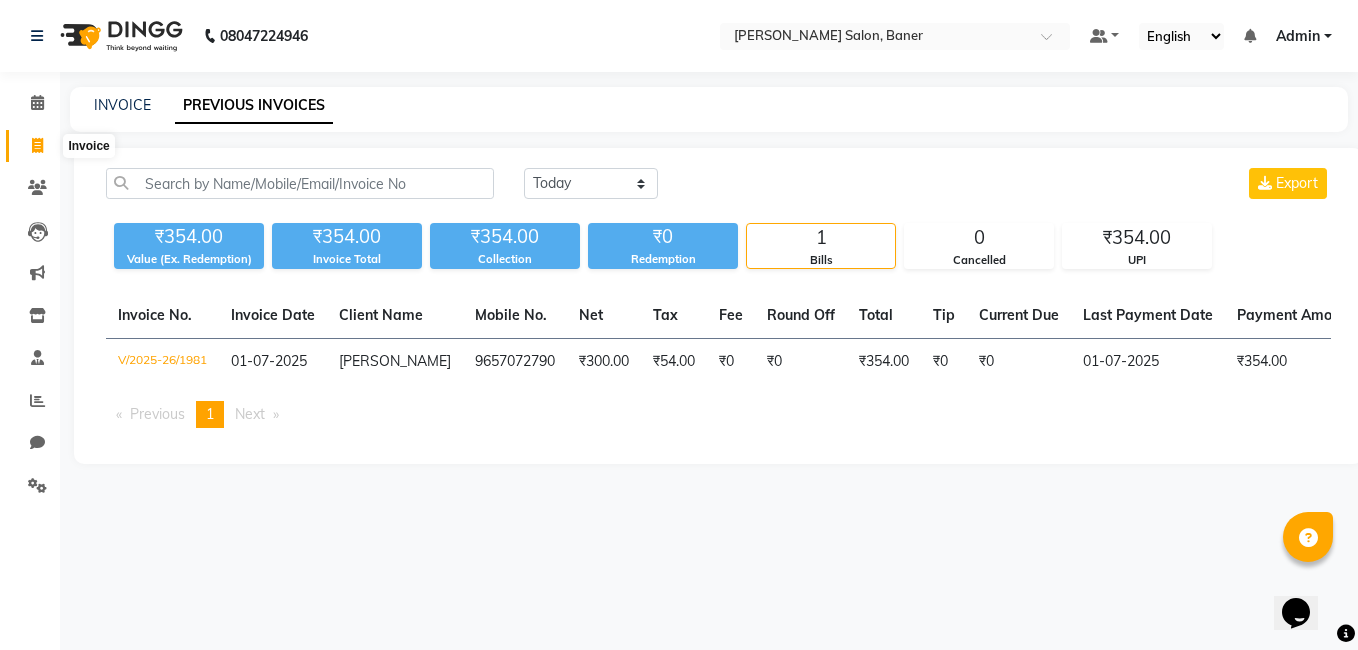 click 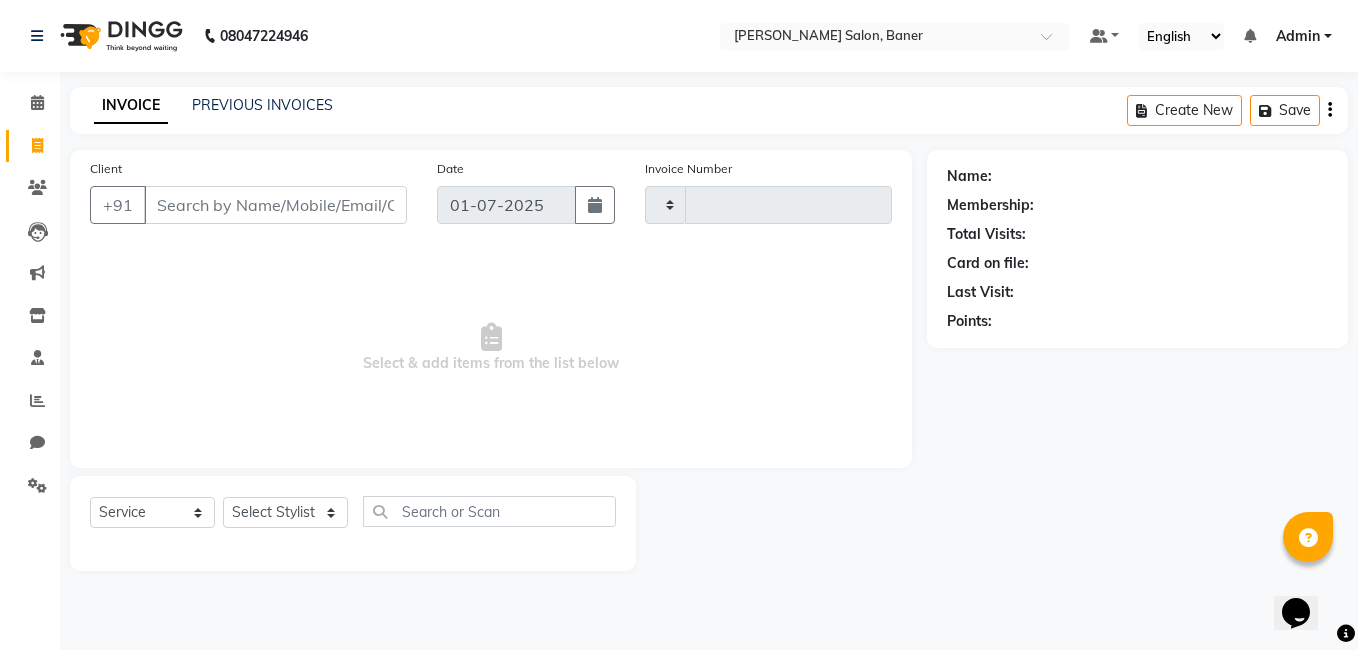 type on "1982" 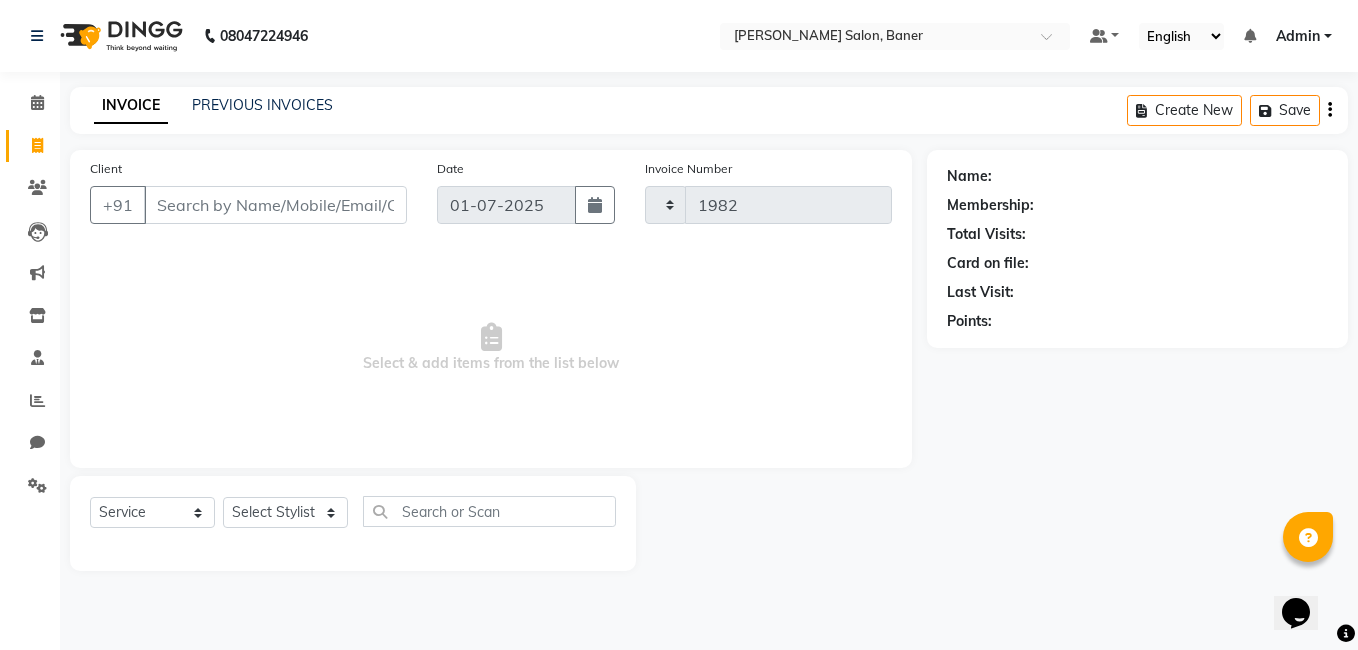 select on "7115" 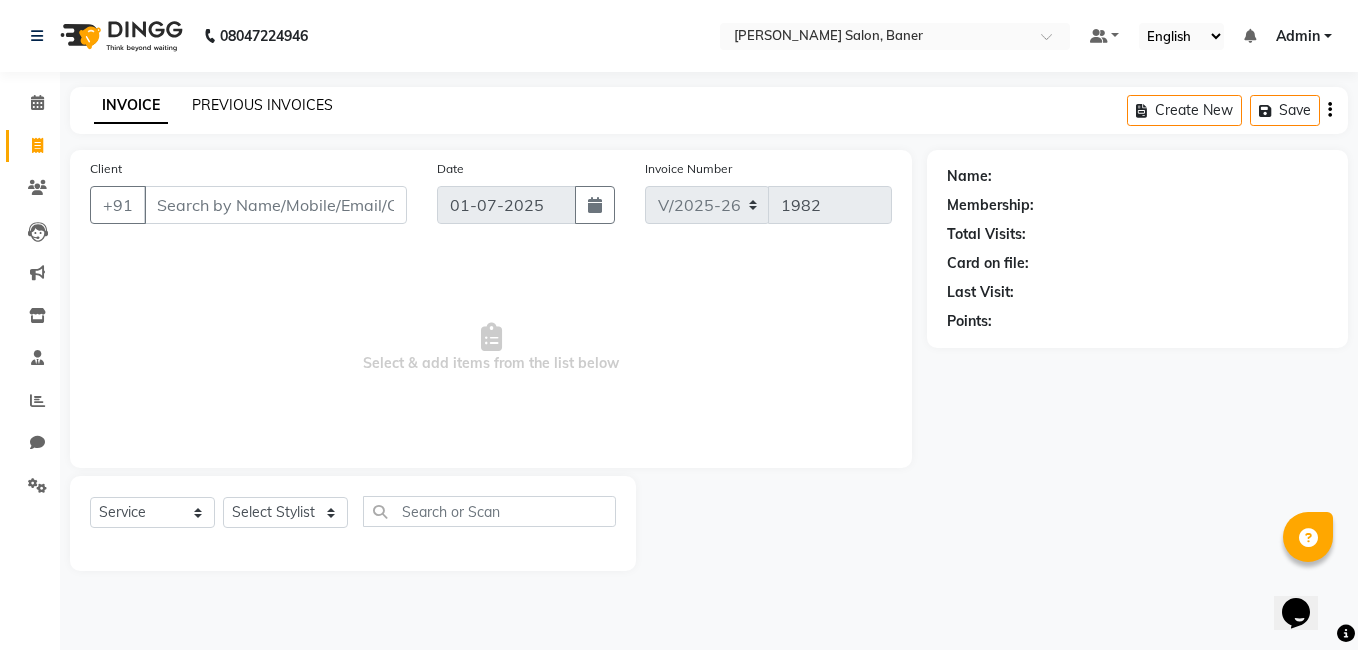 click on "PREVIOUS INVOICES" 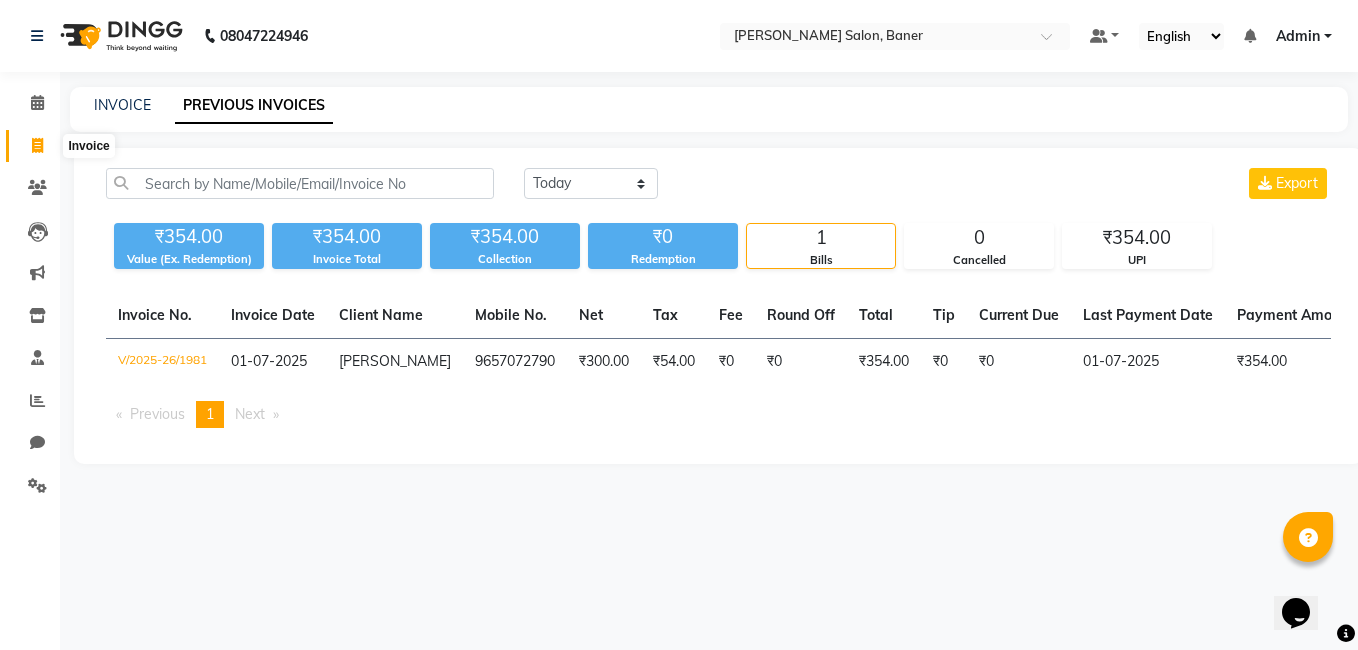 click 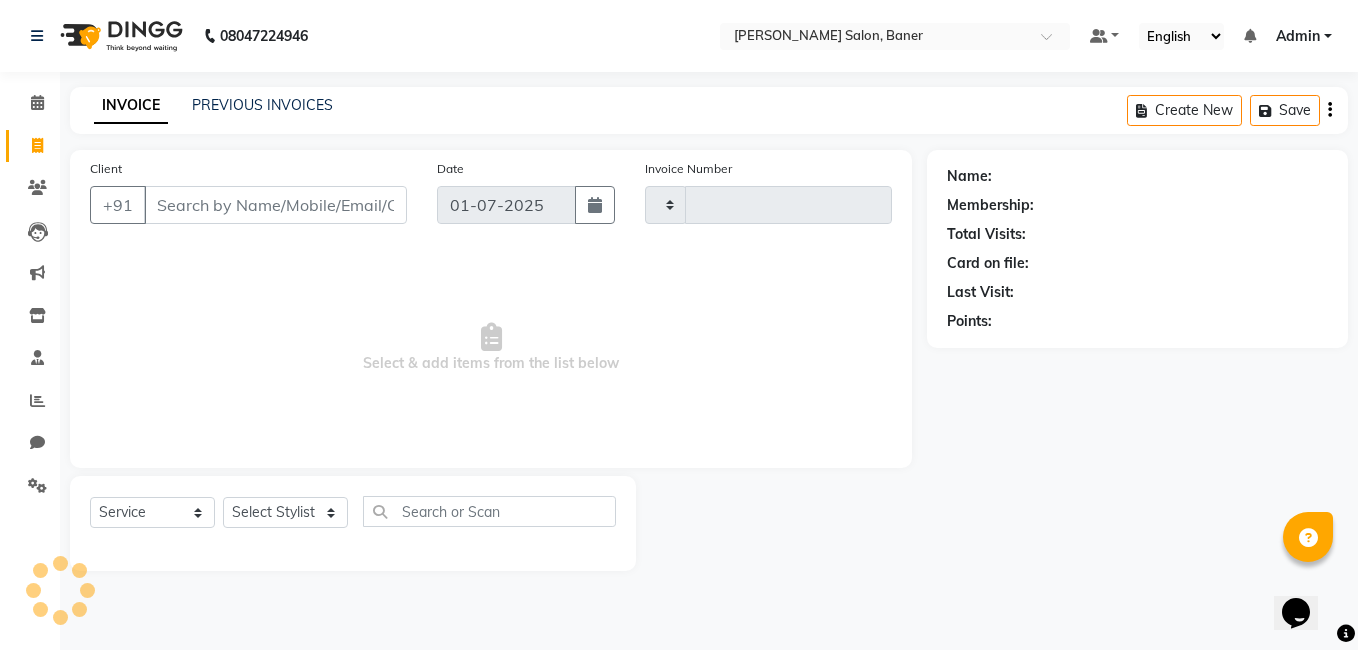 type on "1982" 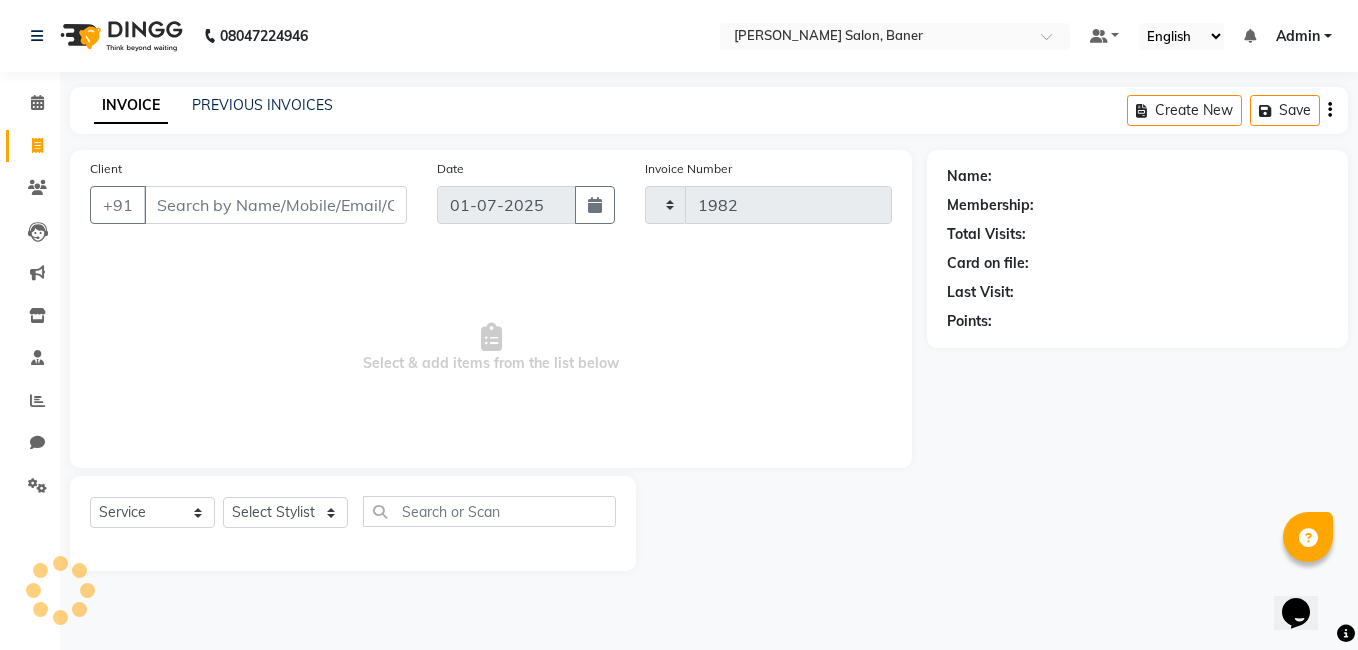 select on "7115" 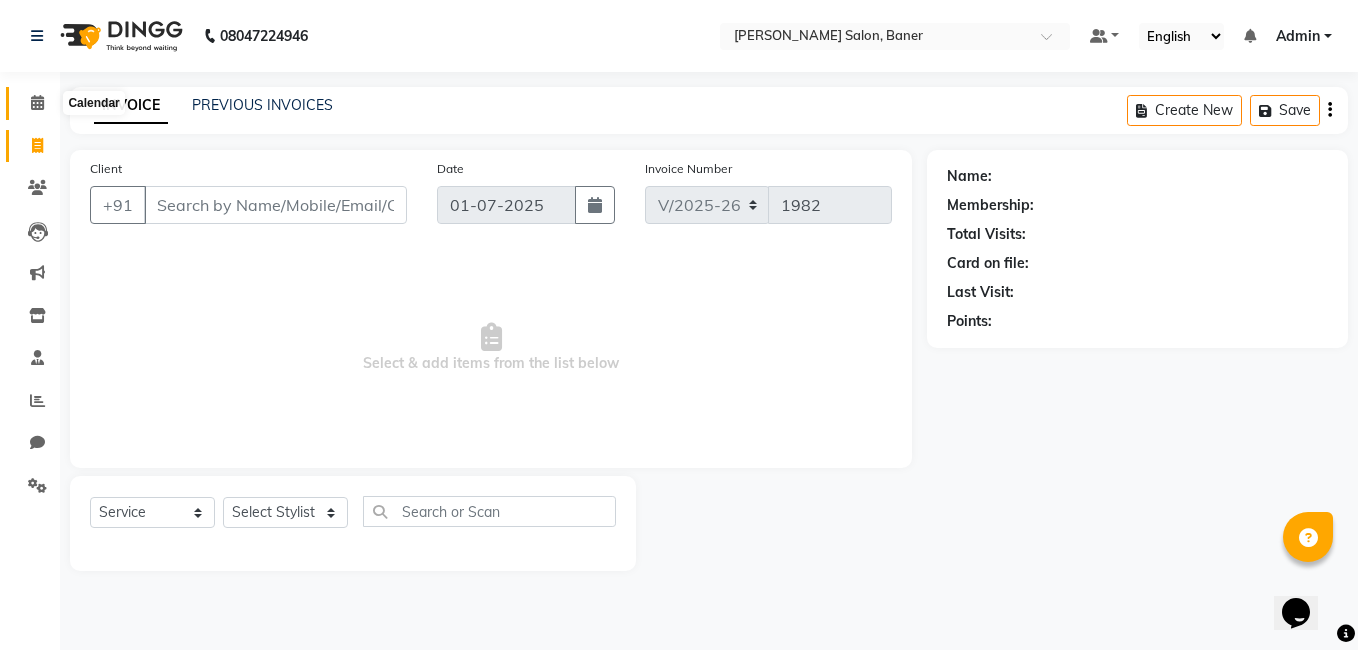 click 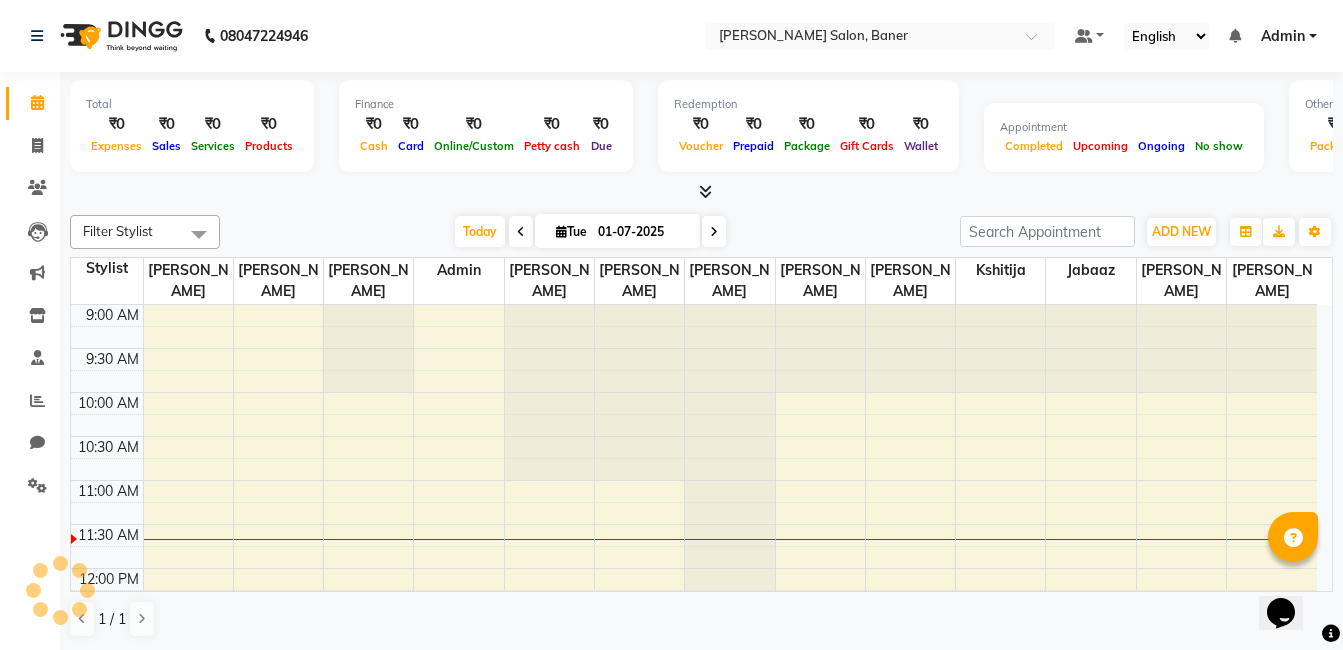 scroll, scrollTop: 0, scrollLeft: 0, axis: both 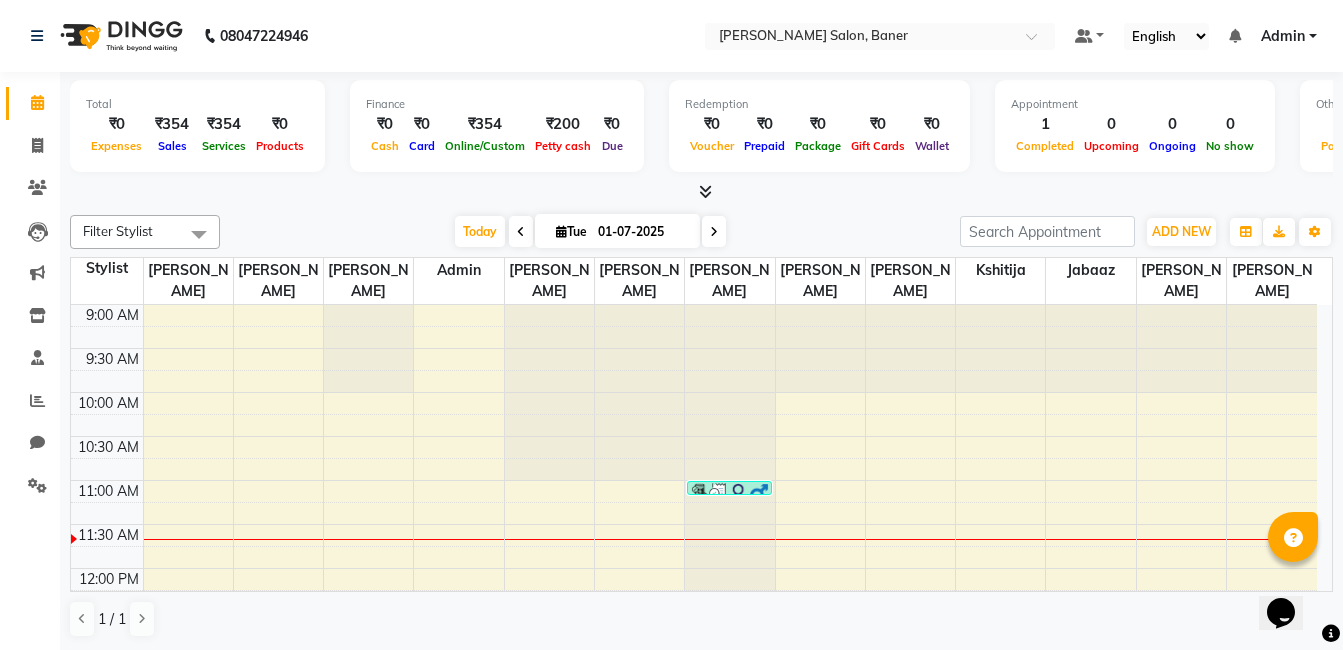 click at bounding box center [701, 192] 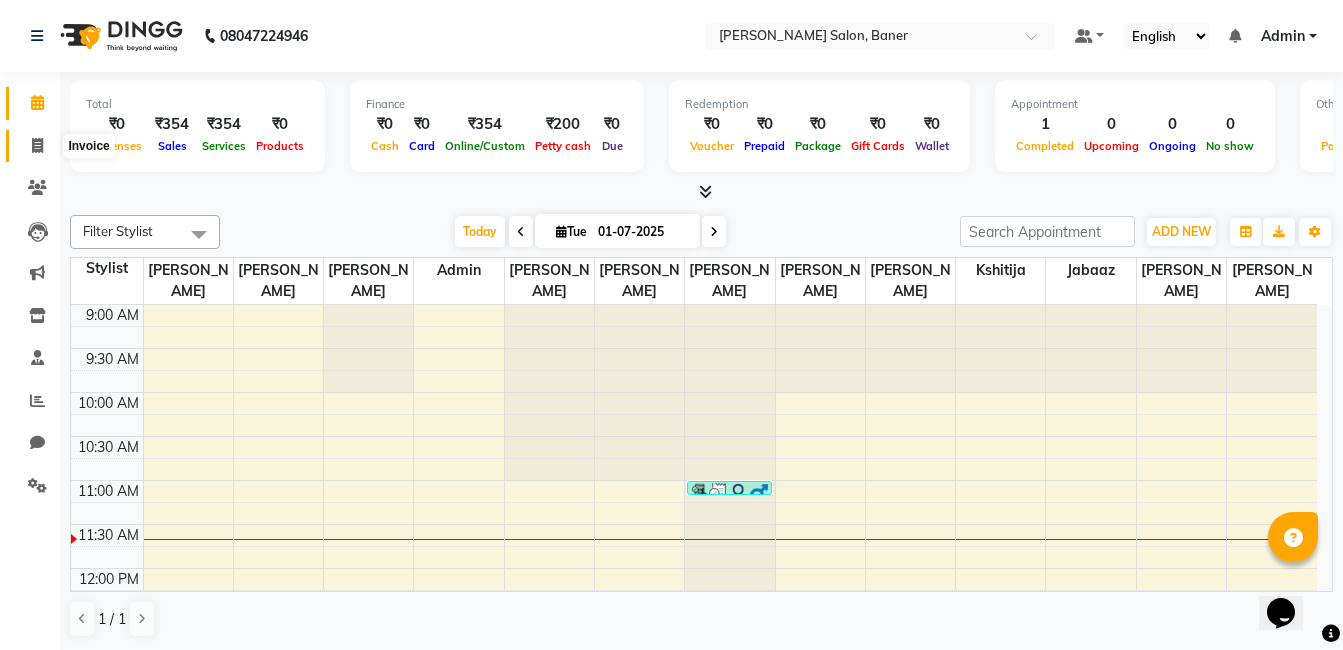 click 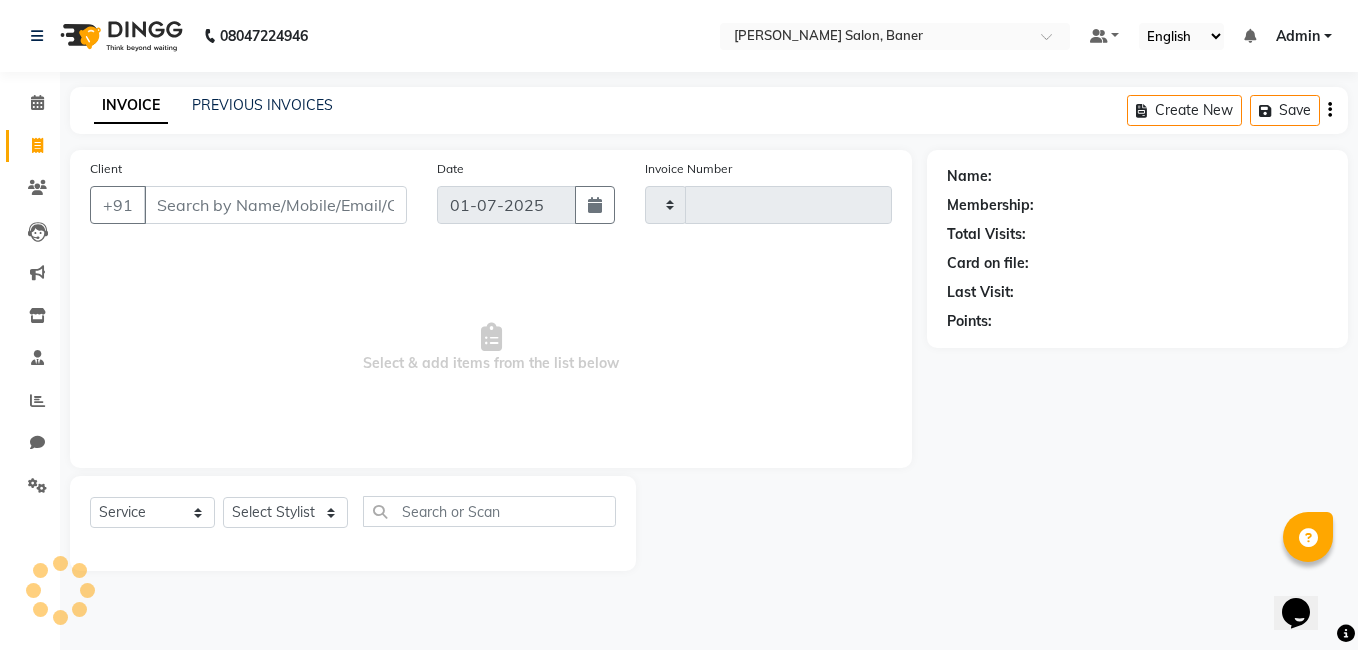 type on "1982" 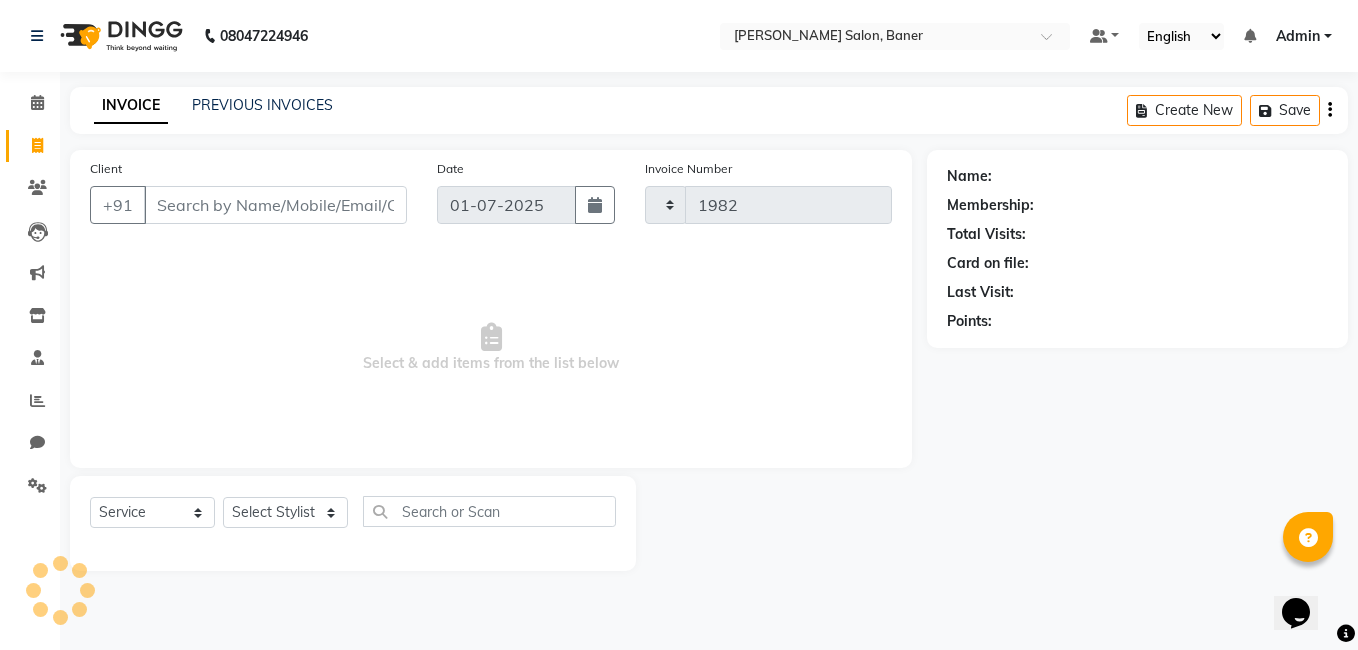 select on "7115" 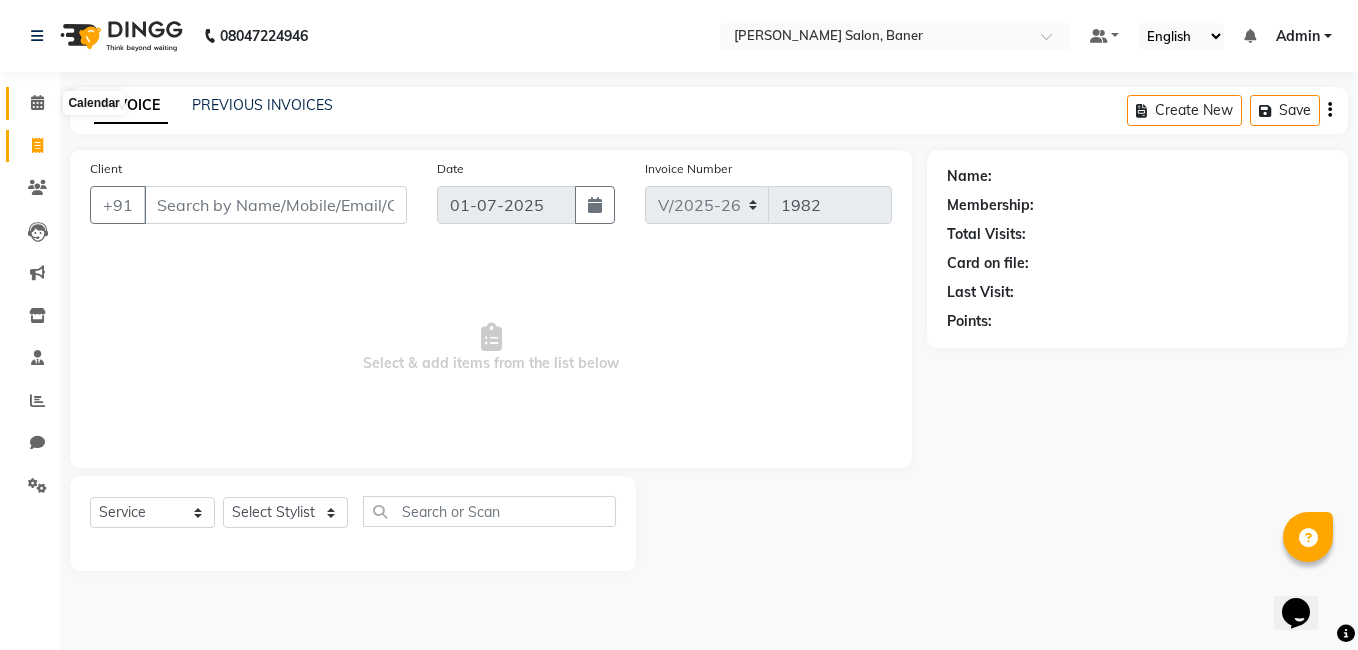 click 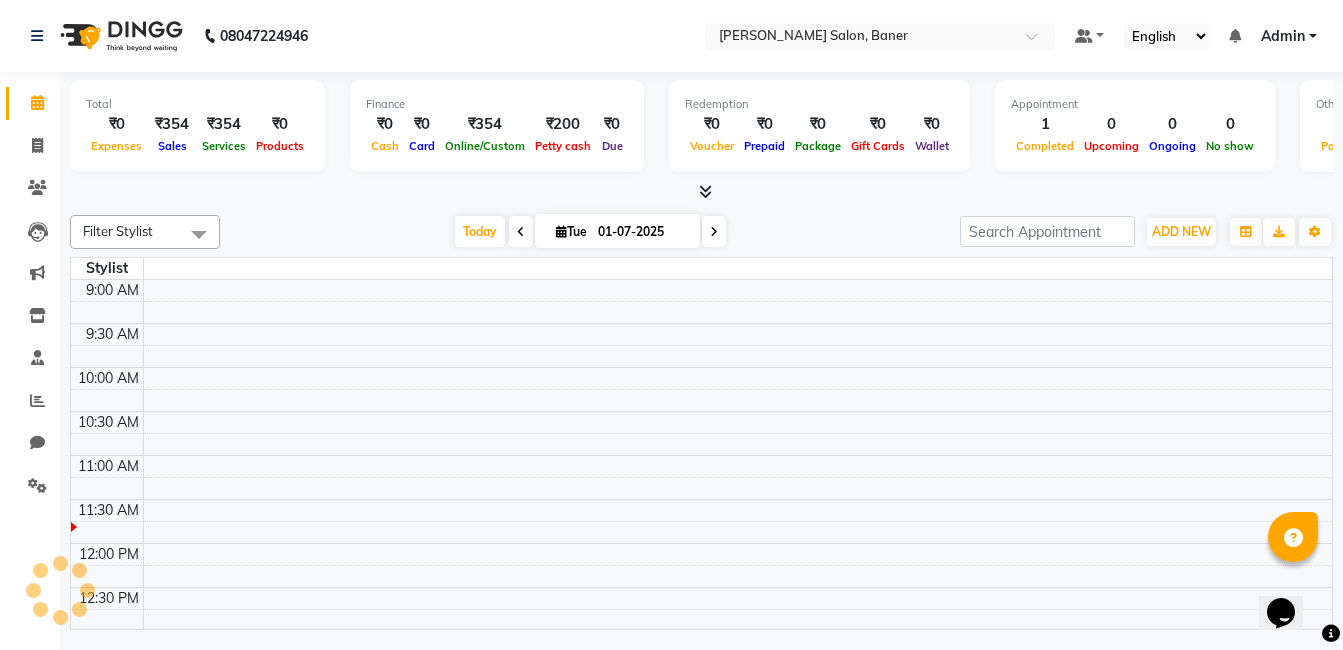 scroll, scrollTop: 177, scrollLeft: 0, axis: vertical 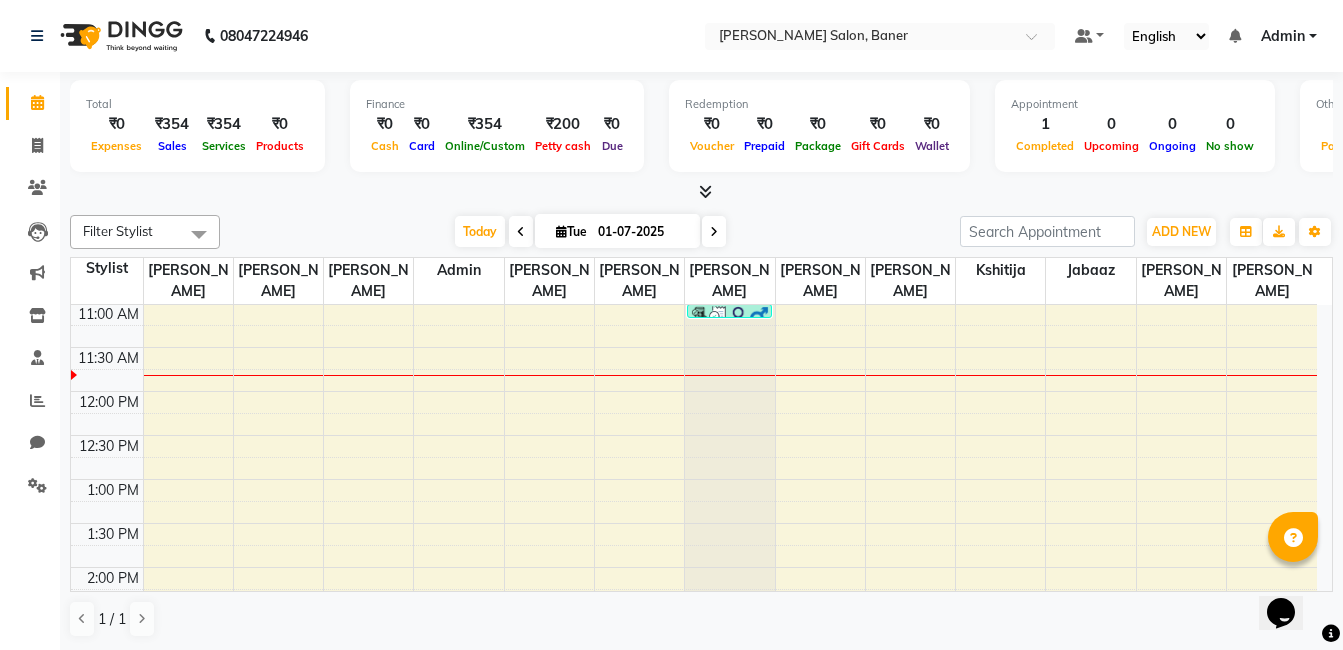 click at bounding box center (714, 232) 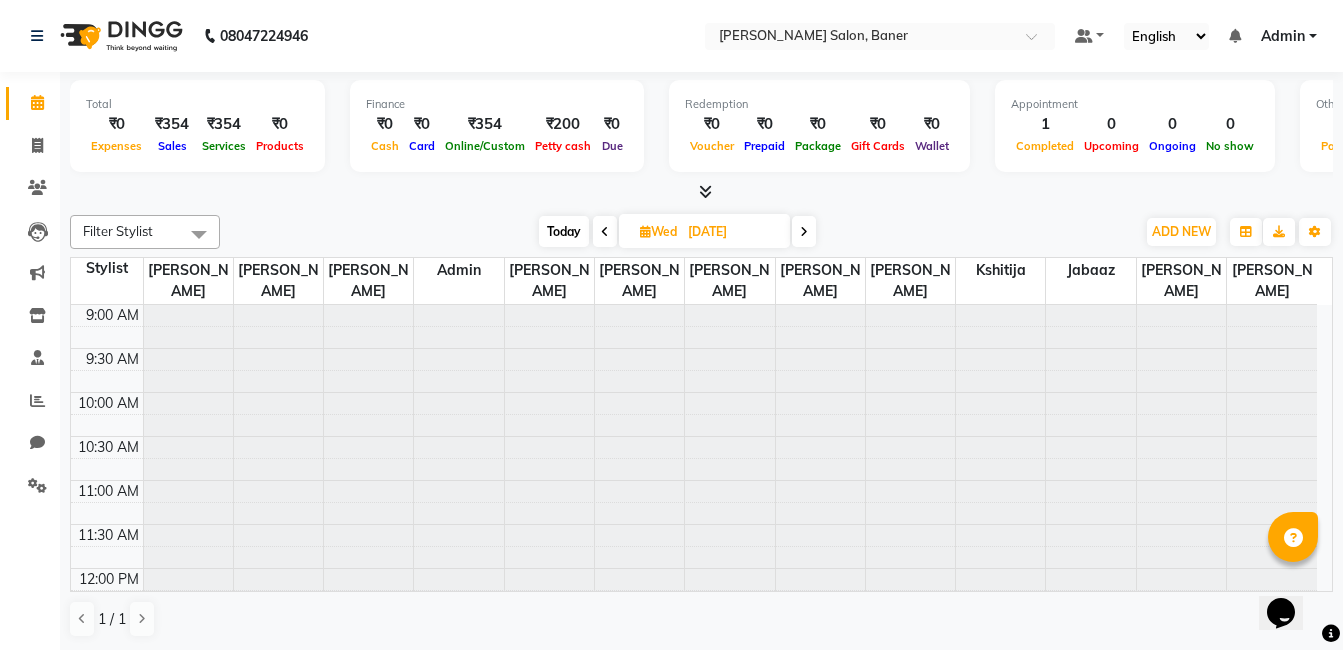 scroll, scrollTop: 177, scrollLeft: 0, axis: vertical 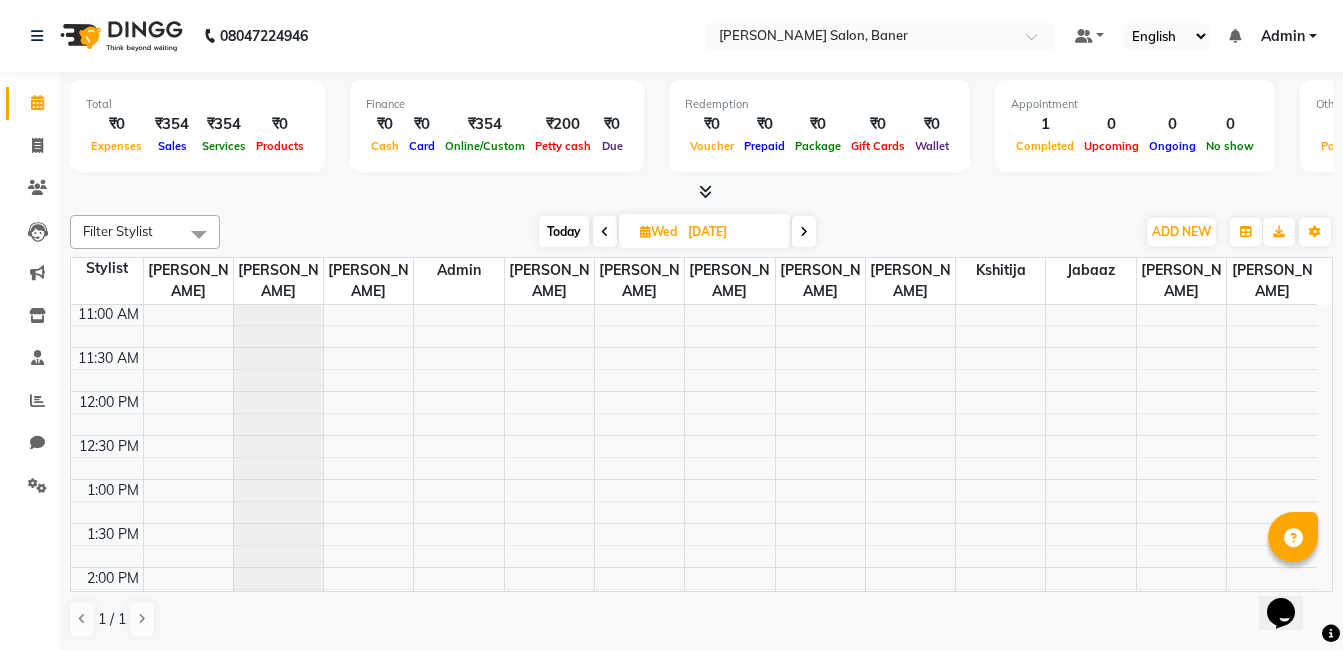 click on "Today" at bounding box center (564, 231) 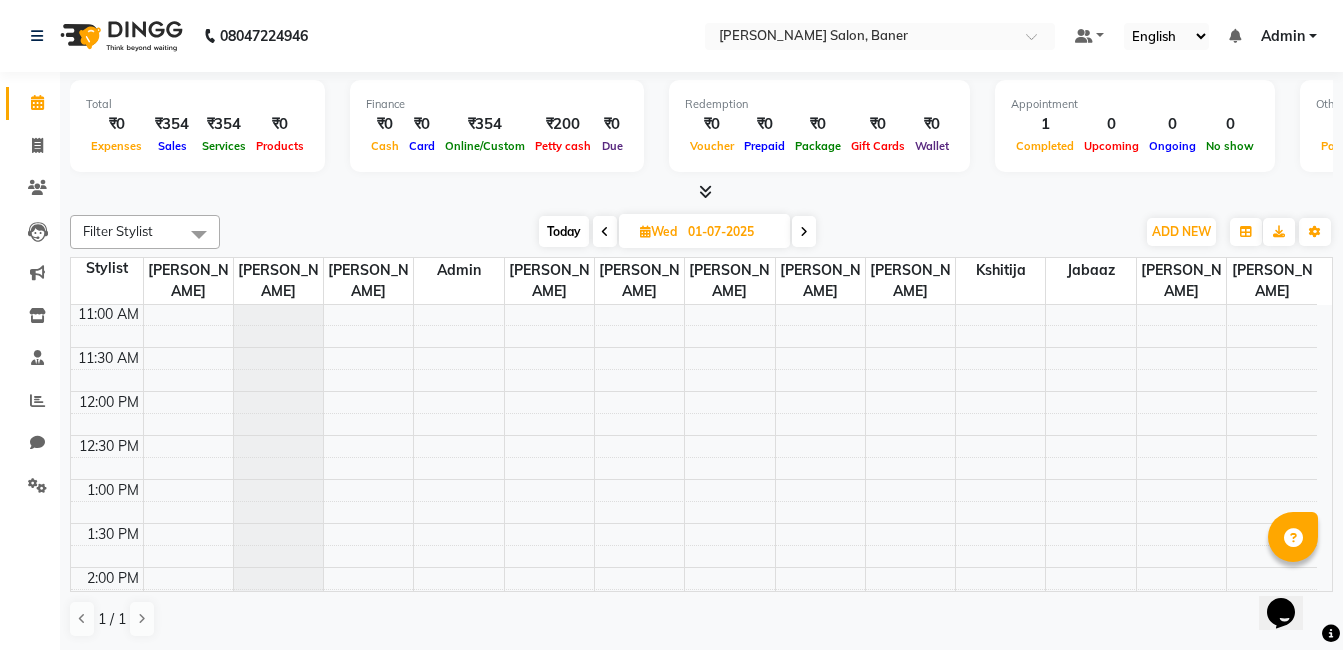 scroll, scrollTop: 177, scrollLeft: 0, axis: vertical 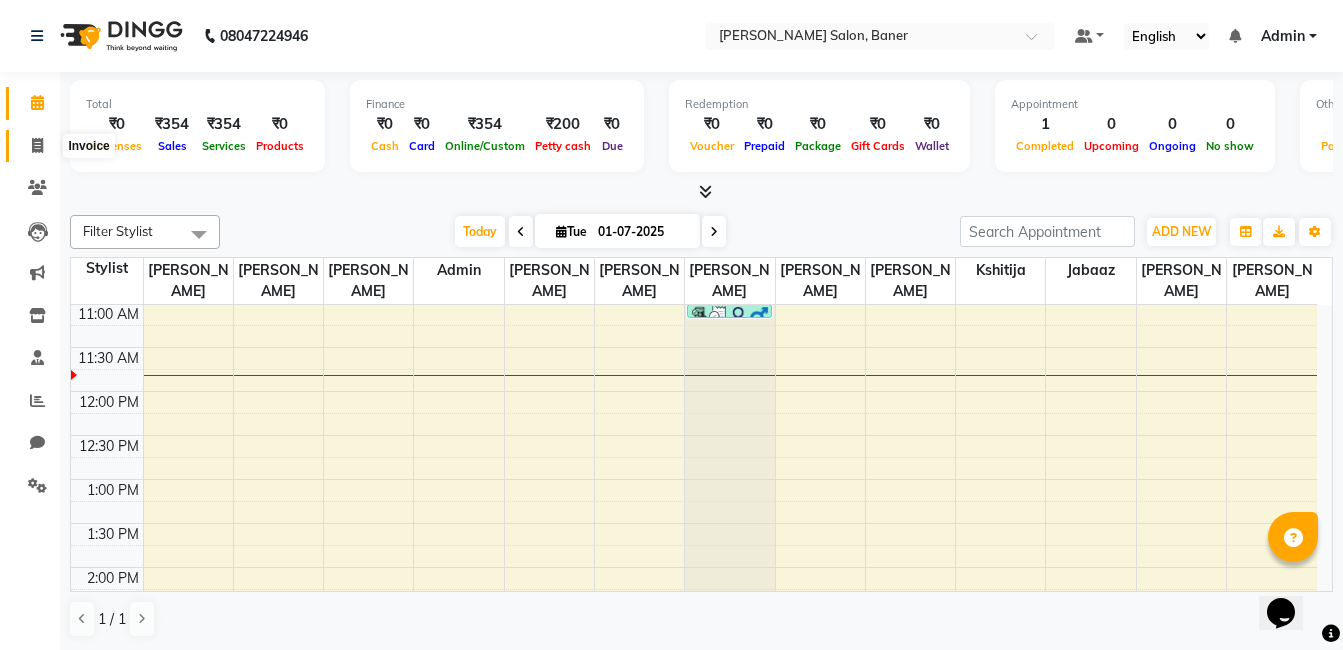 click 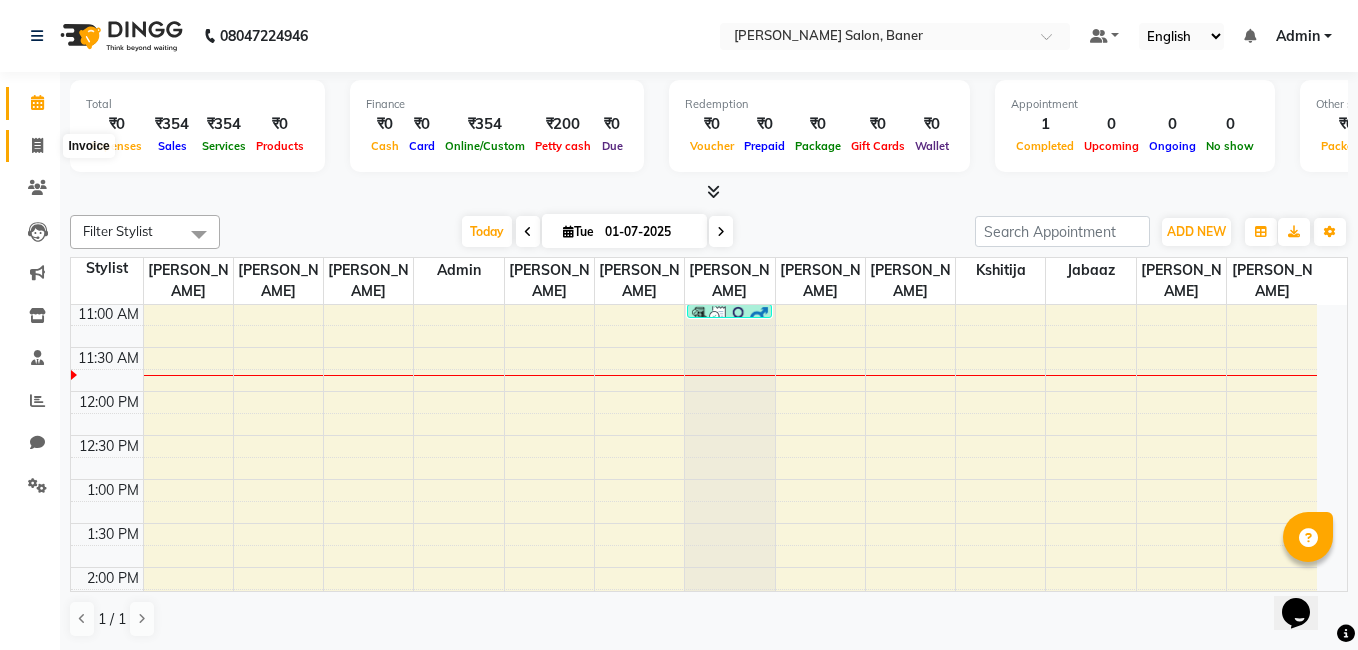 select on "7115" 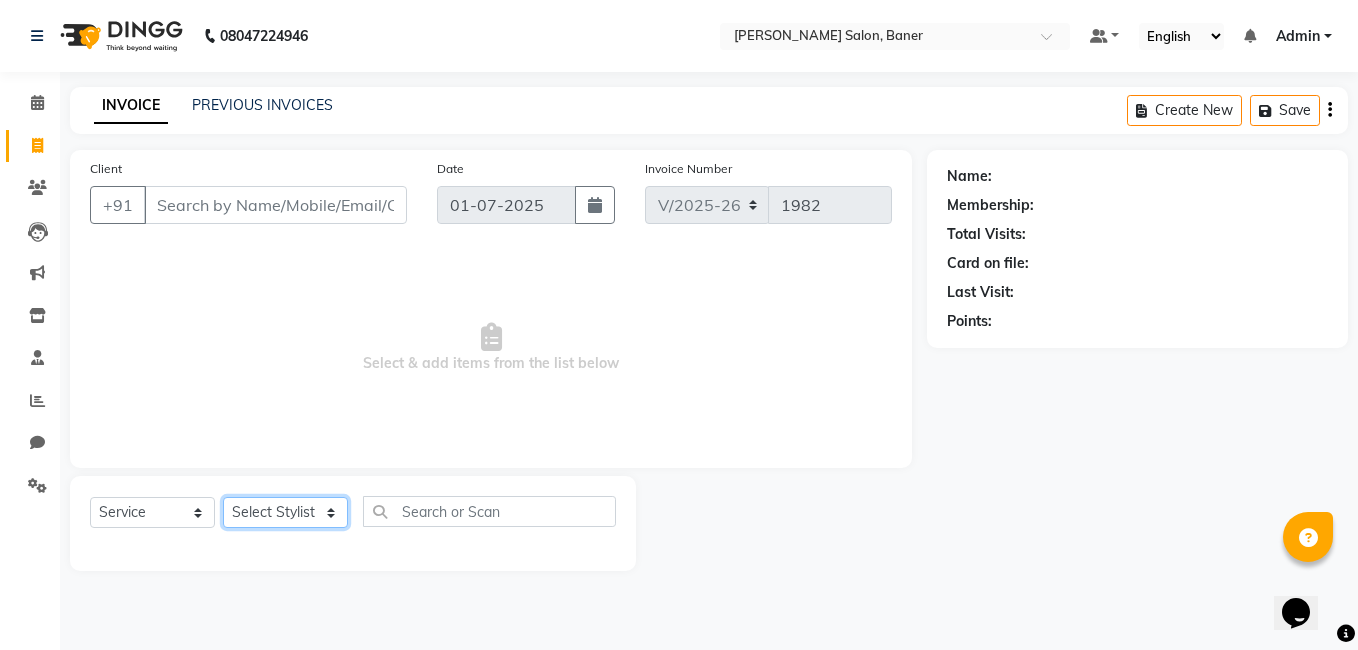 click on "Select Stylist Admin Asif qureshi Deepali Munde Dipali Jivane Jabaaz Karishma Khot  Kshitija Kumar  Palash Das Prem patode Rahul chhapchhade Rupesh sangale Santosh Kadam Swapnil jadhav" 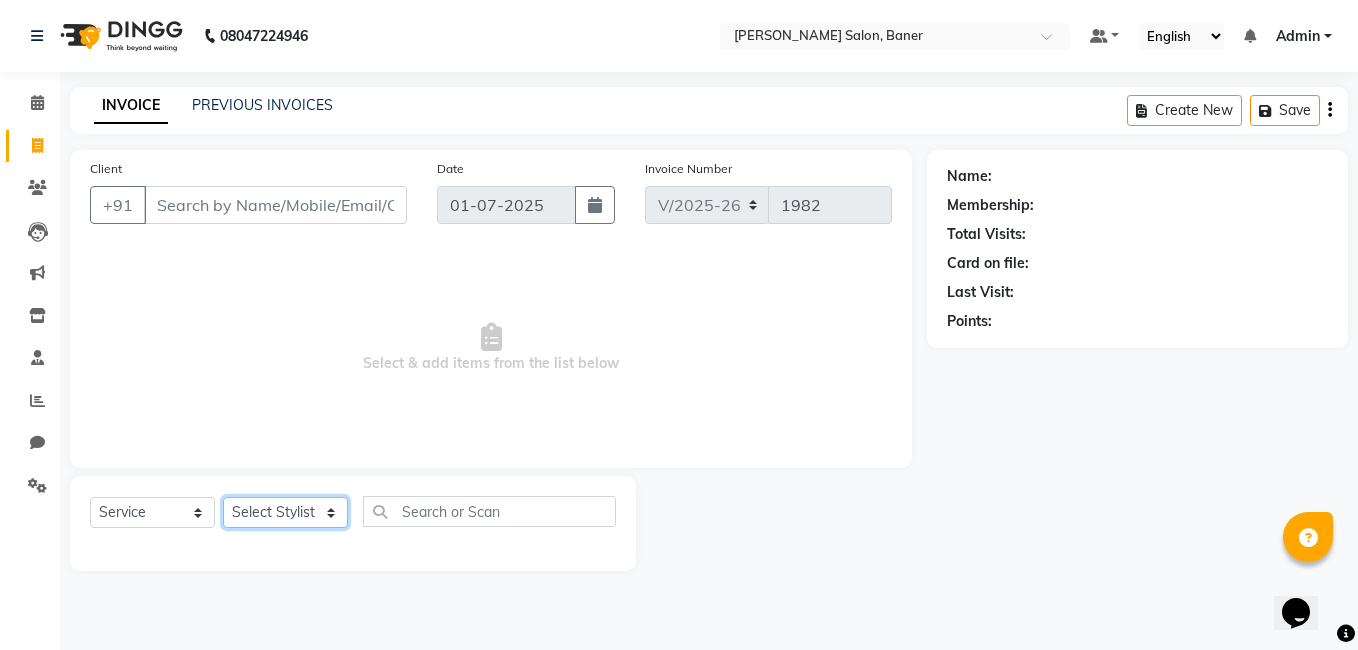 select on "63865" 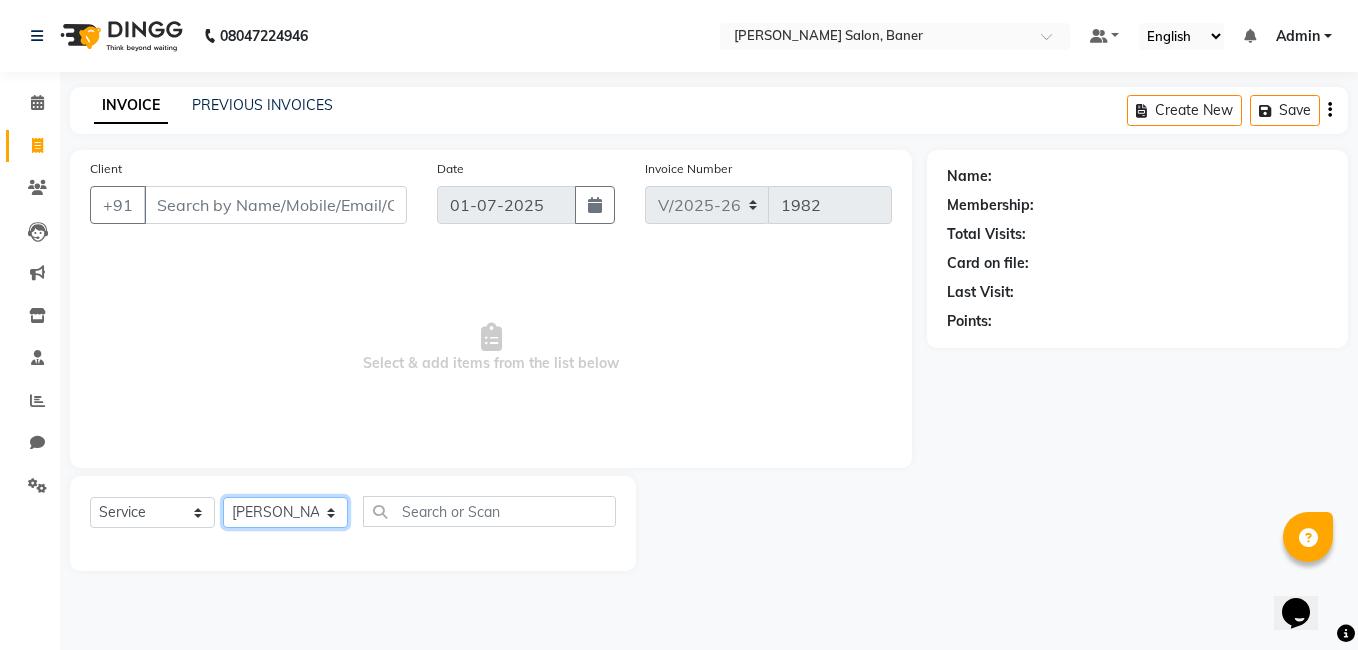 click on "Select Stylist Admin Asif qureshi Deepali Munde Dipali Jivane Jabaaz Karishma Khot  Kshitija Kumar  Palash Das Prem patode Rahul chhapchhade Rupesh sangale Santosh Kadam Swapnil jadhav" 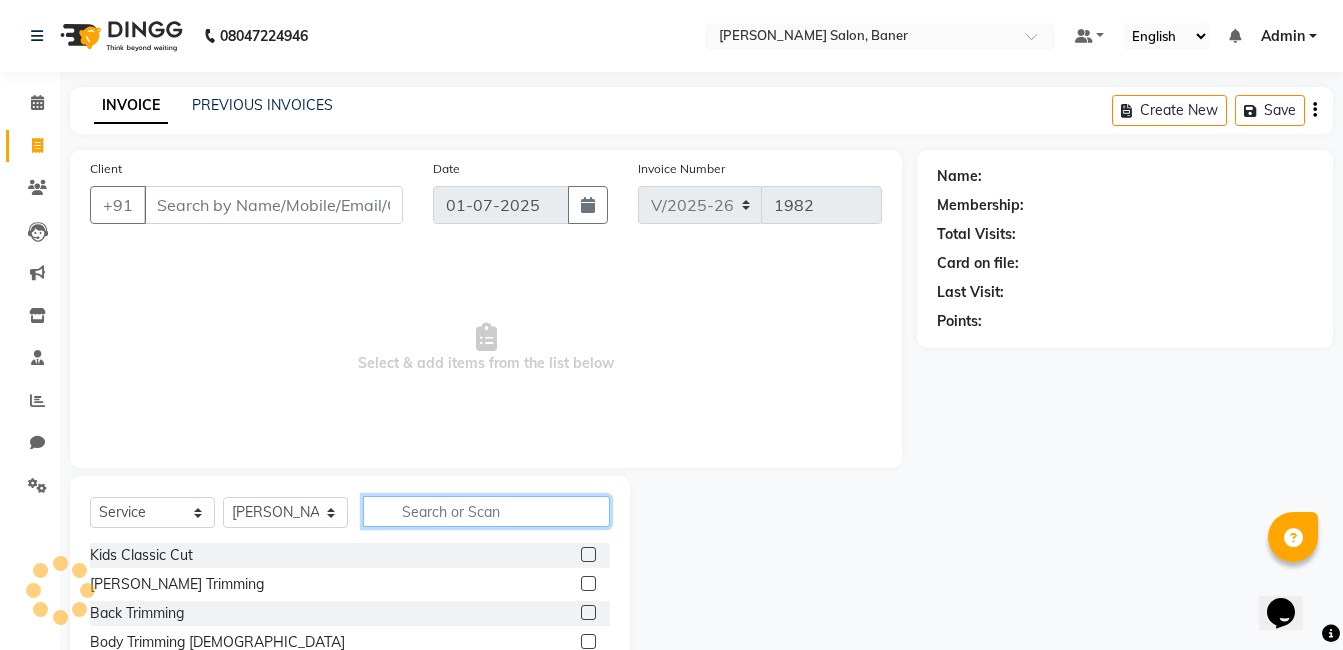 click 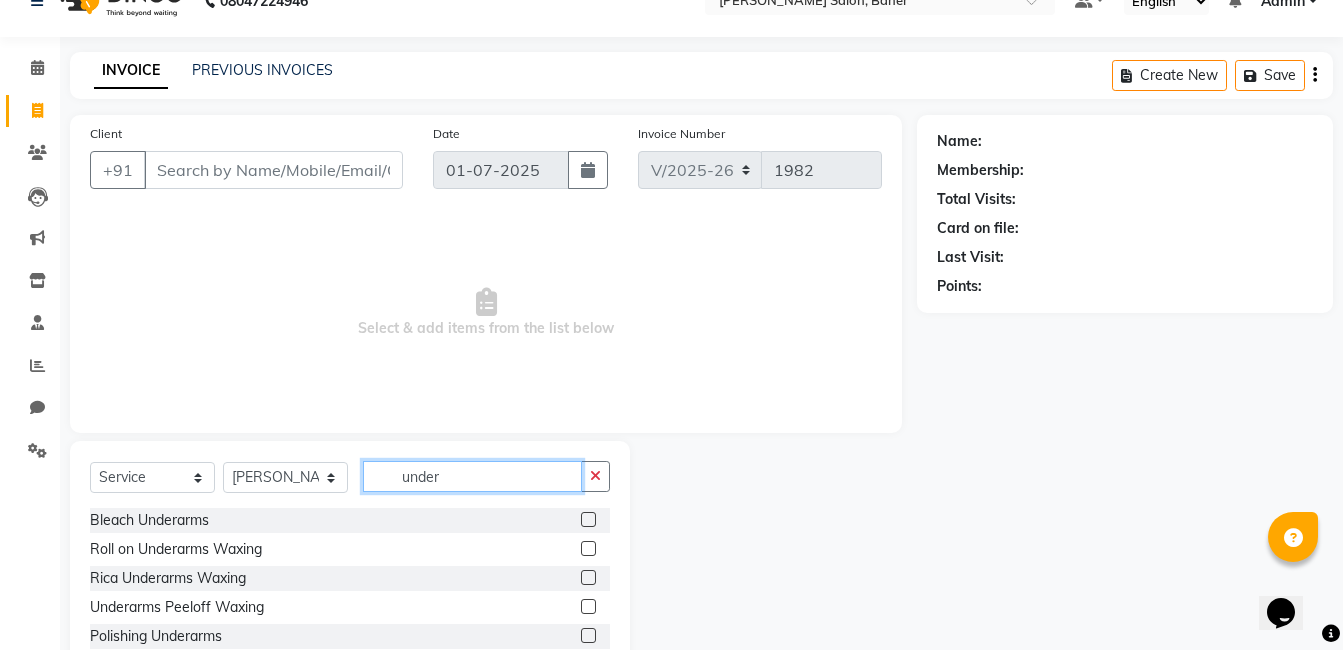 scroll, scrollTop: 96, scrollLeft: 0, axis: vertical 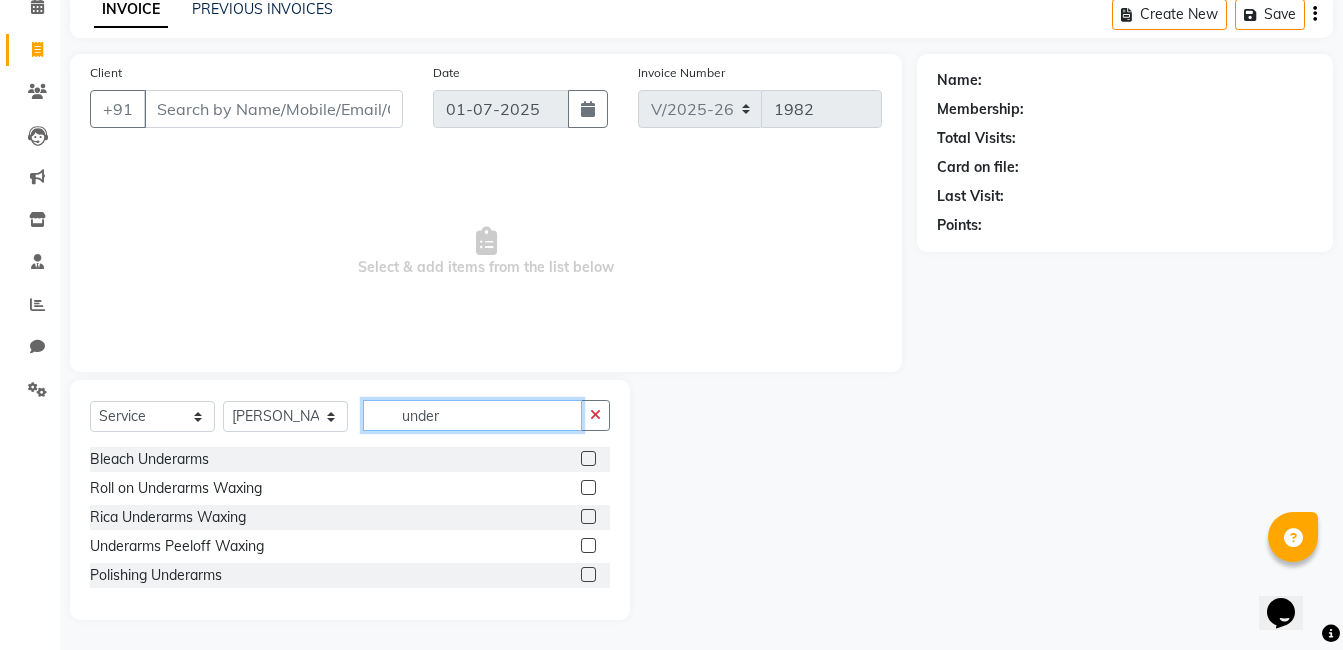 type on "under" 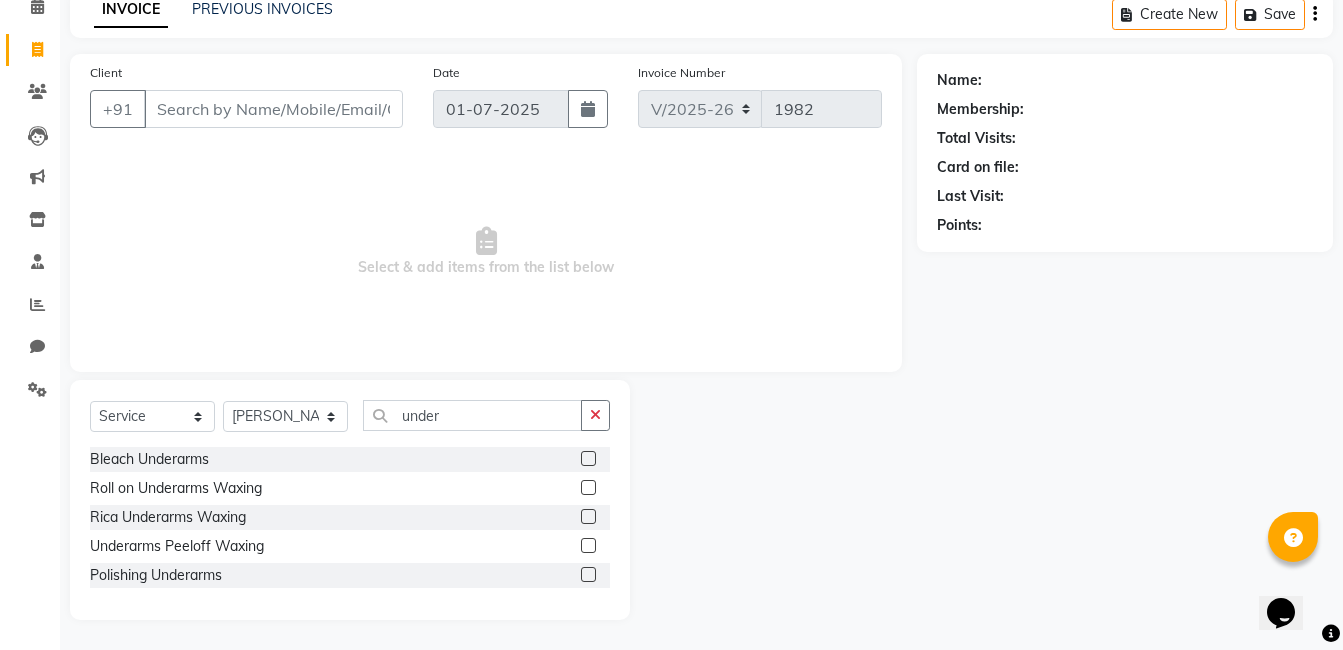 click 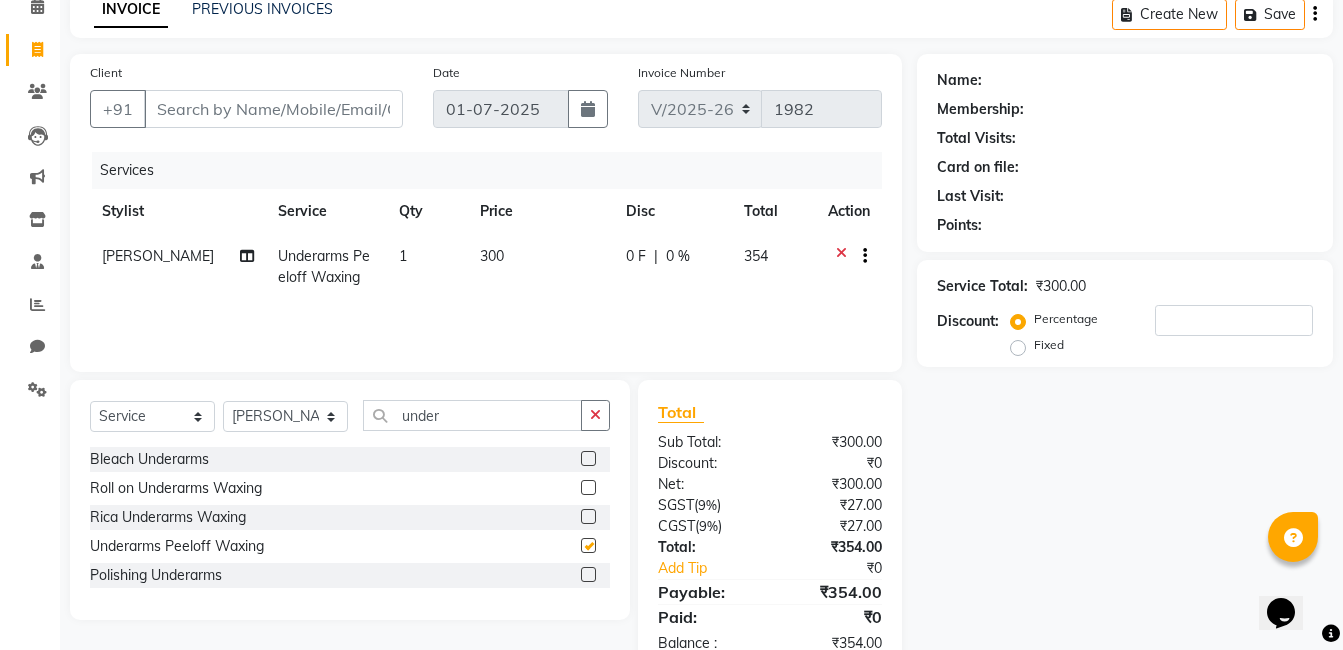 checkbox on "false" 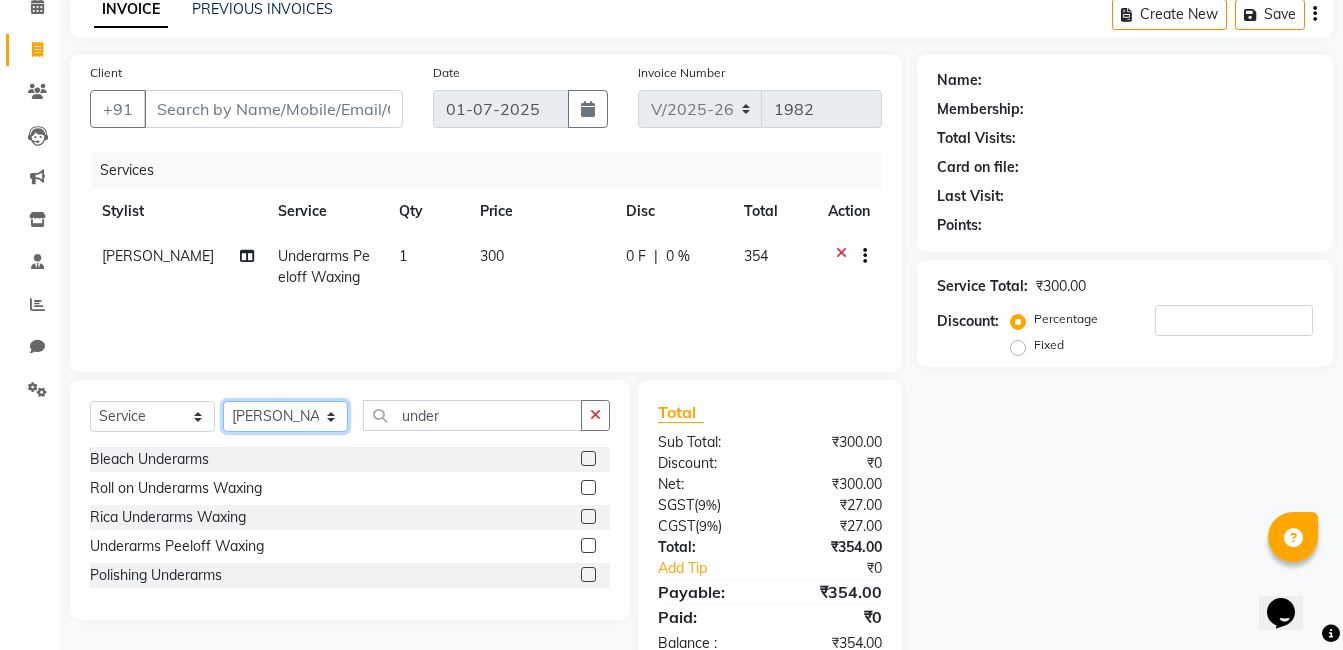 click on "Select Stylist Admin Asif qureshi Deepali Munde Dipali Jivane Jabaaz Karishma Khot  Kshitija Kumar  Palash Das Prem patode Rahul chhapchhade Rupesh sangale Santosh Kadam Swapnil jadhav" 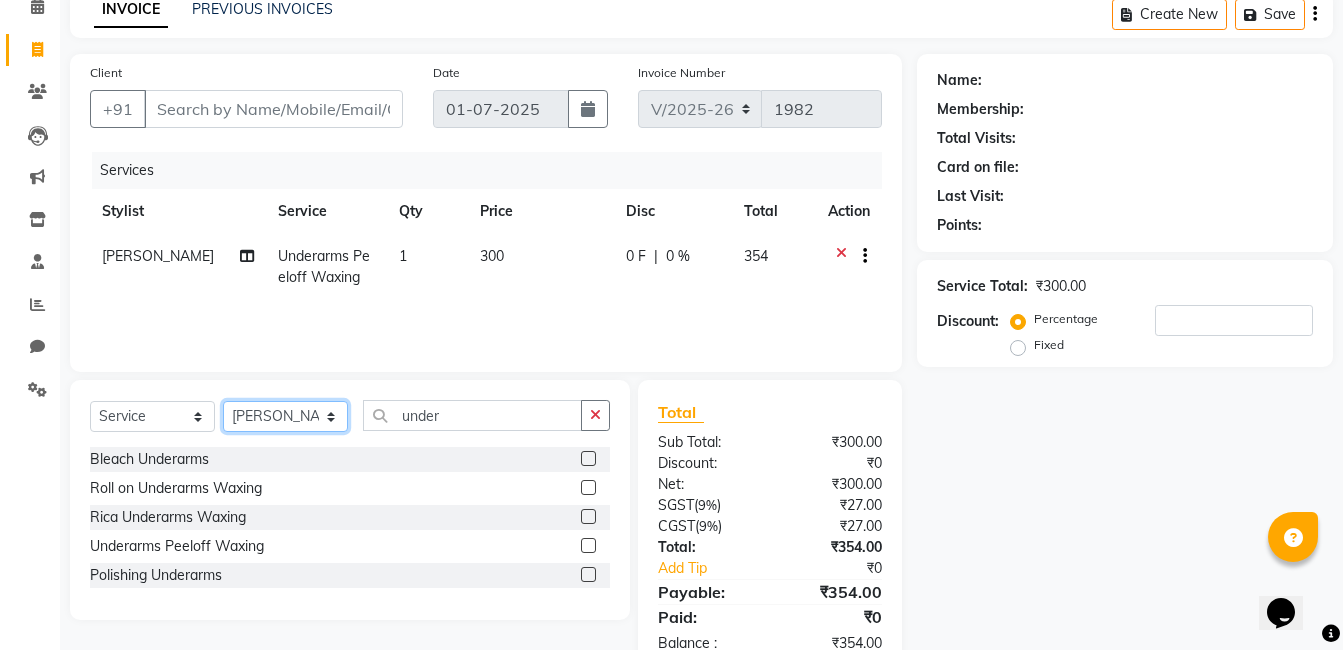 click on "Select Stylist Admin Asif qureshi Deepali Munde Dipali Jivane Jabaaz Karishma Khot  Kshitija Kumar  Palash Das Prem patode Rahul chhapchhade Rupesh sangale Santosh Kadam Swapnil jadhav" 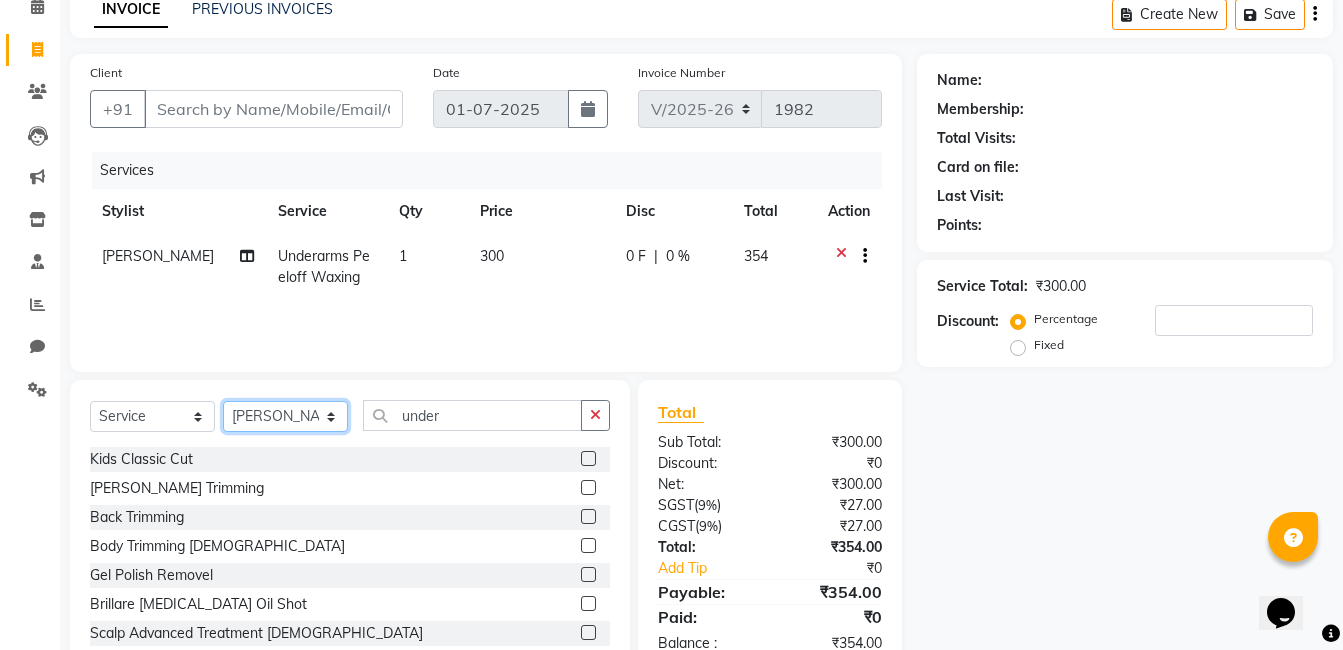 click on "Select Stylist Admin Asif qureshi Deepali Munde Dipali Jivane Jabaaz Karishma Khot  Kshitija Kumar  Palash Das Prem patode Rahul chhapchhade Rupesh sangale Santosh Kadam Swapnil jadhav" 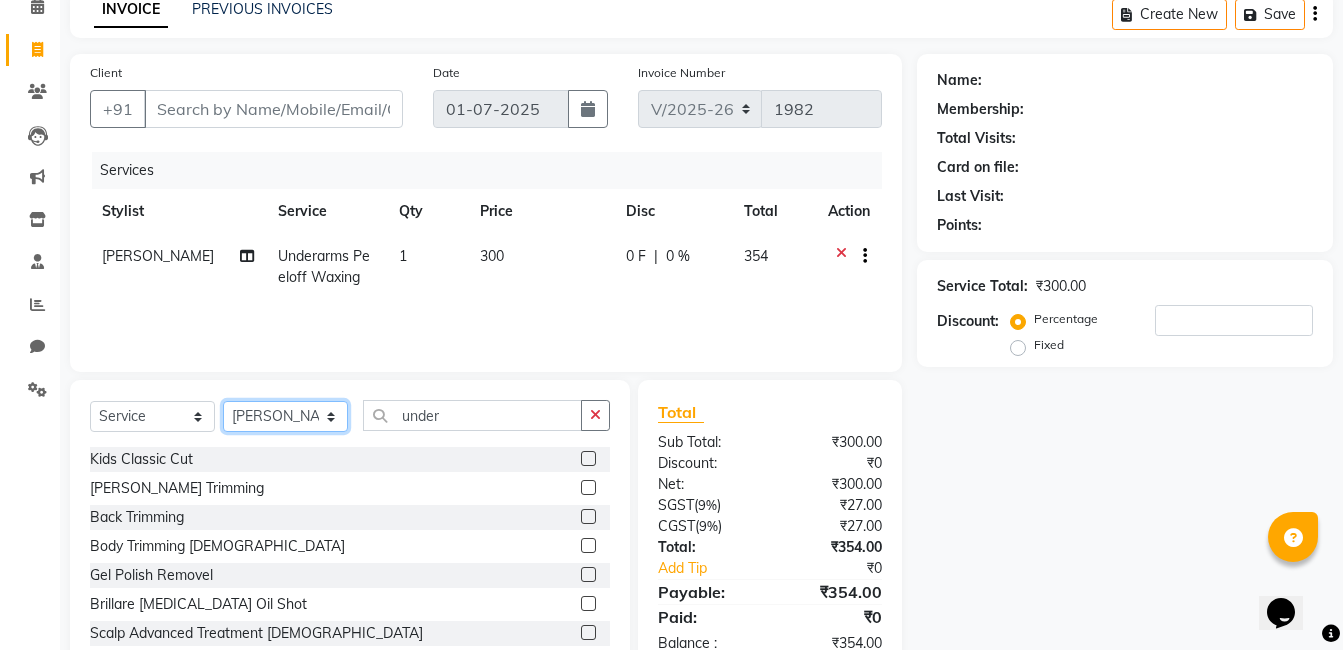 select on "69598" 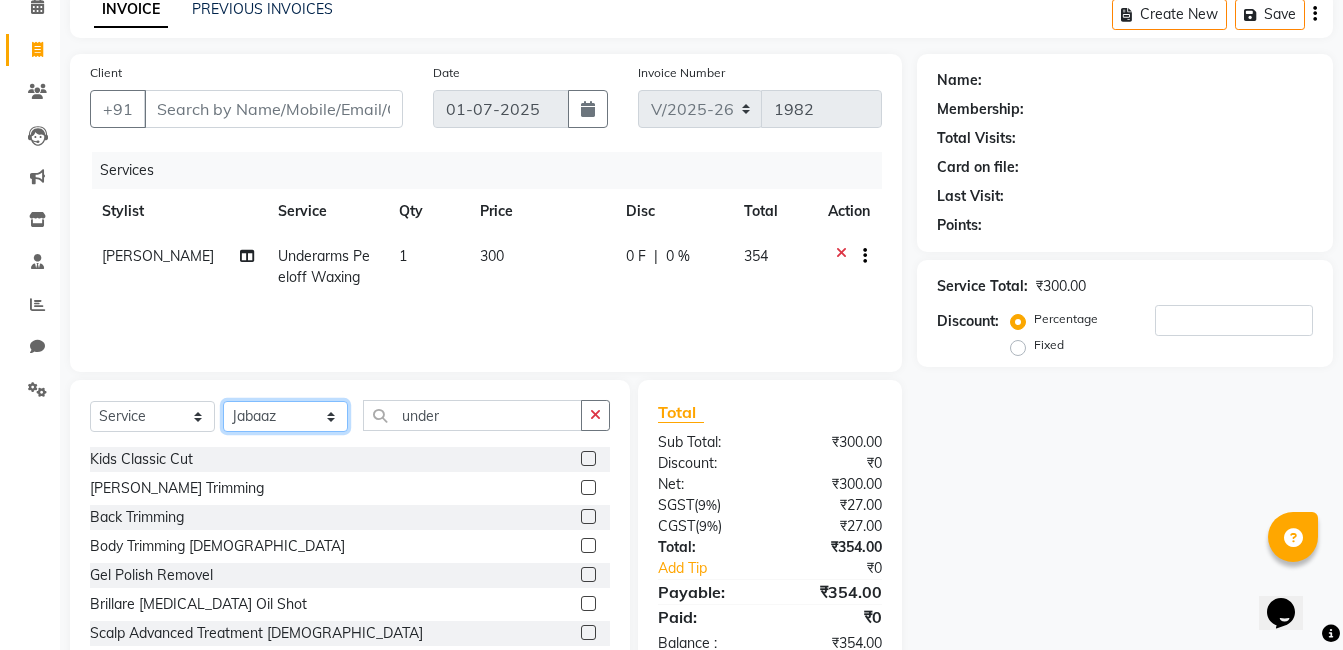 click on "Select Stylist Admin Asif qureshi Deepali Munde Dipali Jivane Jabaaz Karishma Khot  Kshitija Kumar  Palash Das Prem patode Rahul chhapchhade Rupesh sangale Santosh Kadam Swapnil jadhav" 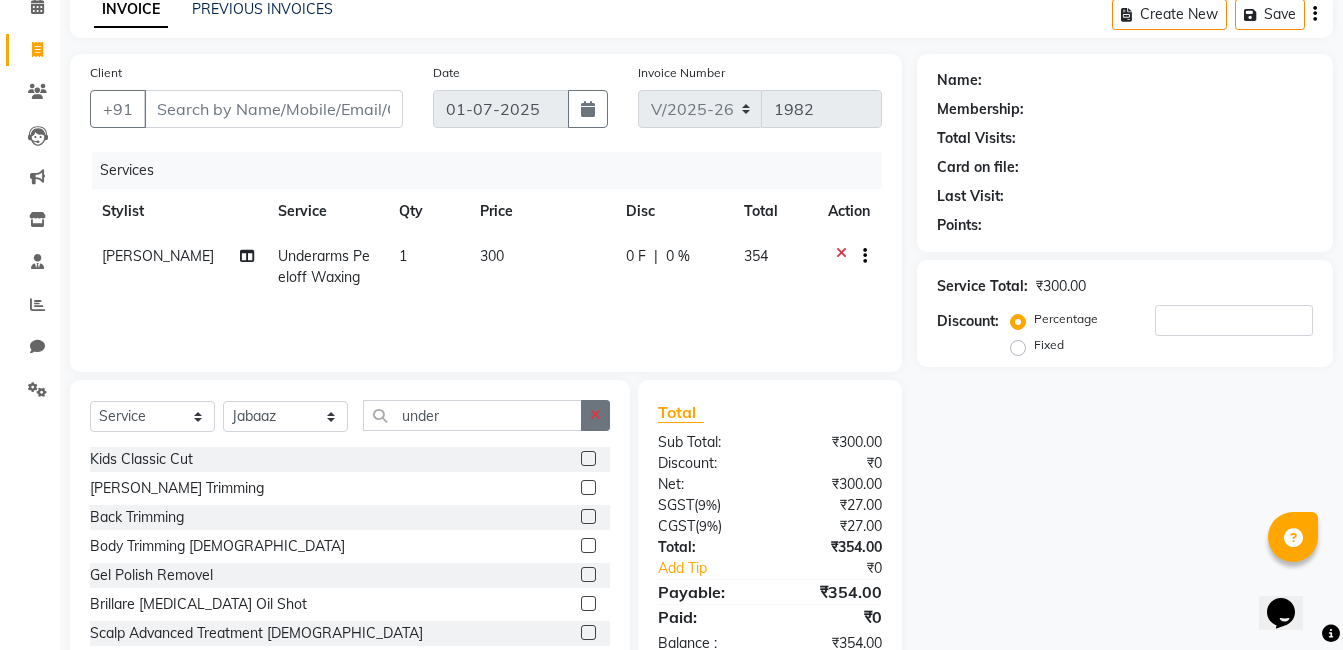 click 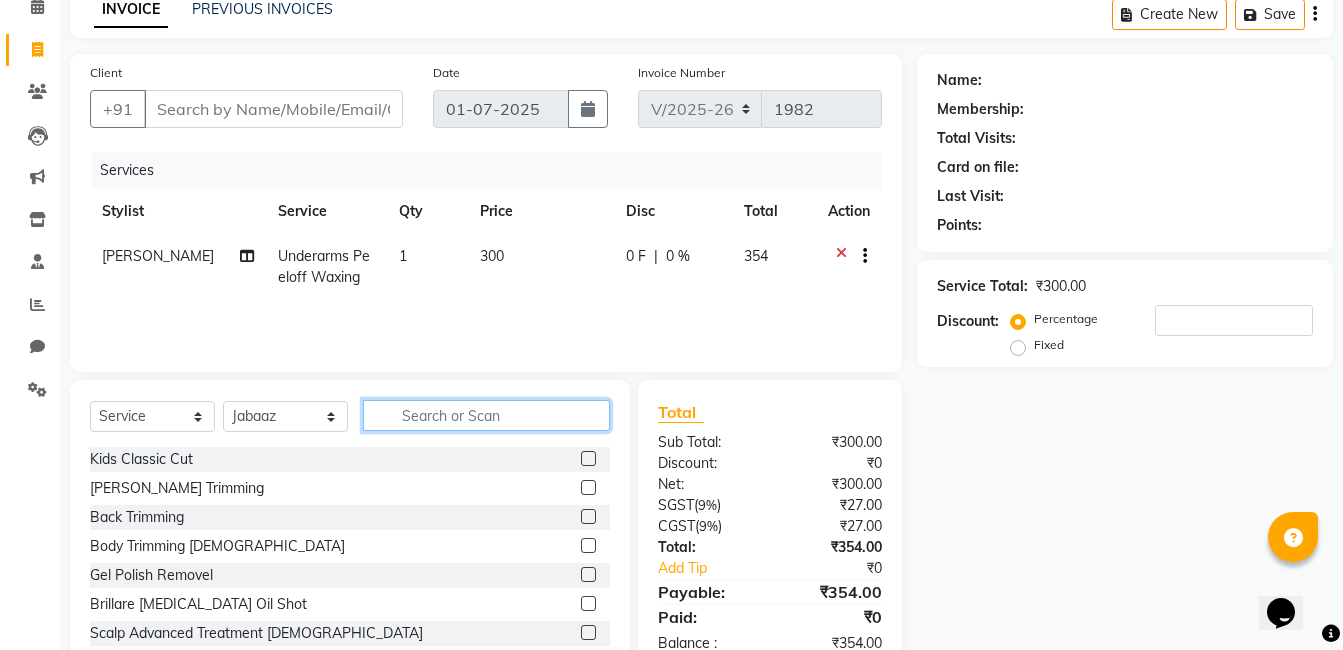 click 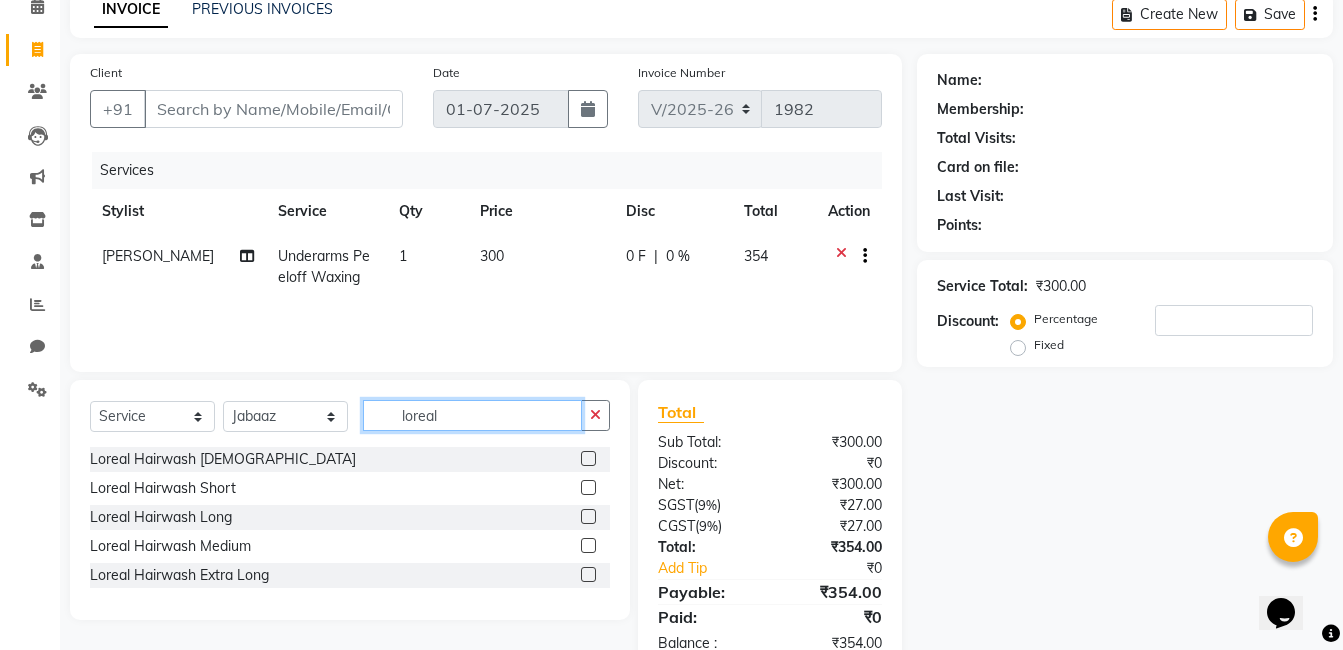 type on "loreal" 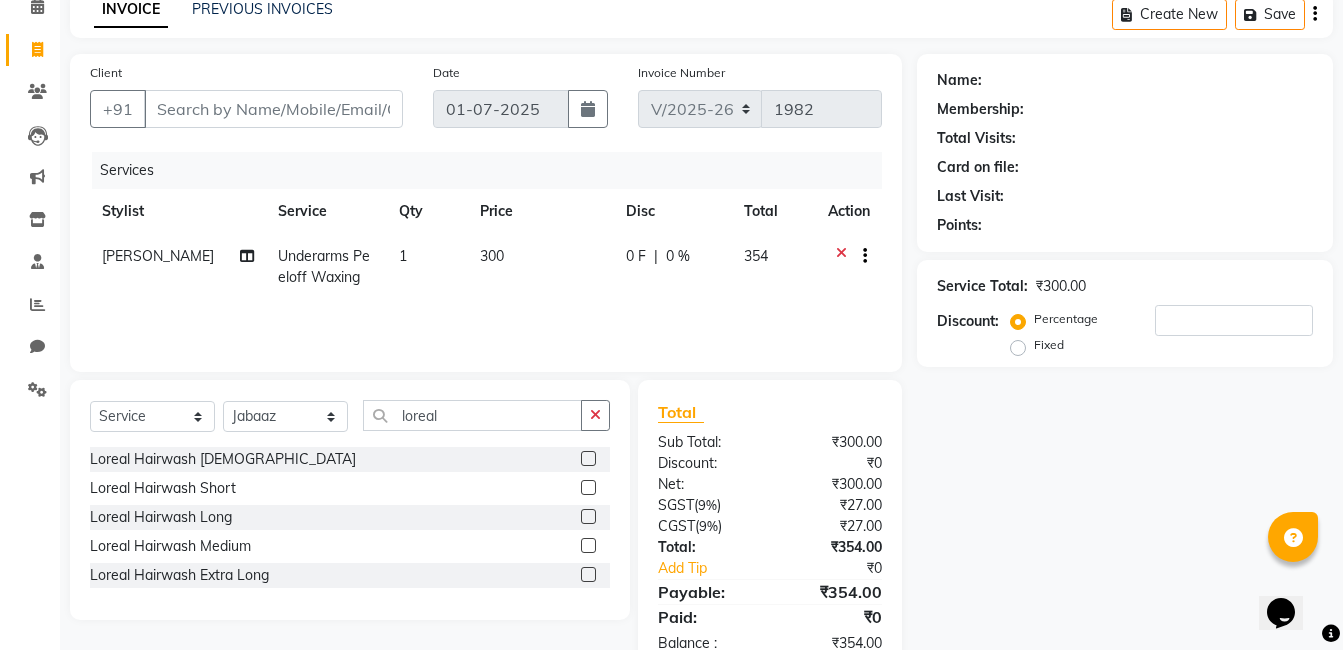 click 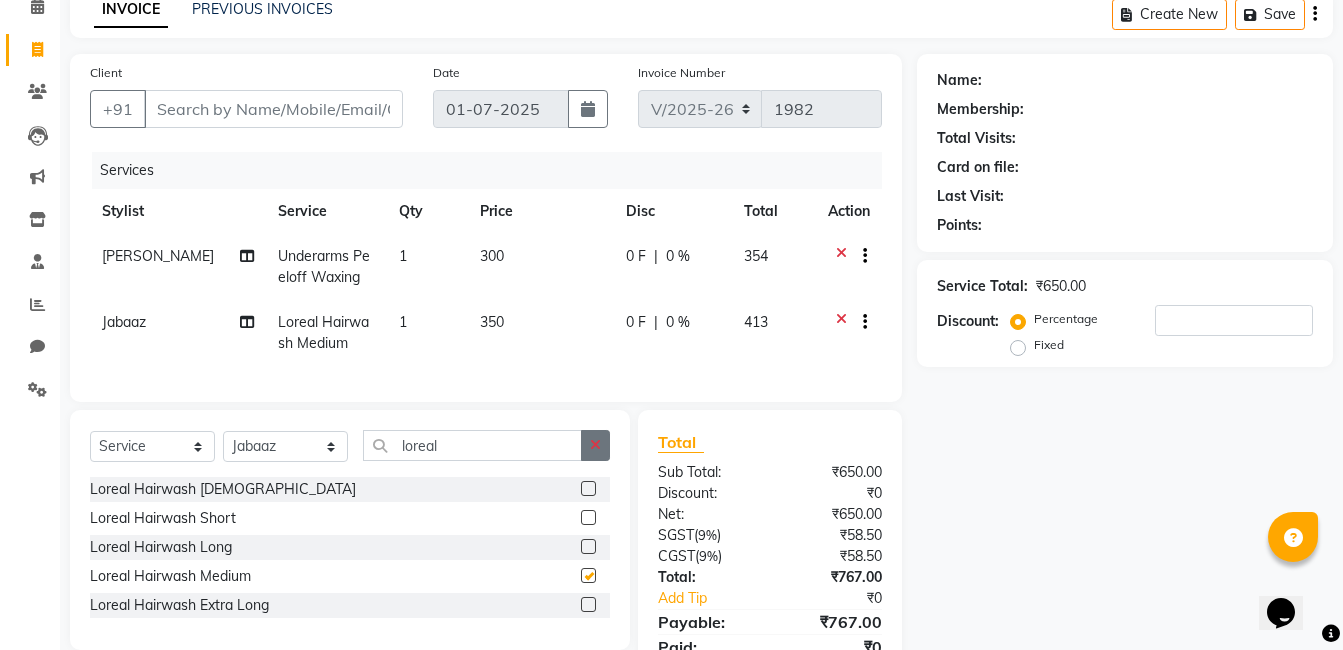 checkbox on "false" 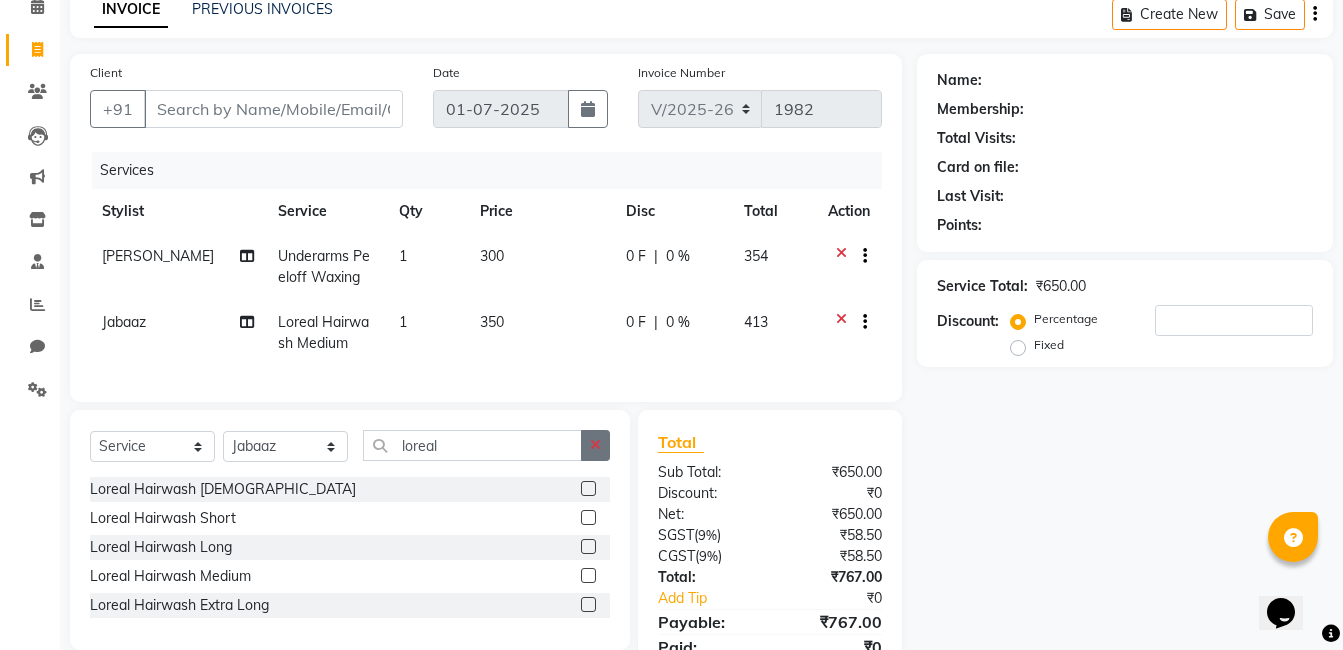 drag, startPoint x: 588, startPoint y: 452, endPoint x: 475, endPoint y: 467, distance: 113.99123 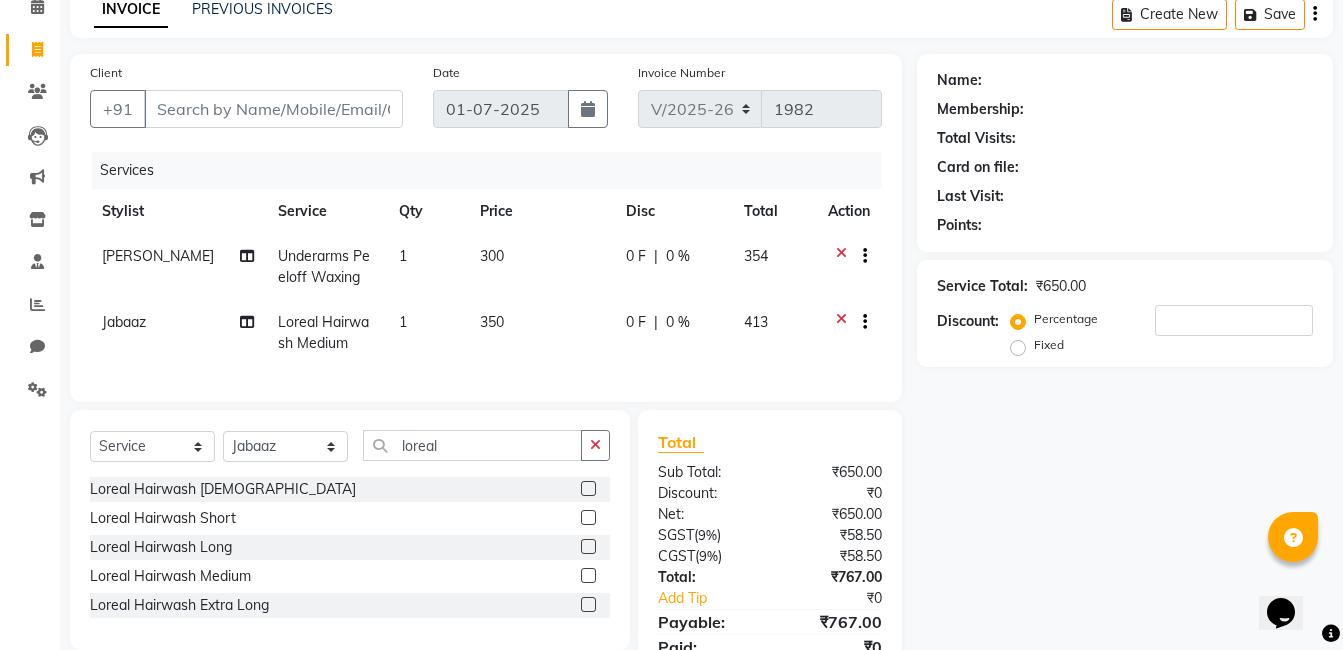 click 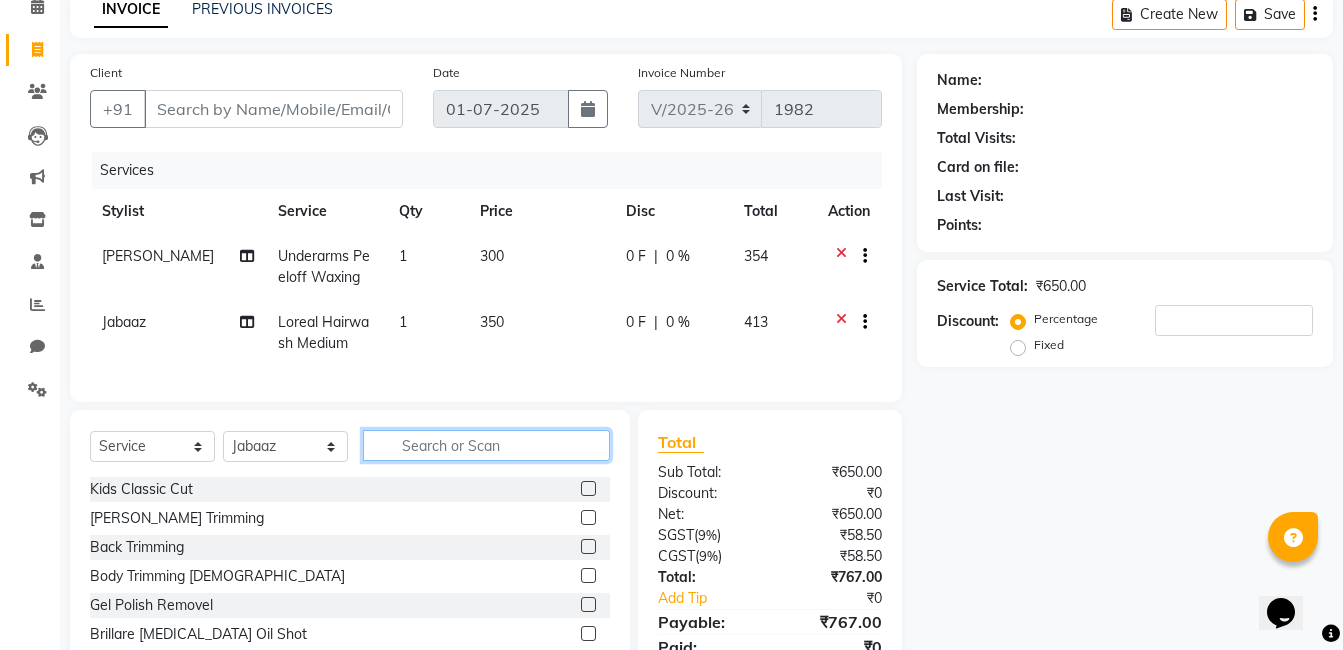 click 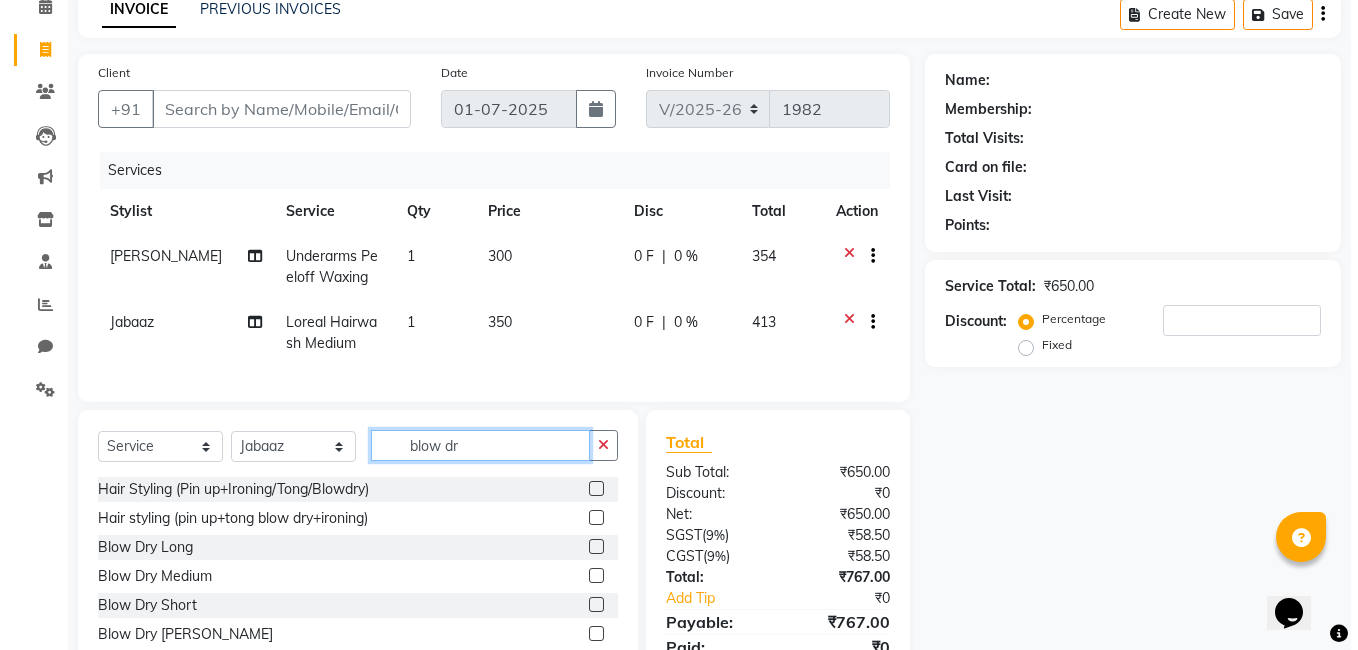 scroll, scrollTop: 61, scrollLeft: 0, axis: vertical 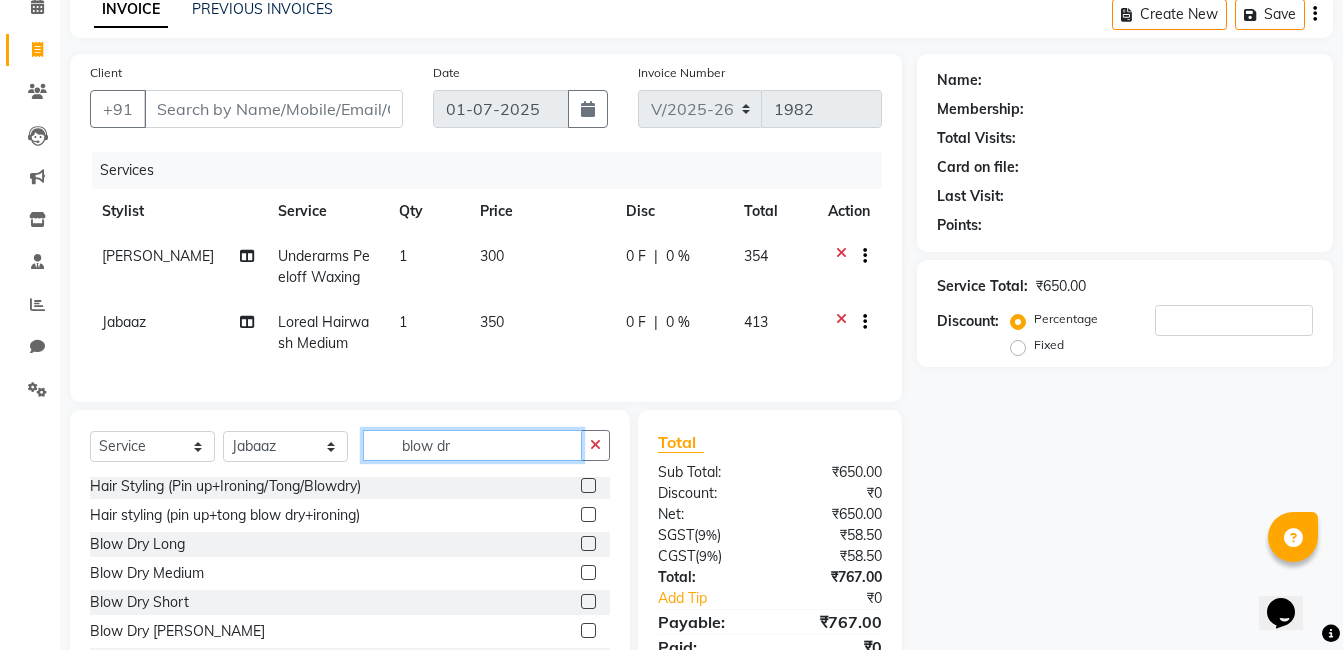 type on "blow dr" 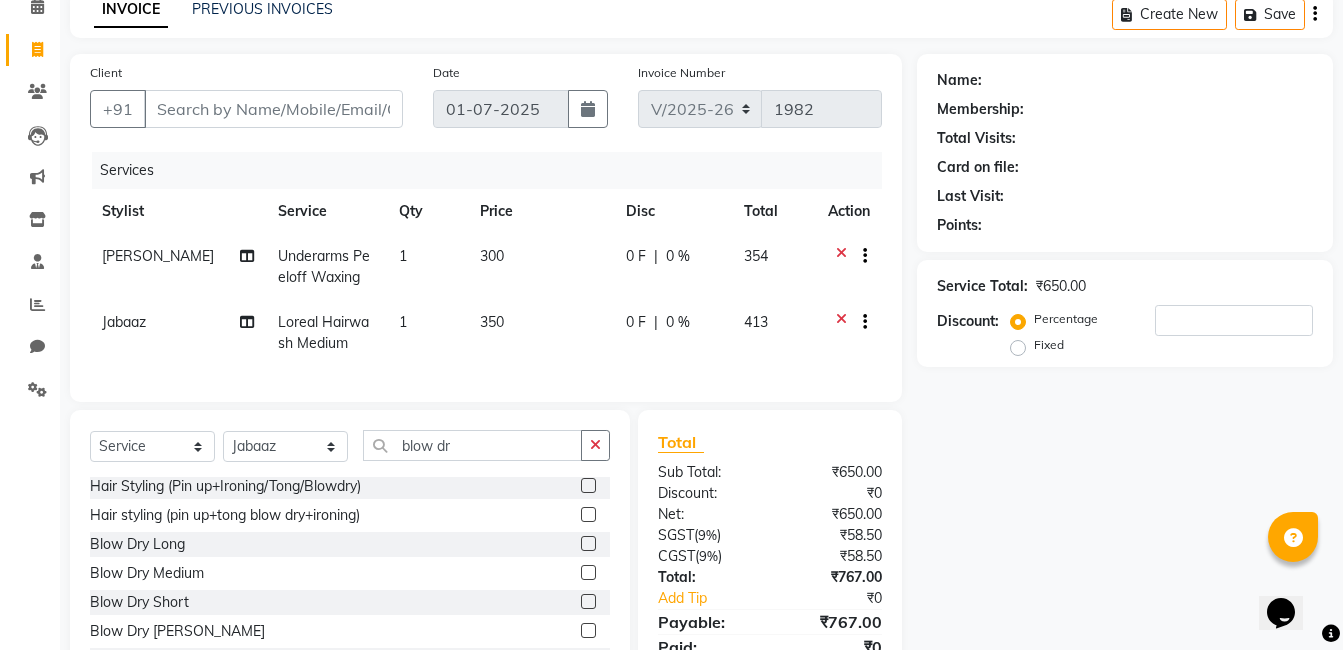 click 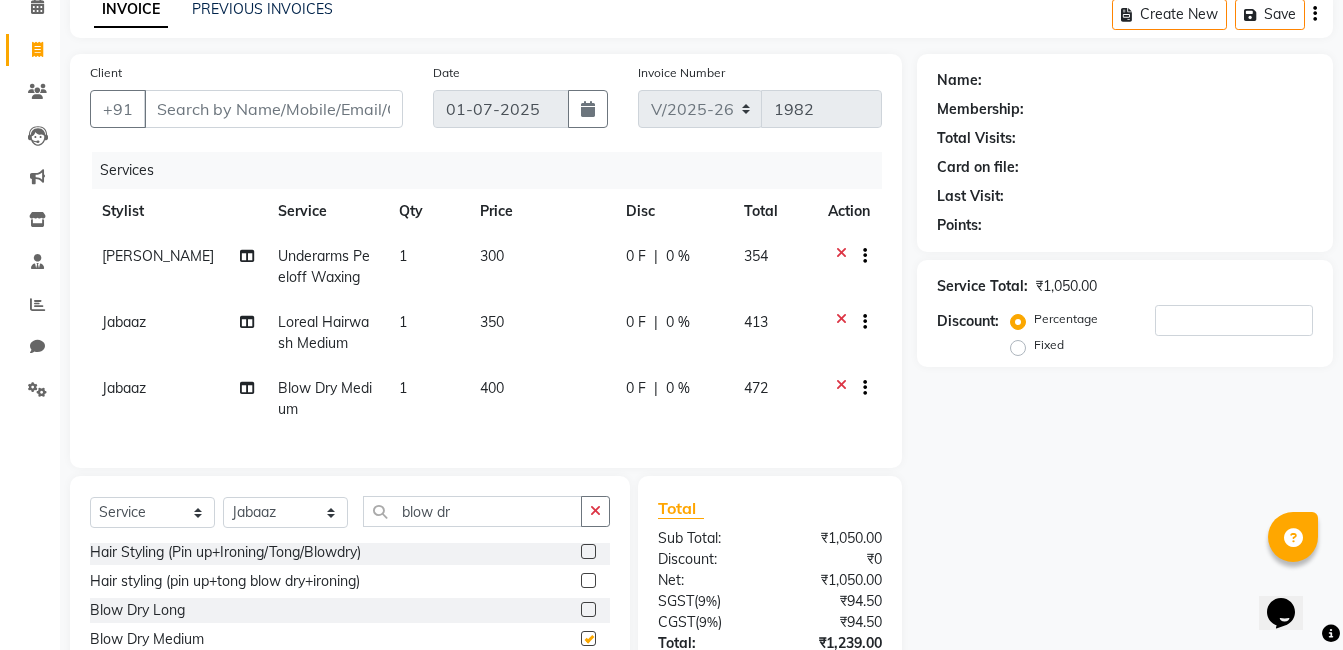 checkbox on "false" 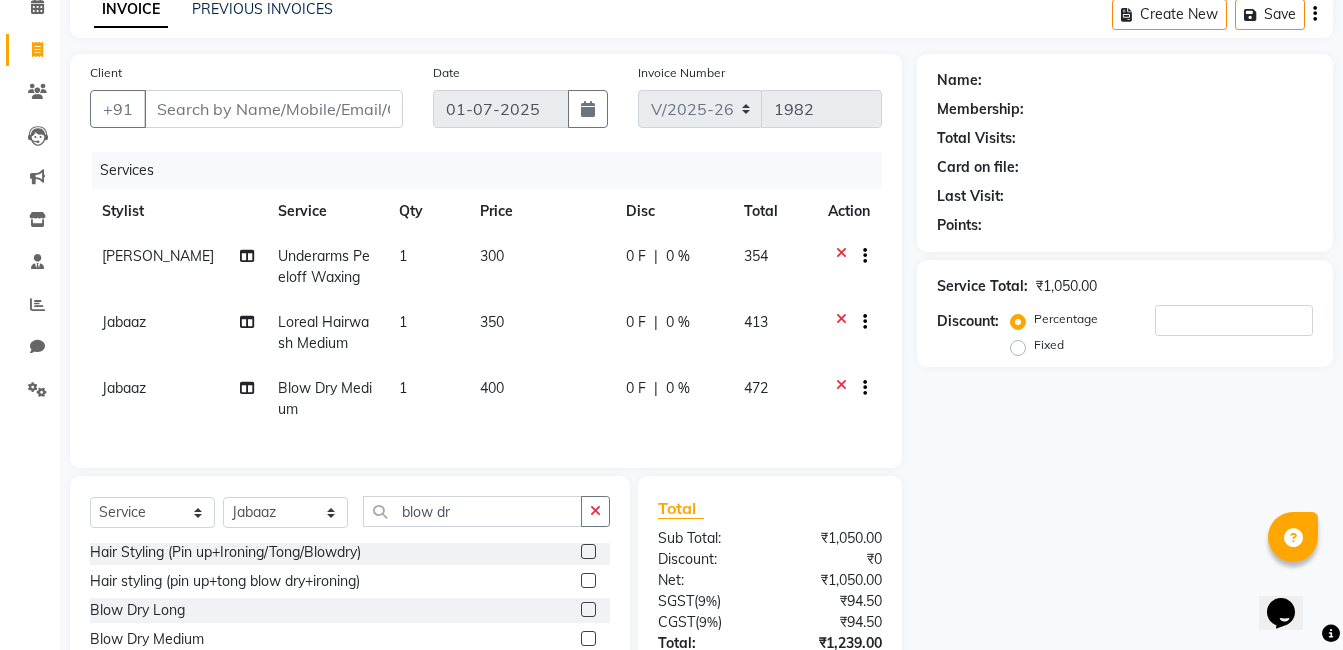 click on "Name: Membership: Total Visits: Card on file: Last Visit:  Points:  Service Total:  ₹1,050.00  Discount:  Percentage   Fixed" 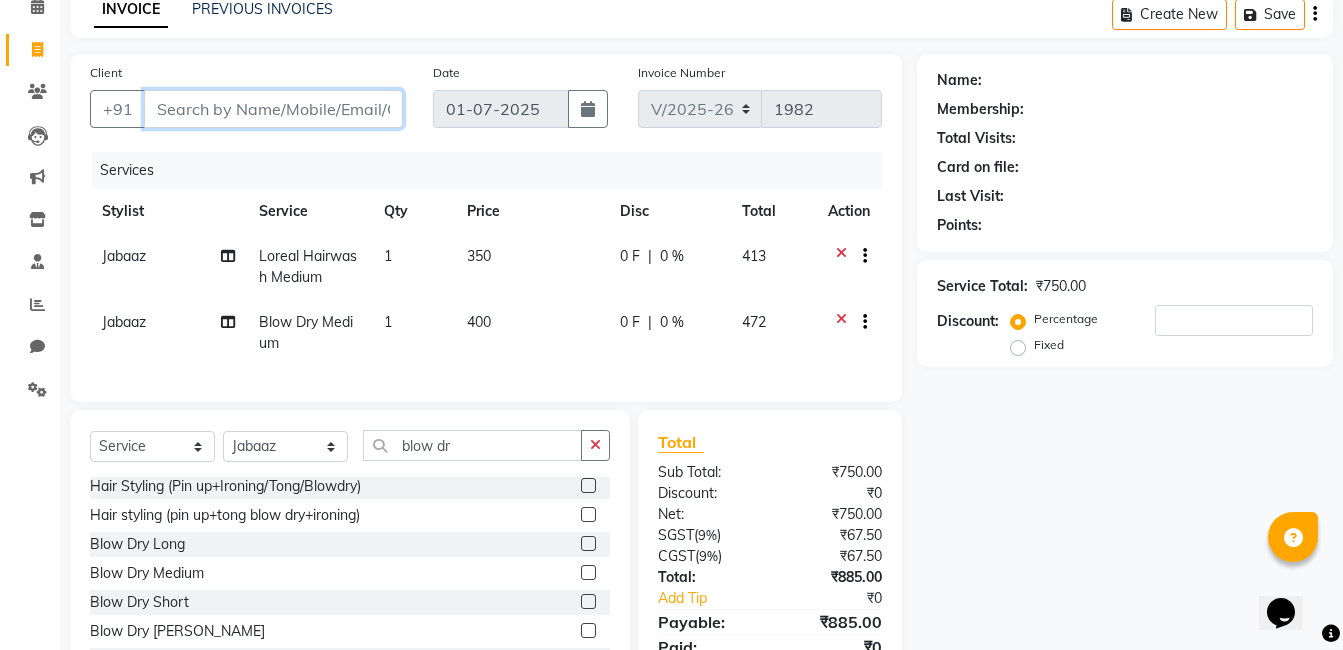click on "Client" at bounding box center [273, 109] 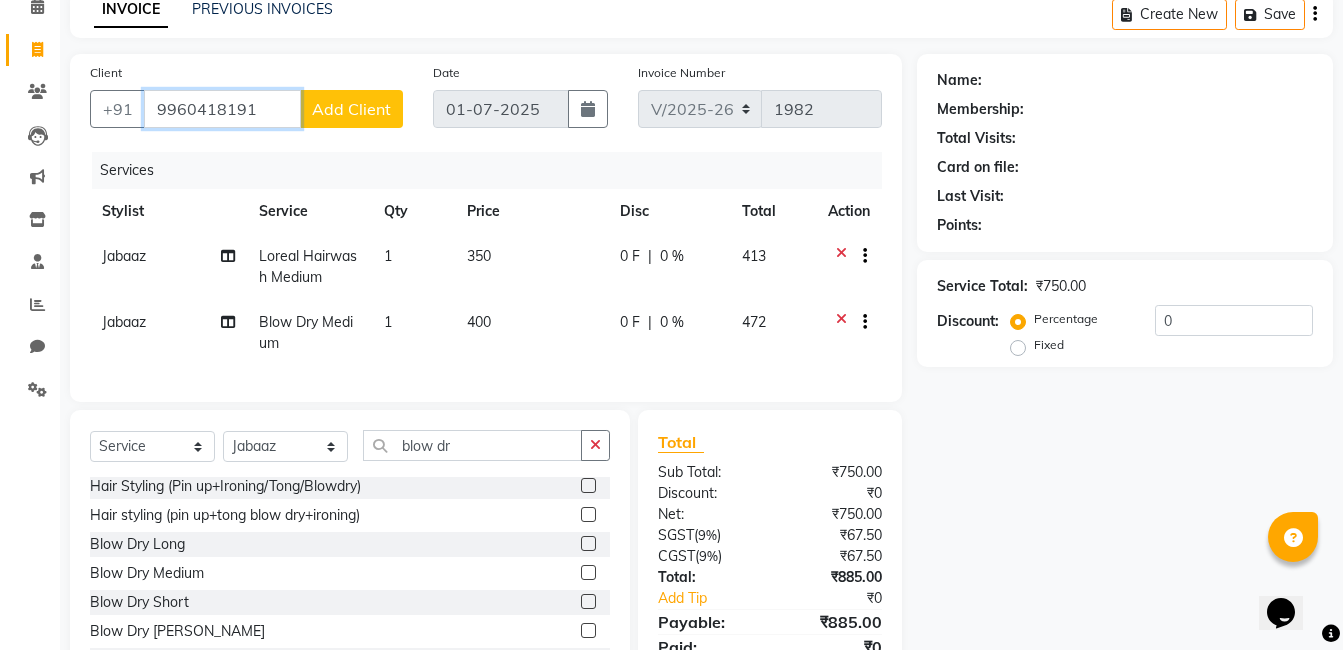 type on "9960418191" 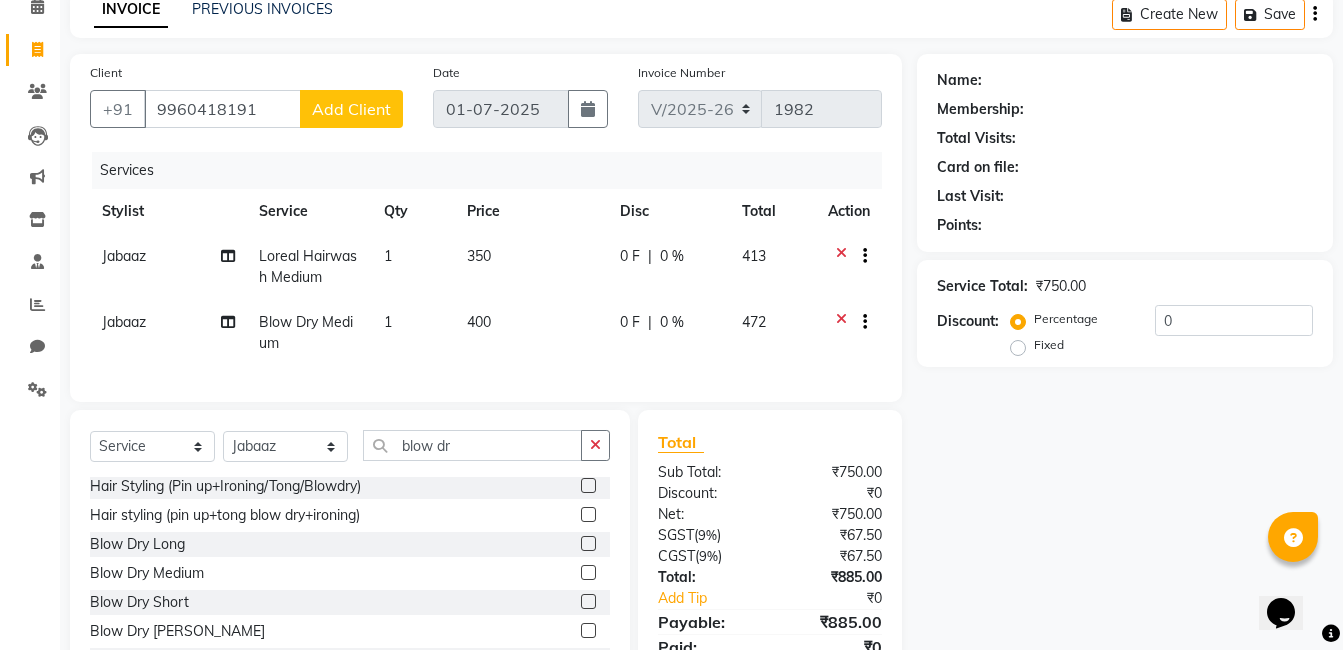 click on "Add Client" 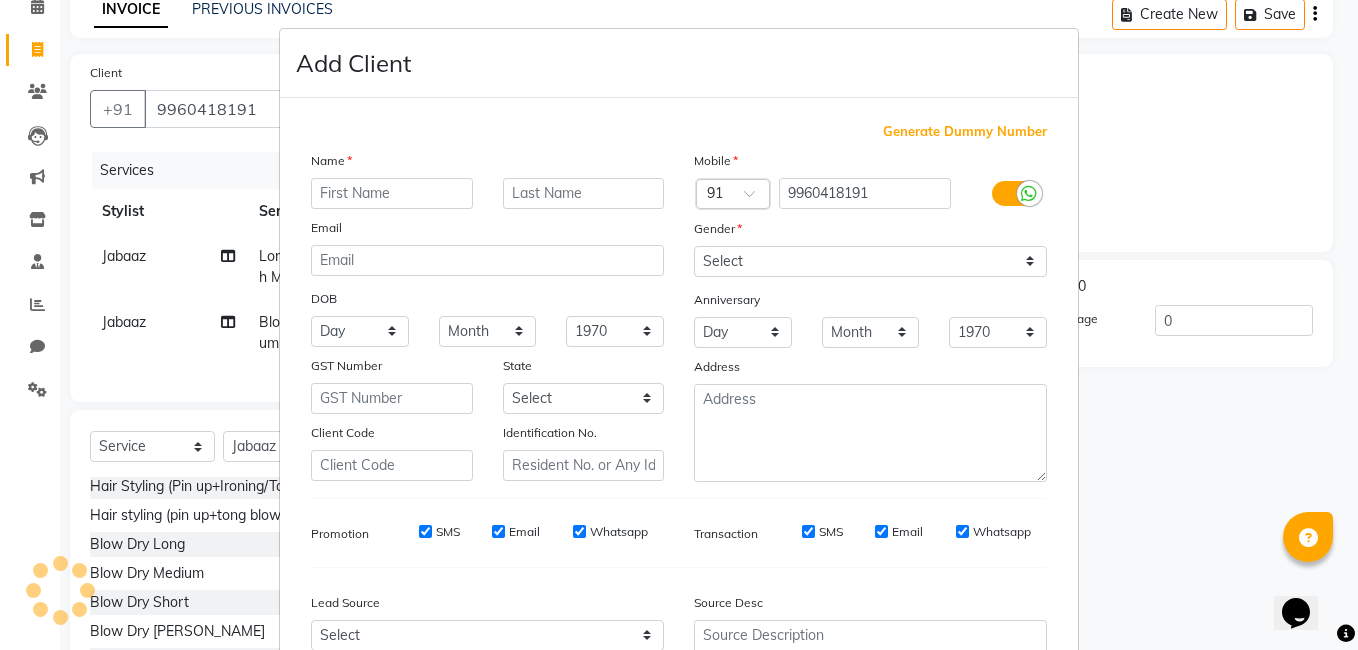 click at bounding box center [392, 193] 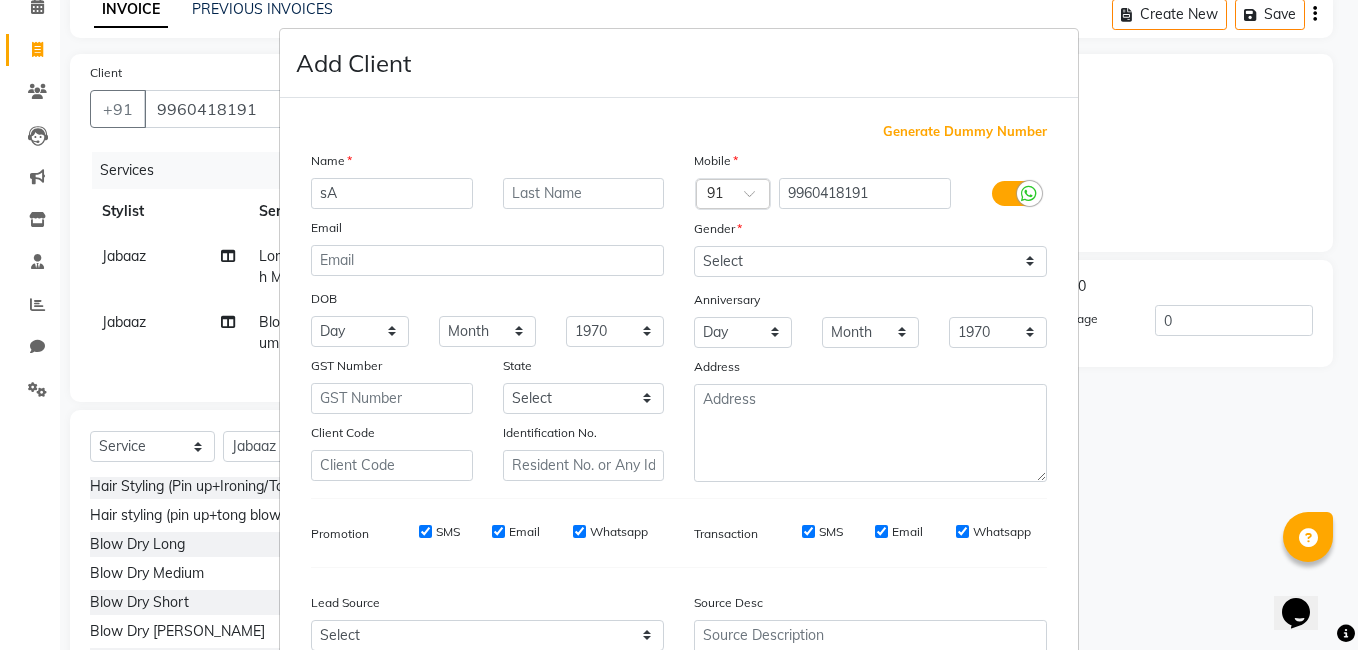 type on "s" 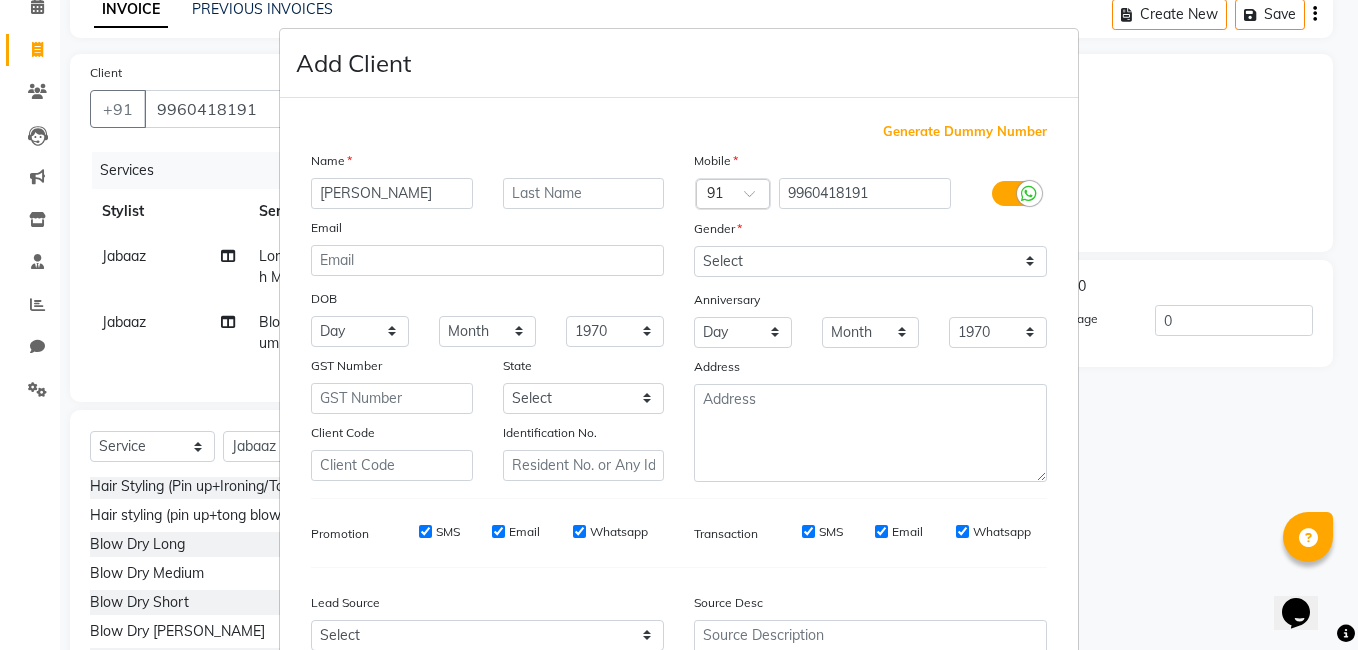 type on "[PERSON_NAME]" 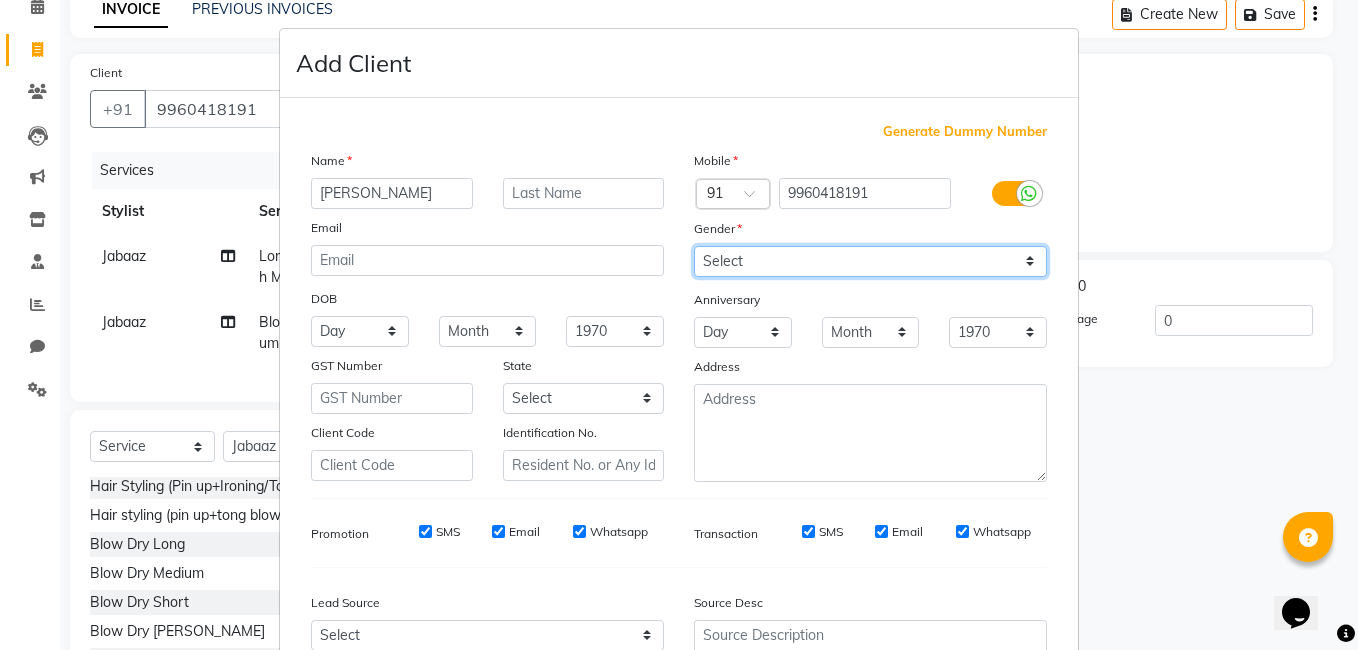 click on "Select Male Female Other Prefer Not To Say" at bounding box center (870, 261) 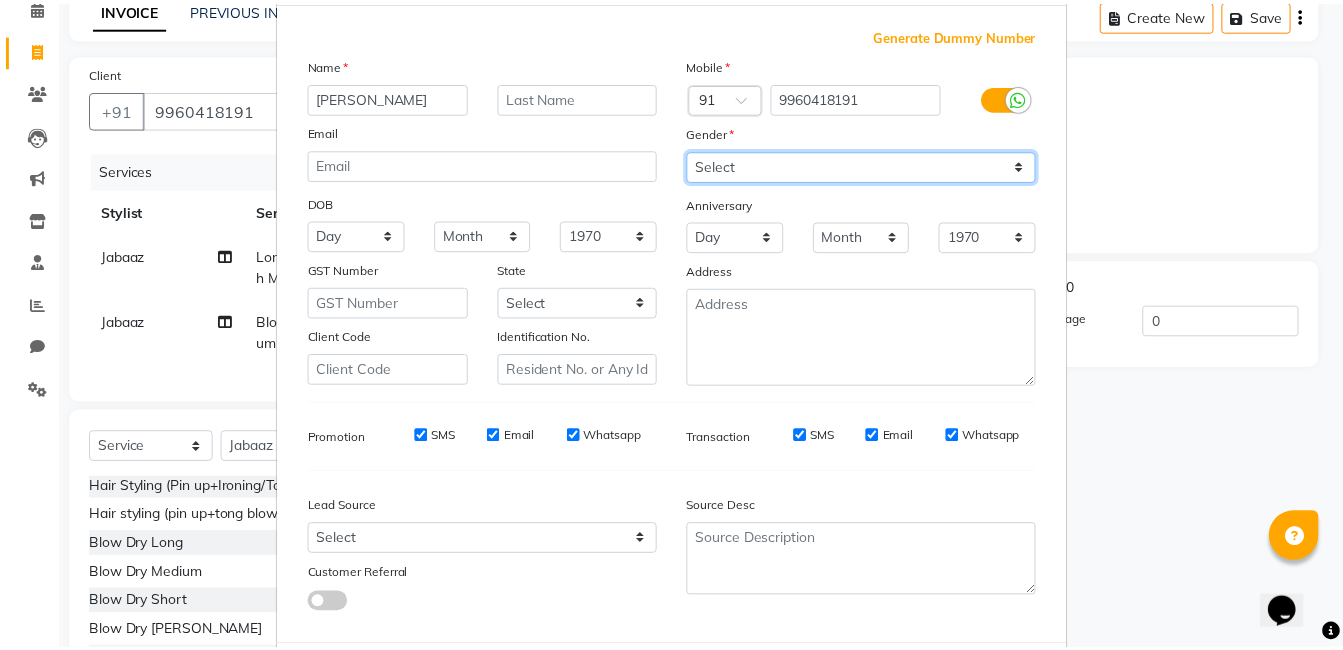 scroll, scrollTop: 199, scrollLeft: 0, axis: vertical 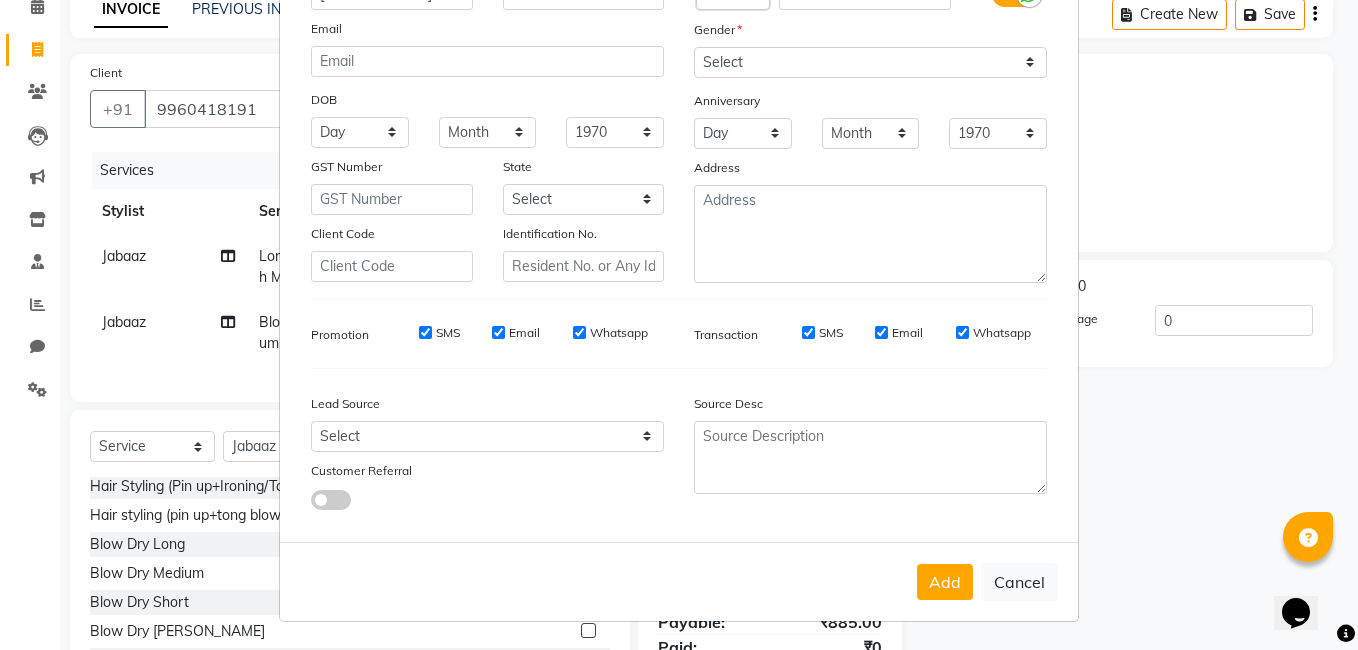 click on "Add" at bounding box center [945, 582] 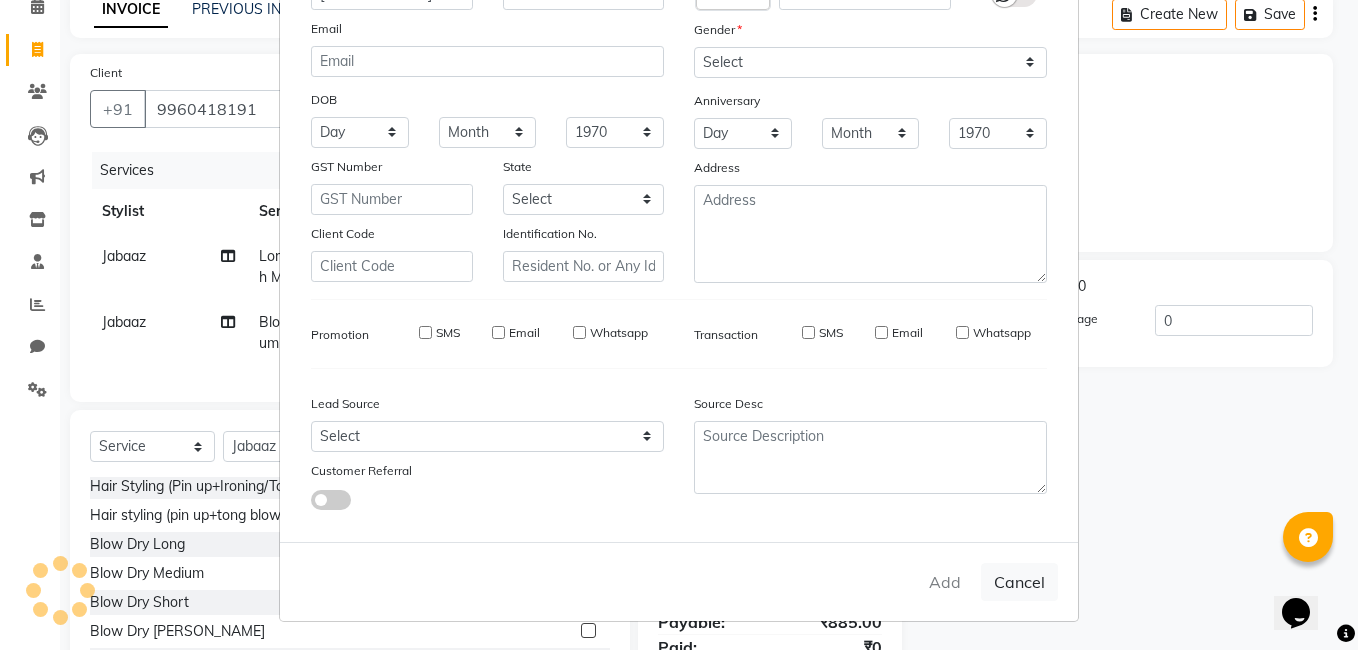 type 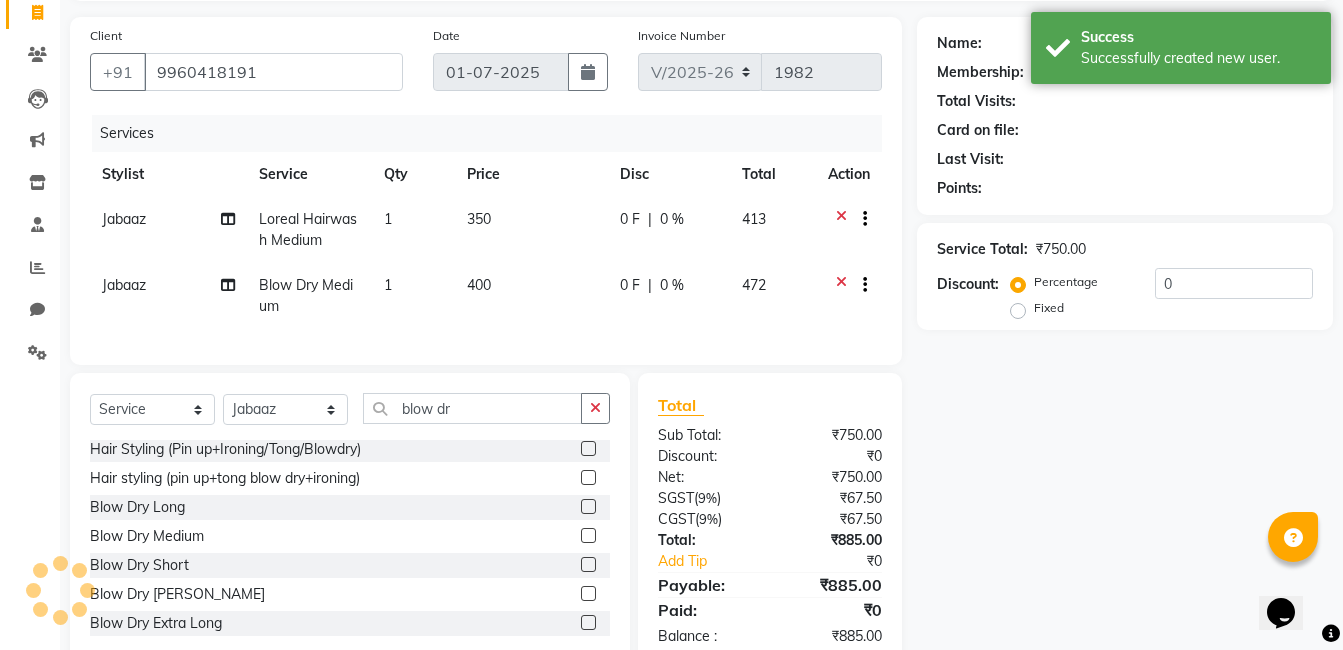 scroll, scrollTop: 196, scrollLeft: 0, axis: vertical 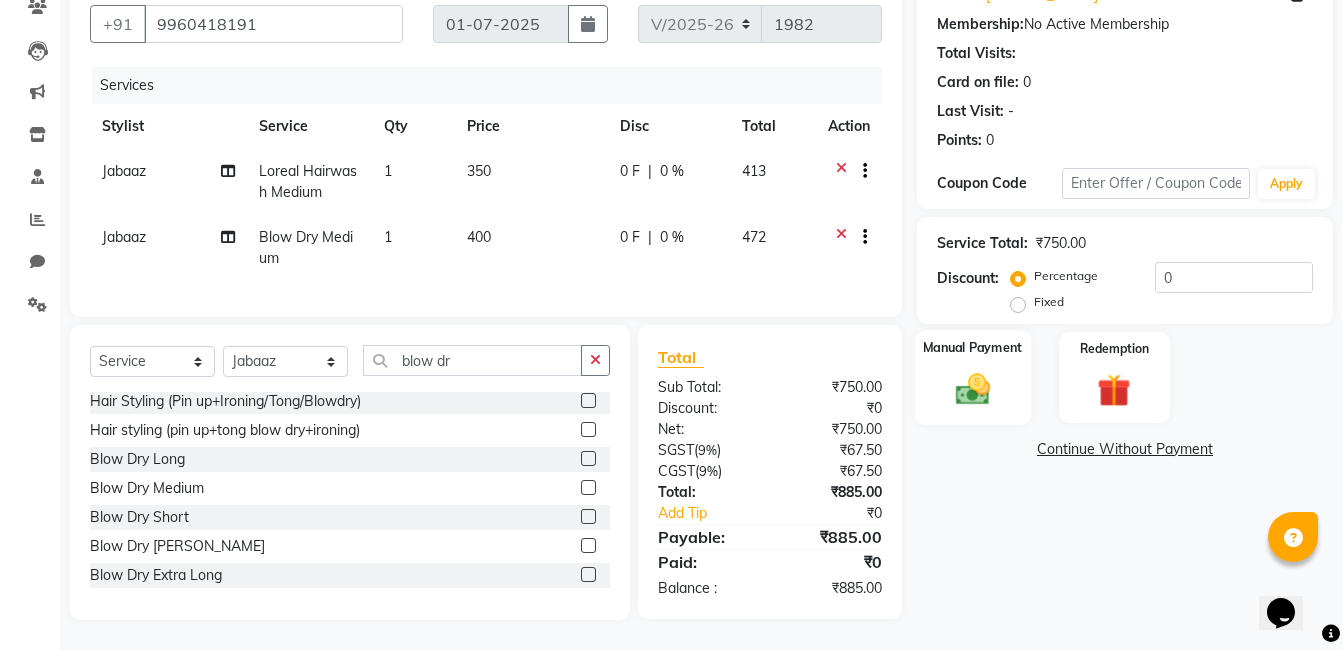 click 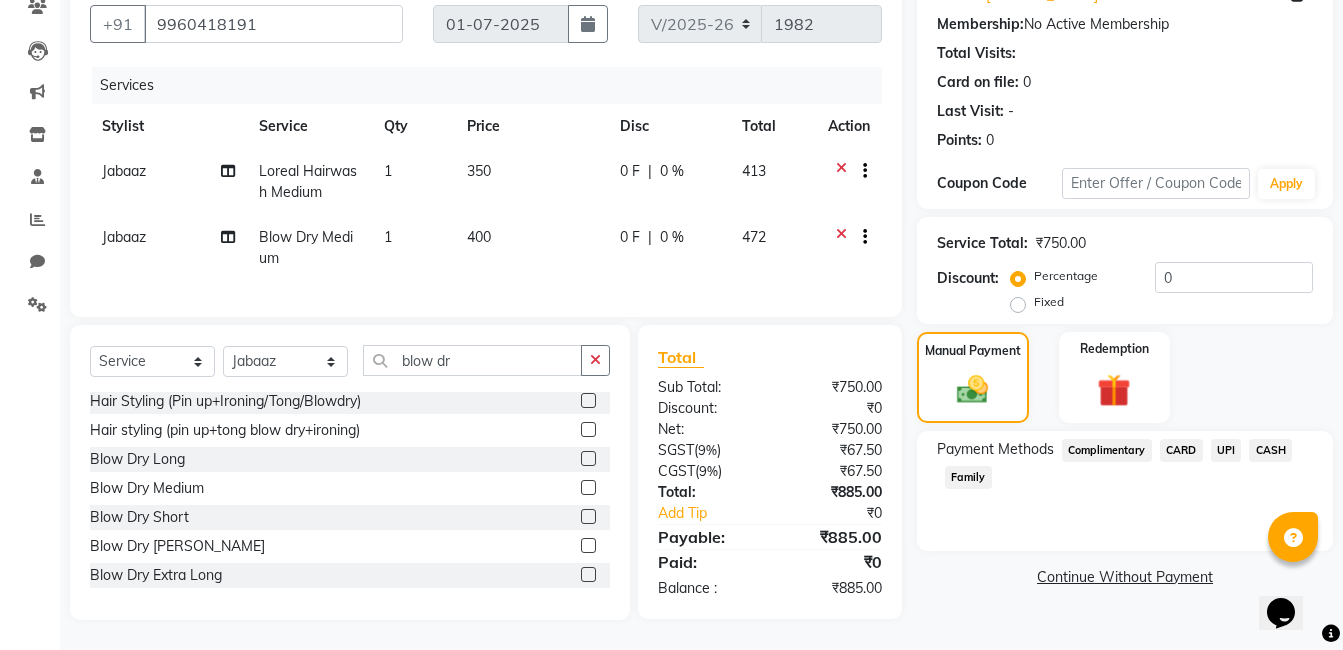 click on "UPI" 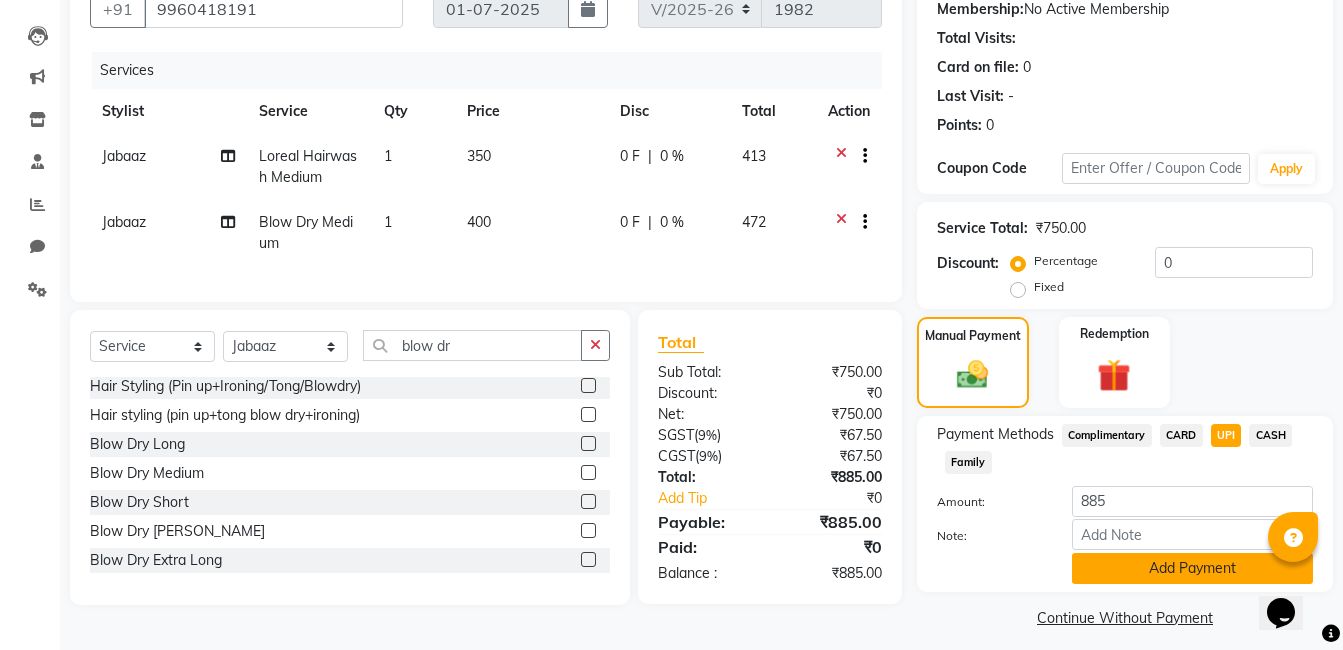 click on "Add Payment" 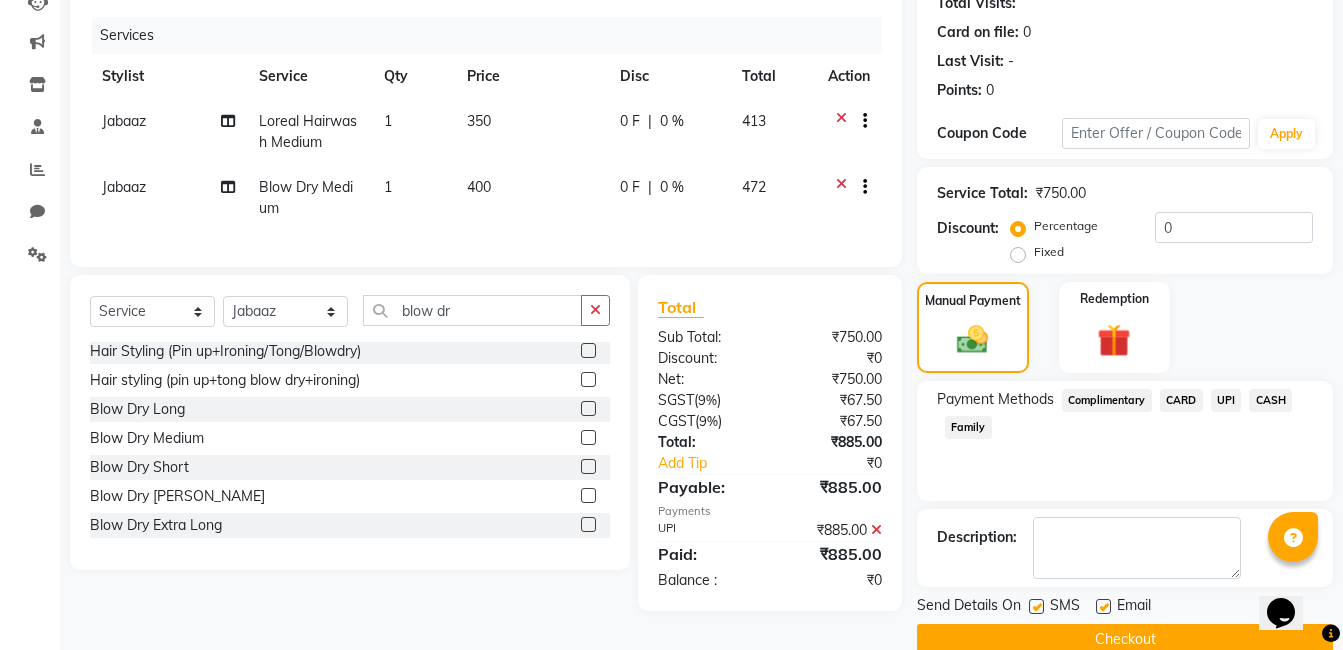 scroll, scrollTop: 266, scrollLeft: 0, axis: vertical 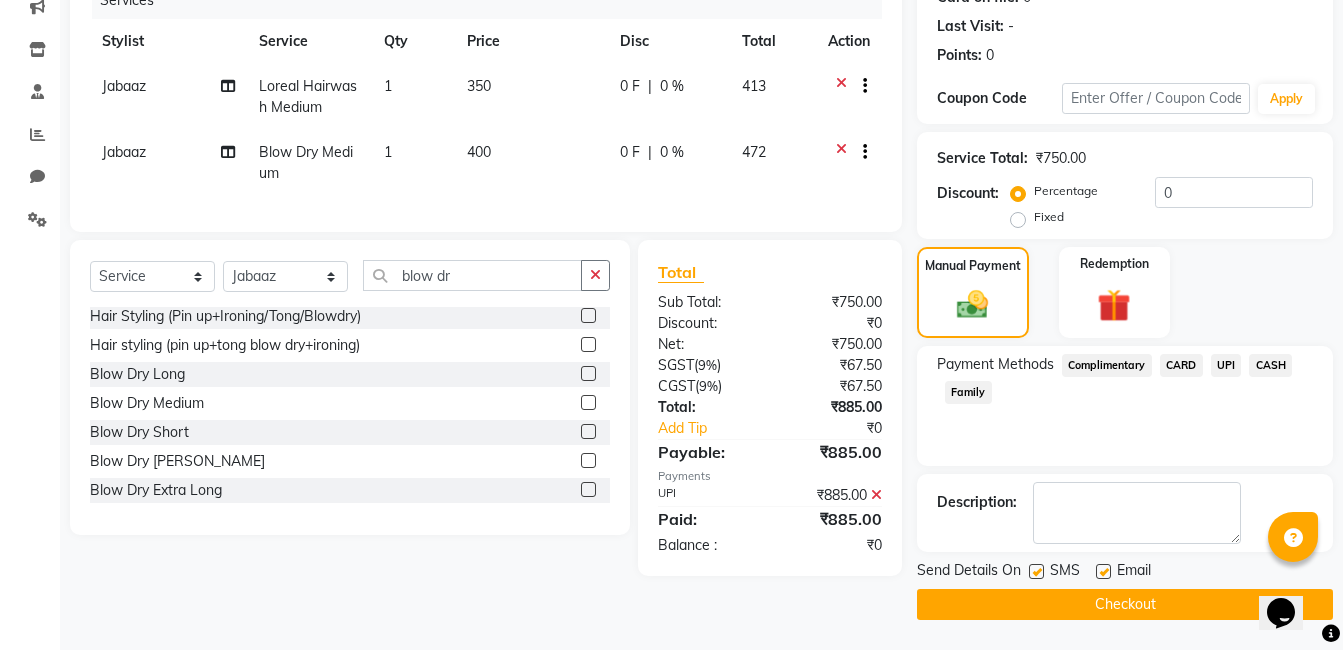 click on "Checkout" 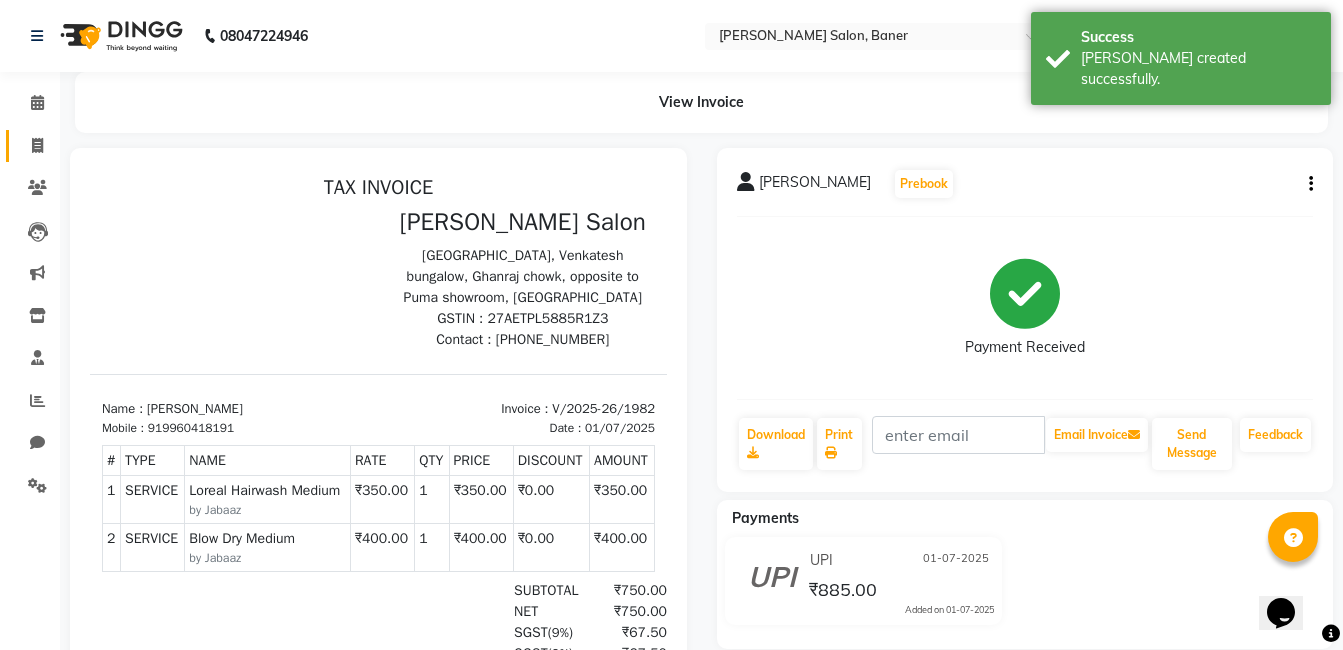 scroll, scrollTop: 0, scrollLeft: 0, axis: both 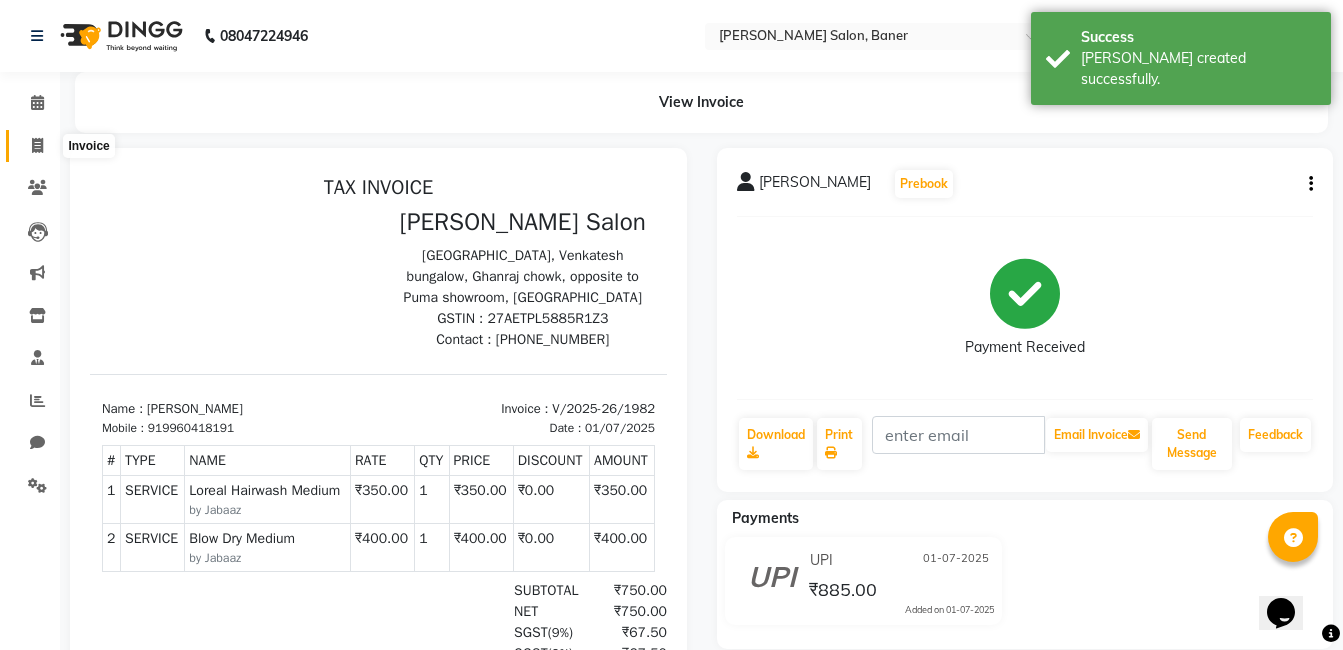 click 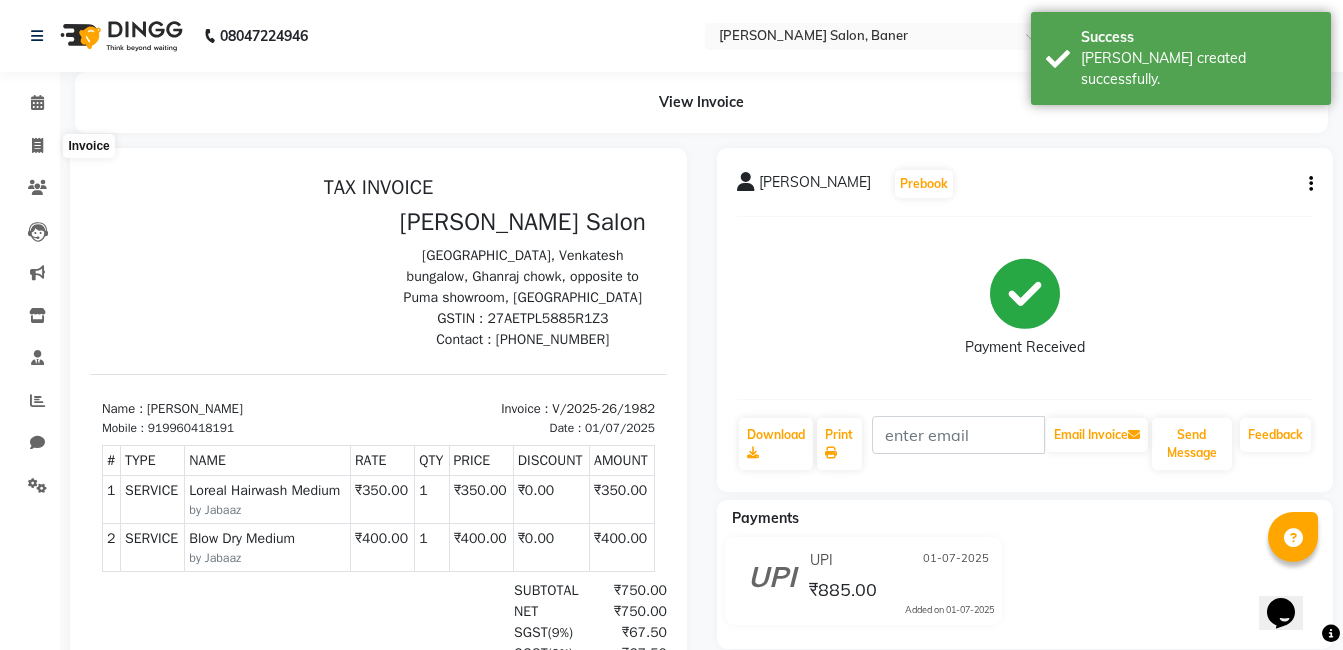 select on "service" 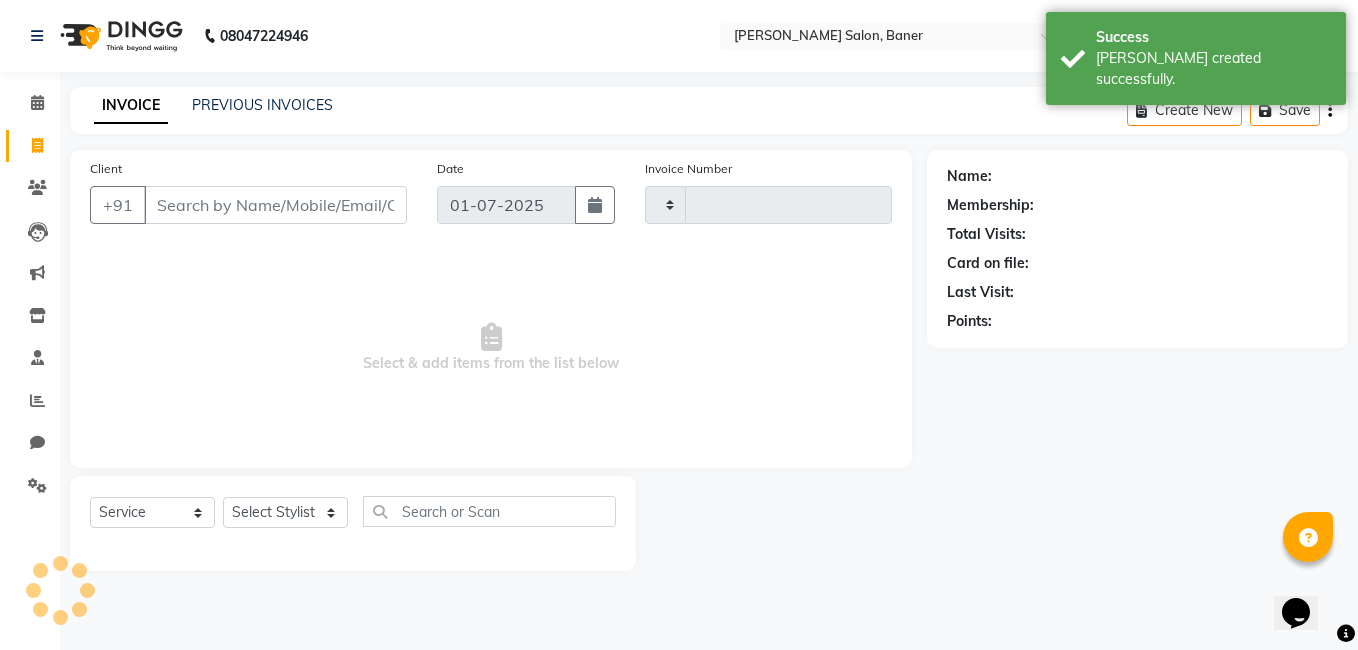 type on "1983" 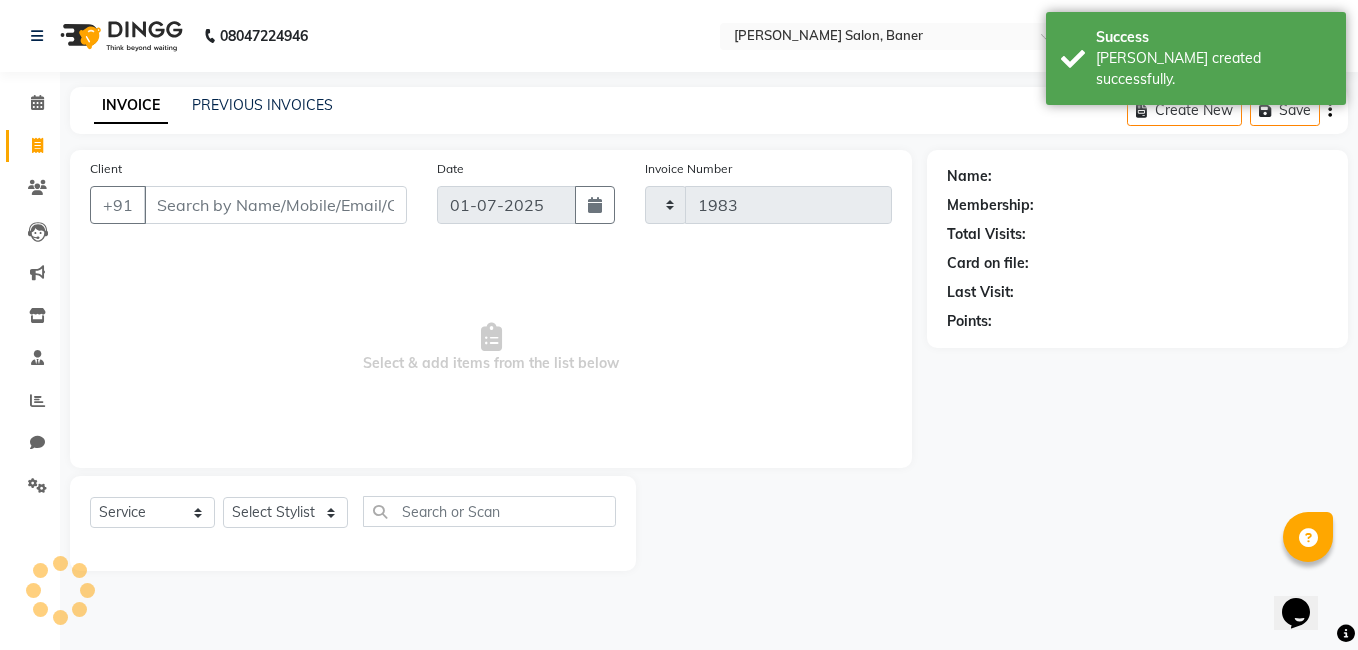 select on "7115" 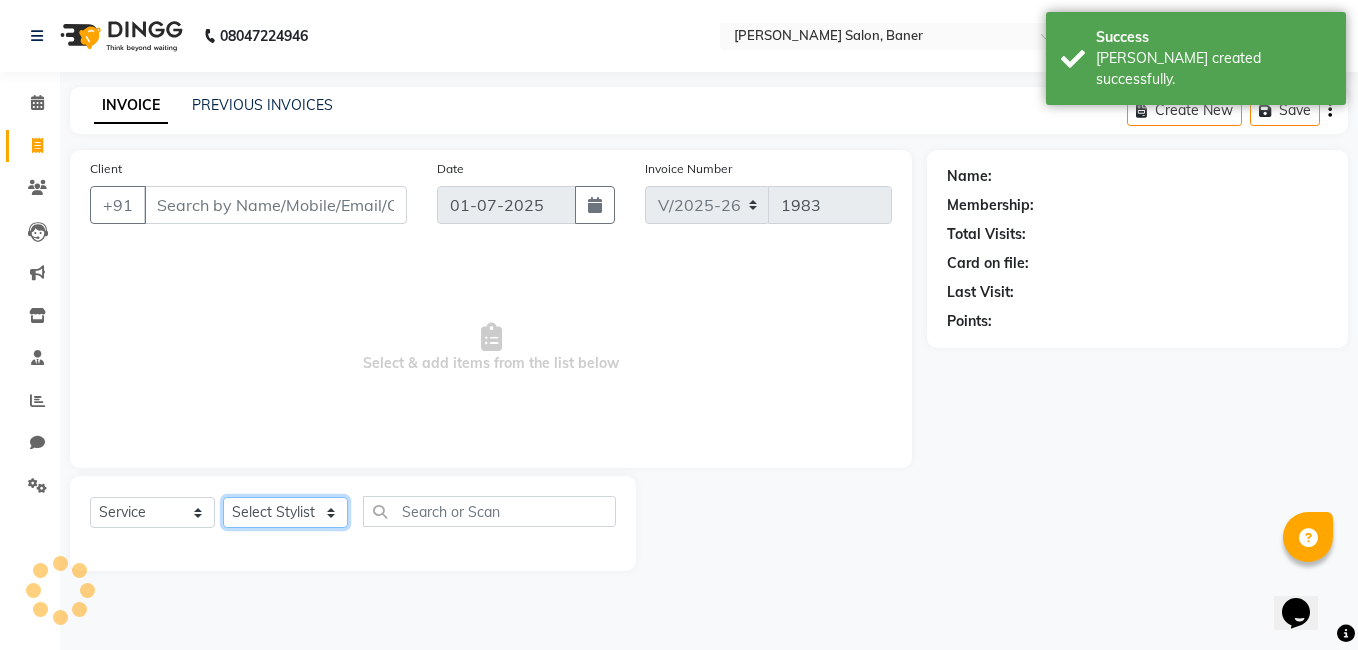 click on "Select Stylist Admin Asif qureshi Deepali Munde Dipali Jivane Jabaaz Karishma Khot  Kshitija Kumar  Palash Das Prem patode Rahul chhapchhade Rupesh sangale Santosh Kadam Swapnil jadhav" 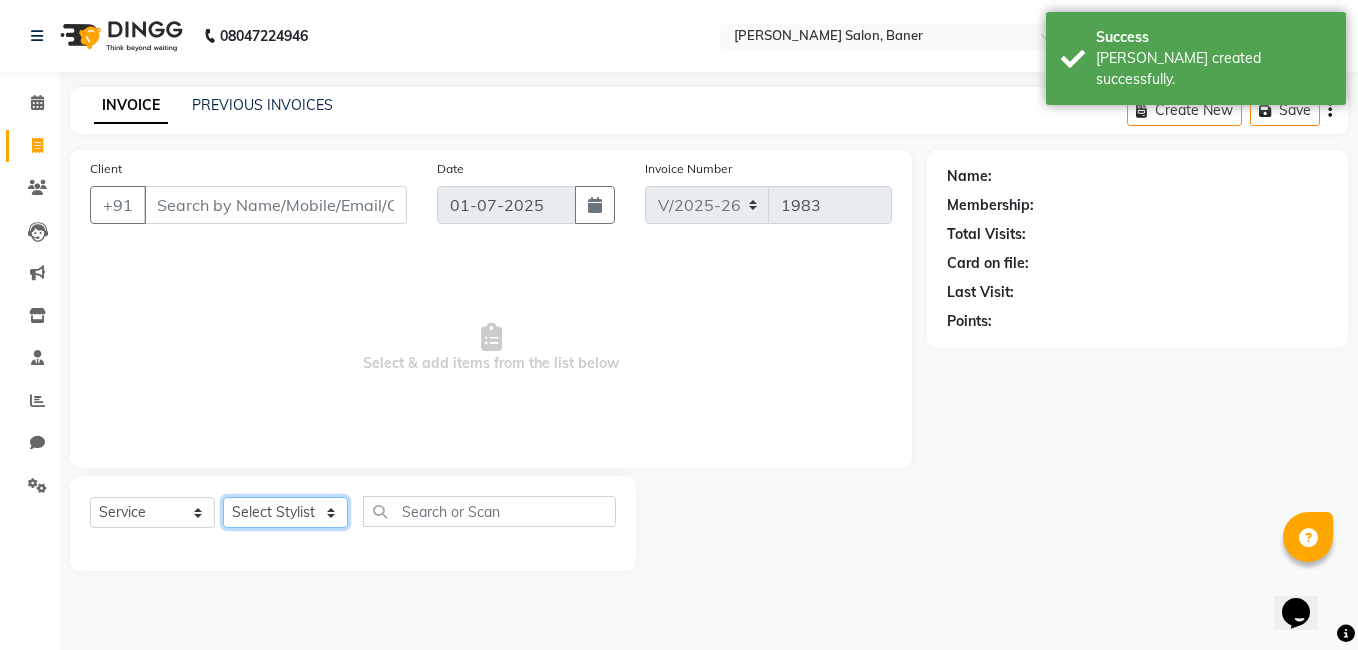 click on "Select Stylist Admin Asif qureshi Deepali Munde Dipali Jivane Jabaaz Karishma Khot  Kshitija Kumar  Palash Das Prem patode Rahul chhapchhade Rupesh sangale Santosh Kadam Swapnil jadhav" 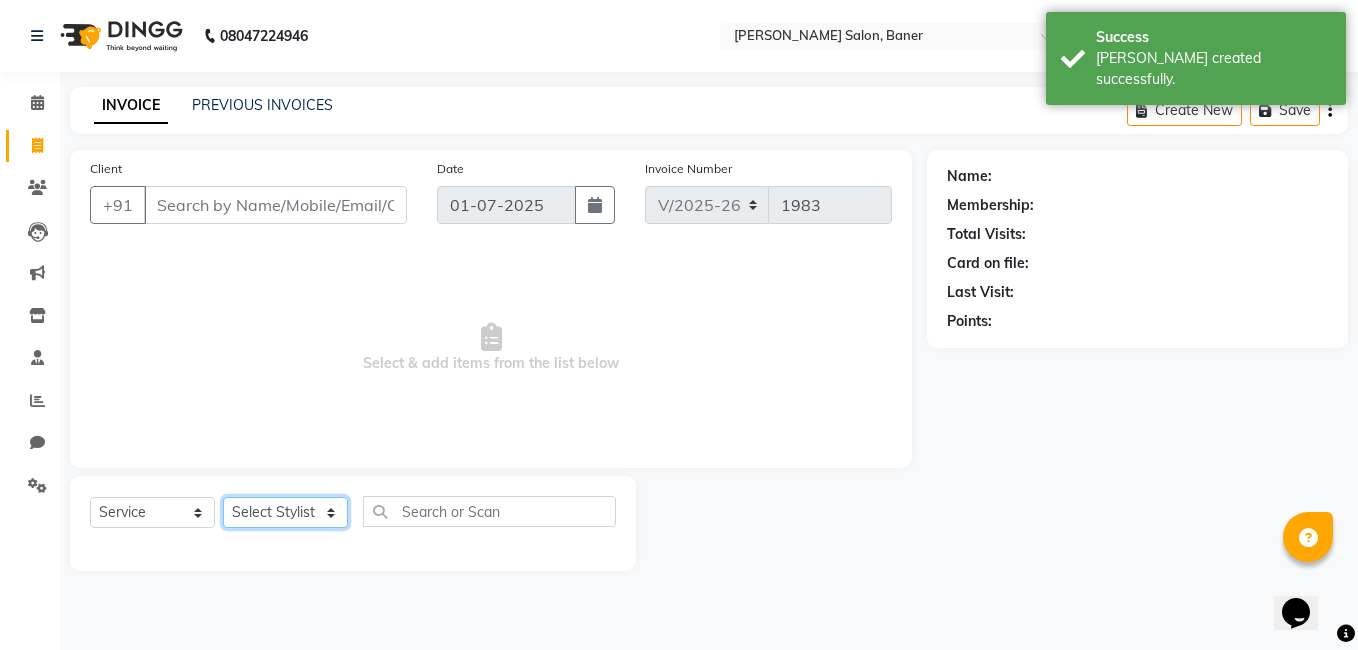 drag, startPoint x: 266, startPoint y: 518, endPoint x: 270, endPoint y: 502, distance: 16.492422 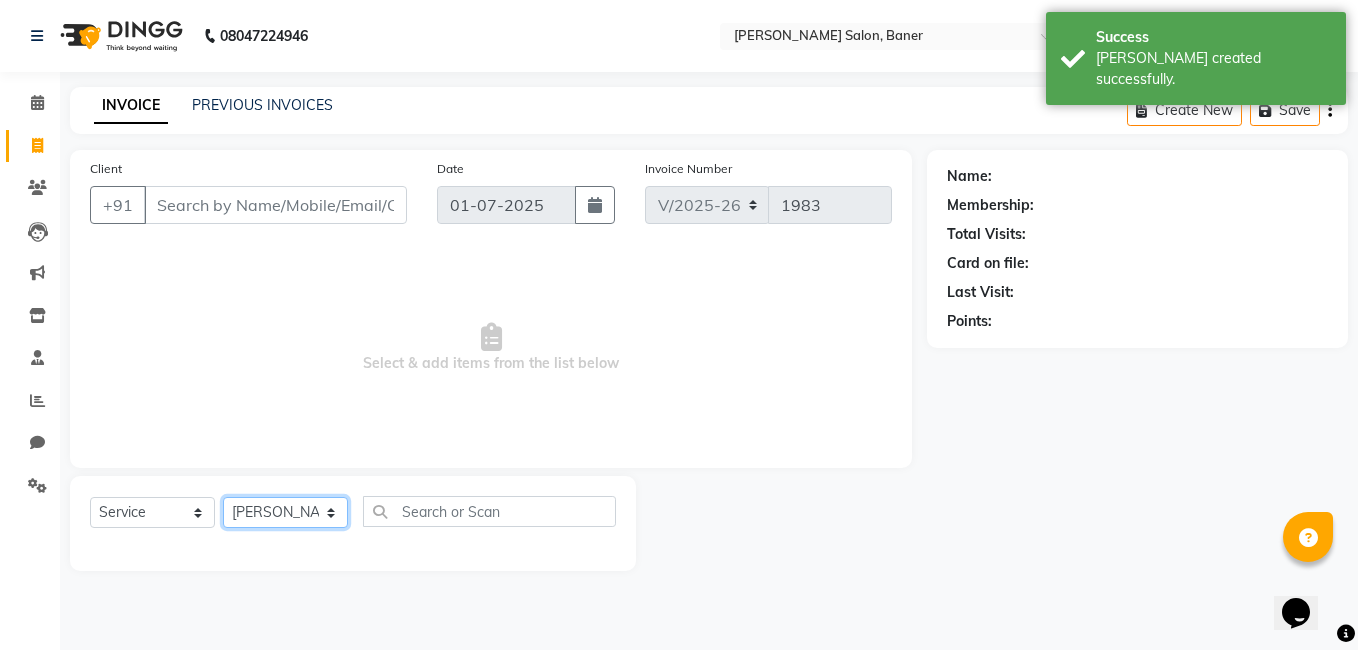 click on "Select Stylist Admin Asif qureshi Deepali Munde Dipali Jivane Jabaaz Karishma Khot  Kshitija Kumar  Palash Das Prem patode Rahul chhapchhade Rupesh sangale Santosh Kadam Swapnil jadhav" 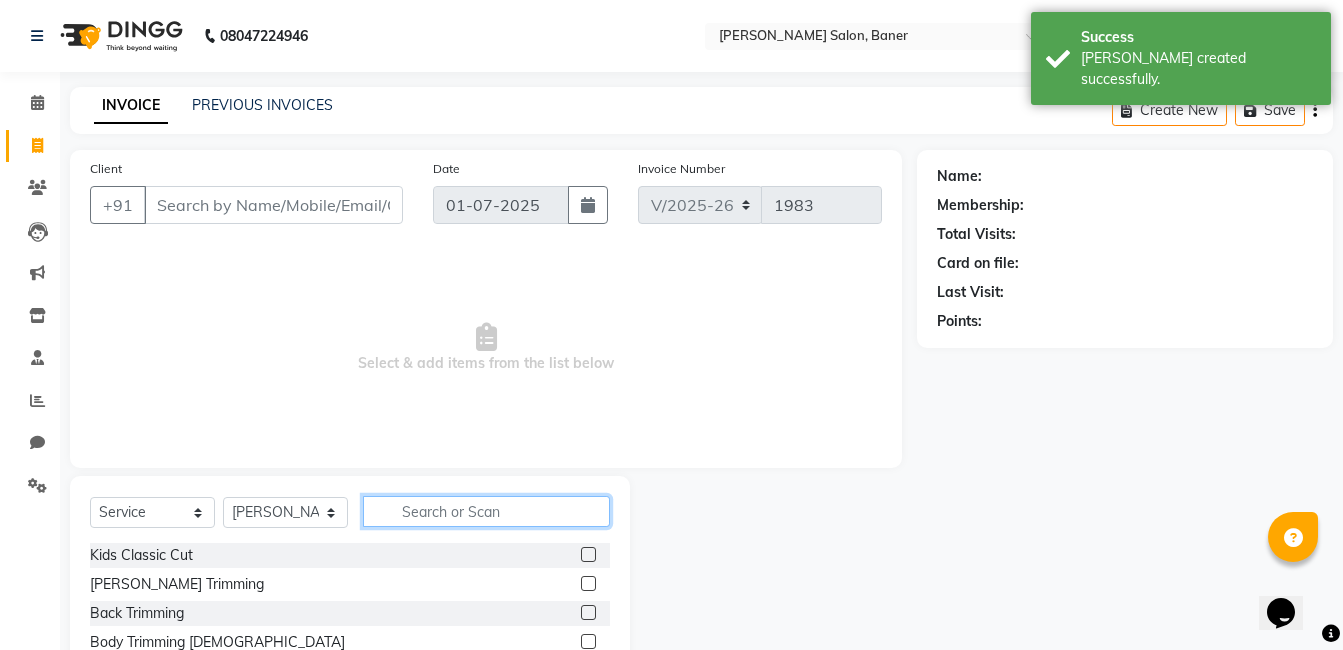 click 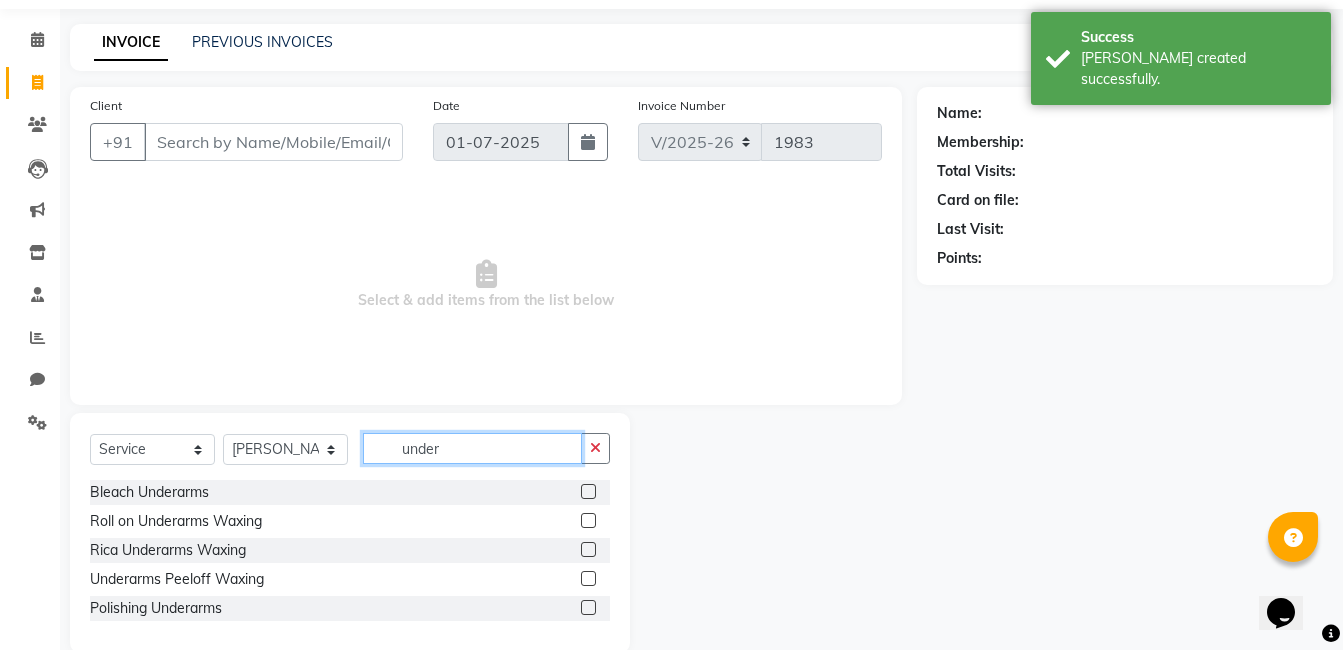 scroll, scrollTop: 96, scrollLeft: 0, axis: vertical 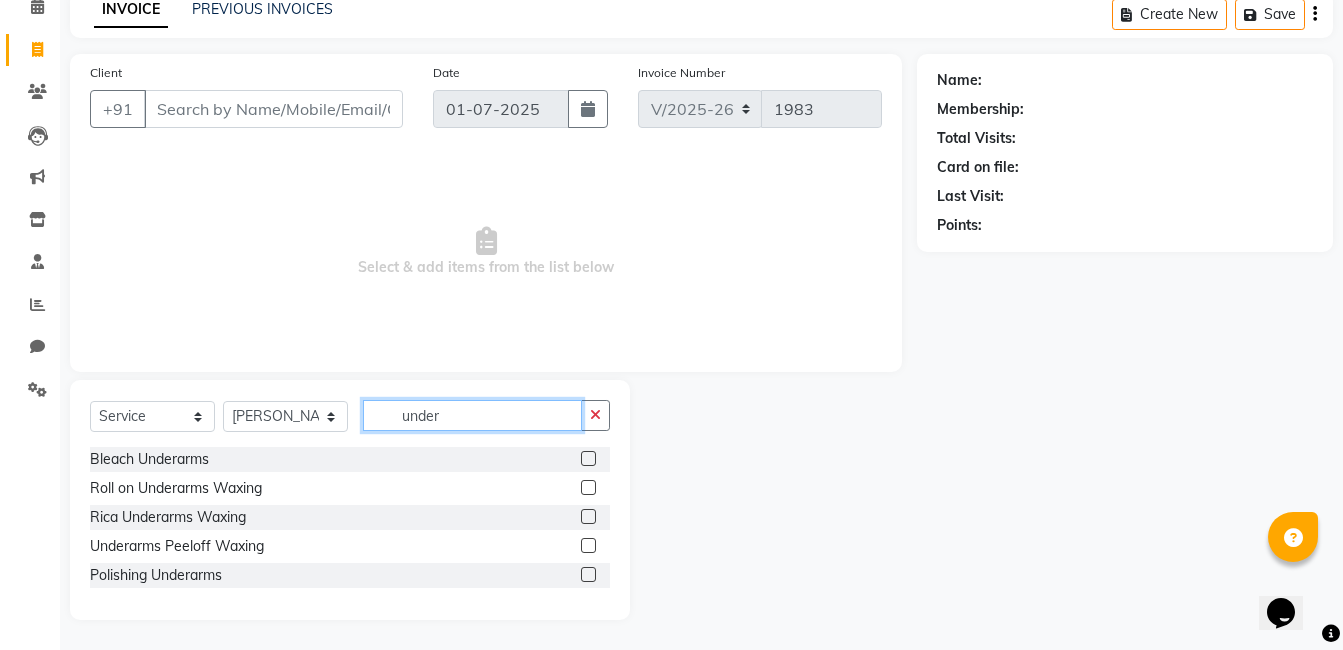 type on "under" 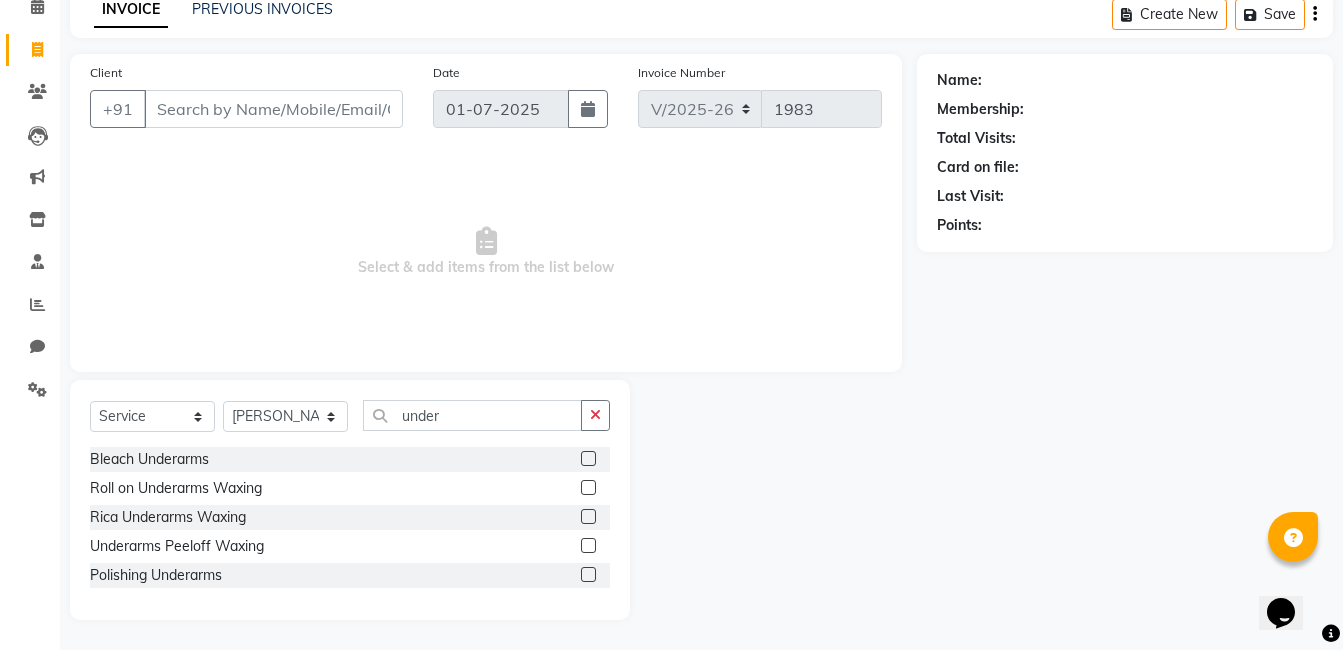 click 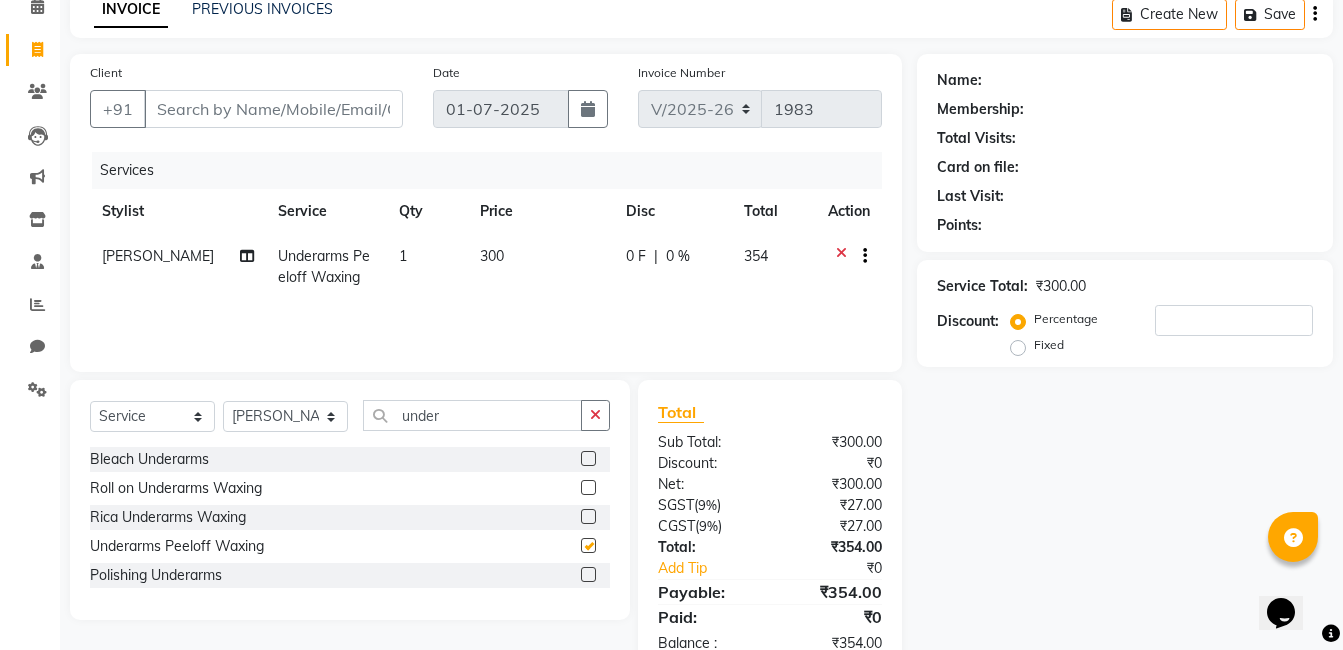 checkbox on "false" 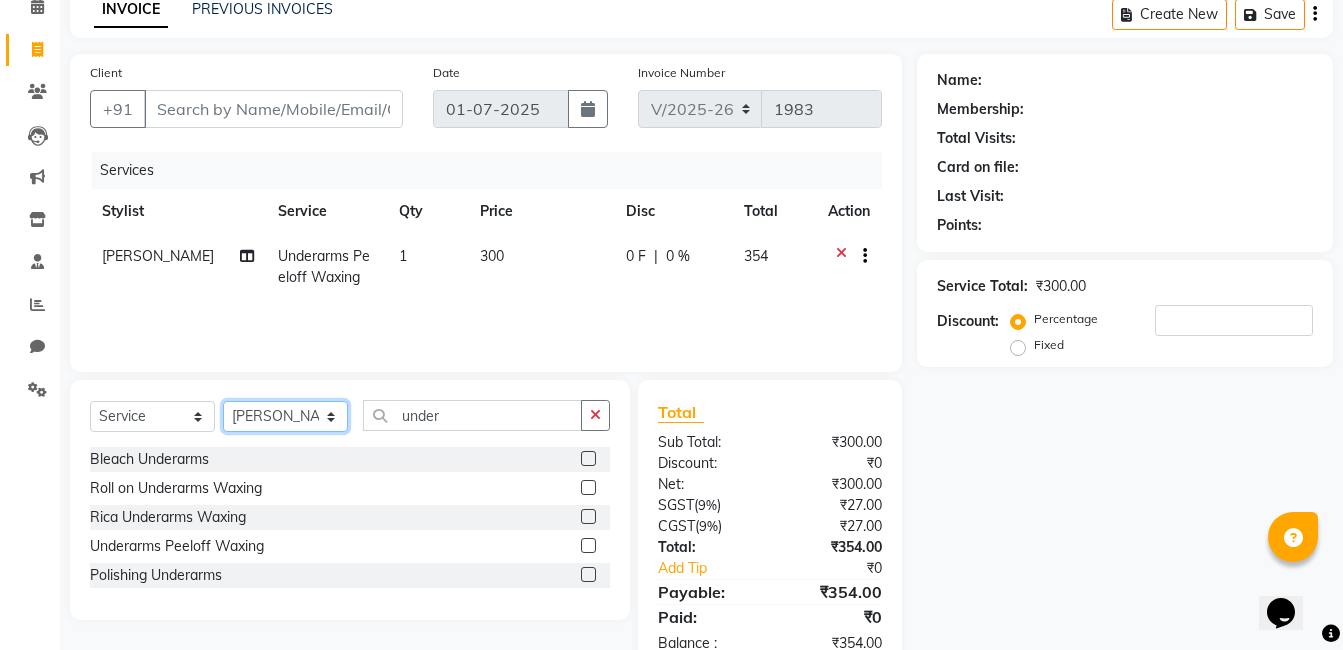 click on "Select Stylist Admin Asif qureshi Deepali Munde Dipali Jivane Jabaaz Karishma Khot  Kshitija Kumar  Palash Das Prem patode Rahul chhapchhade Rupesh sangale Santosh Kadam Swapnil jadhav" 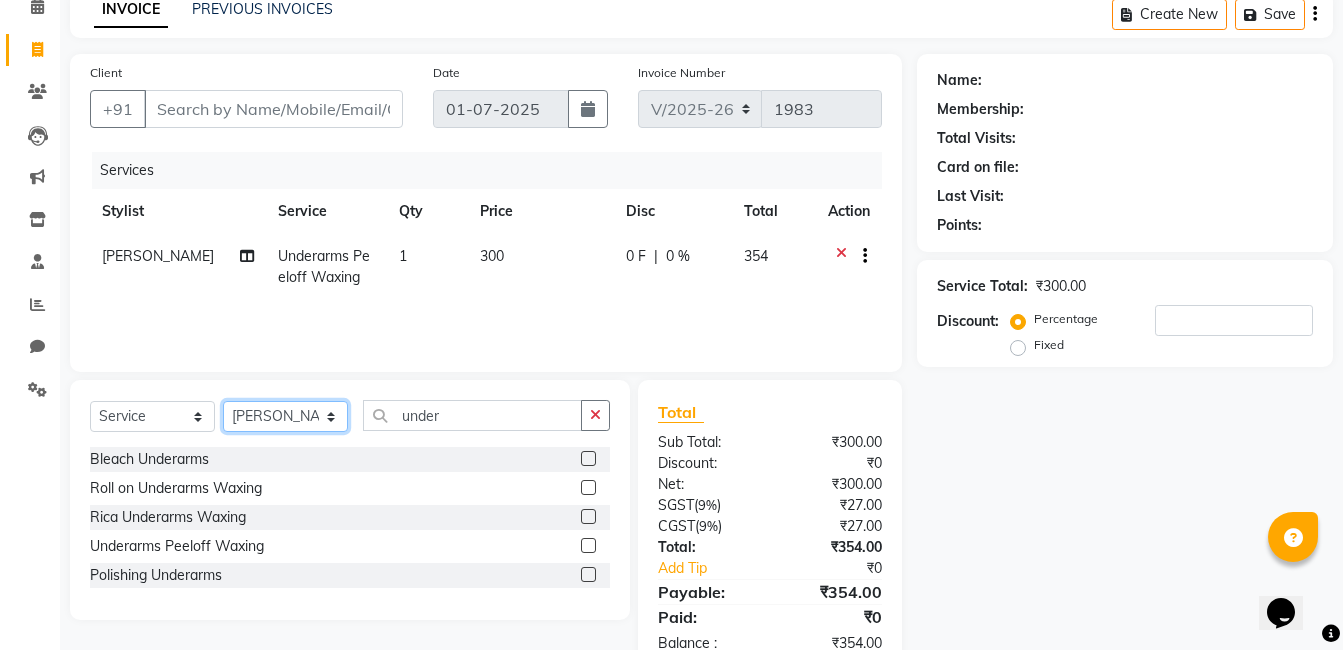 select on "60255" 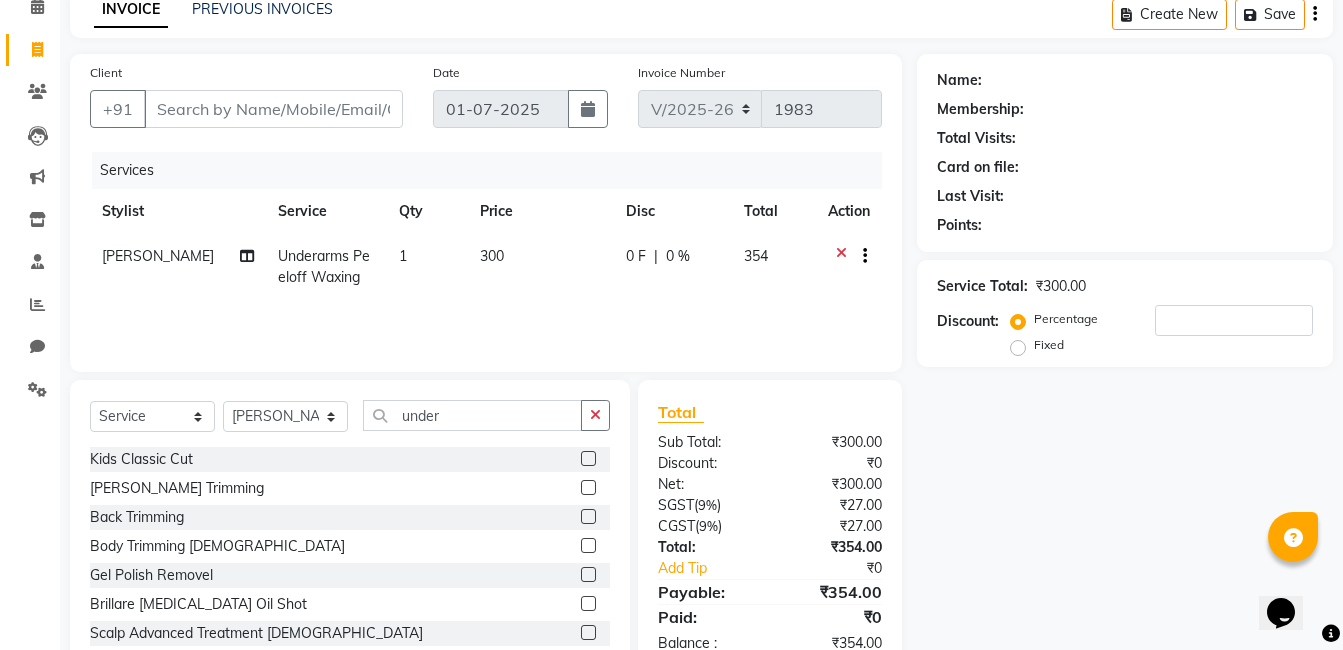 drag, startPoint x: 604, startPoint y: 418, endPoint x: 575, endPoint y: 418, distance: 29 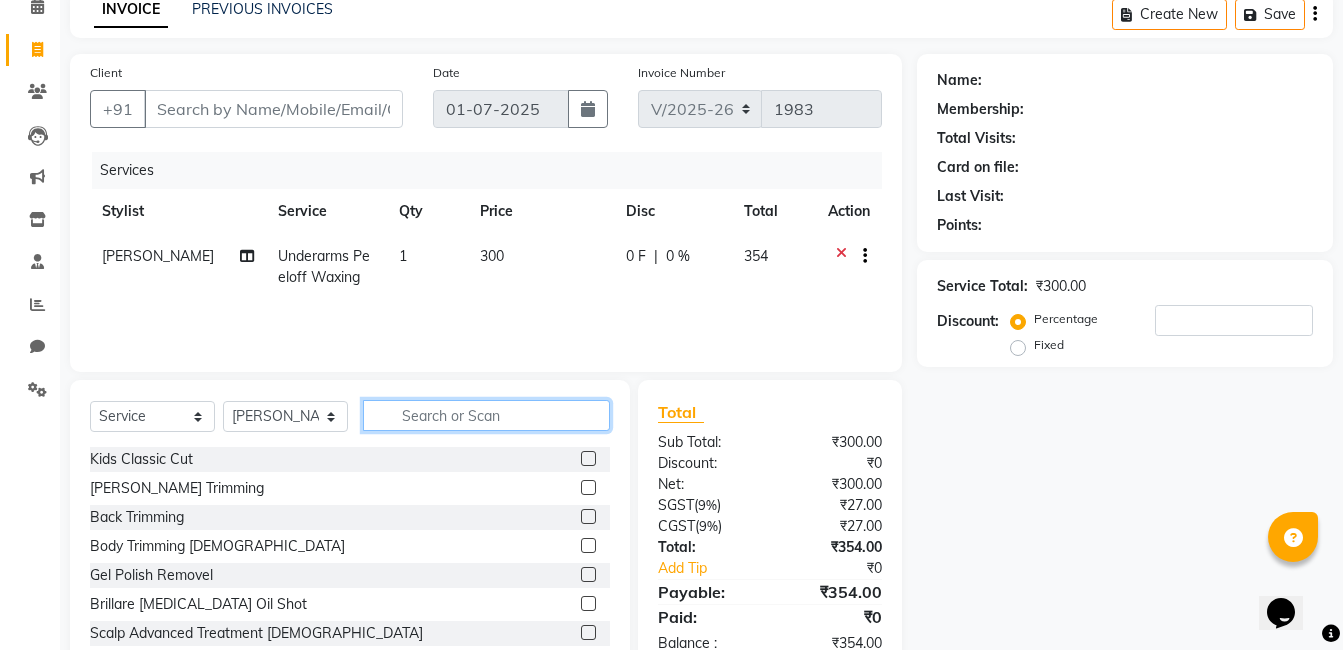 click 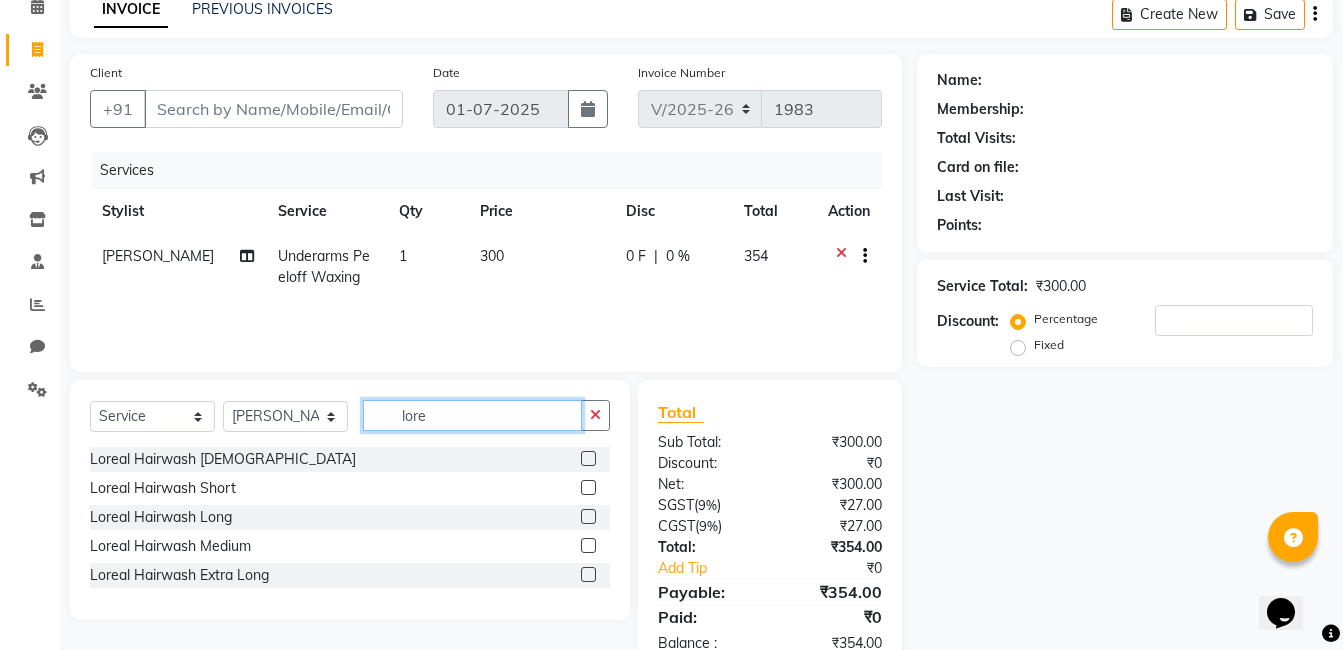 type on "lore" 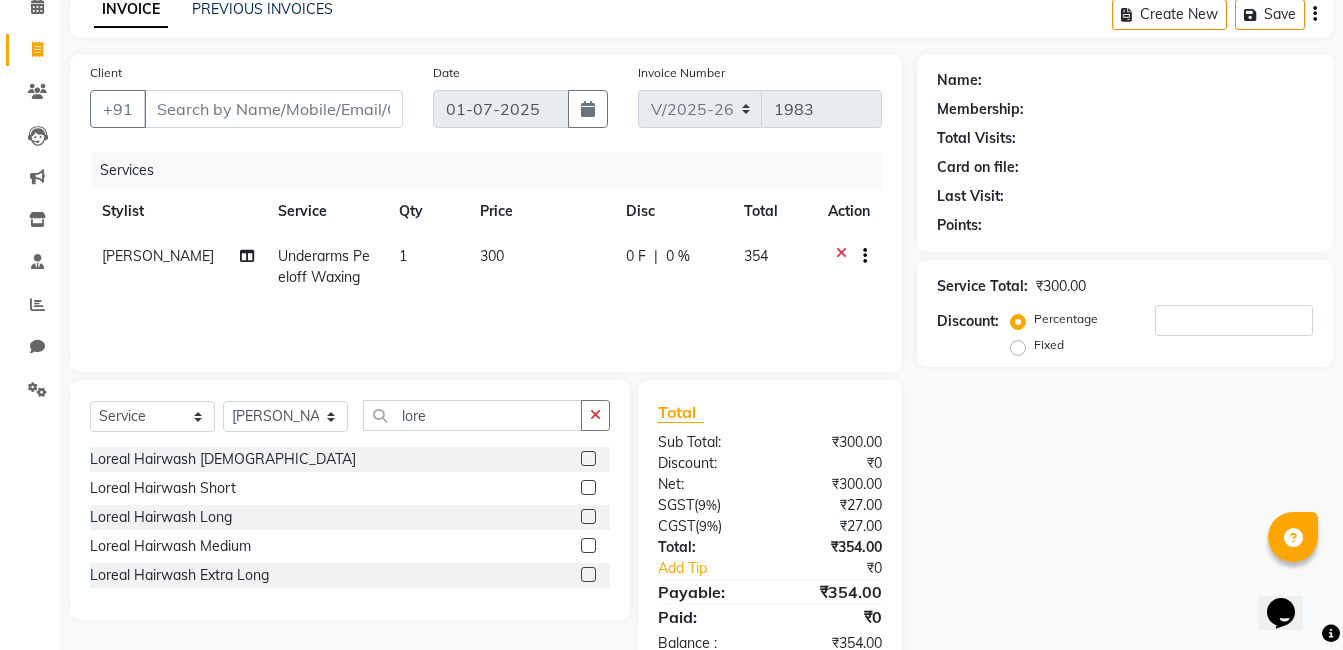 click 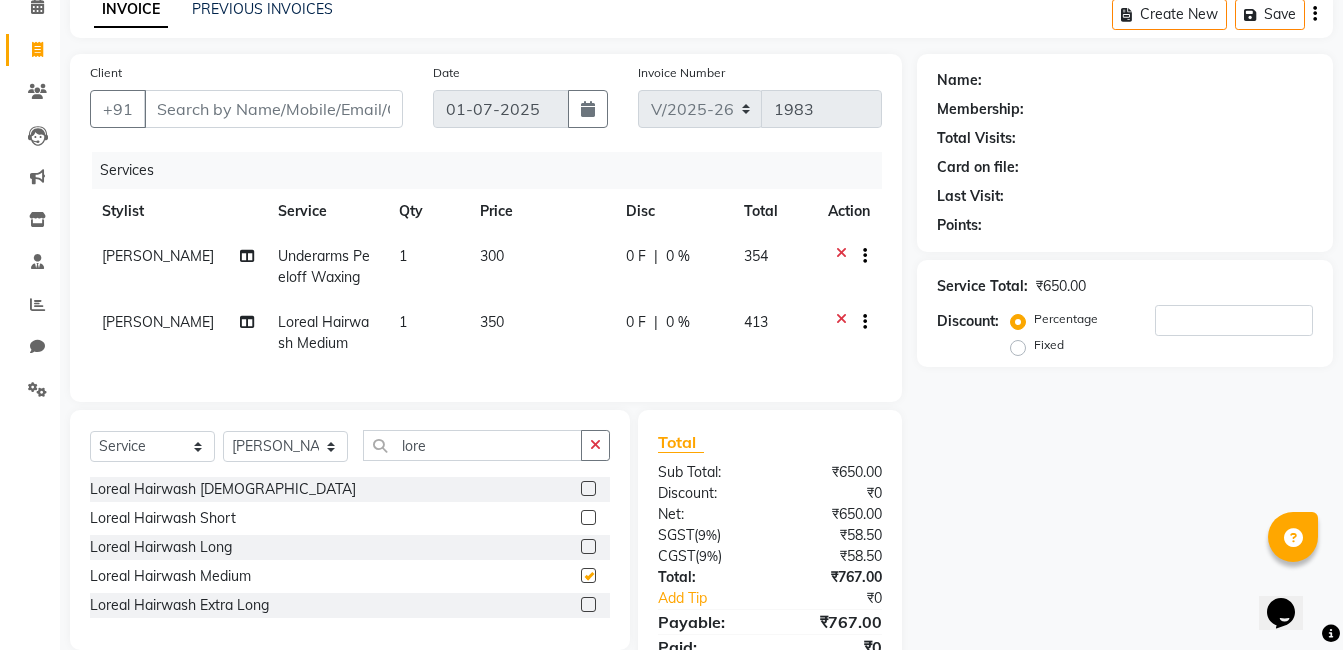 checkbox on "false" 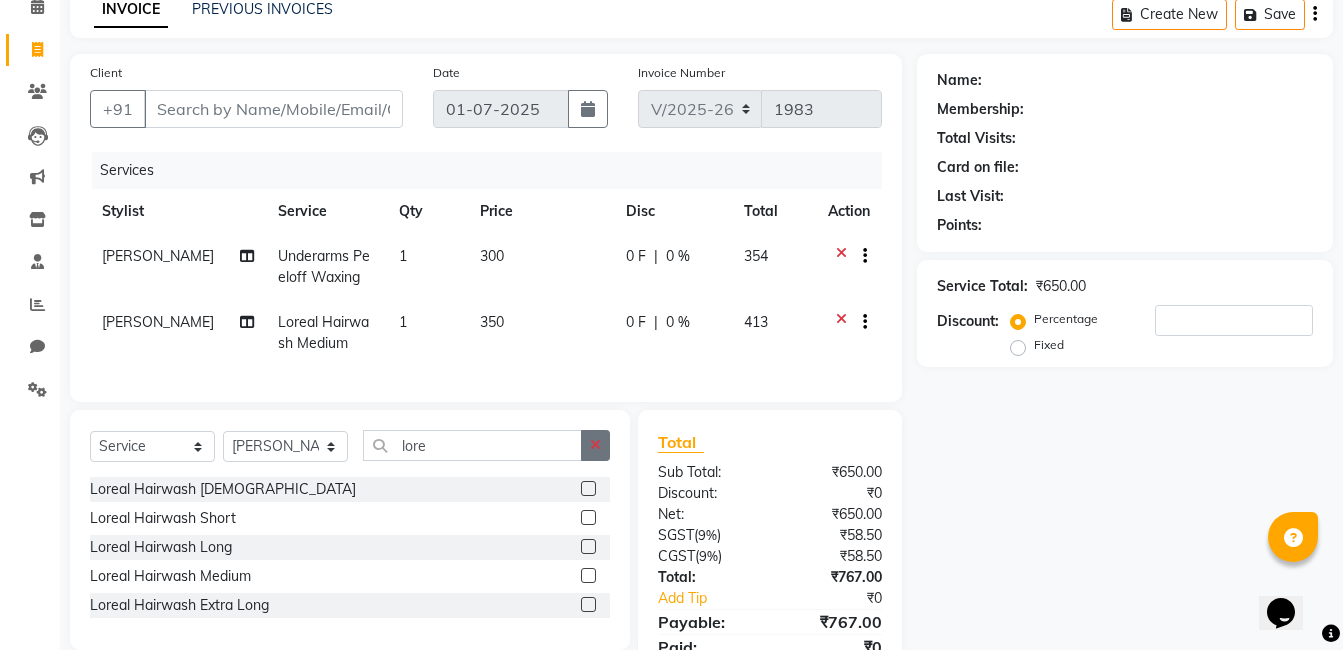 click 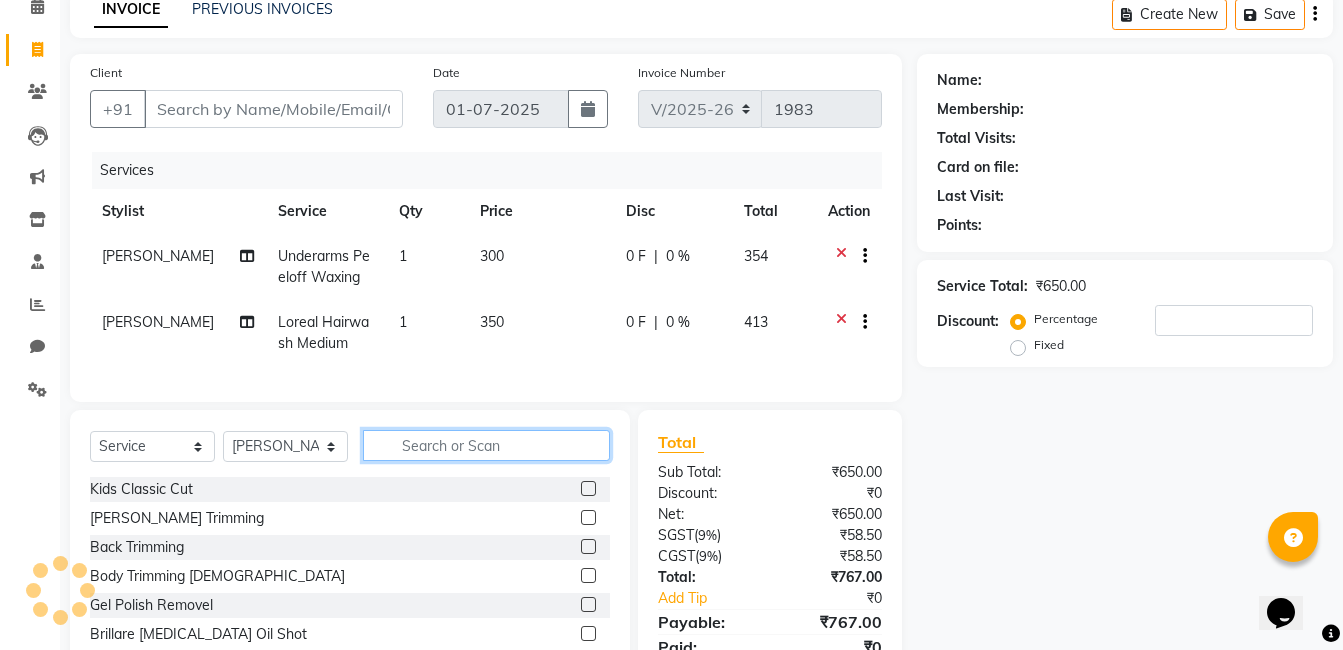 click 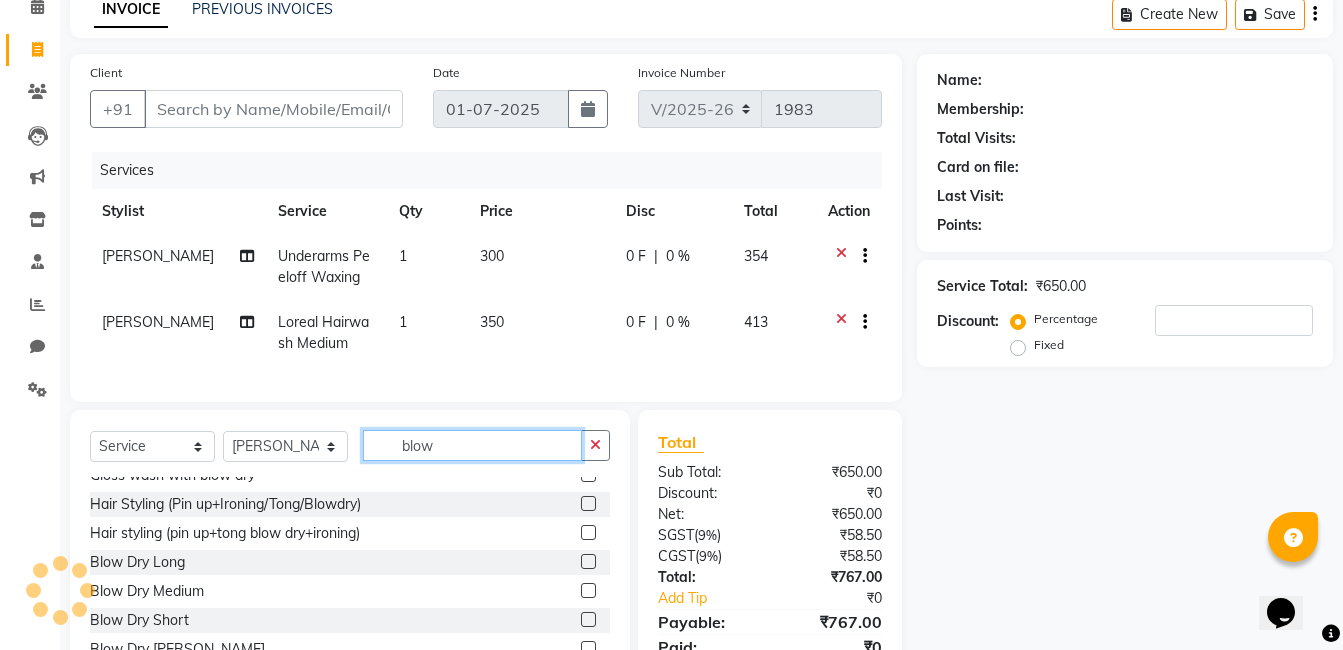 scroll, scrollTop: 61, scrollLeft: 0, axis: vertical 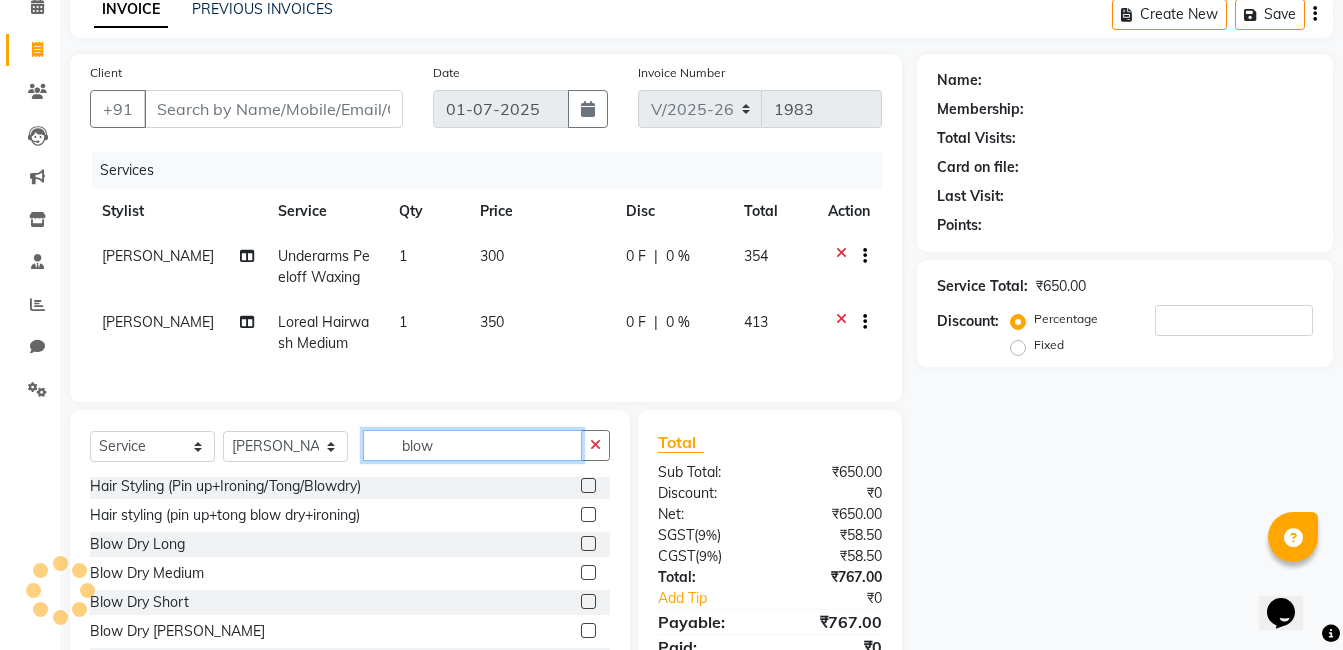 type on "blow" 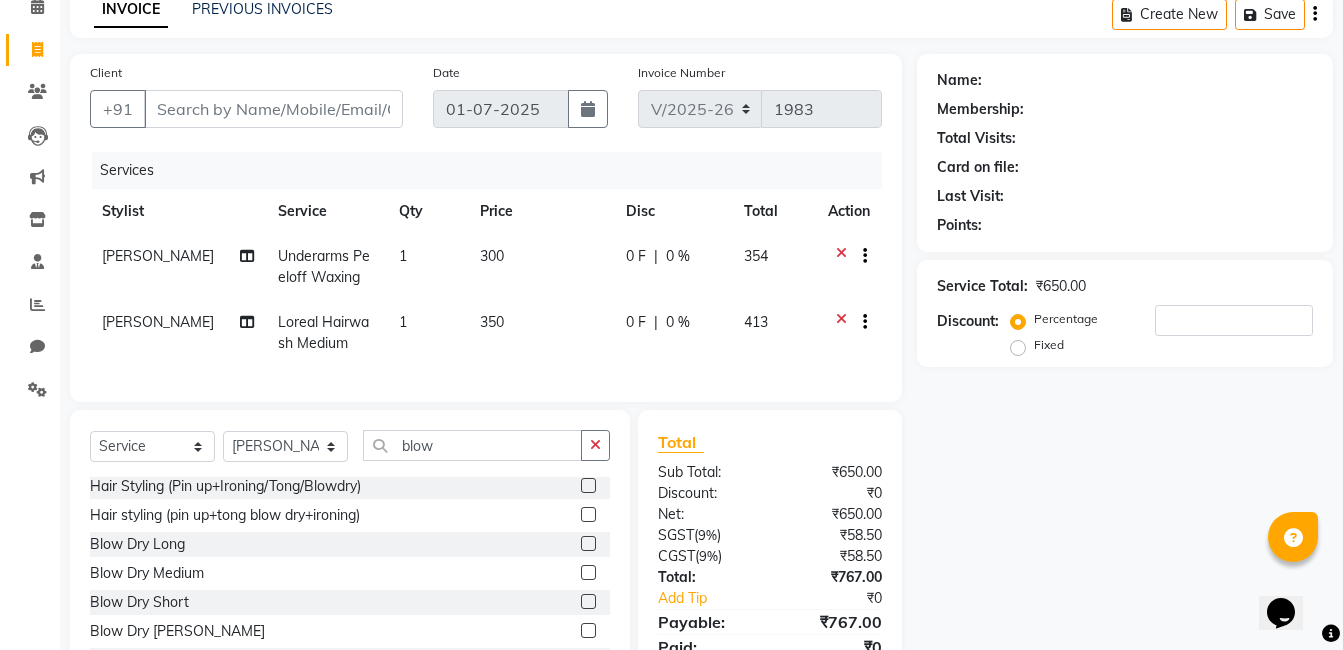 click 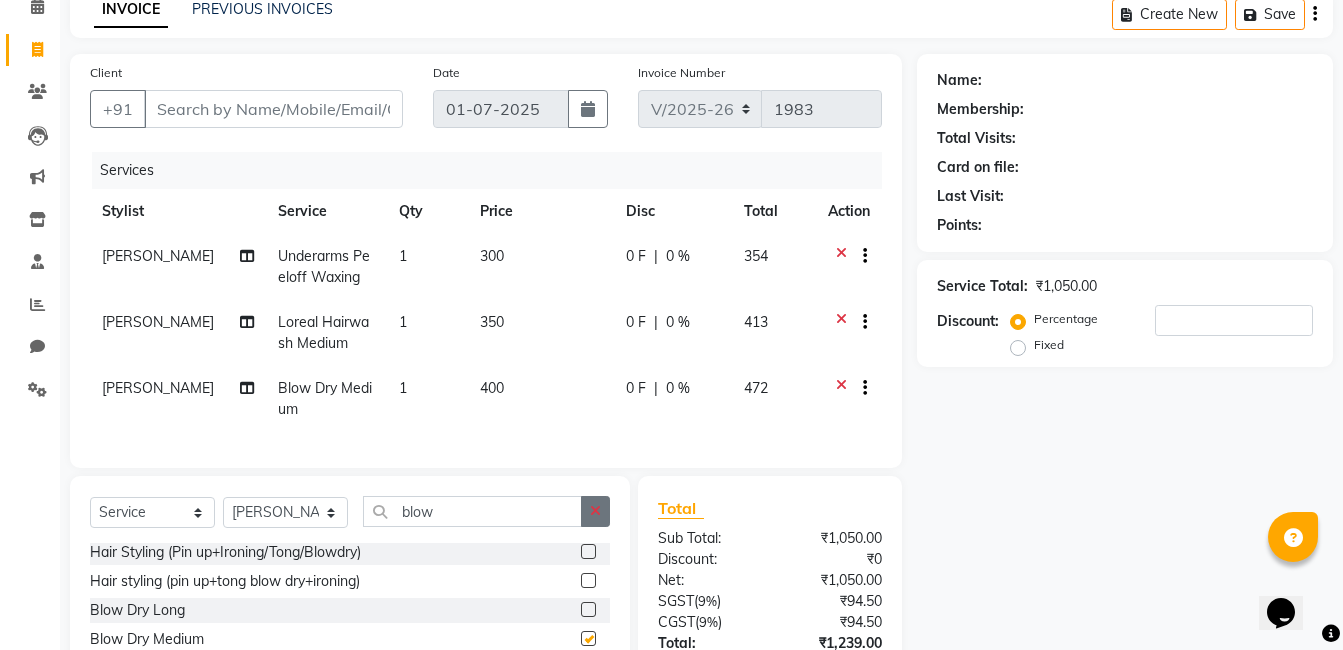 checkbox on "false" 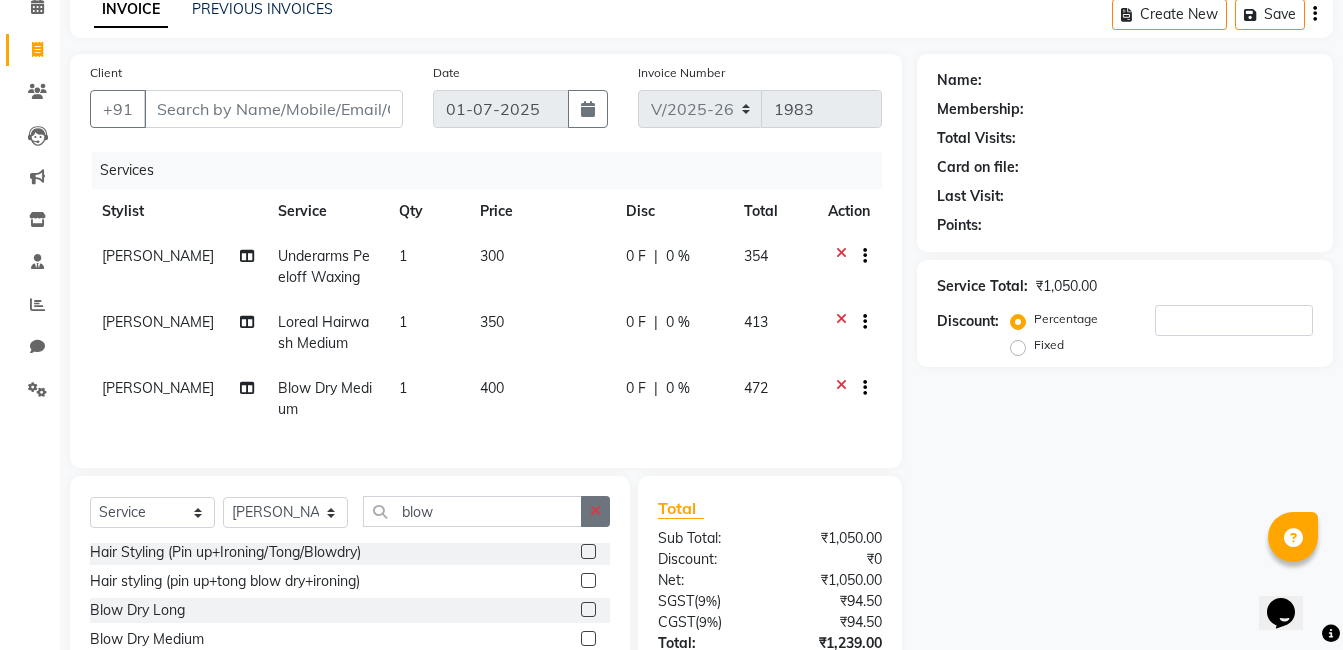 drag, startPoint x: 590, startPoint y: 527, endPoint x: 554, endPoint y: 530, distance: 36.124783 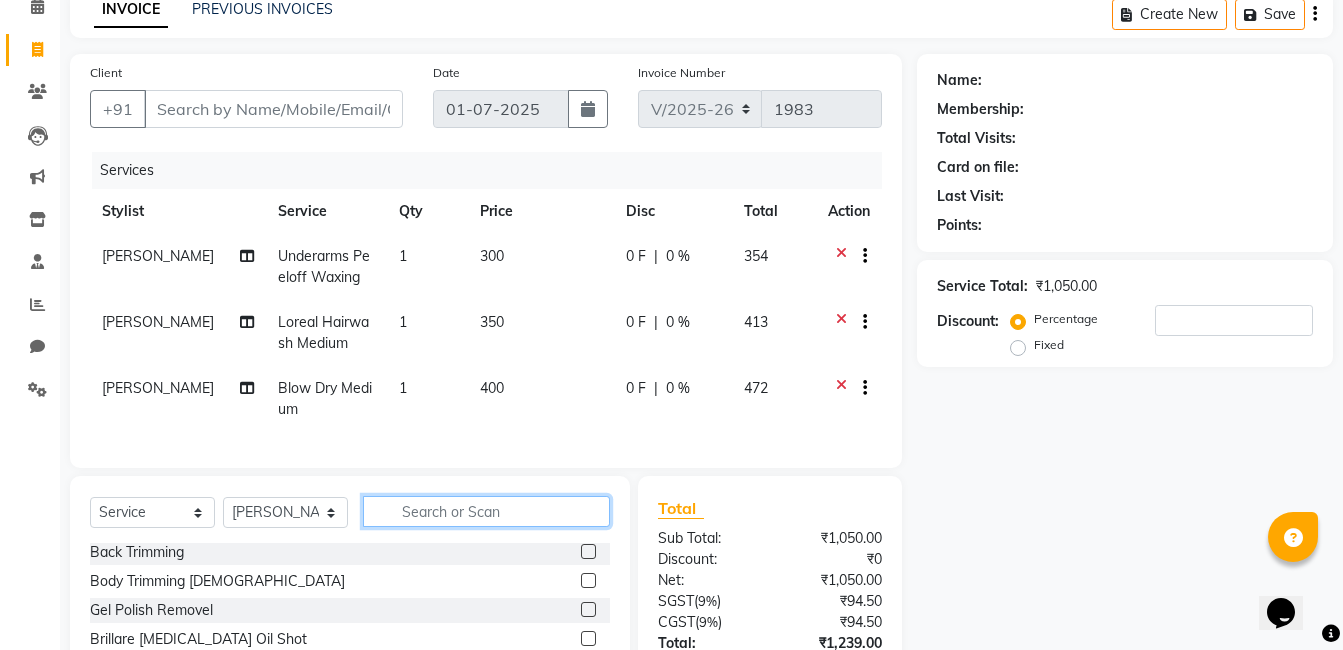 click 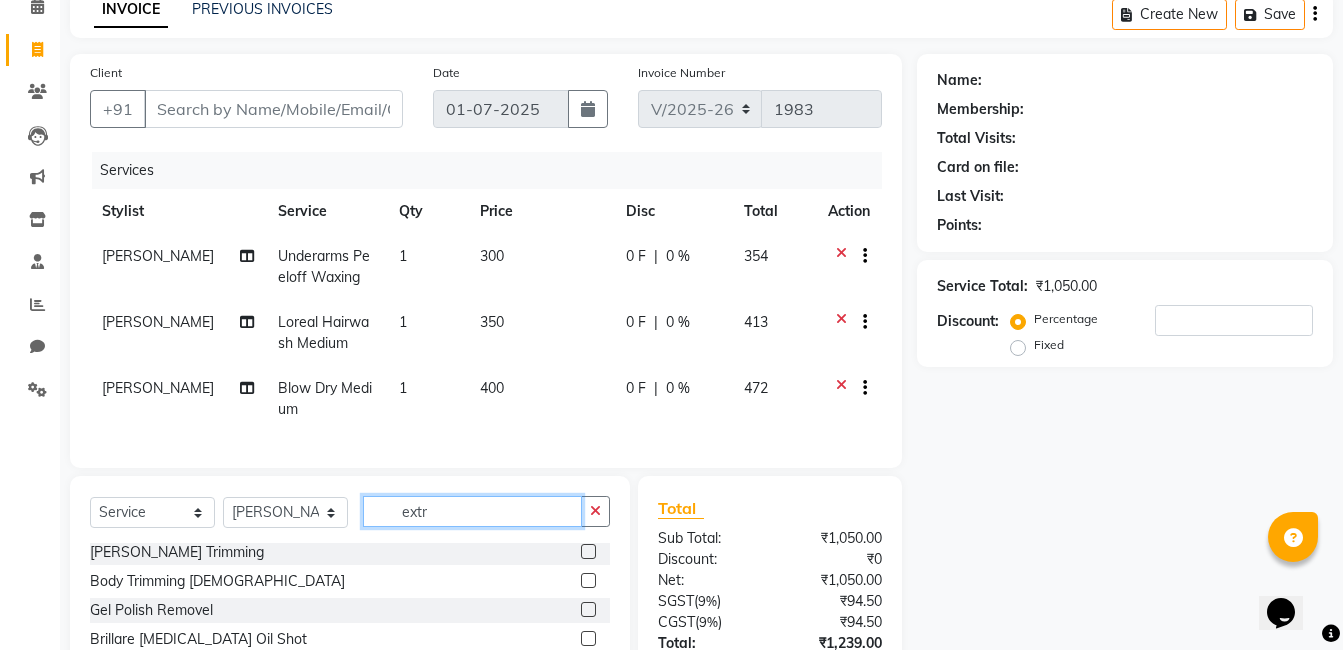 scroll, scrollTop: 0, scrollLeft: 0, axis: both 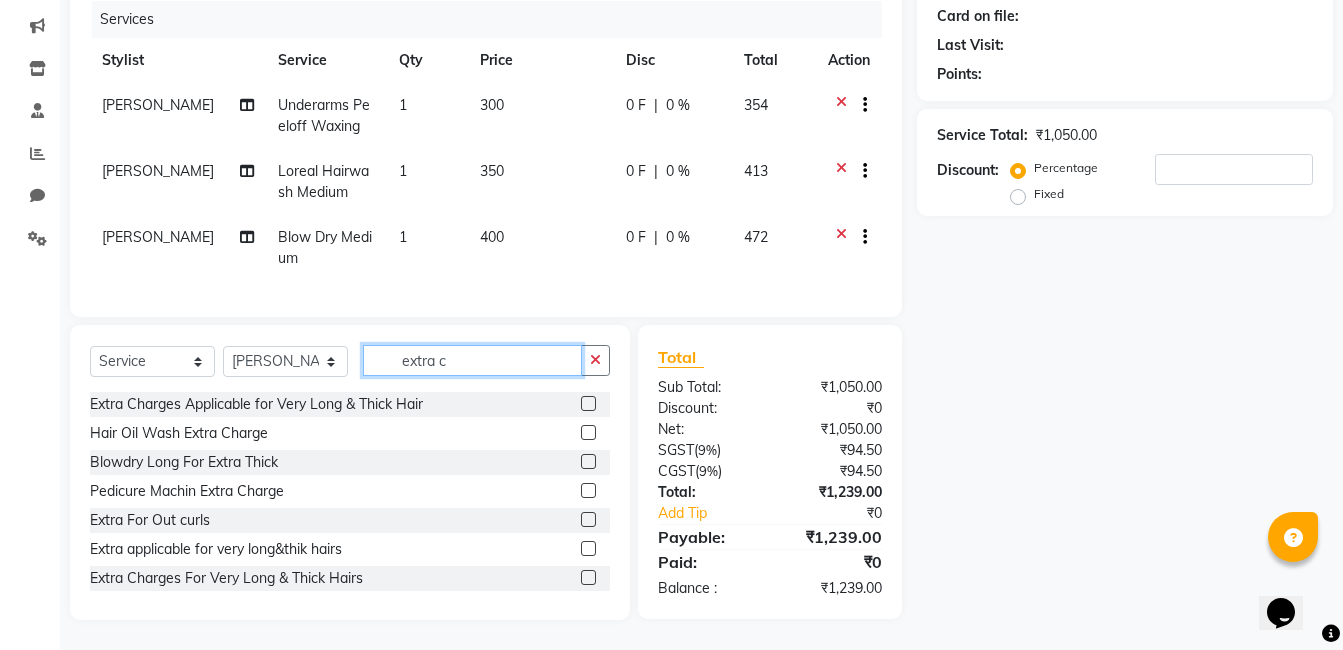 type on "extra c" 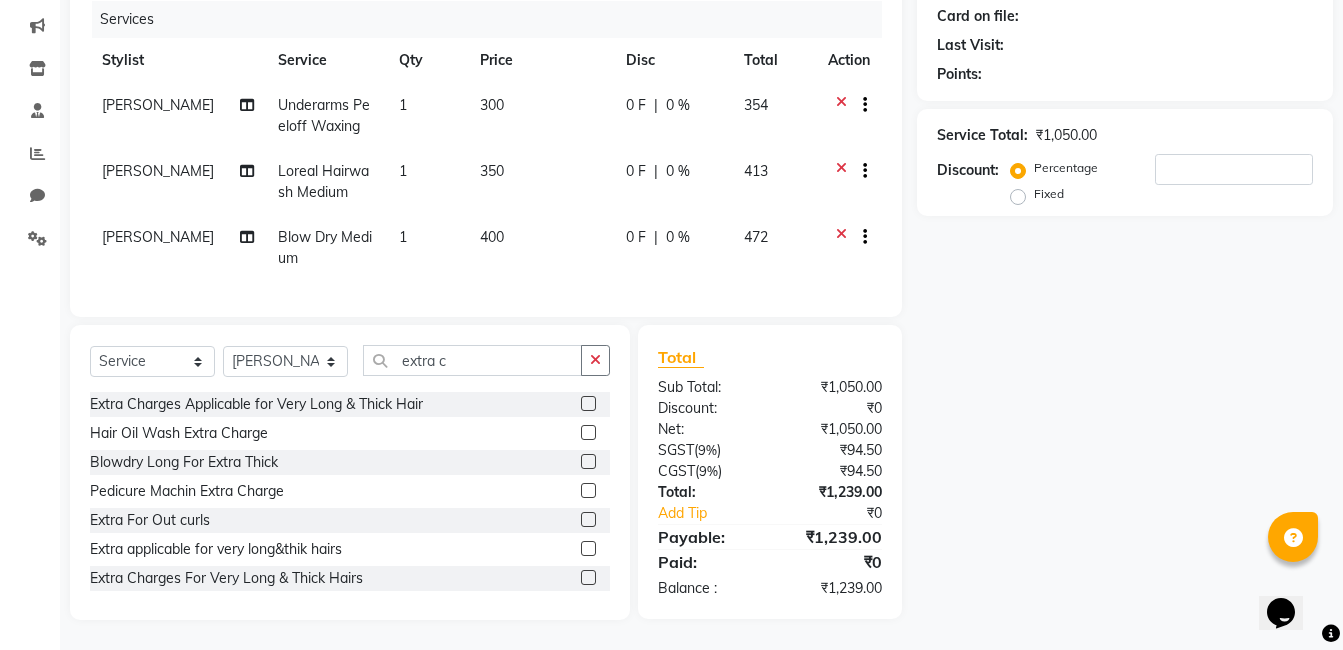 click 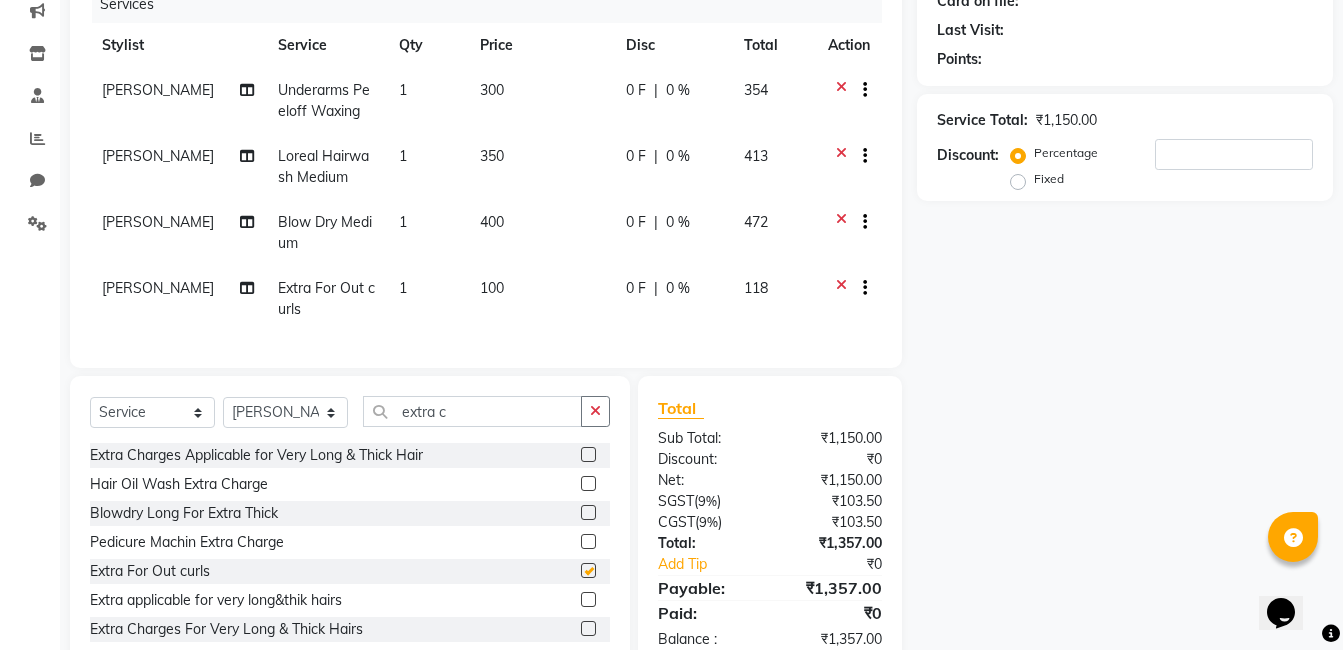 scroll, scrollTop: 0, scrollLeft: 0, axis: both 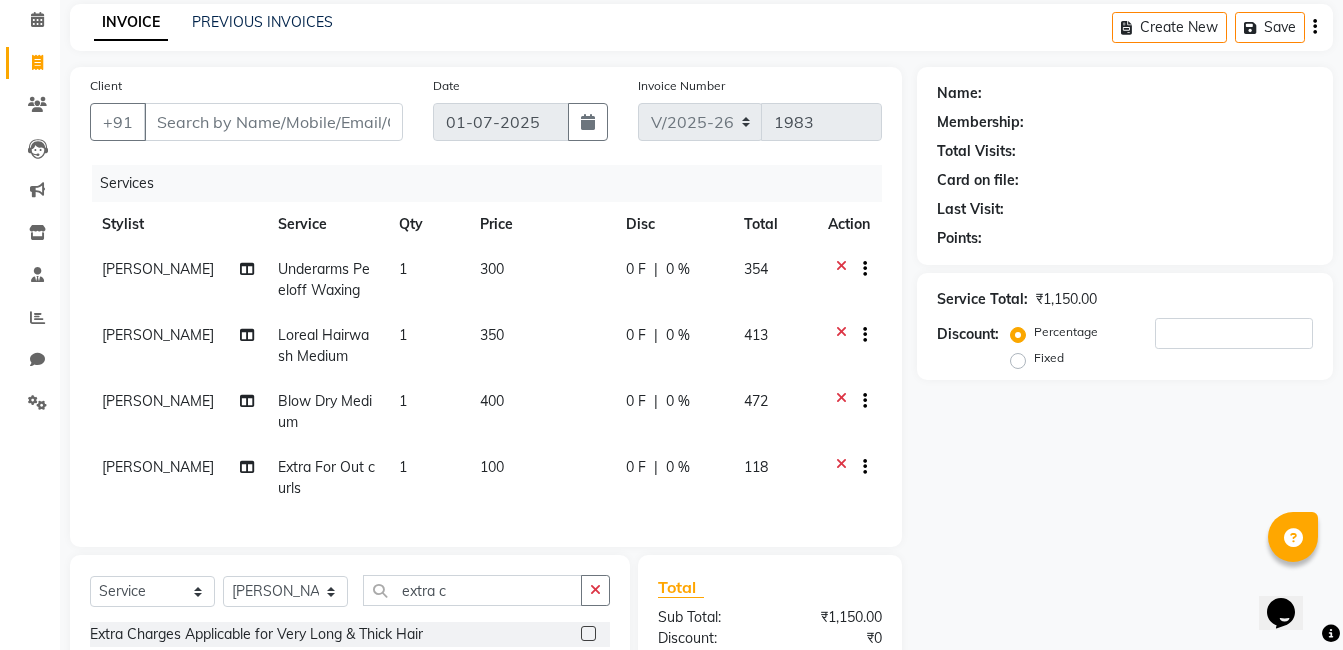 checkbox on "false" 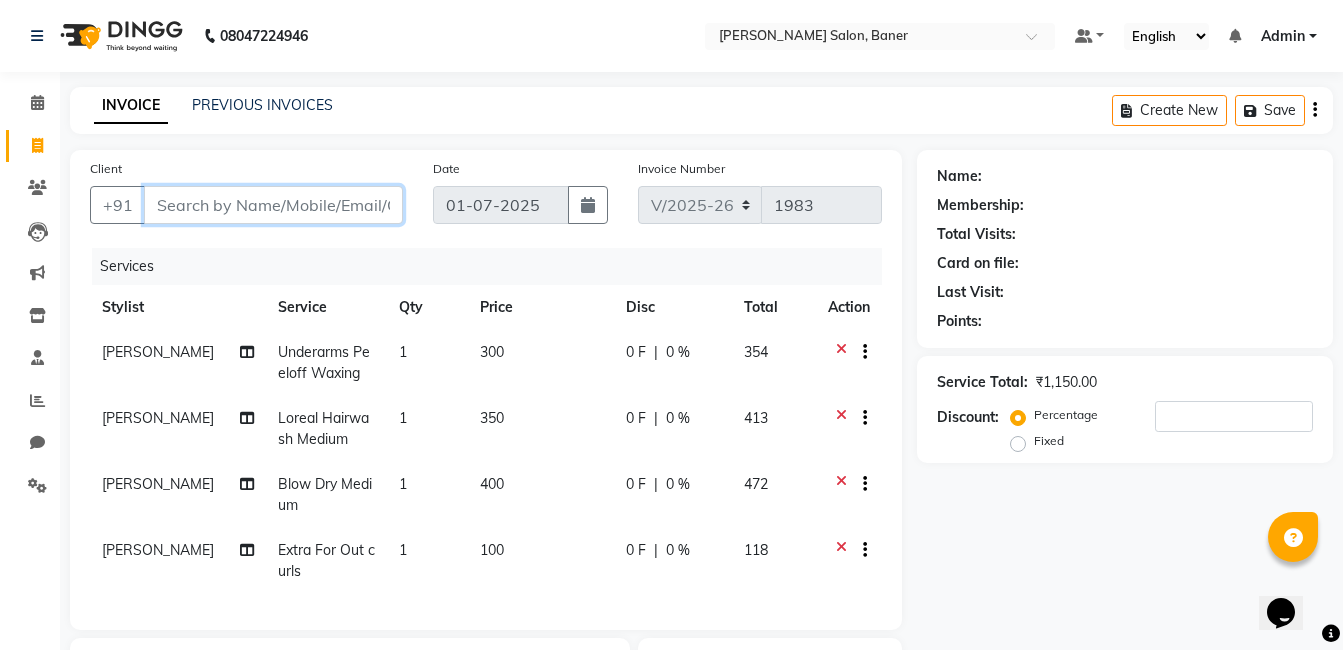 click on "Client" at bounding box center [273, 205] 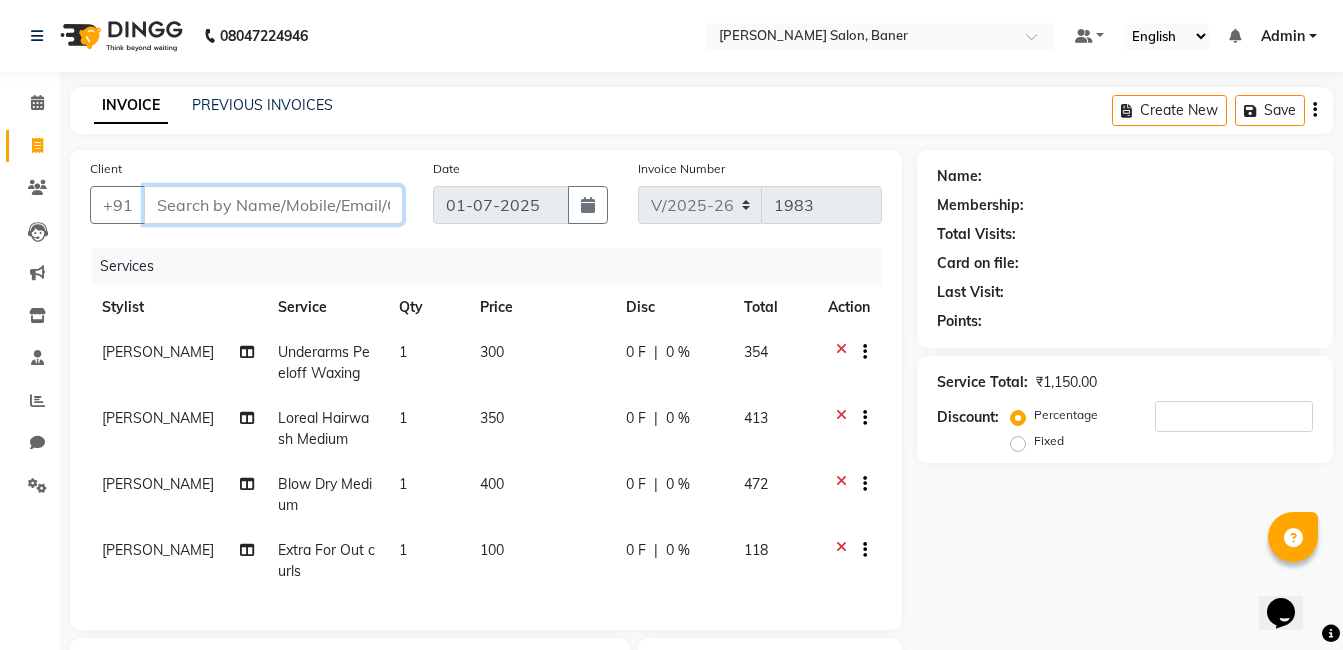 type on "9" 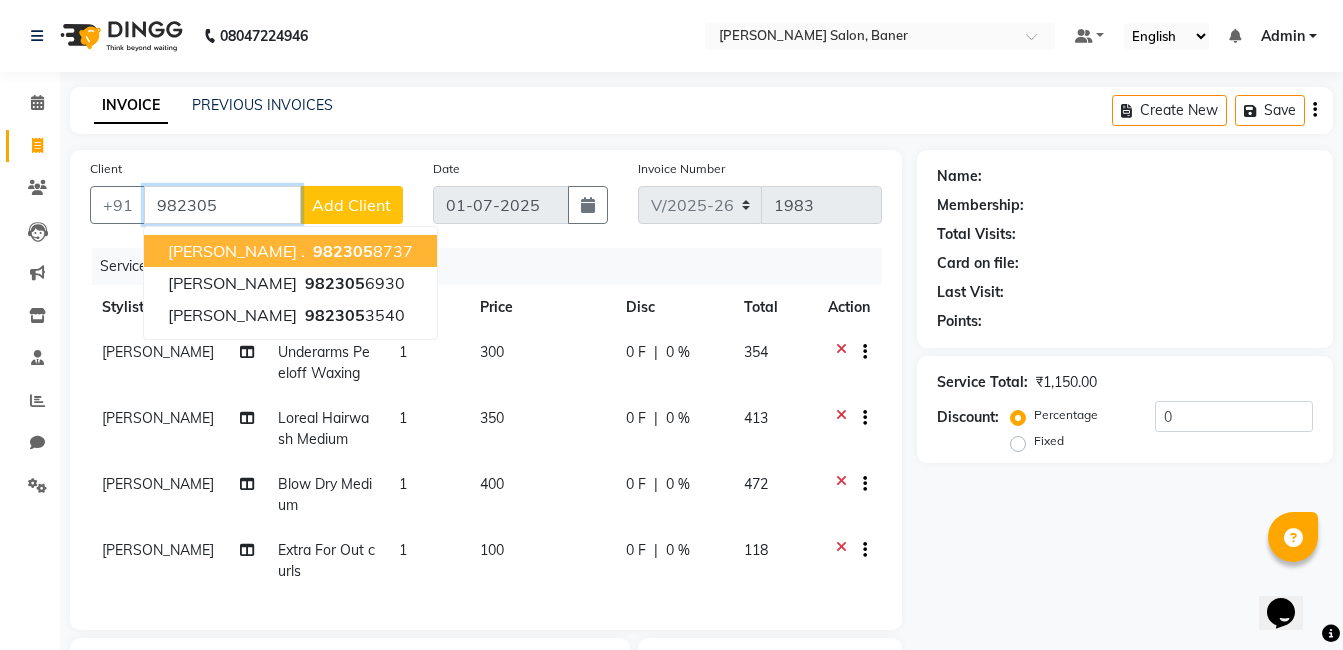 click on "982305" at bounding box center (343, 251) 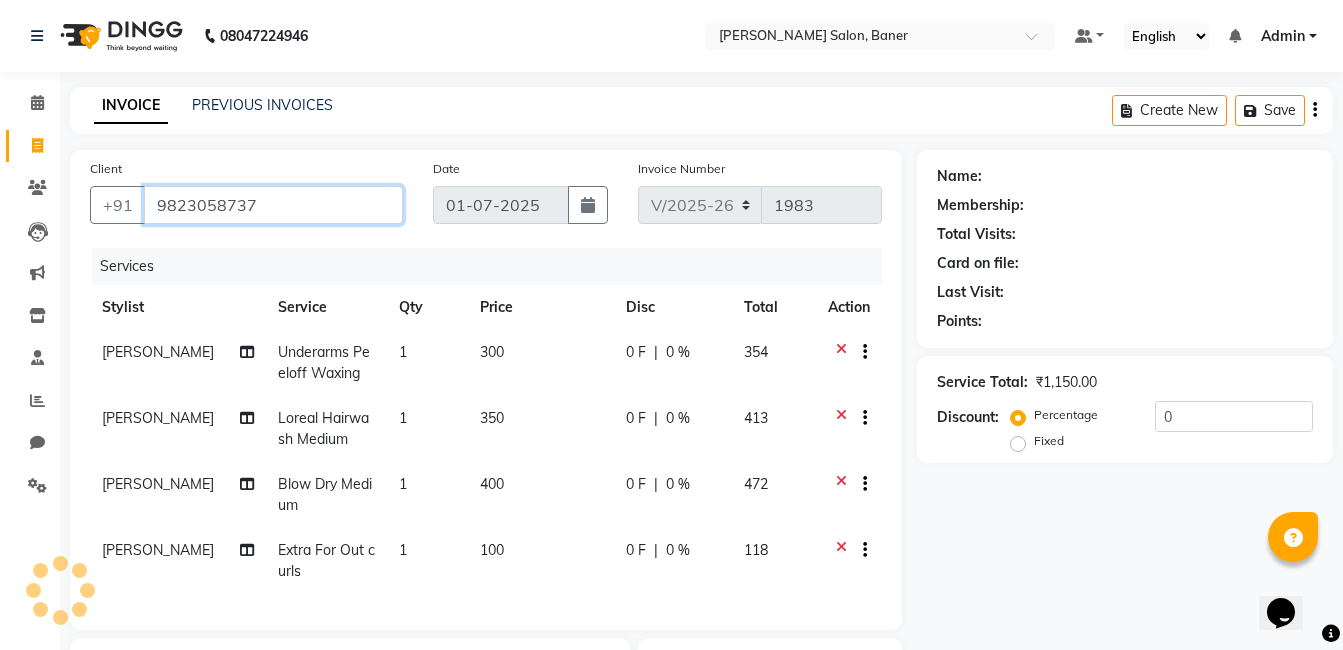 type on "9823058737" 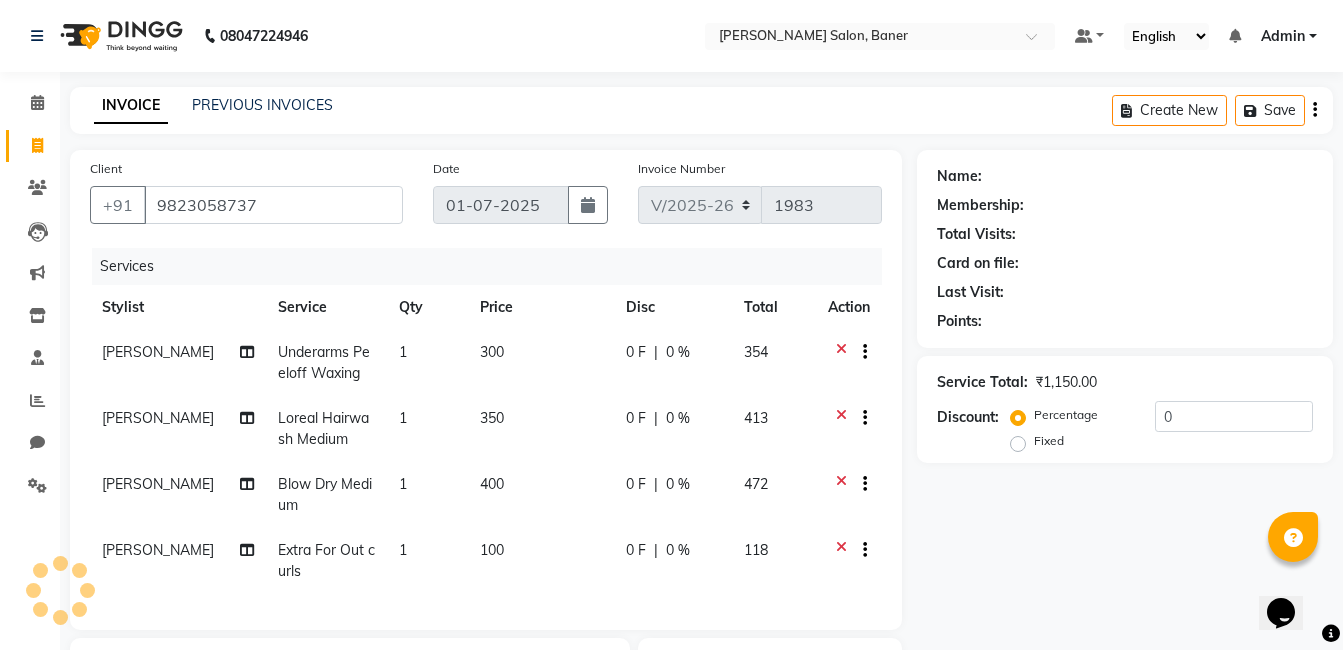 select on "1: Object" 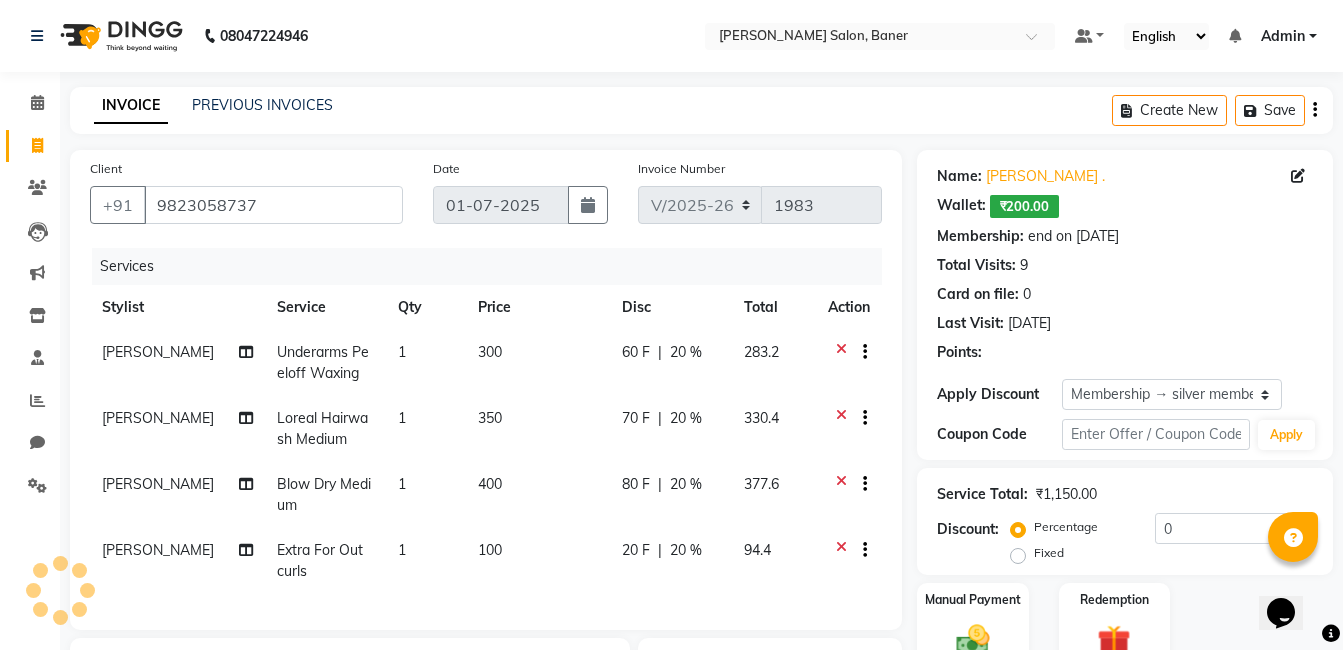 type on "20" 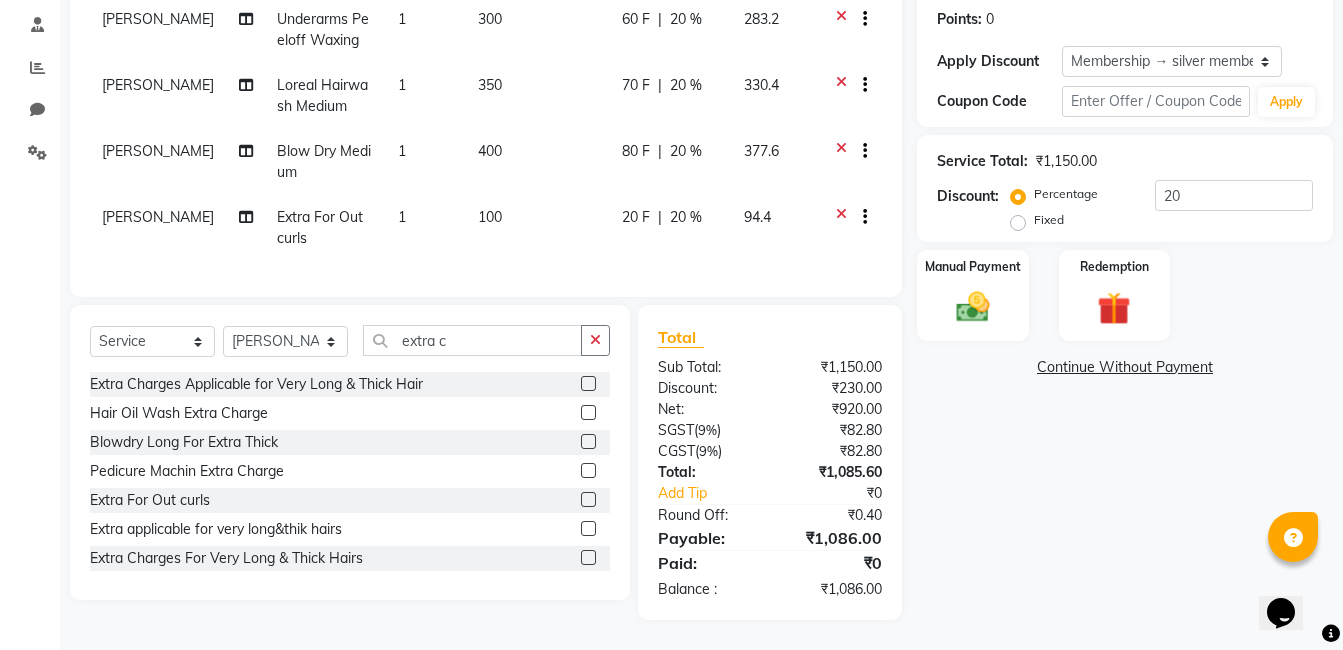 scroll, scrollTop: 348, scrollLeft: 0, axis: vertical 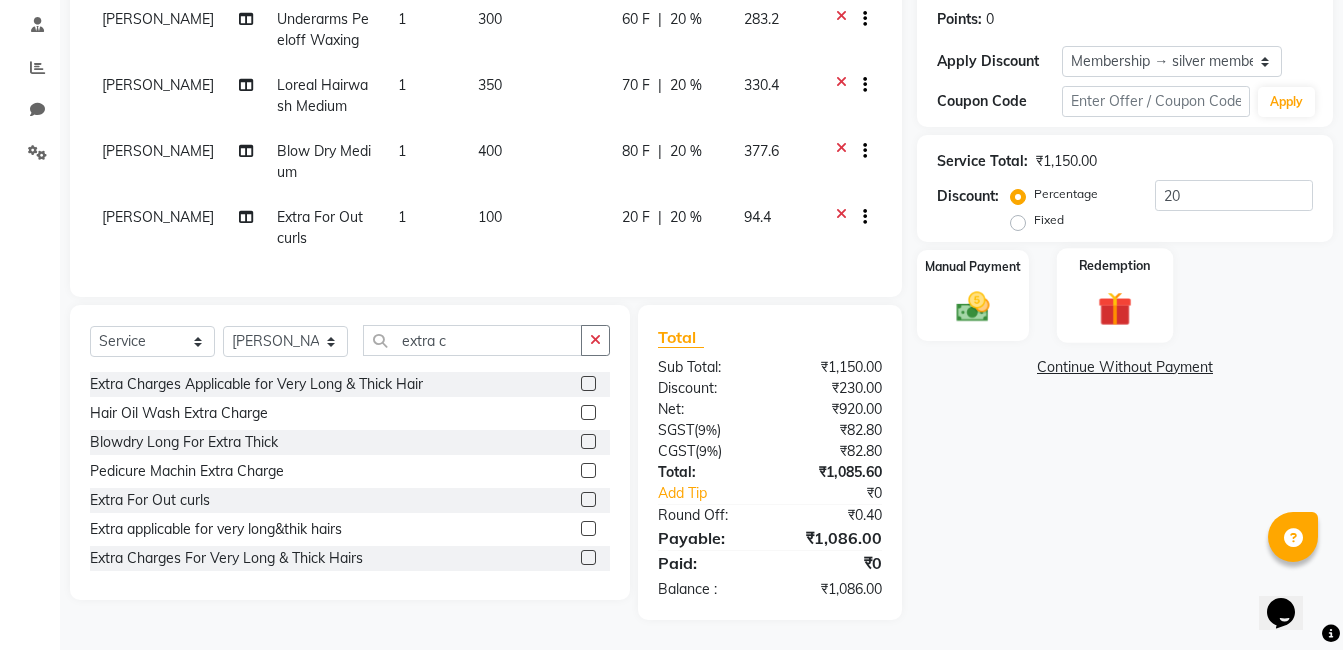 click on "Redemption" 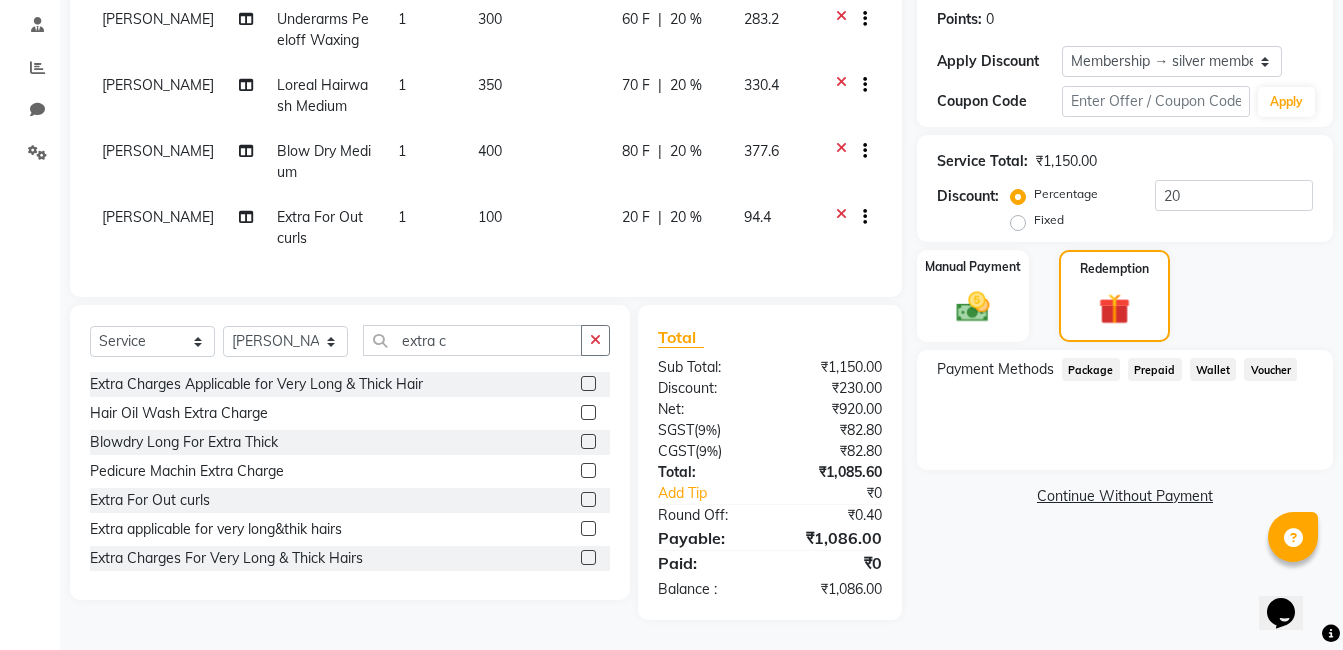 click on "Wallet" 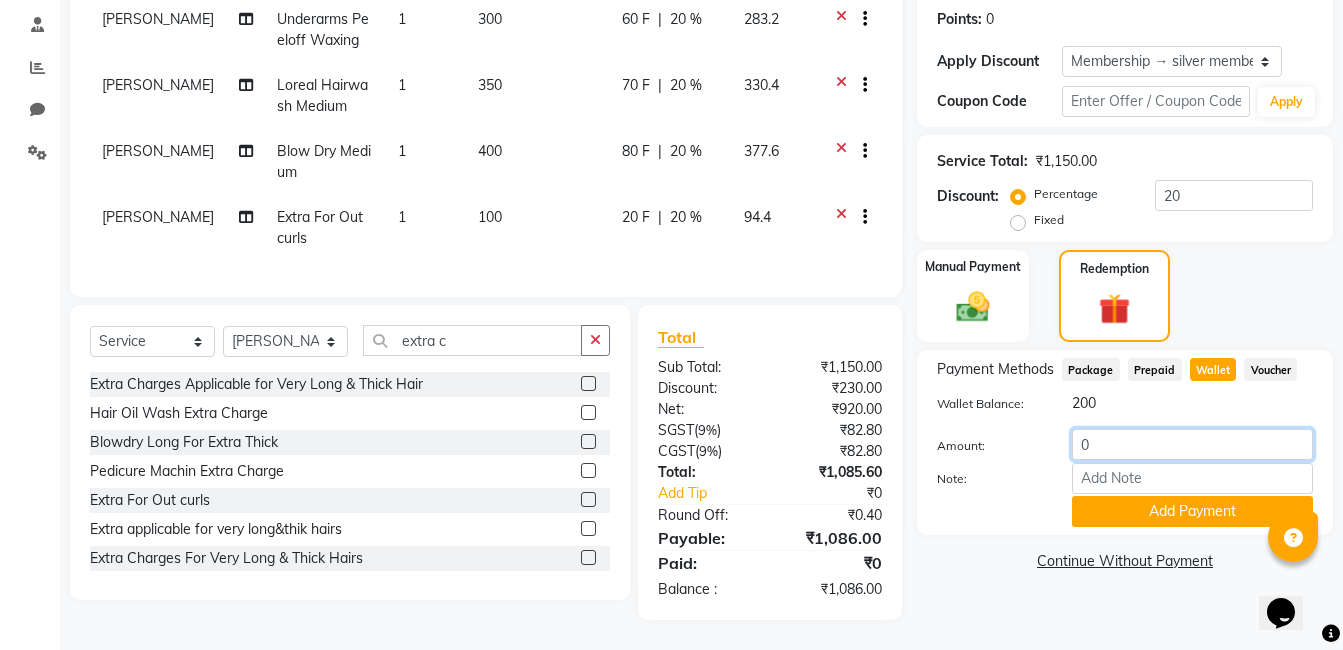 drag, startPoint x: 1082, startPoint y: 441, endPoint x: 976, endPoint y: 444, distance: 106.04244 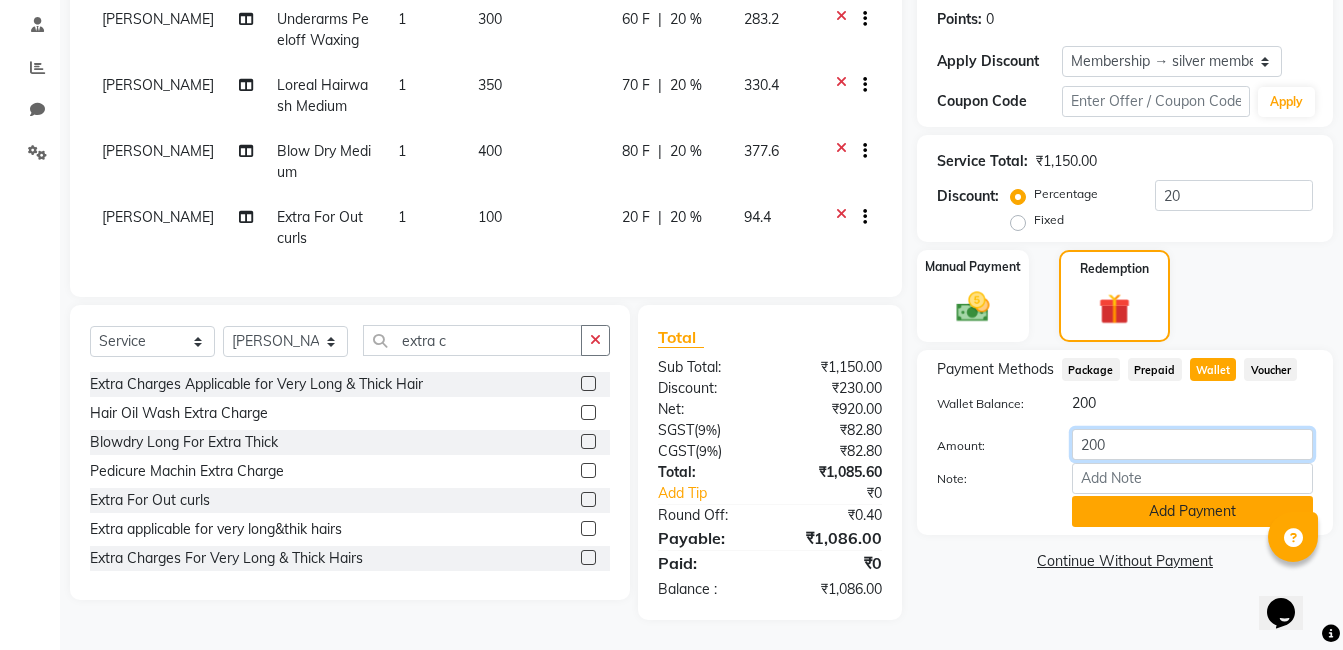 type on "200" 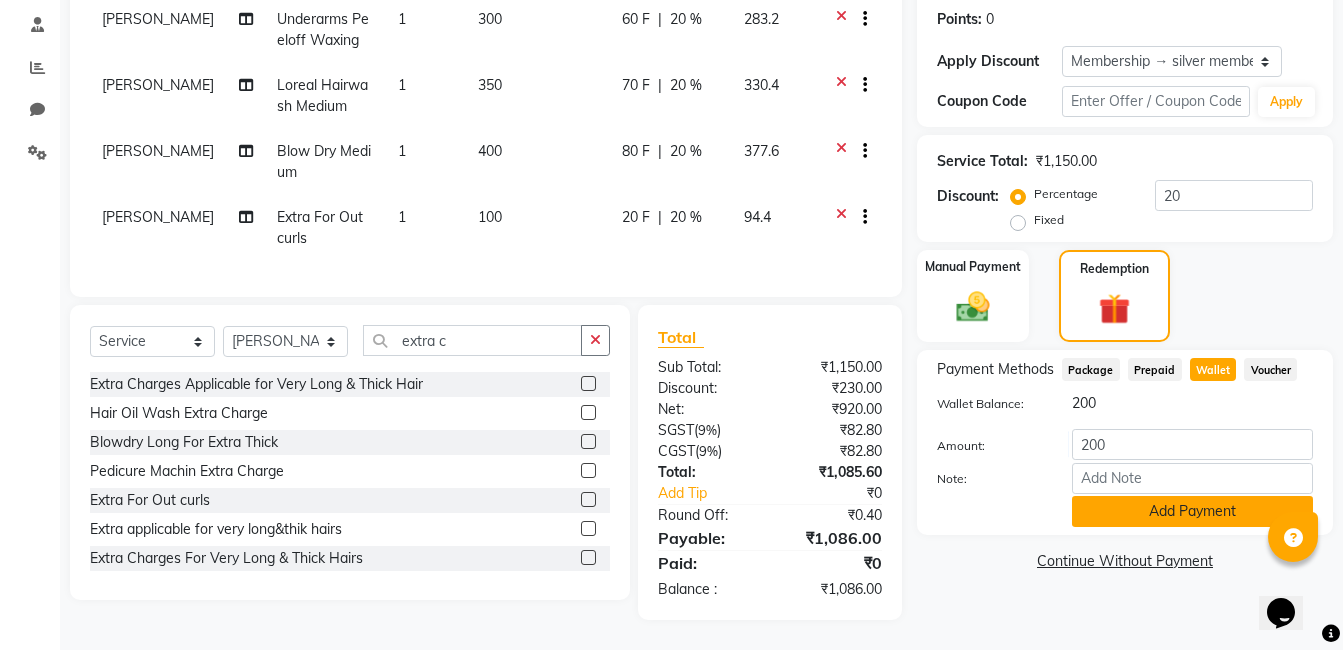 click on "Add Payment" 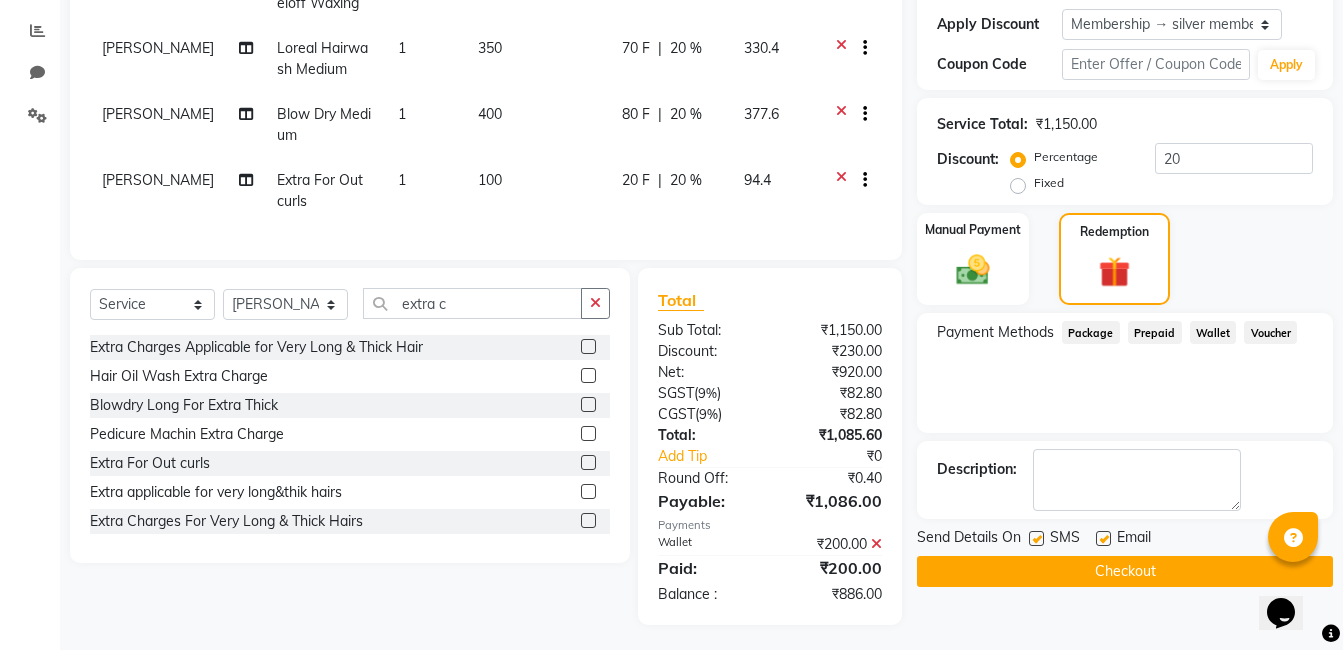 scroll, scrollTop: 390, scrollLeft: 0, axis: vertical 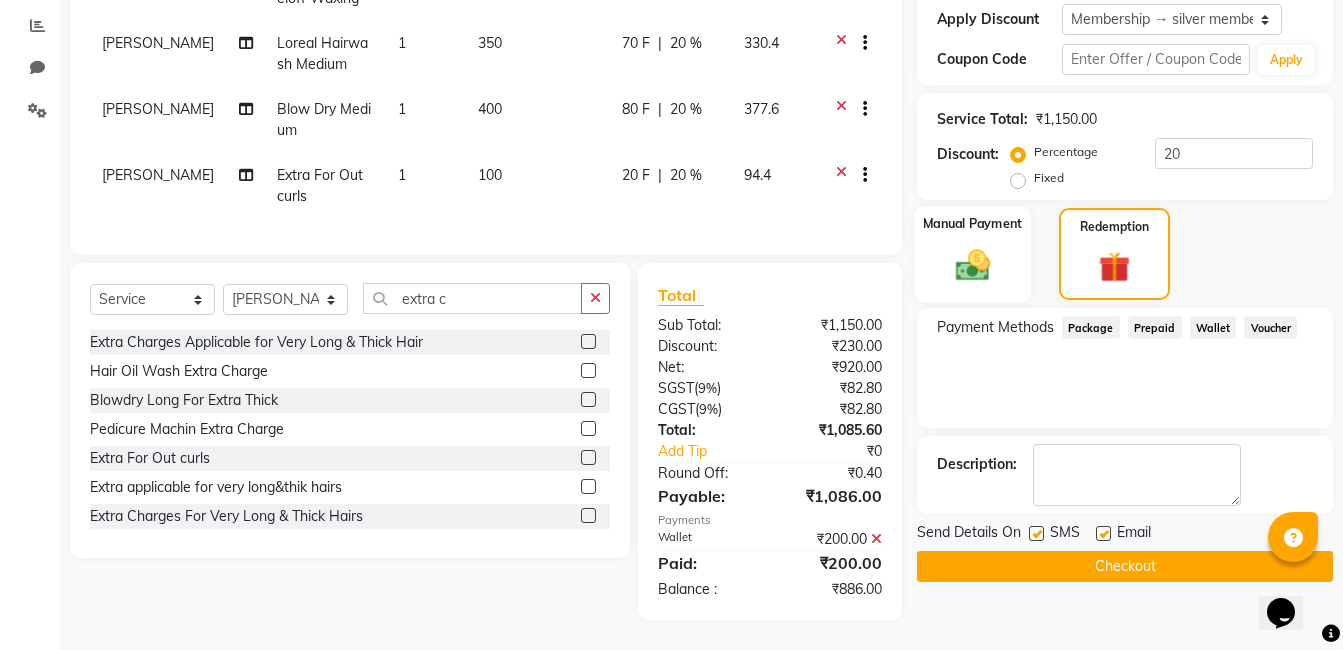 click 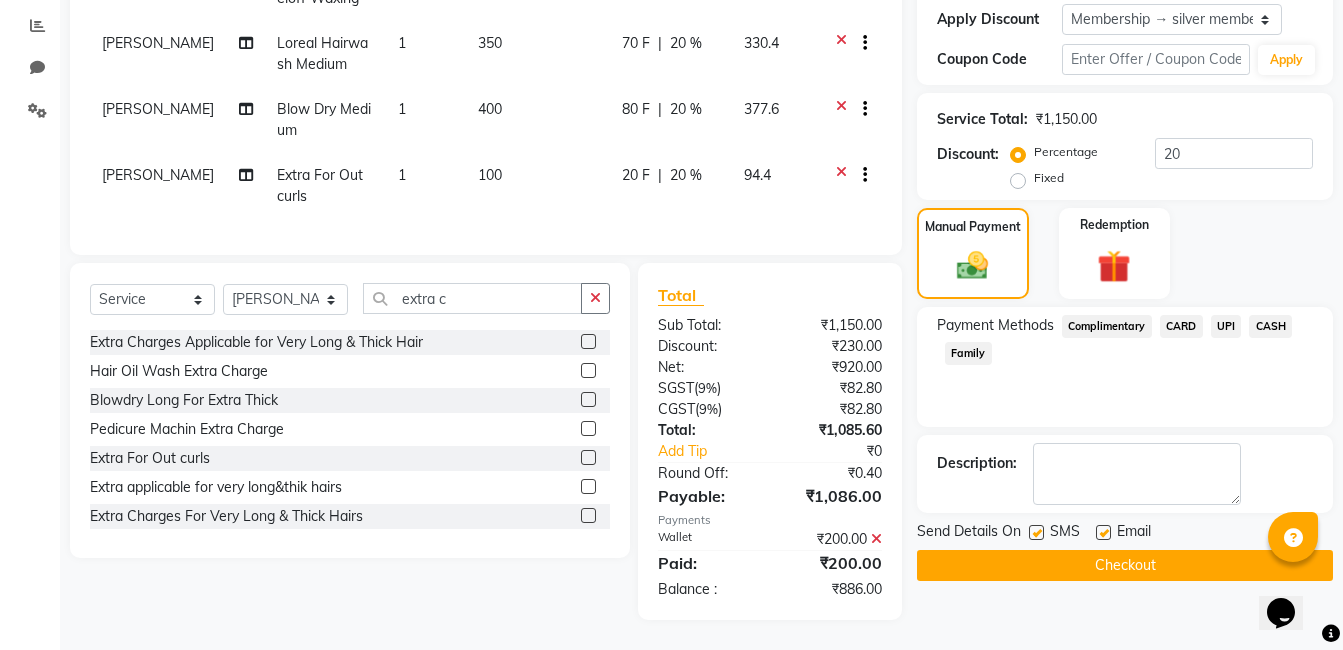 scroll, scrollTop: 0, scrollLeft: 0, axis: both 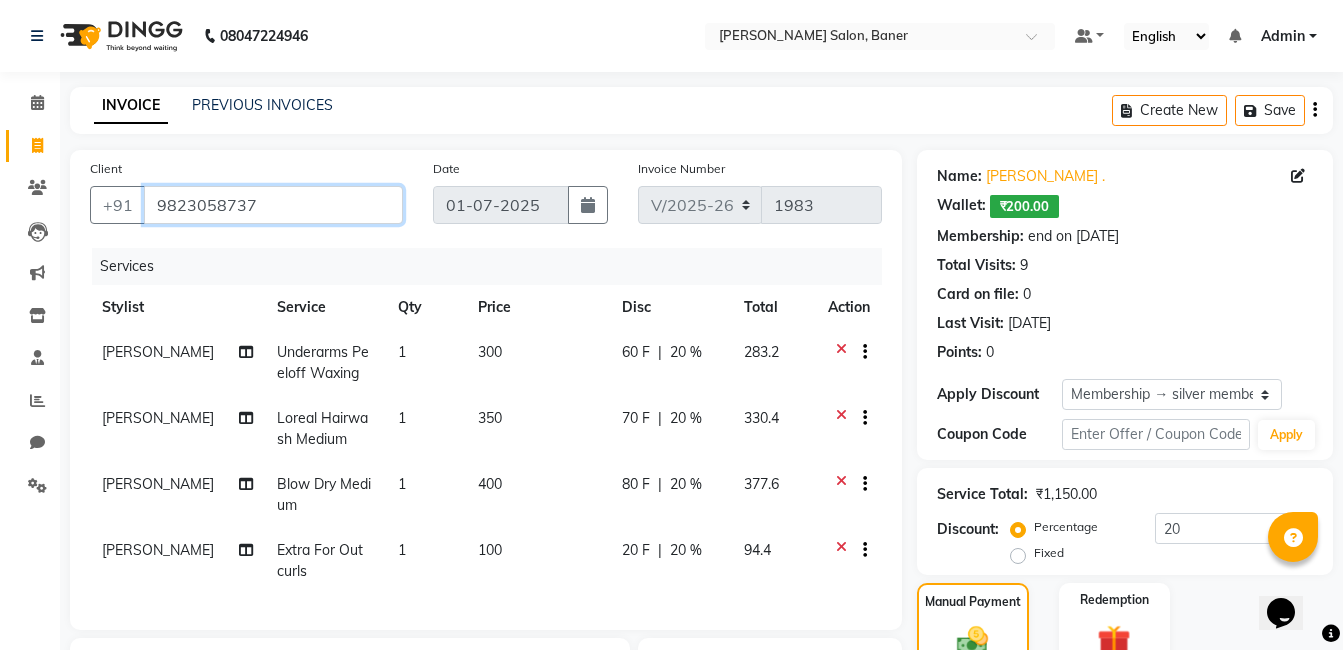 click on "9823058737" at bounding box center (273, 205) 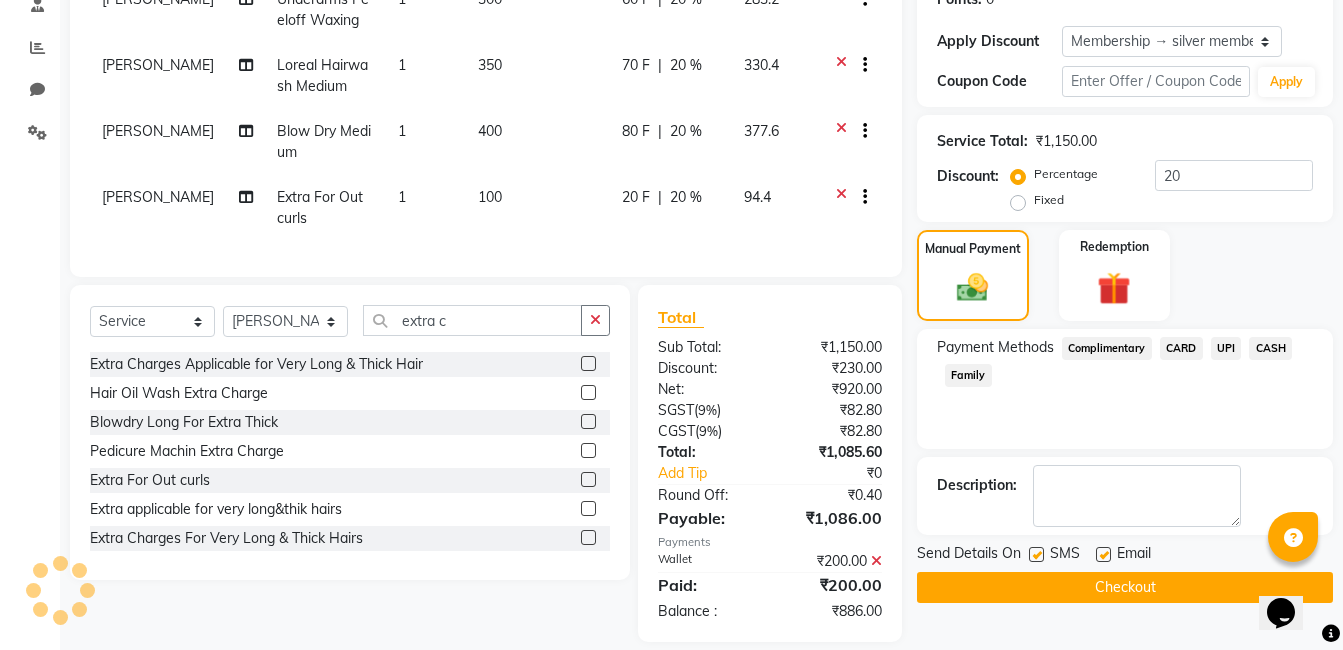 scroll, scrollTop: 390, scrollLeft: 0, axis: vertical 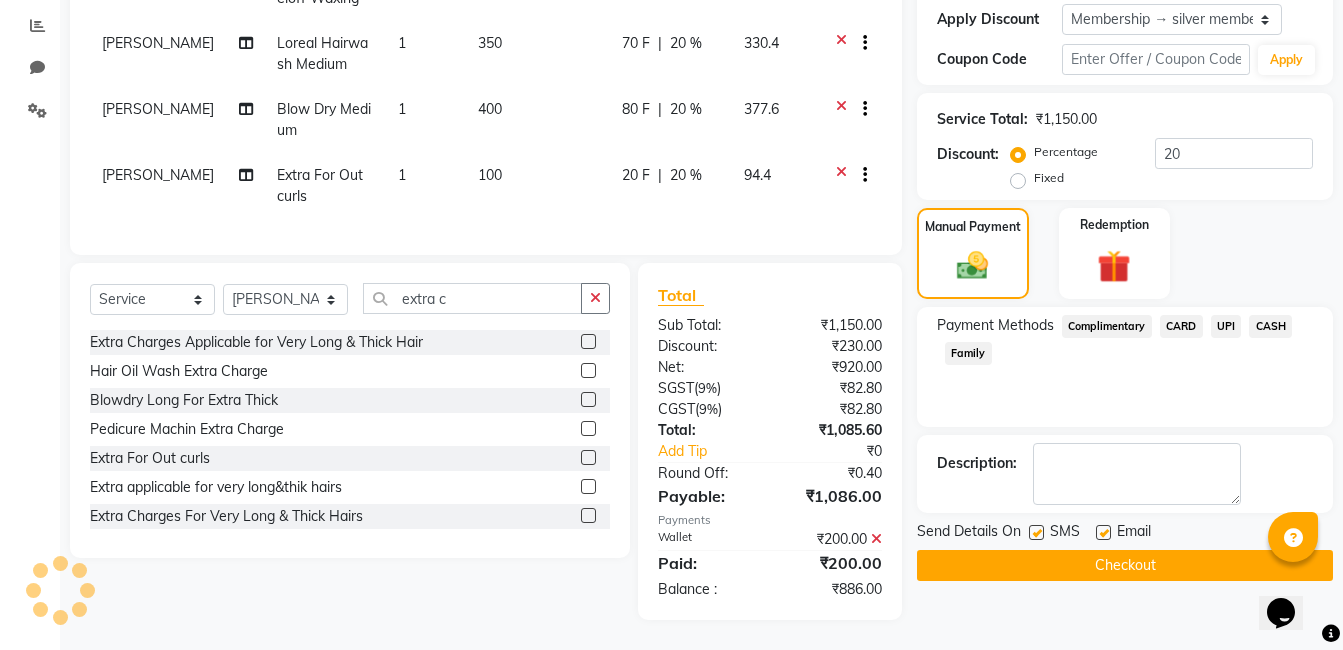click on "CASH" 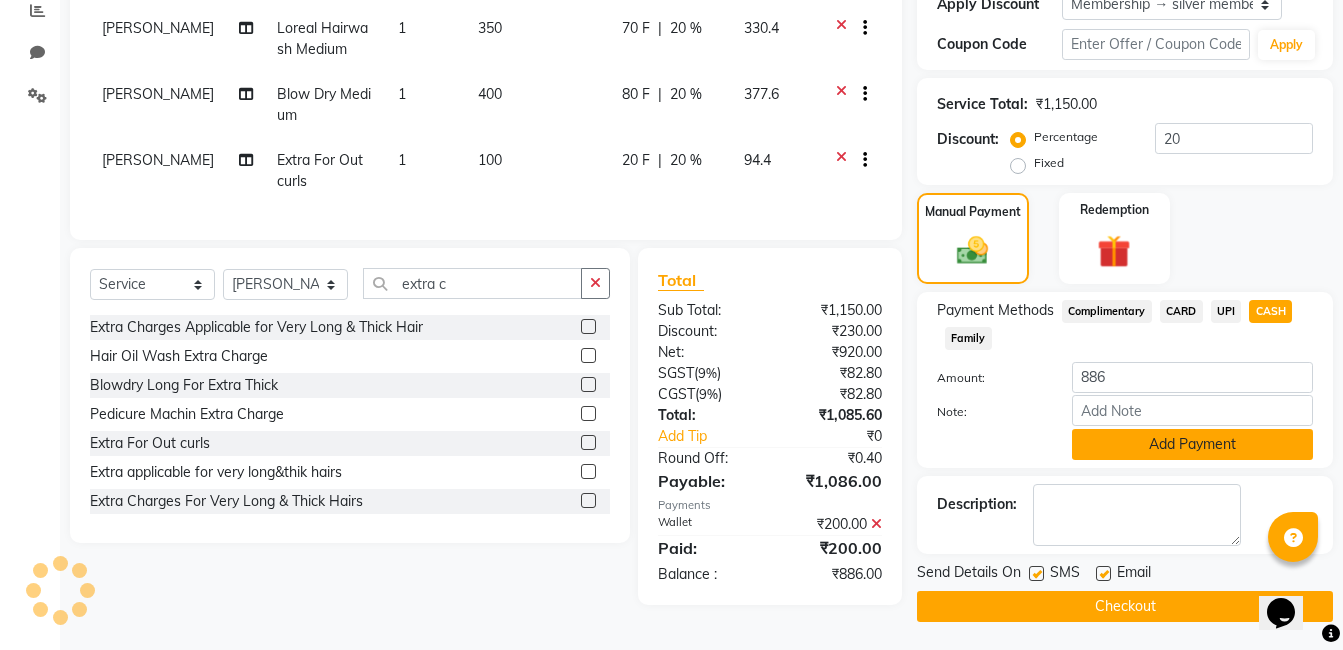 click on "Add Payment" 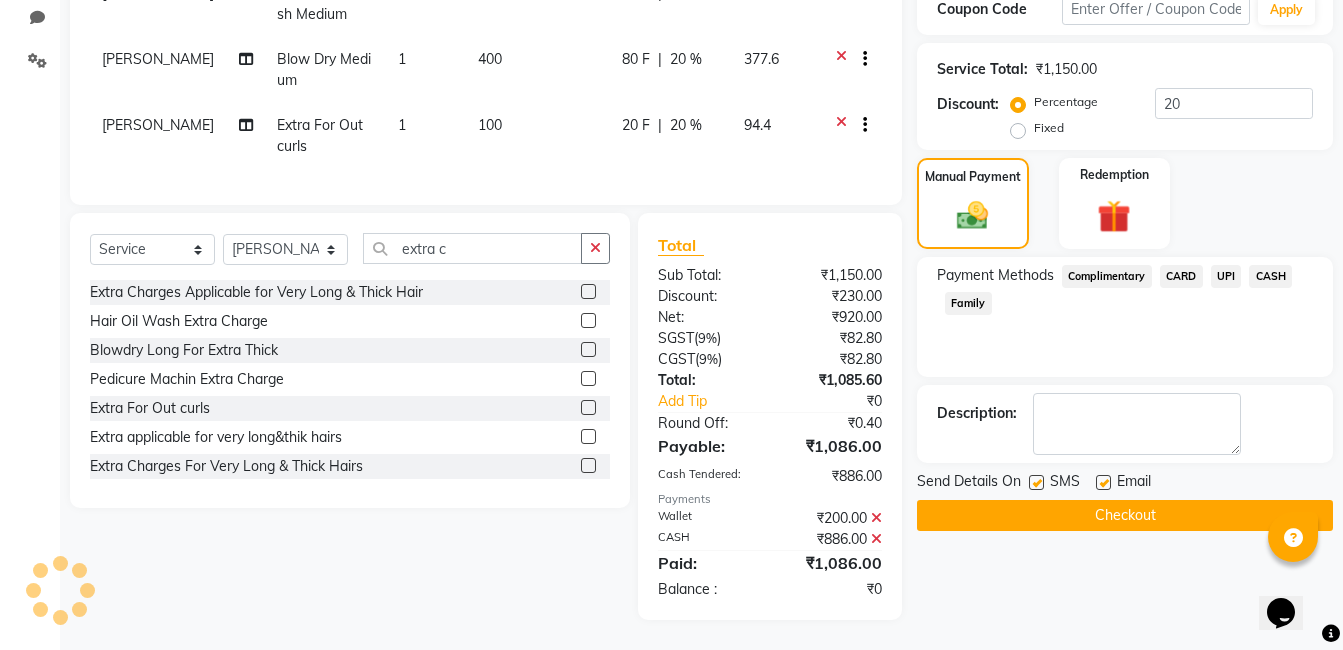 scroll, scrollTop: 440, scrollLeft: 0, axis: vertical 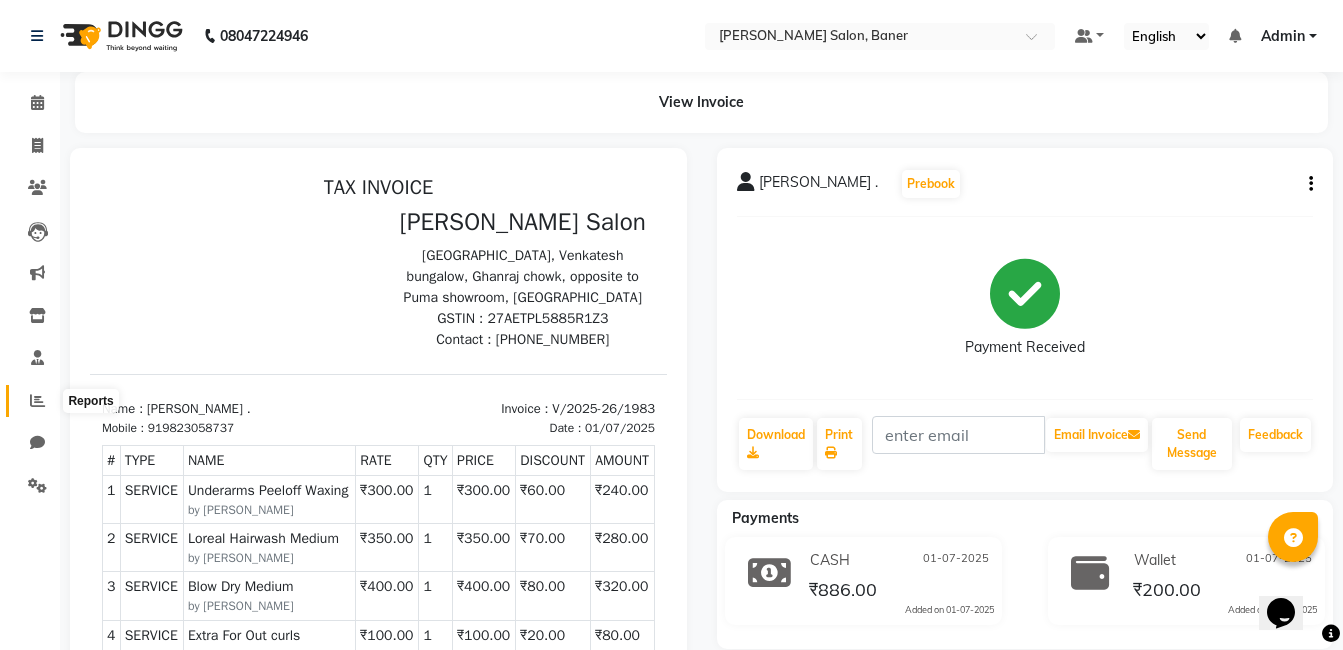 click 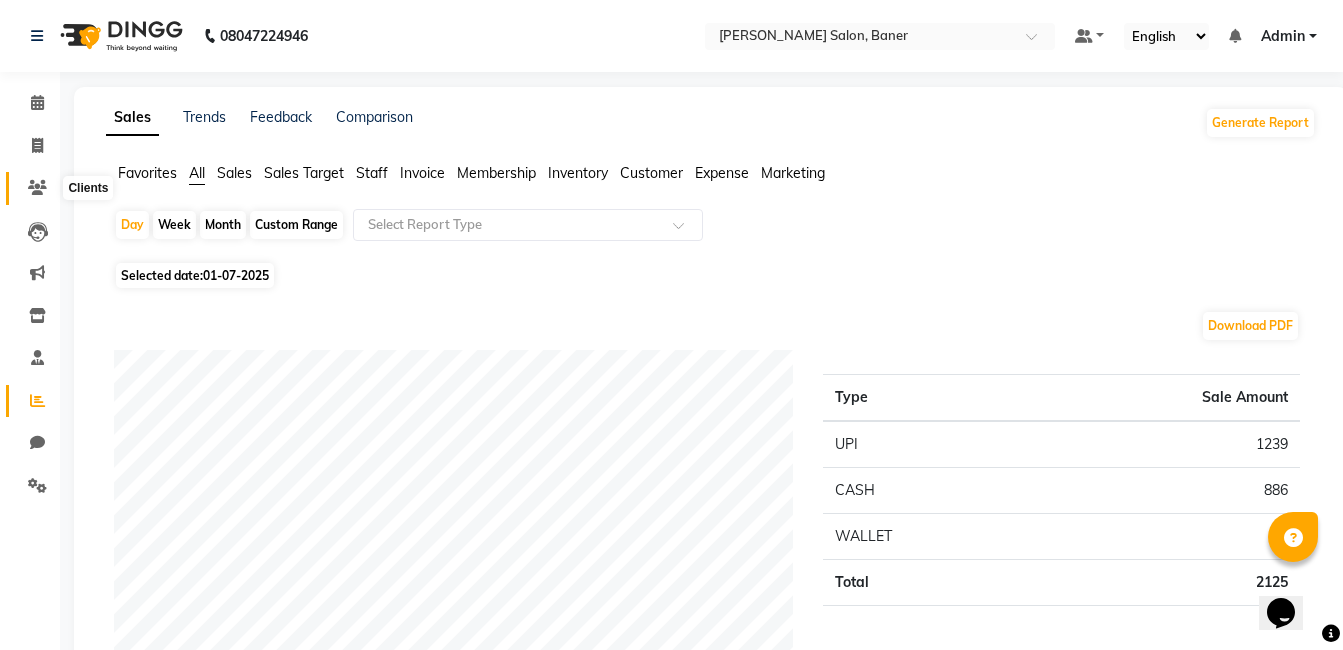 click 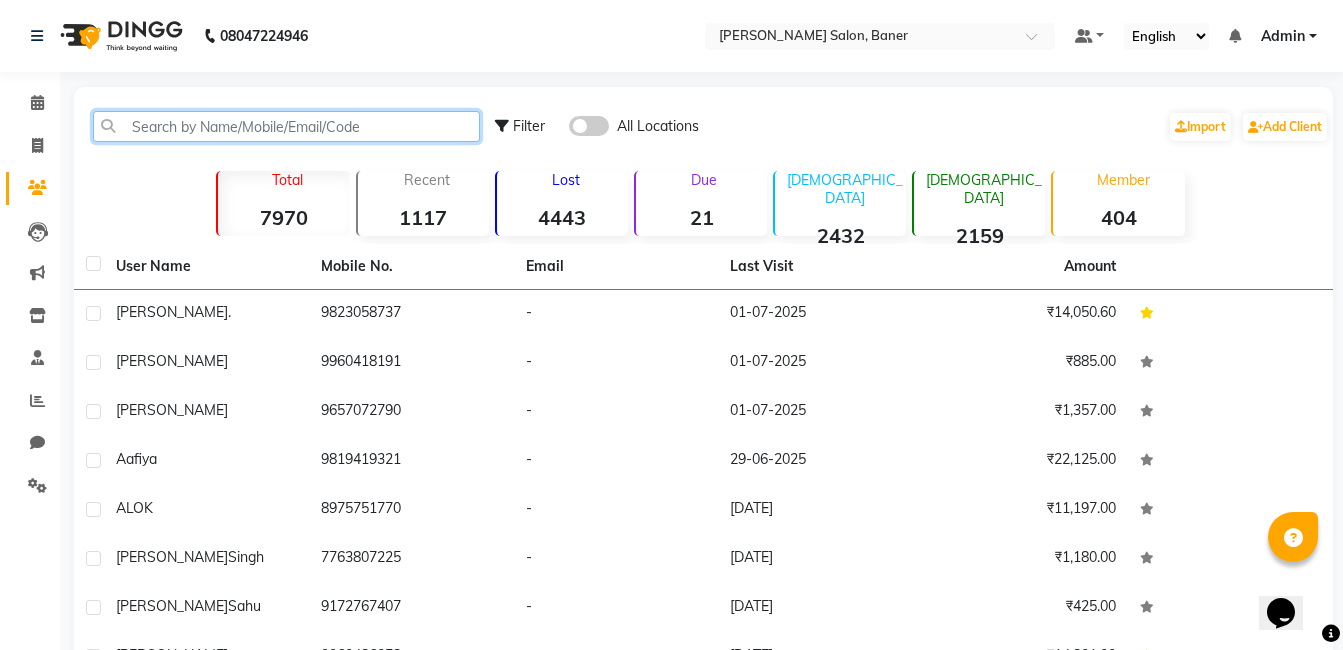 paste on "9823058737" 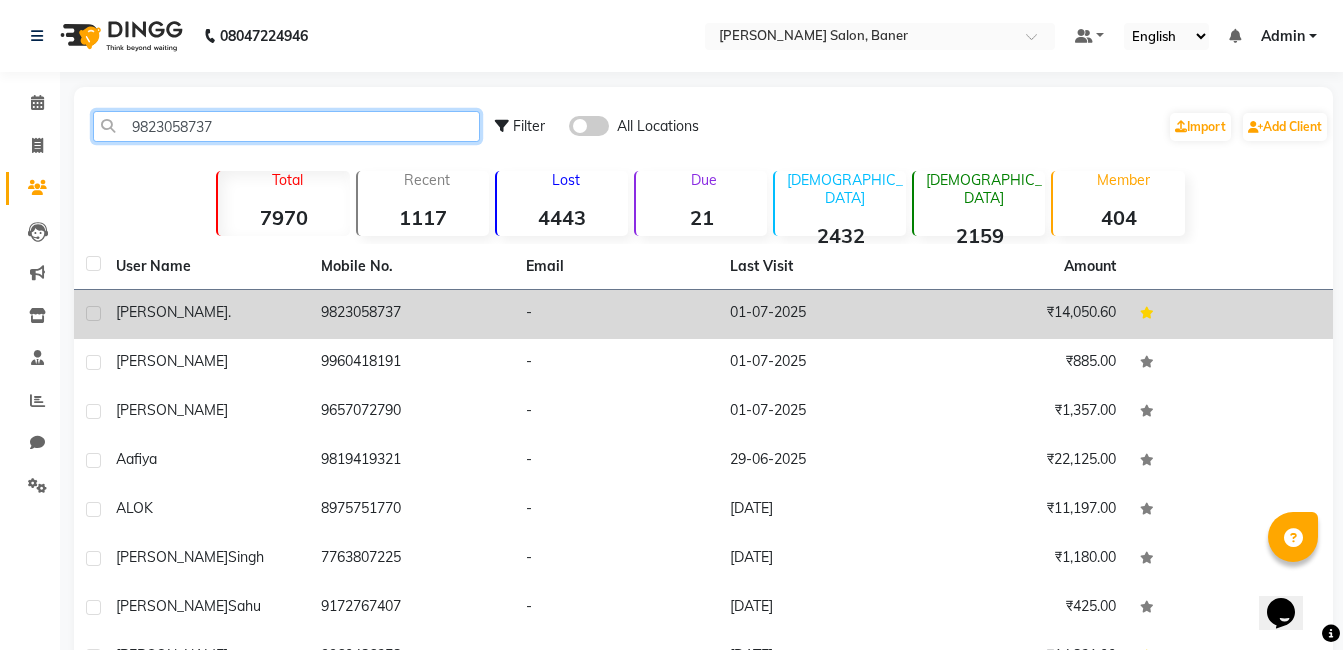 type on "9823058737" 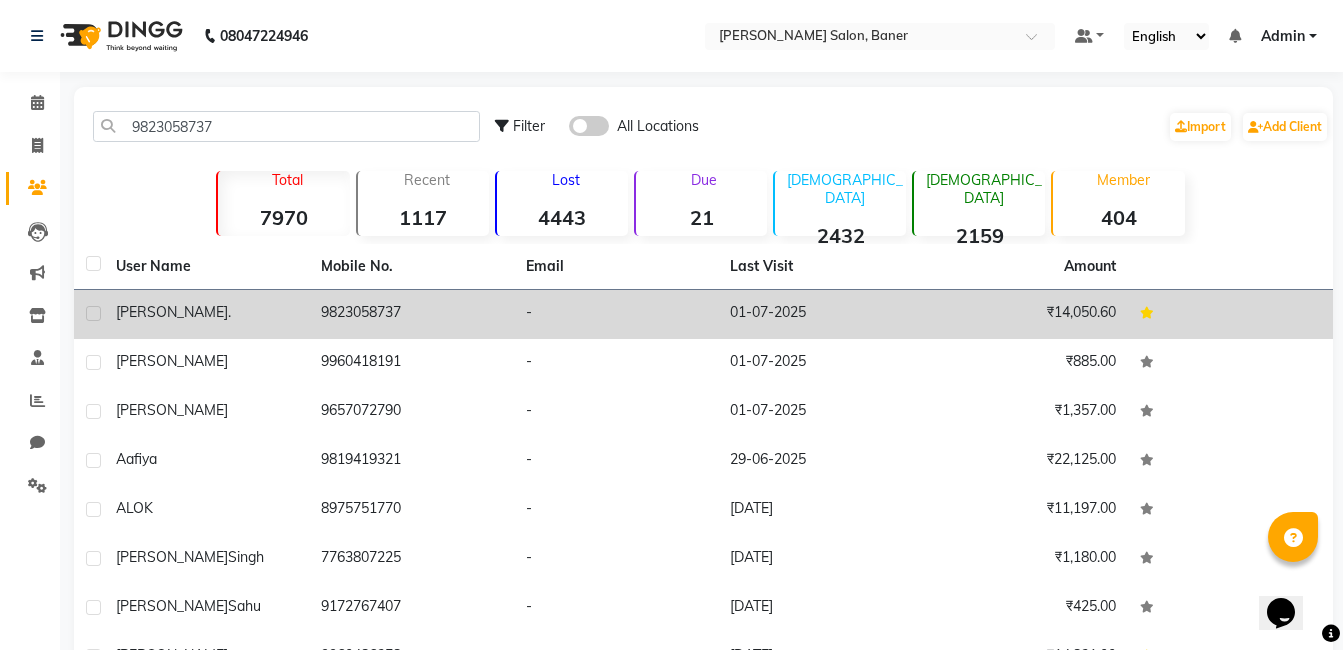 click on "-" 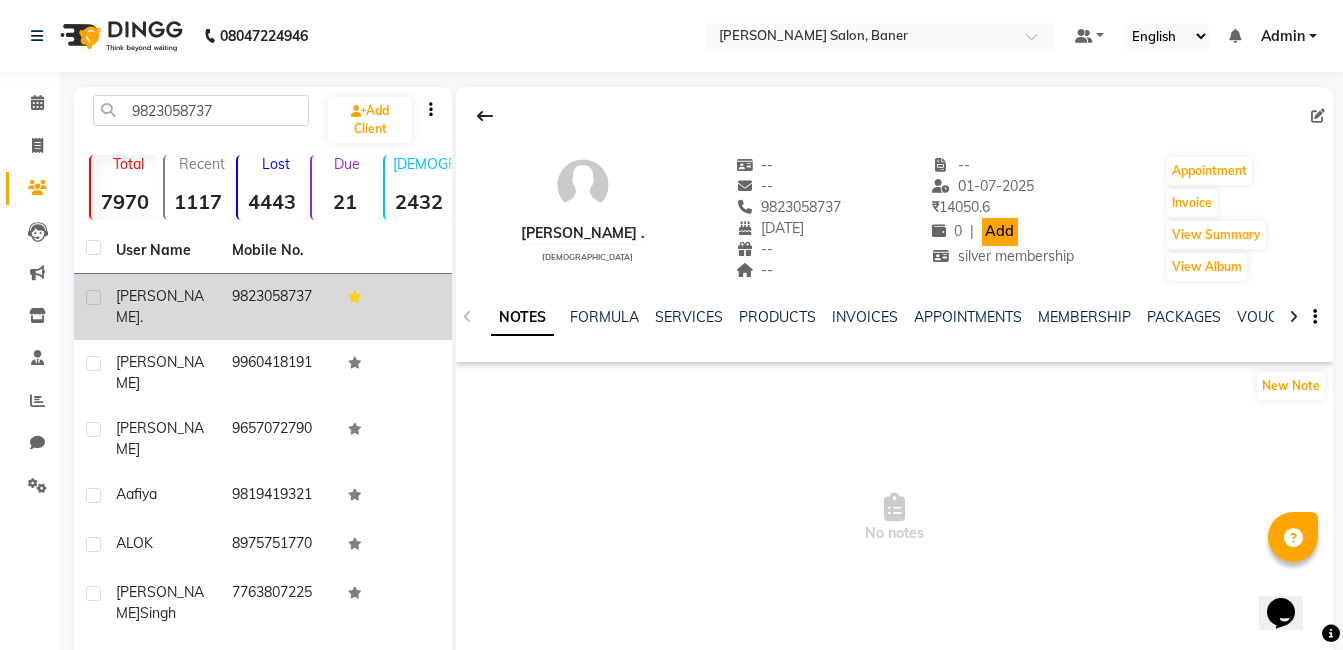 click on "Add" 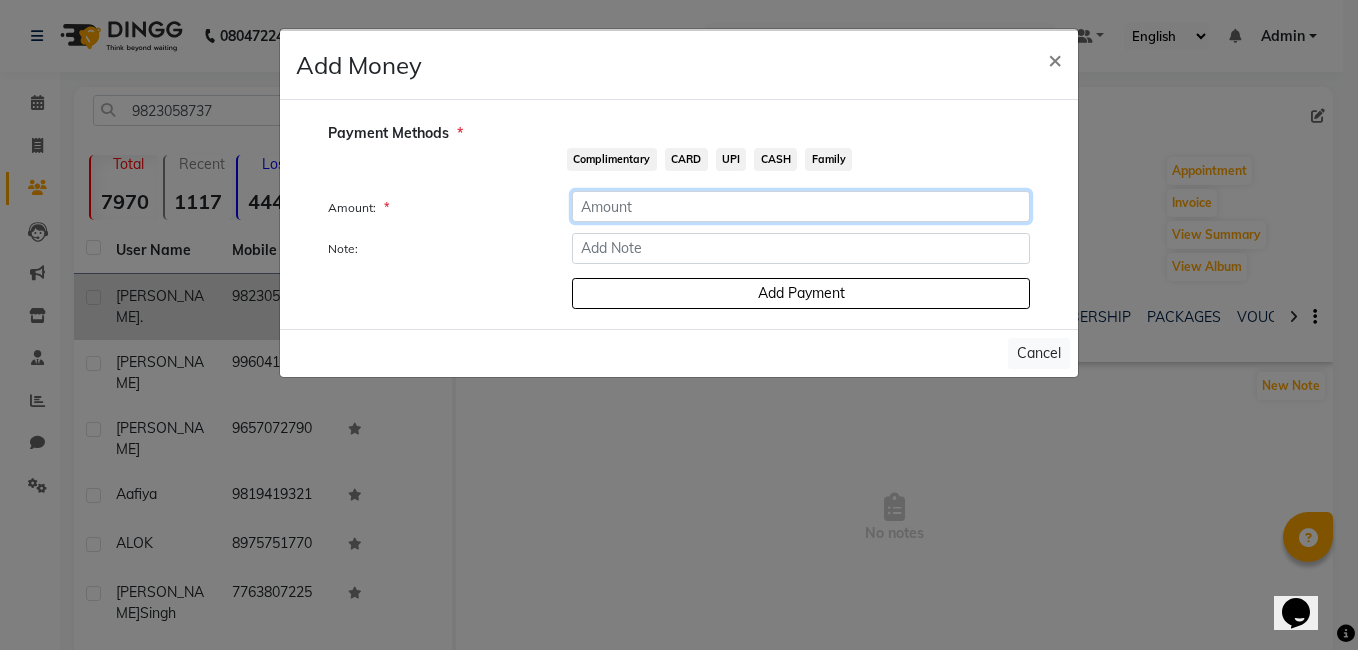 click 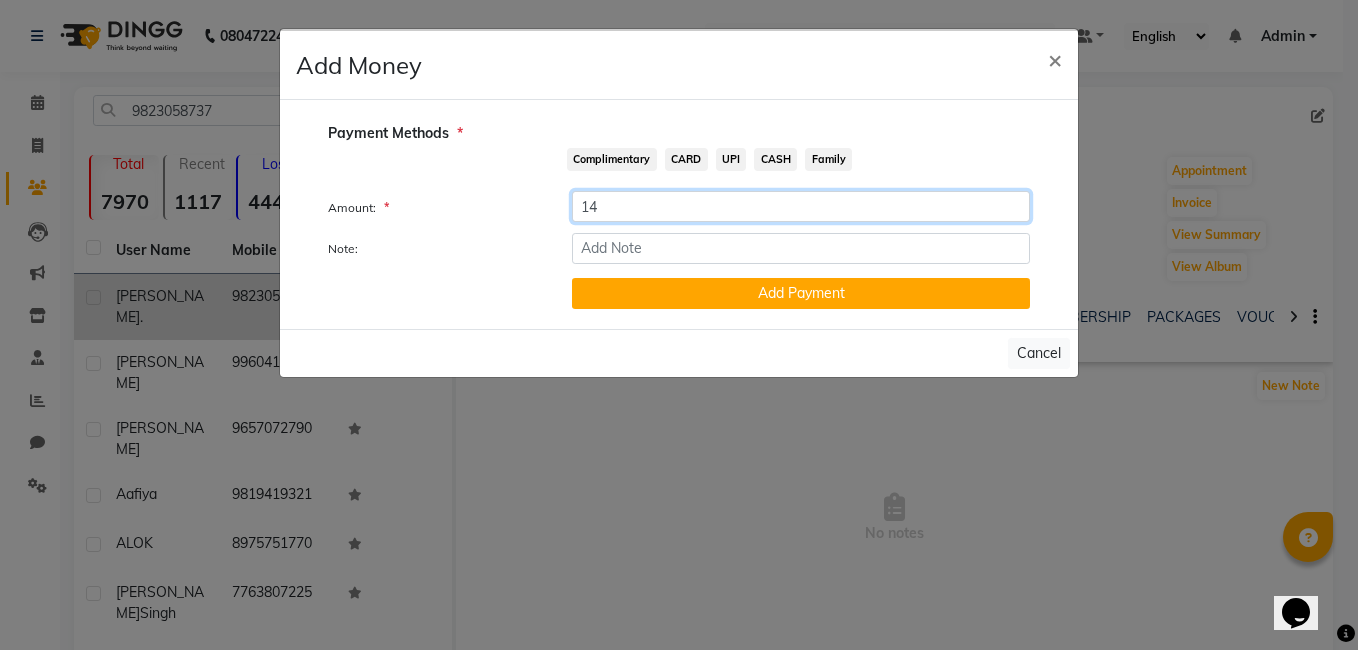 type on "14" 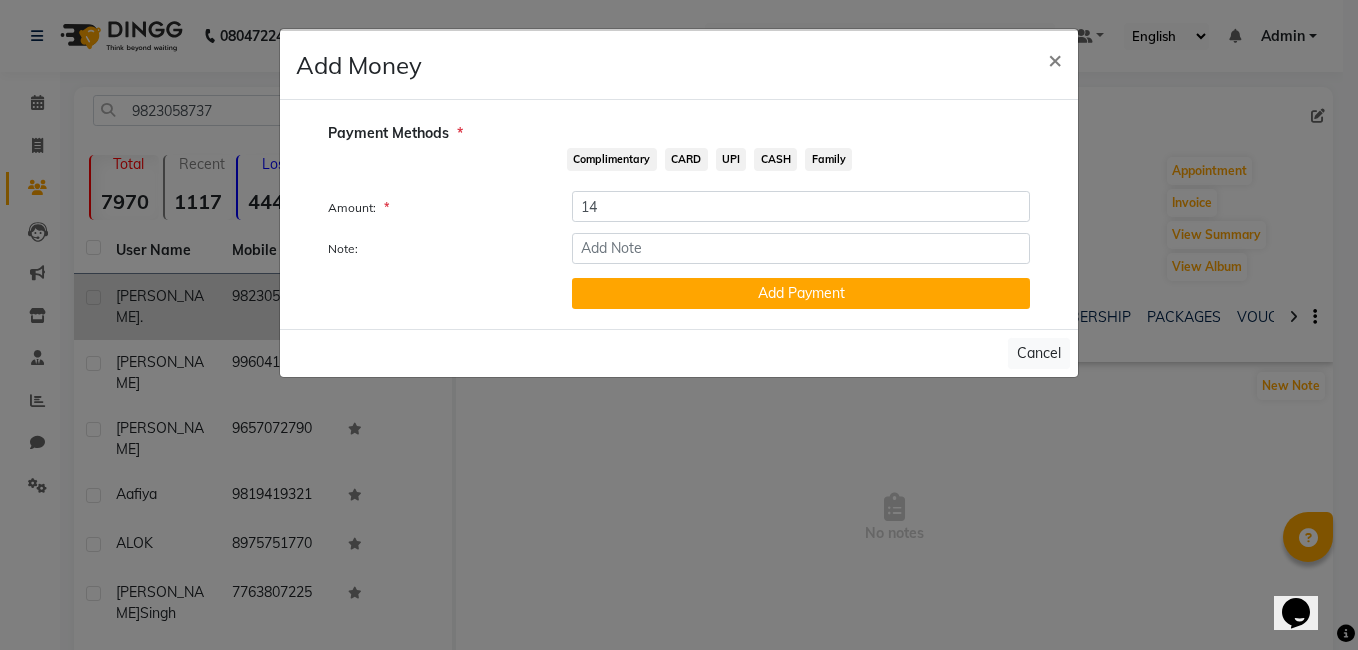 drag, startPoint x: 784, startPoint y: 149, endPoint x: 750, endPoint y: 220, distance: 78.72102 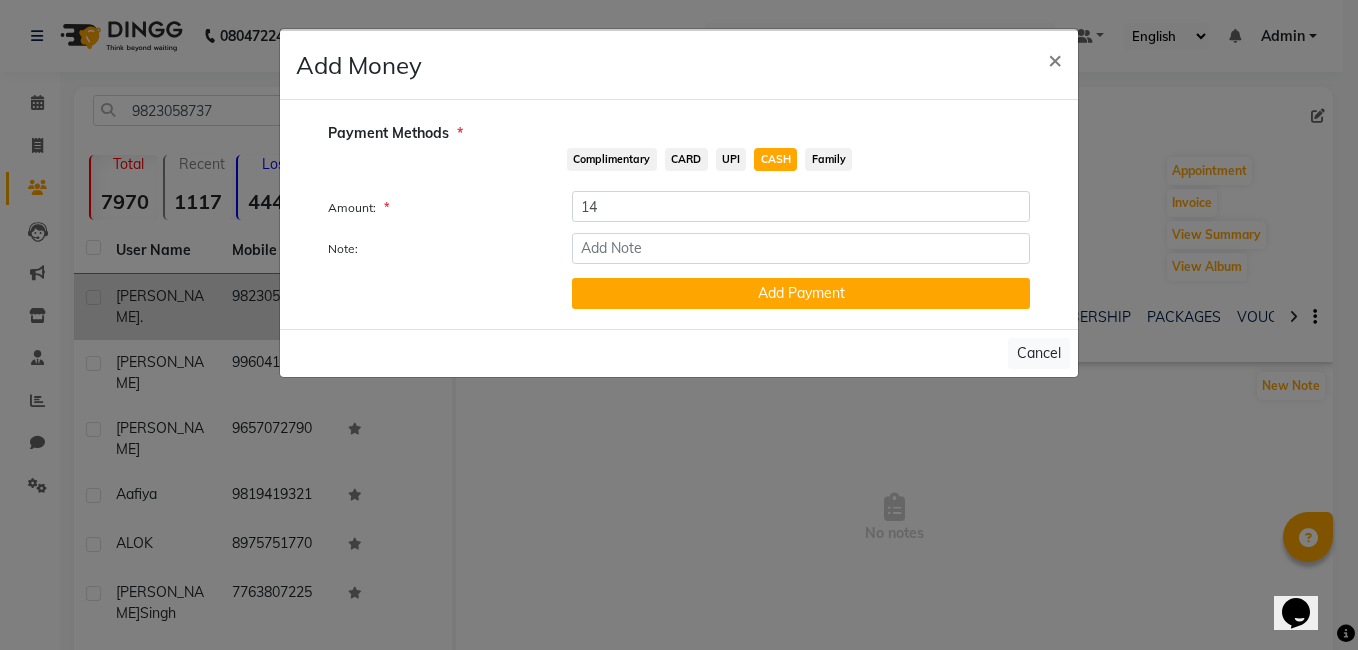 click on "CASH" 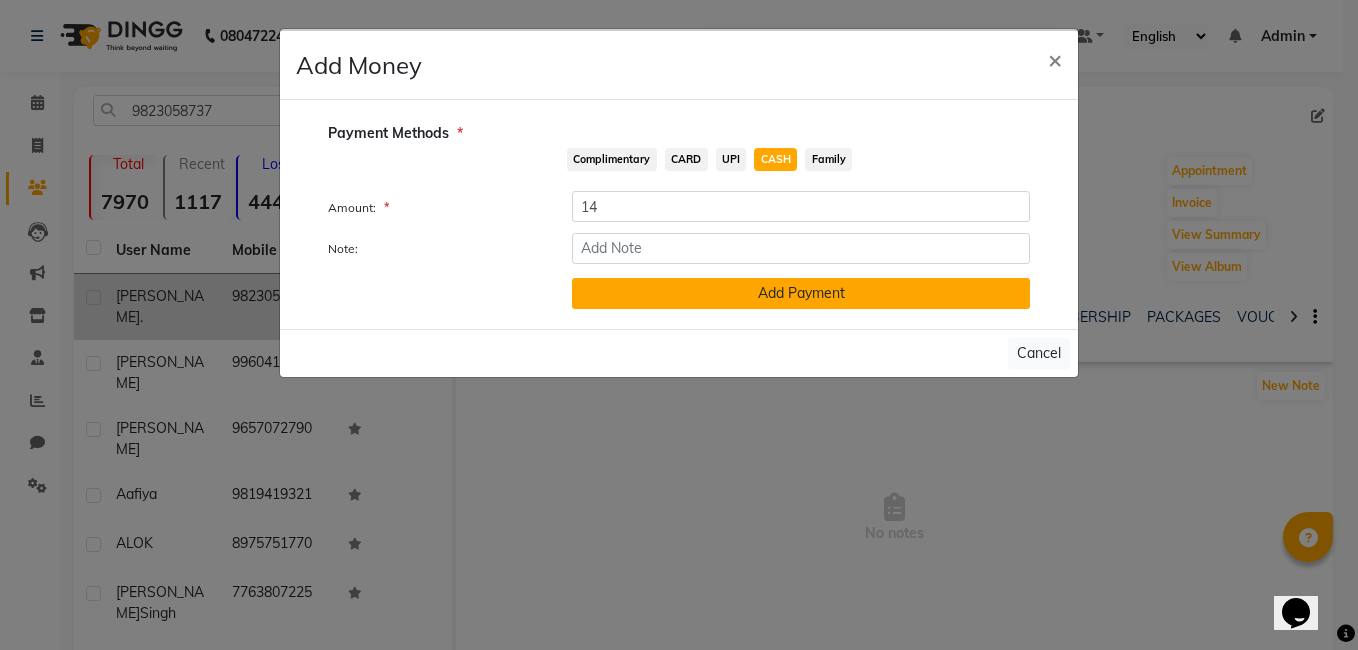 click on "Add Payment" 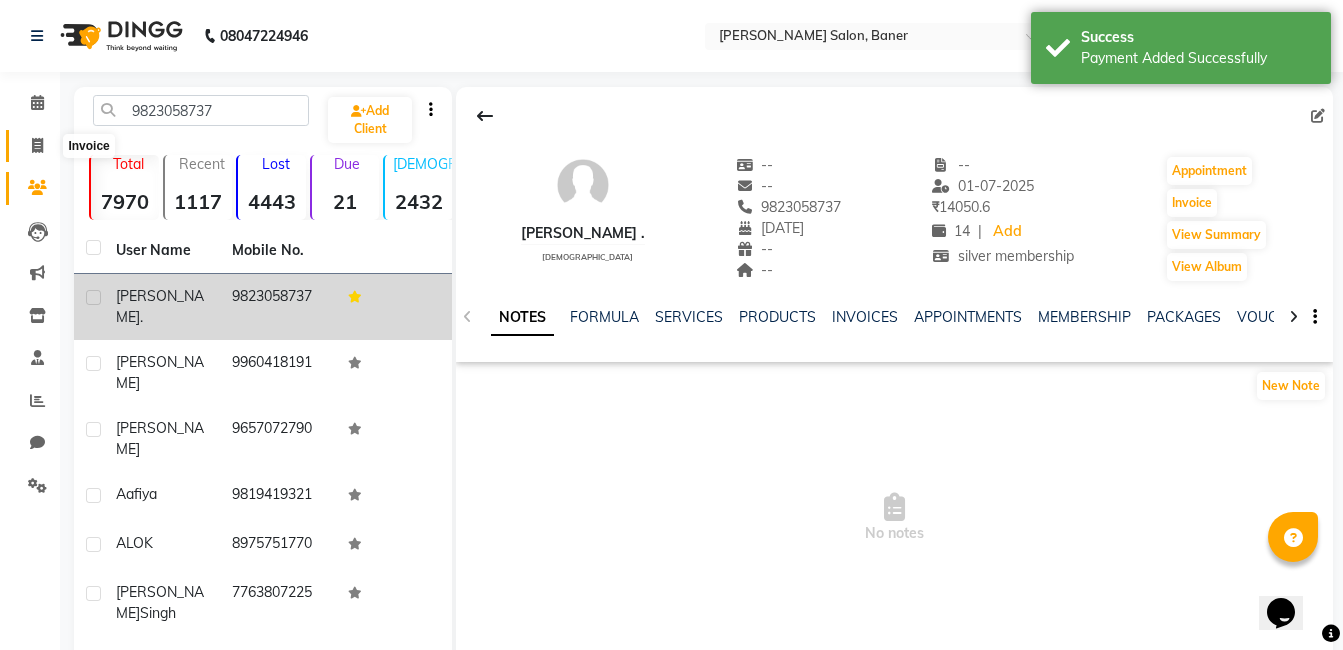 click 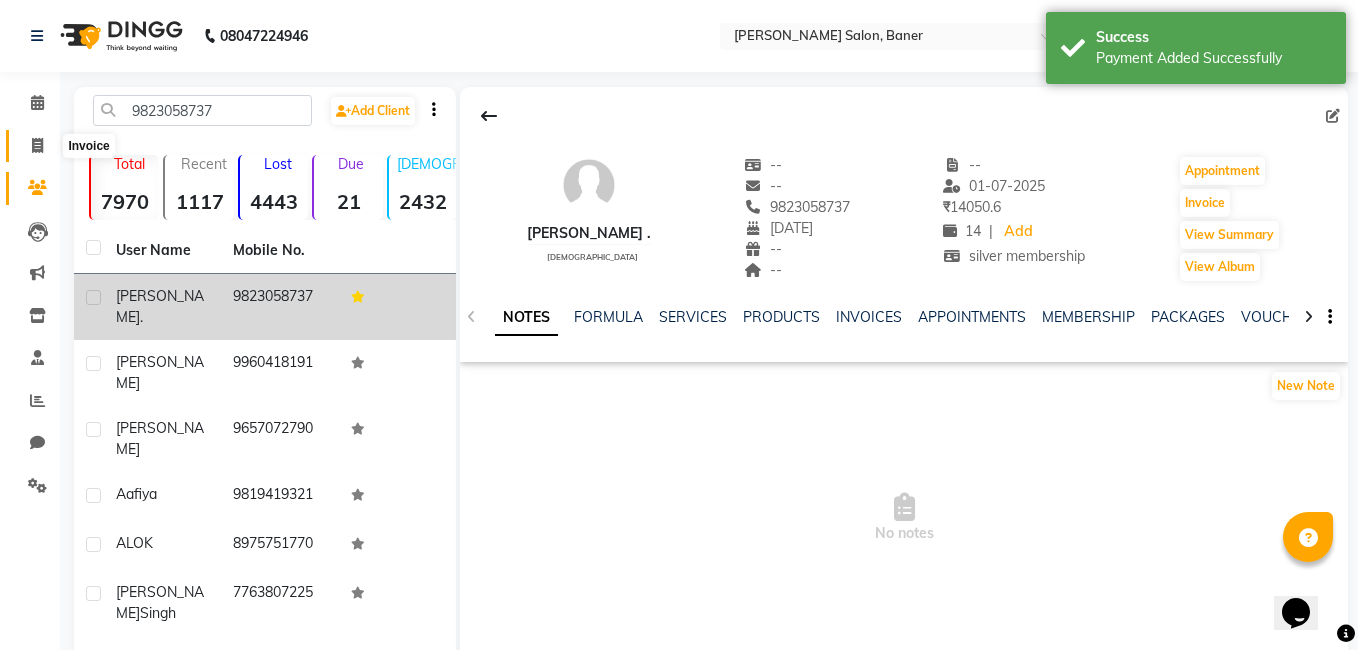 select on "service" 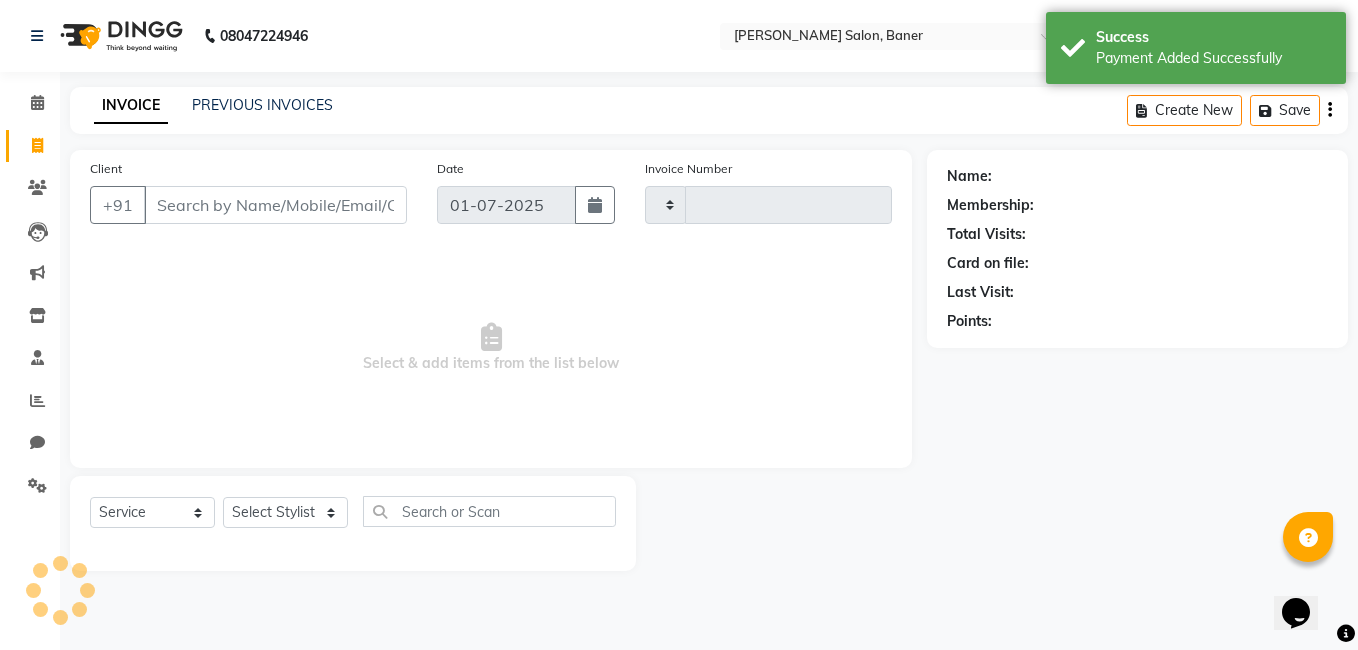 type on "1984" 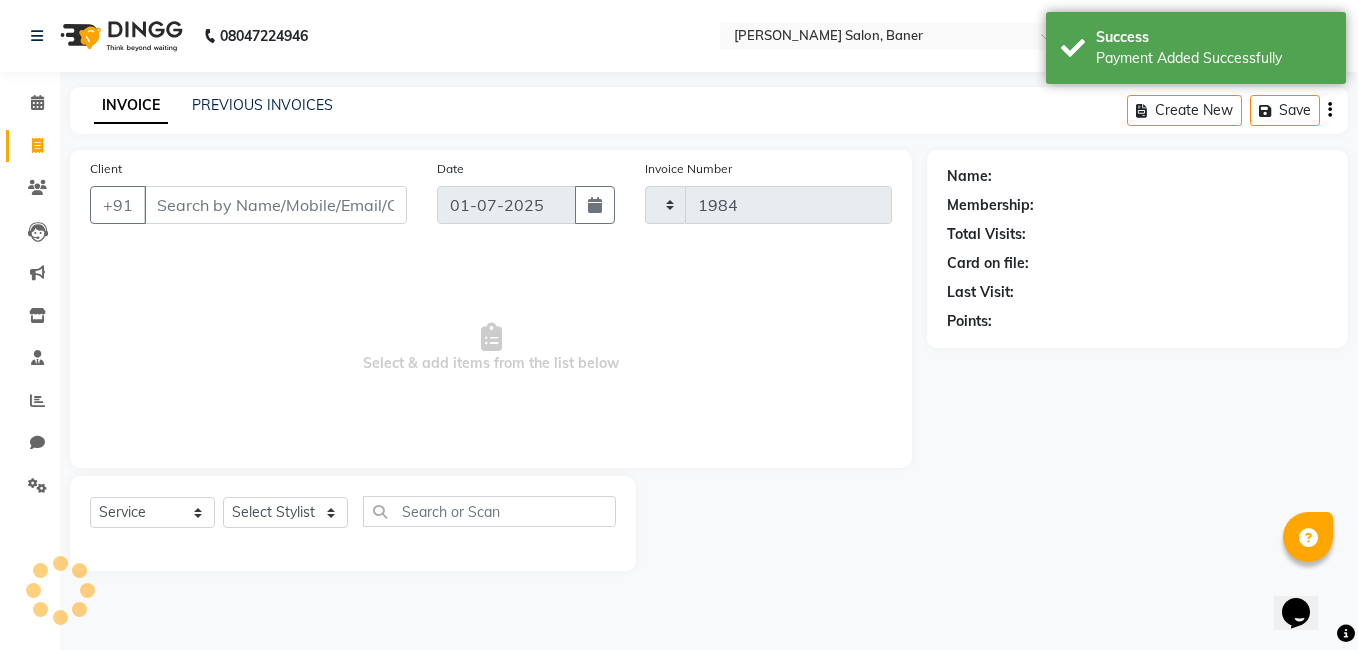 select on "7115" 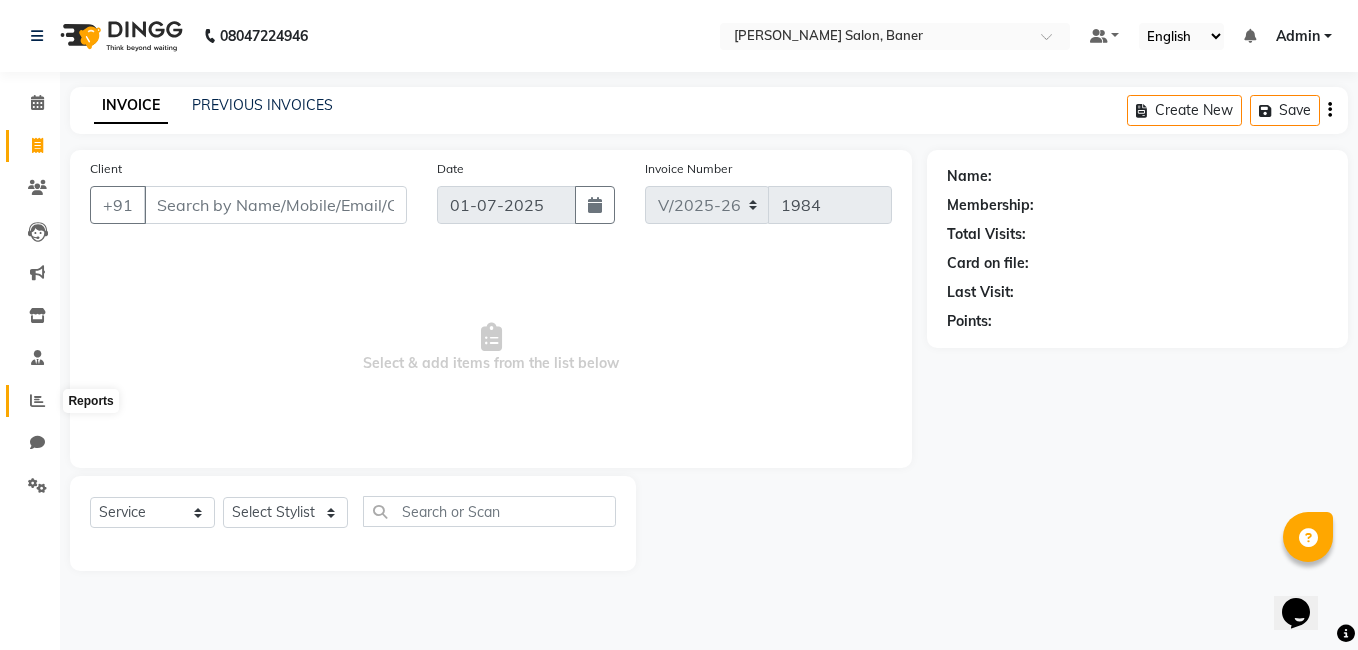 click 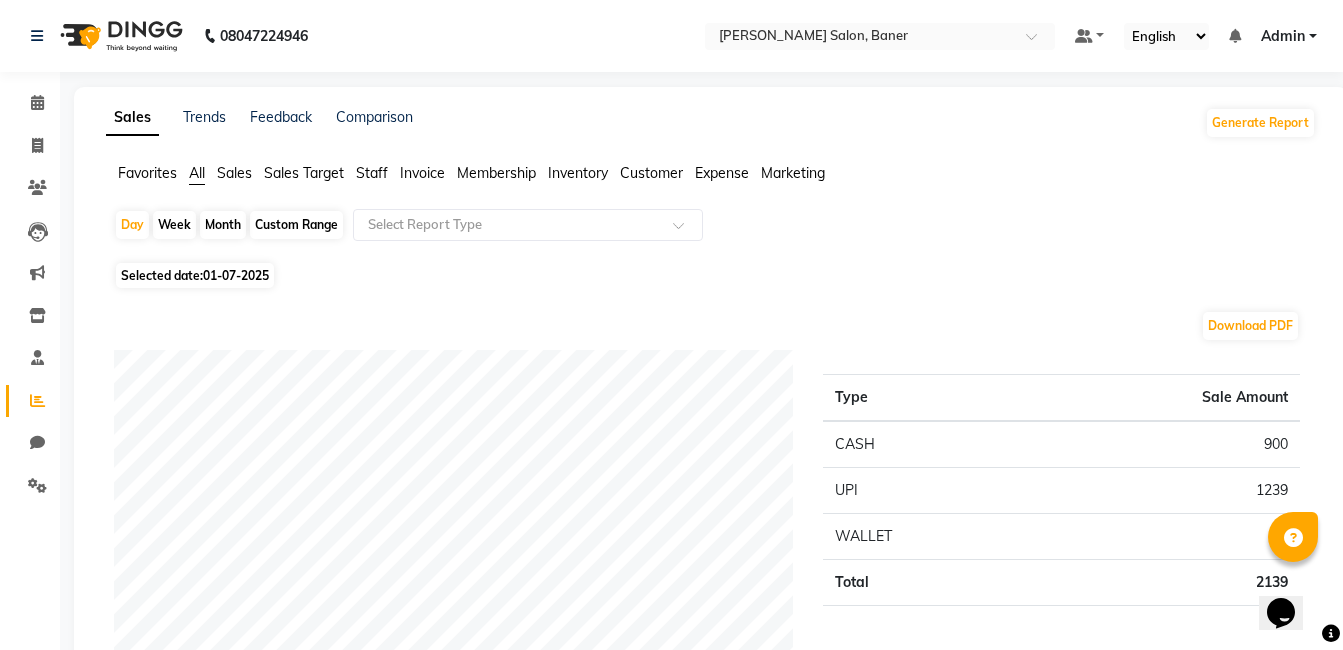 click on "Month" 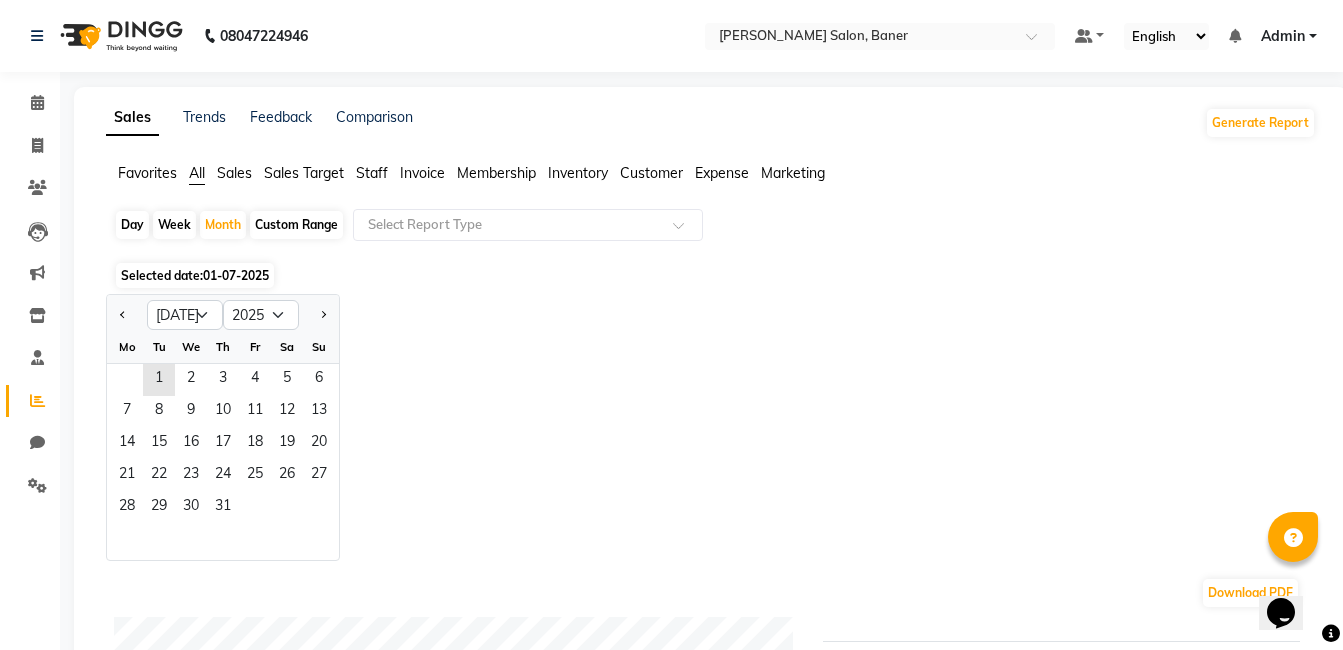 click on "01-07-2025" 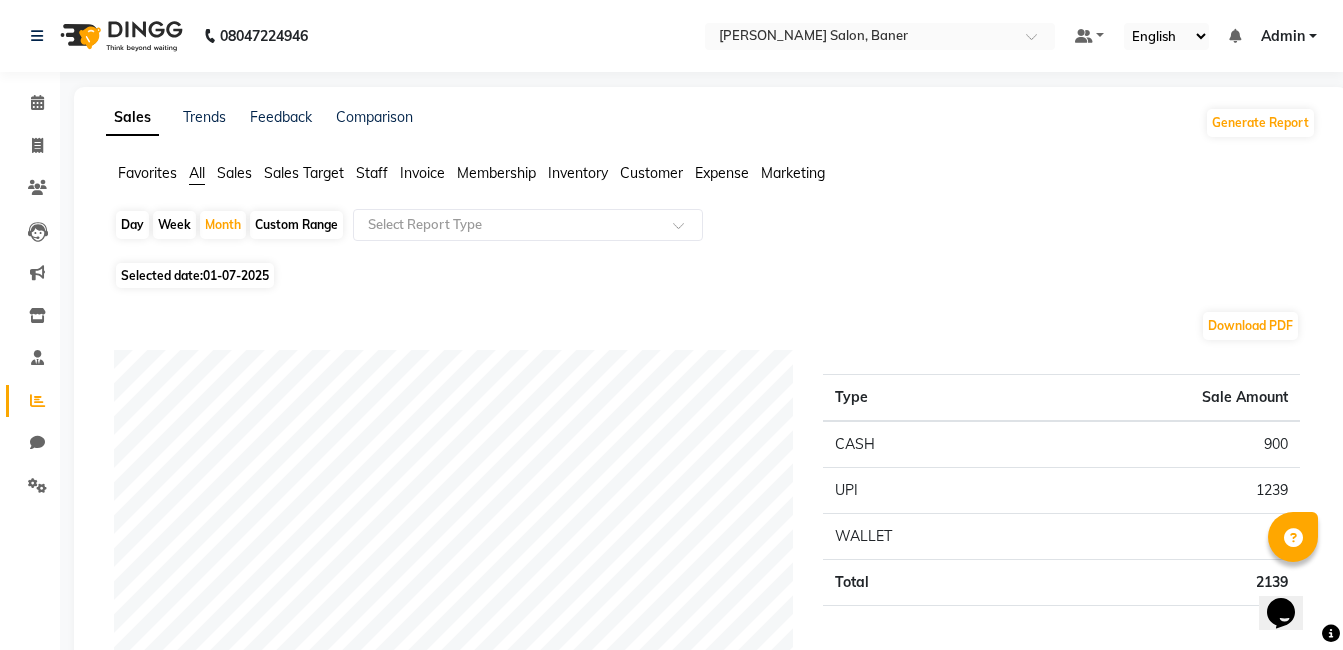 click on "Day   Week   Month   Custom Range  Select Report Type Selected date:  01-07-2025  Download PDF Payment mode Type Sale Amount CASH 900 UPI 1239 WALLET 0 Total 2139 Staff summary Type Sale Amount Jabaaz 885 Swapnil Jadhav 802 Dipali Jivane 354 Deepali Munde 283 Total 2324 Sales summary Type Sale Amount Memberships 0 Gift card 0 Prepaid 0 Vouchers 0 Products 0 Packages 0 Tips 0 Services 2324 Fee 0 Total 2324 Service by category Type Sale Amount Hair Styling 849 Hair Wash  743 Other 637 Styling Add 94 Total 2323 Service sales Type Sale Amount Blow Dry Medium 849 Loreal Hairwash Medium 743 Underarms Peeloff Waxing 637 Extra For Out curls 94 Total 2323 ★ Mark as Favorite  Choose how you'd like to save "" report to favorites  Save to Personal Favorites:   Only you can see this report in your favorites tab. Share with Organization:   Everyone in your organization can see this report in their favorites tab.  Save to Favorites" 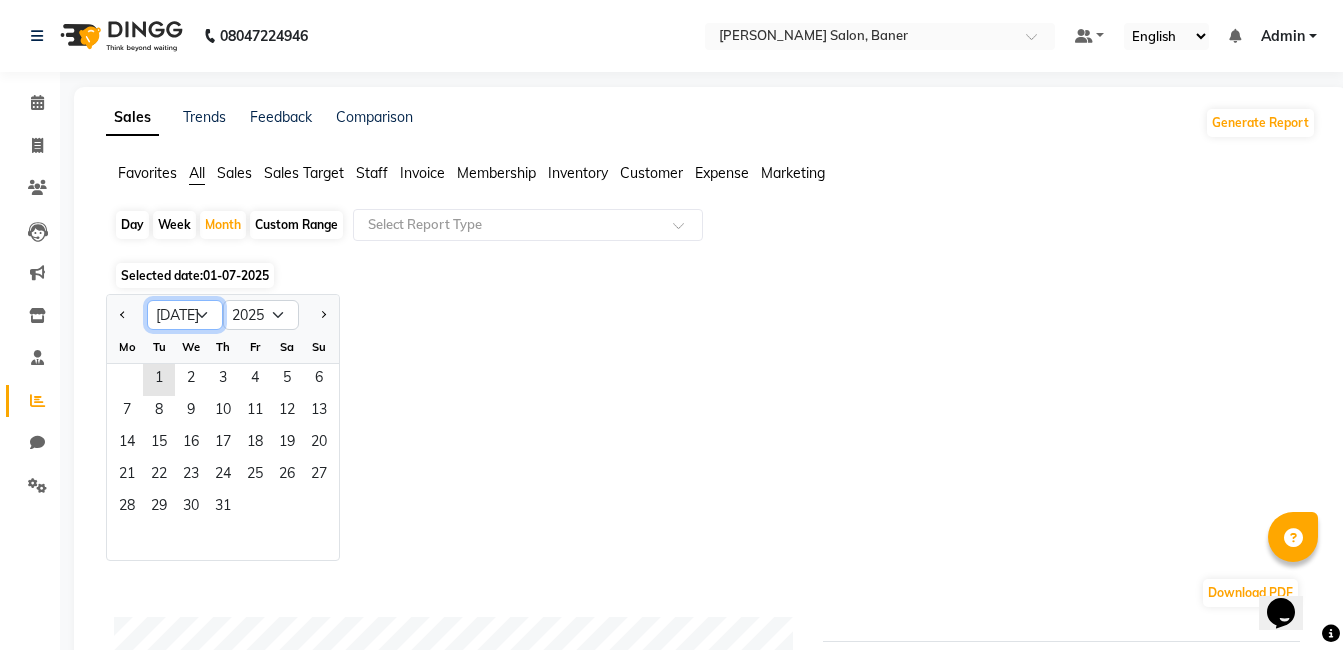 drag, startPoint x: 195, startPoint y: 314, endPoint x: 202, endPoint y: 331, distance: 18.384777 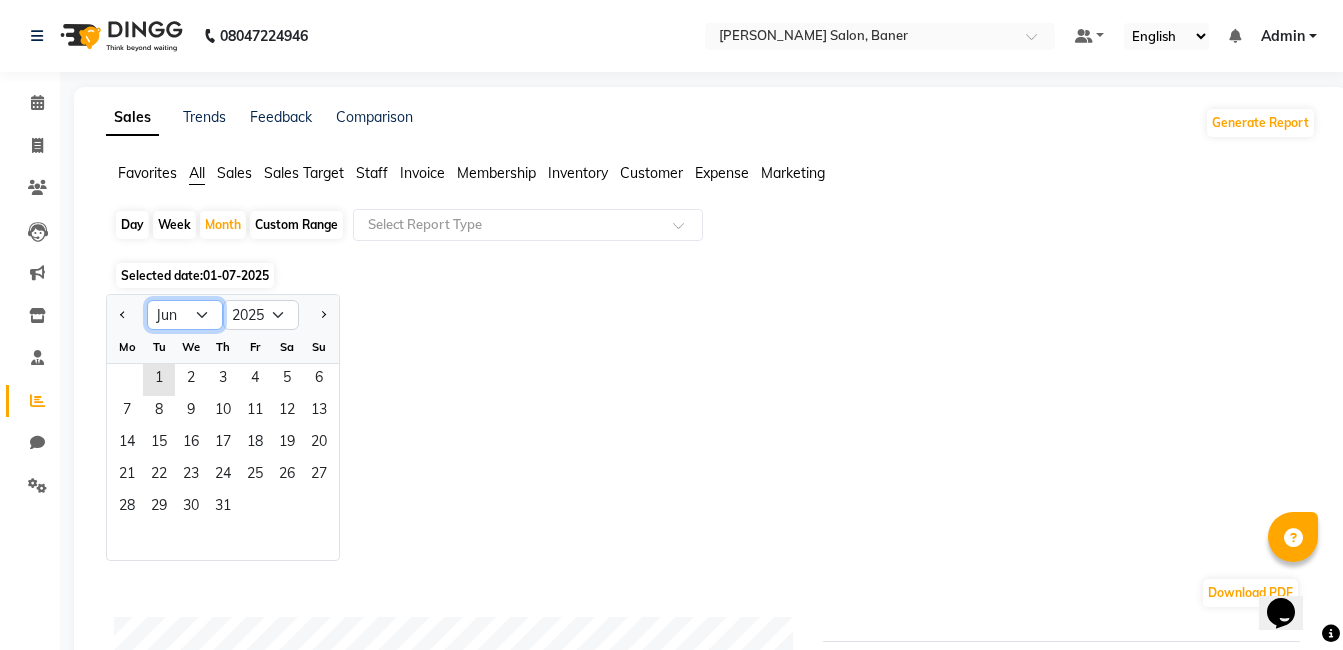 click on "Jan Feb Mar Apr May Jun Jul Aug Sep Oct Nov Dec" 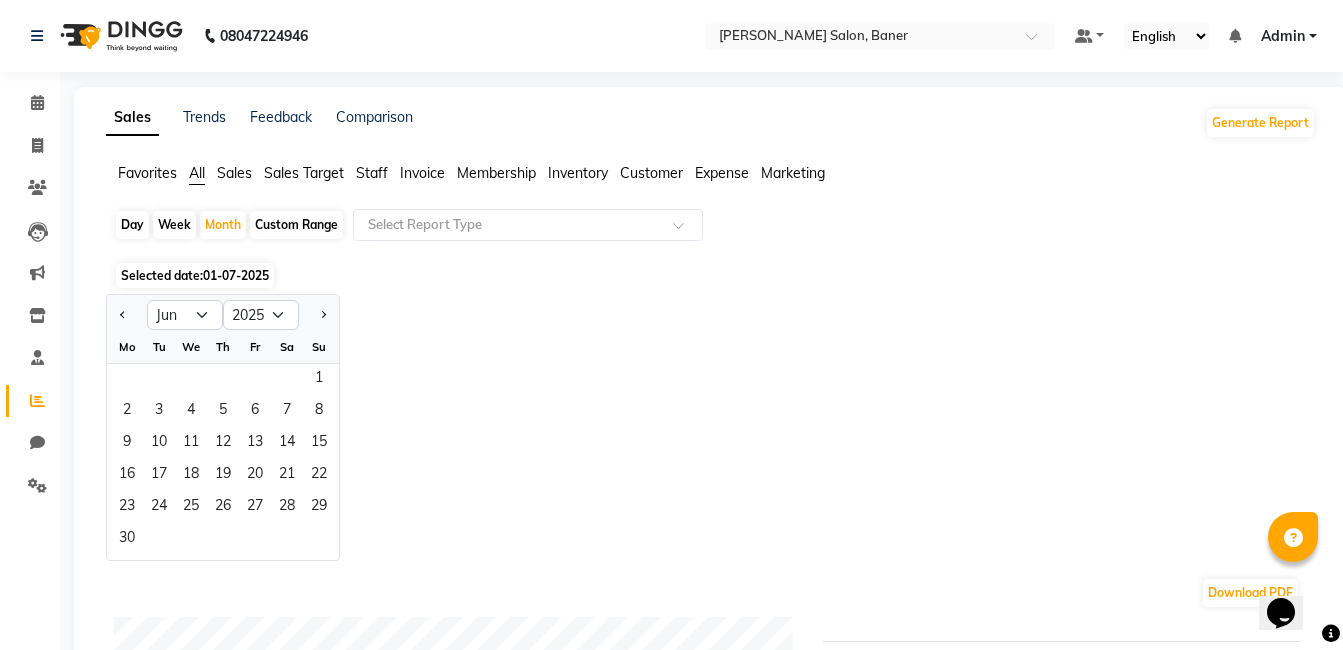 click on "Jan Feb Mar Apr May Jun Jul Aug Sep Oct Nov Dec 2015 2016 2017 2018 2019 2020 2021 2022 2023 2024 2025 2026 2027 2028 2029 2030 2031 2032 2033 2034 2035 Mo Tu We Th Fr Sa Su  1   2   3   4   5   6   7   8   9   10   11   12   13   14   15   16   17   18   19   20   21   22   23   24   25   26   27   28   29   30" 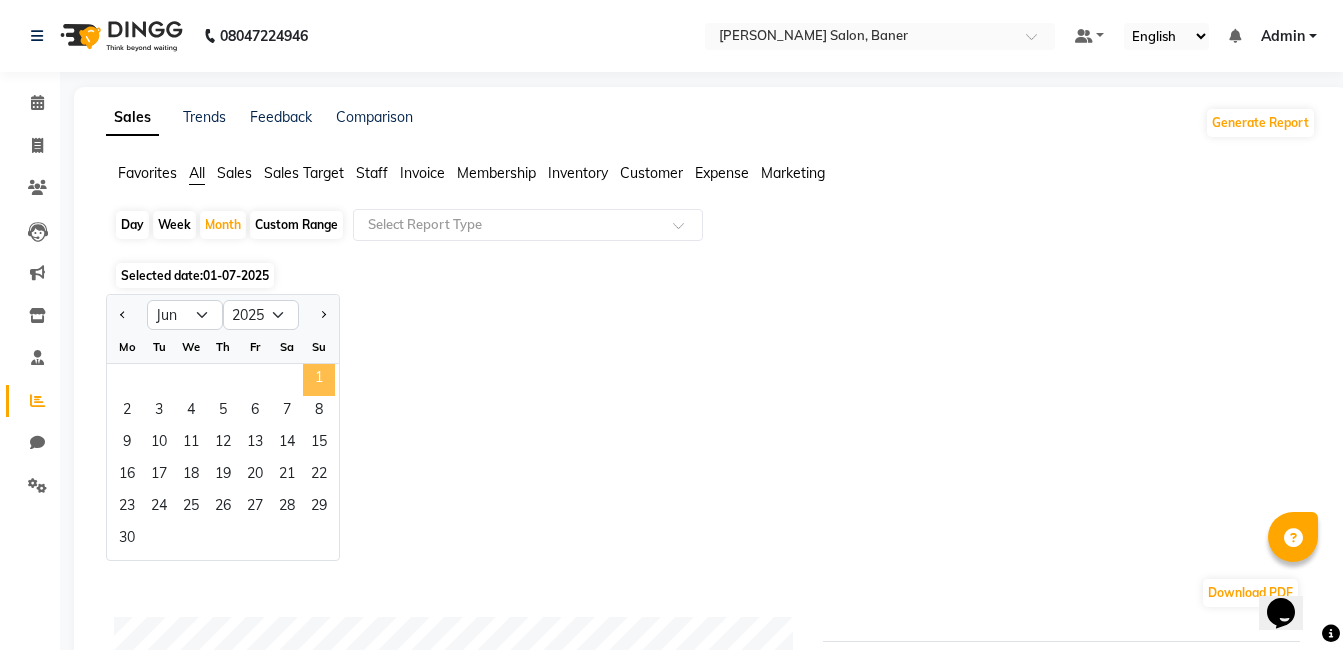 click on "1" 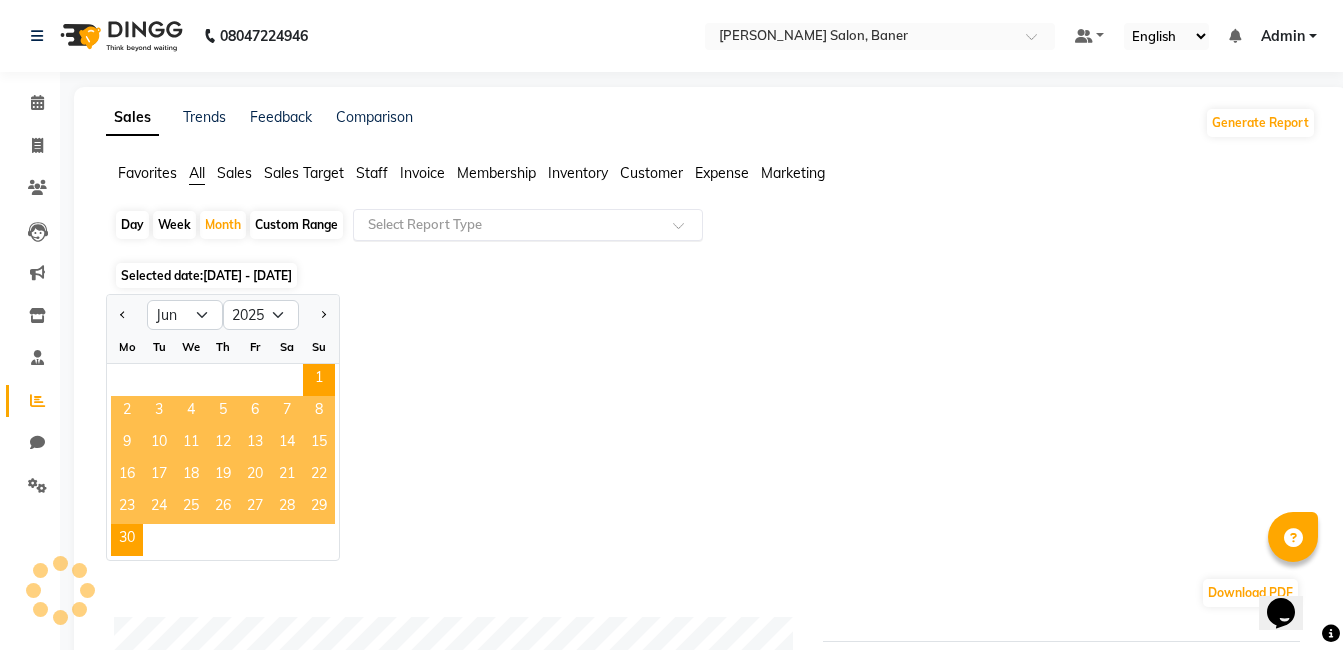 click 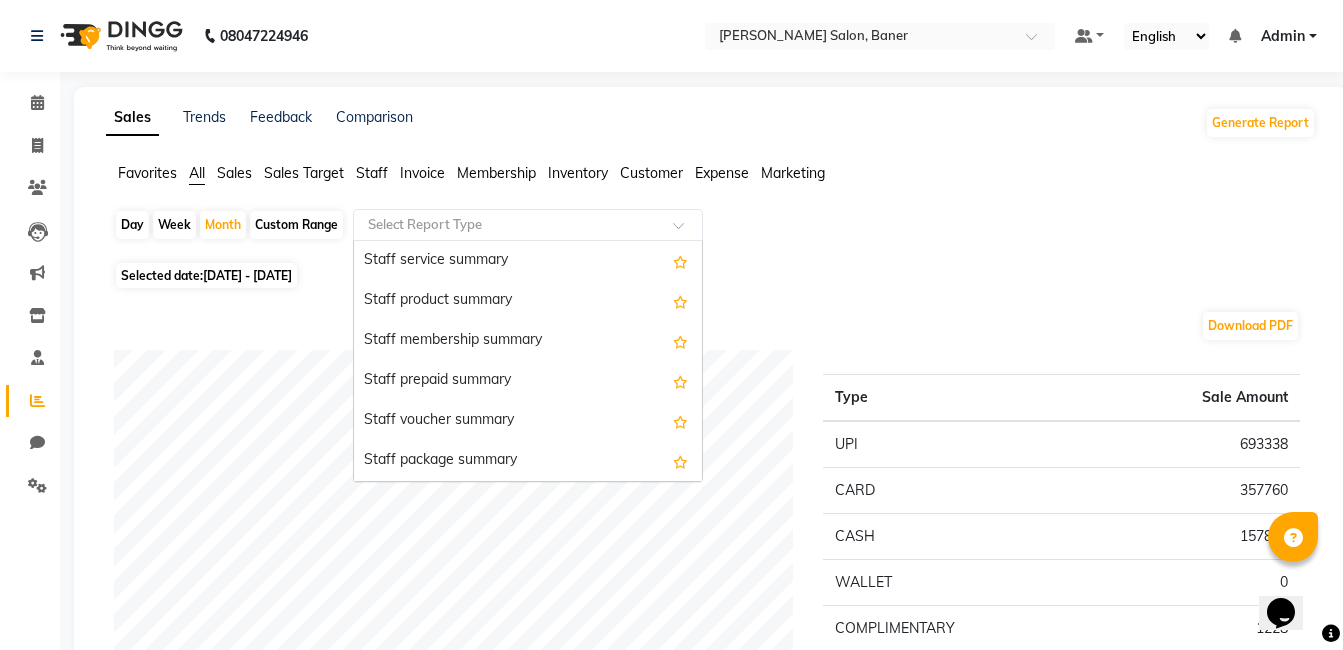 scroll, scrollTop: 900, scrollLeft: 0, axis: vertical 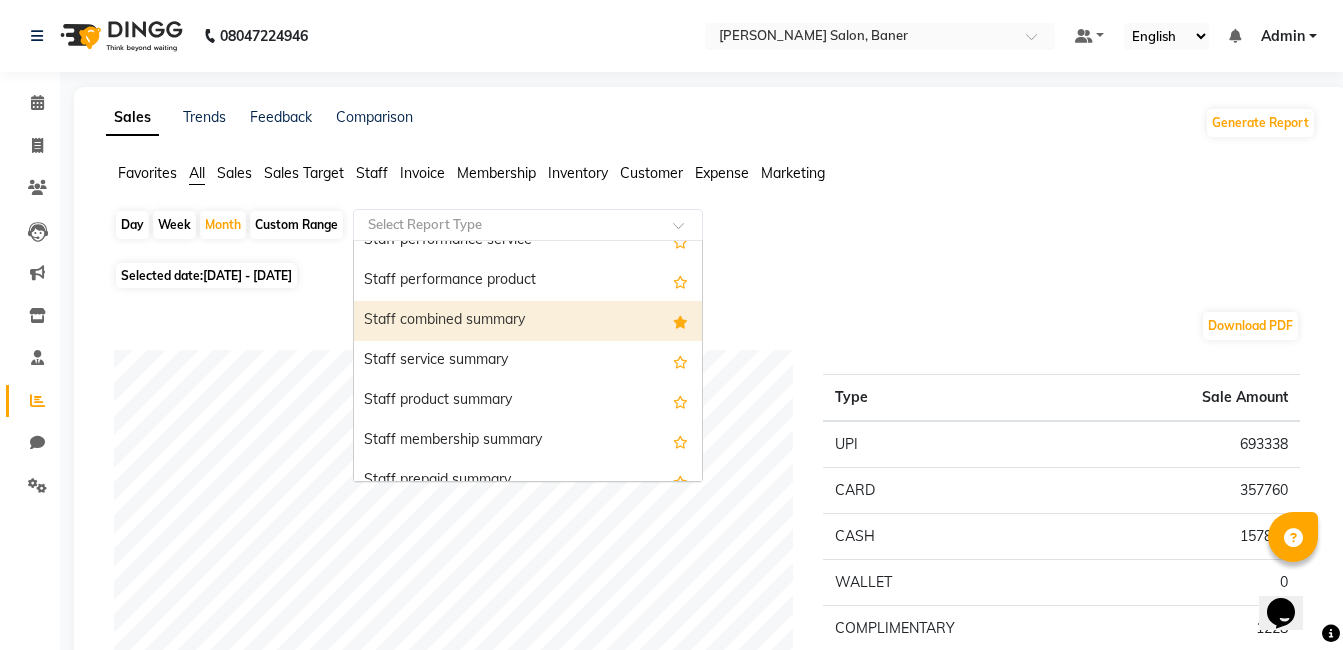 click on "Staff combined summary" at bounding box center (528, 321) 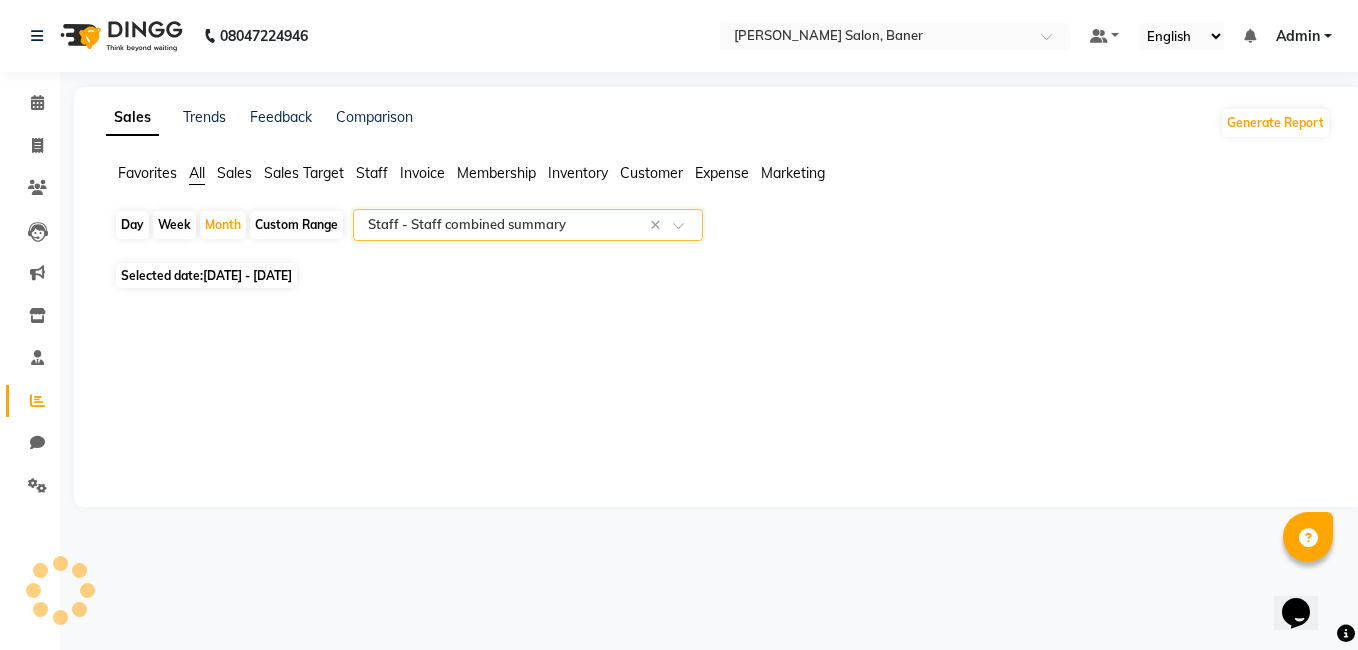 select on "full_report" 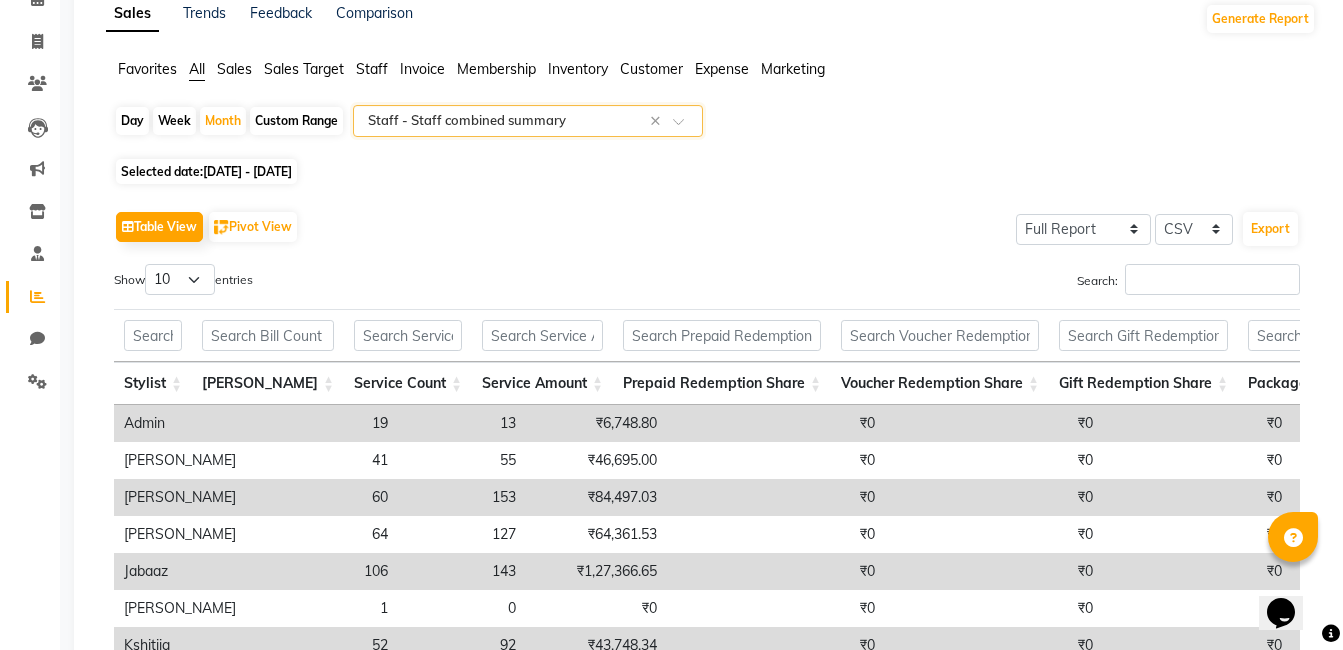 scroll, scrollTop: 300, scrollLeft: 0, axis: vertical 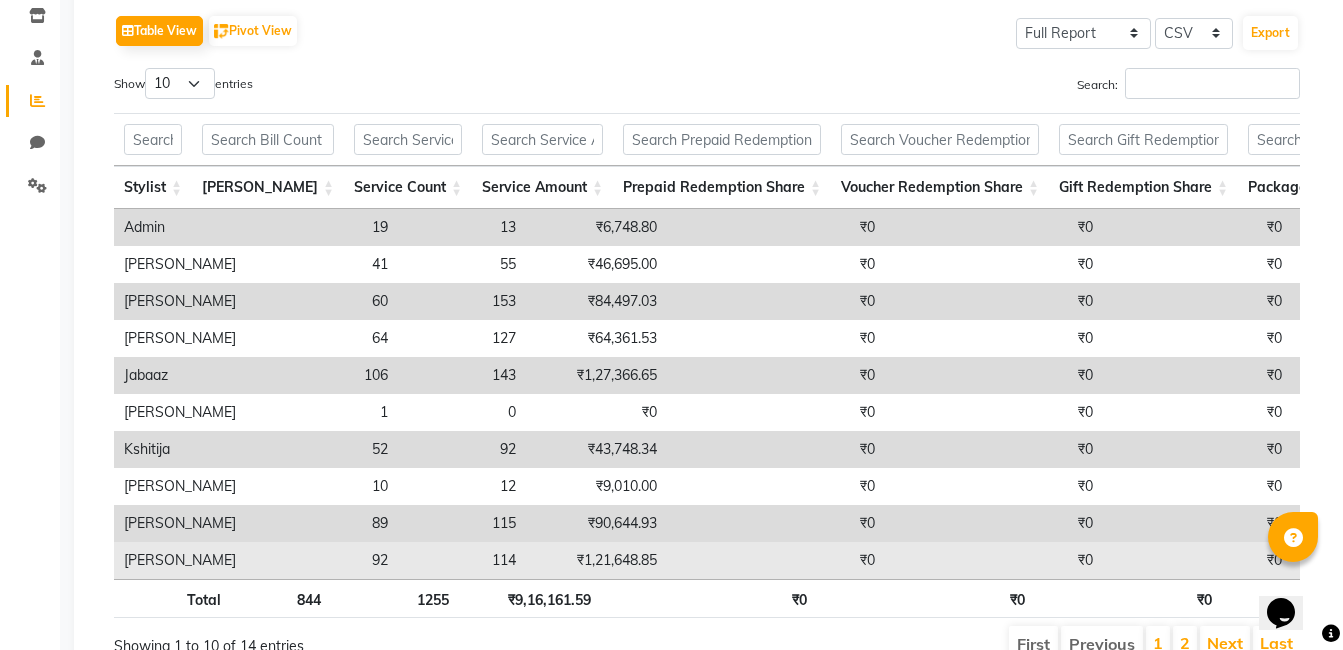 drag, startPoint x: 594, startPoint y: 578, endPoint x: 677, endPoint y: 575, distance: 83.0542 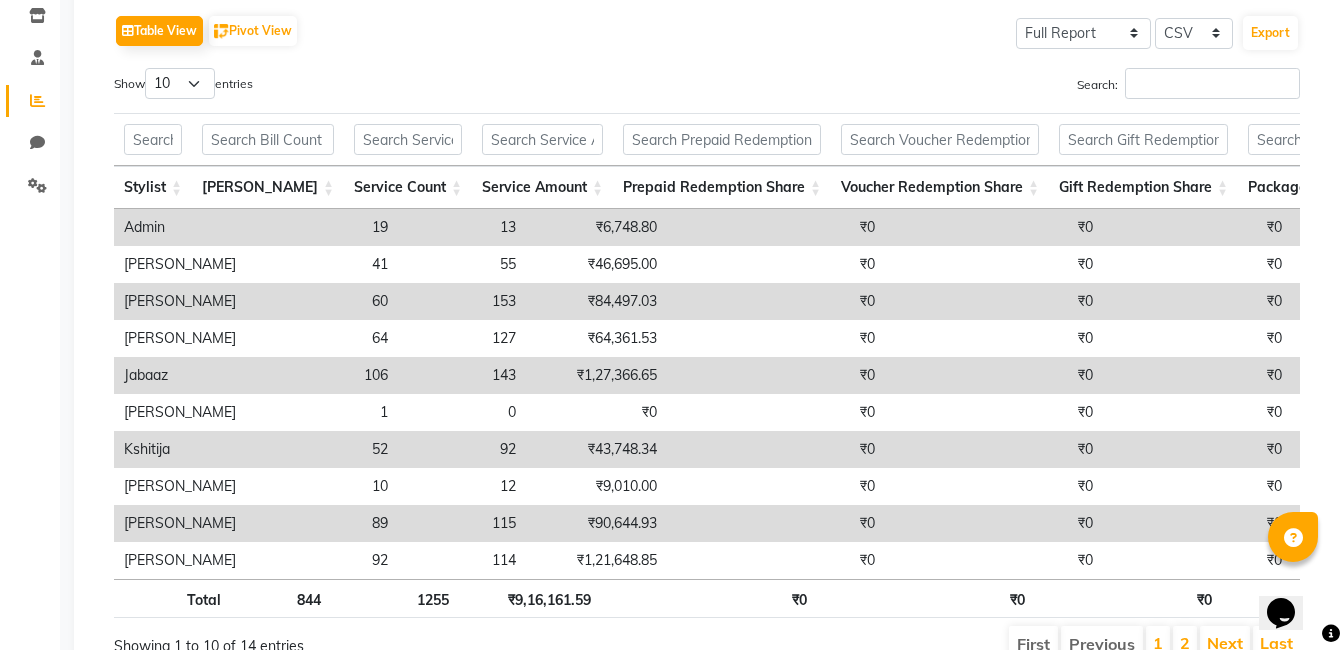 scroll, scrollTop: 0, scrollLeft: 59, axis: horizontal 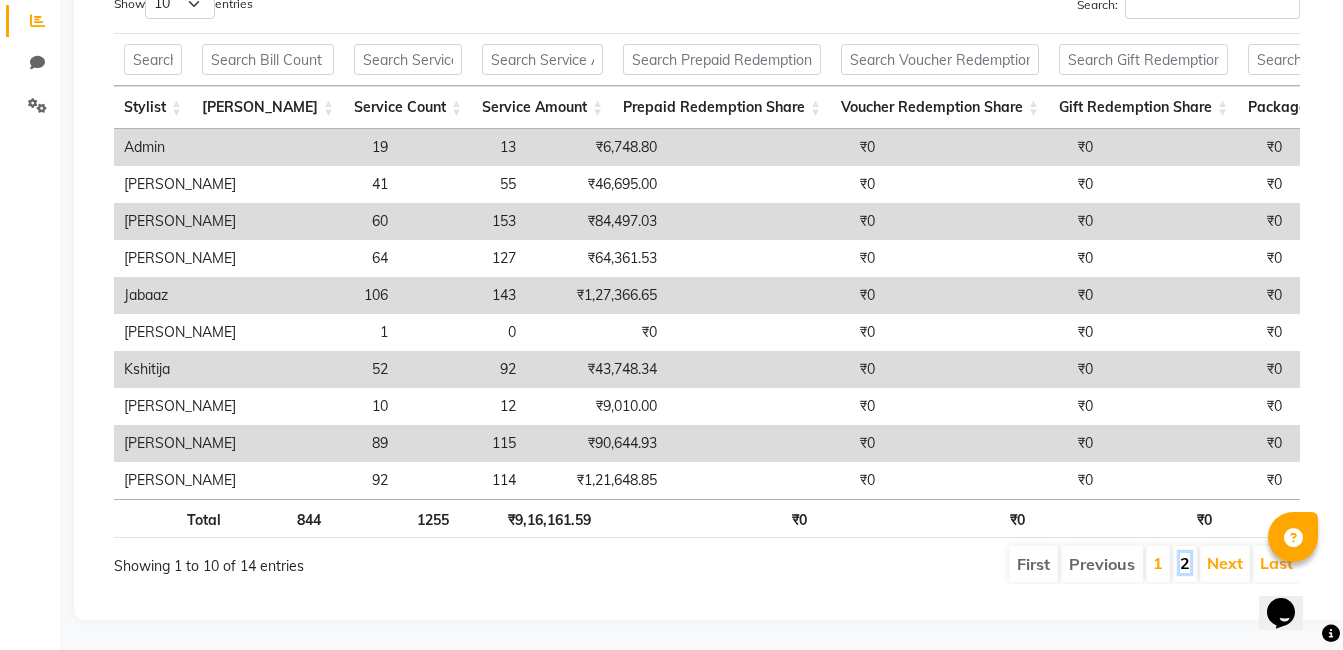 click on "2" at bounding box center (1185, 563) 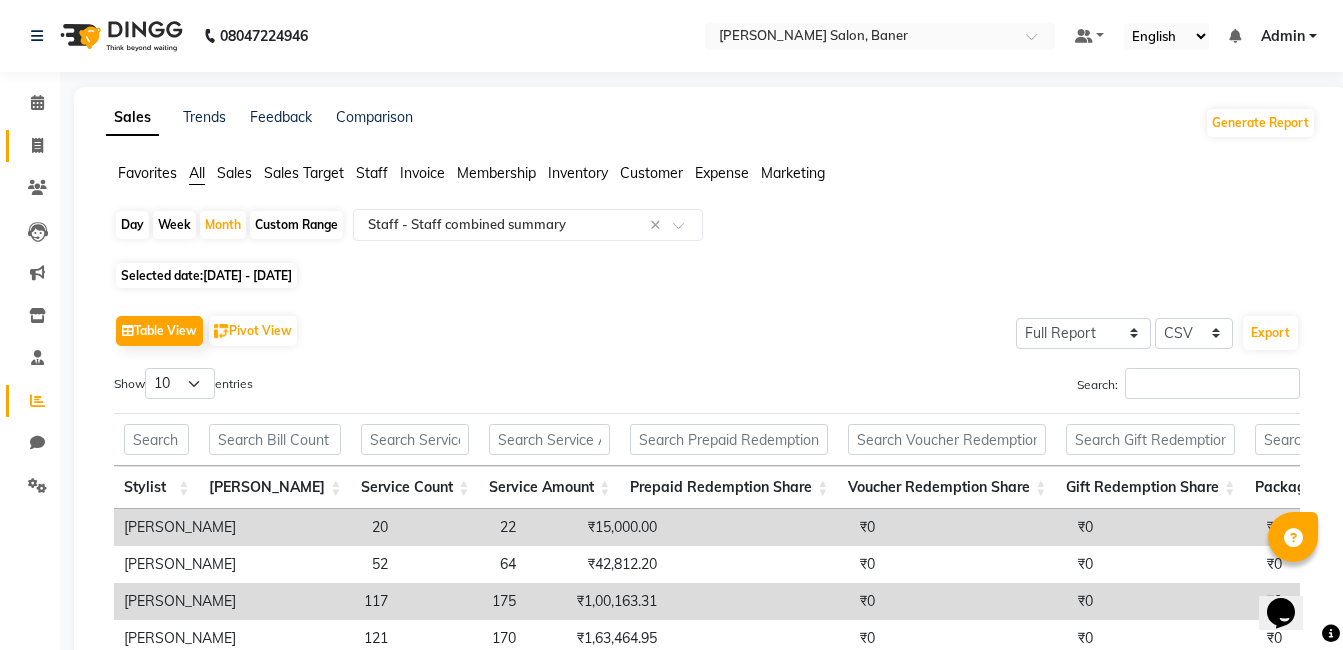 click on "Invoice" 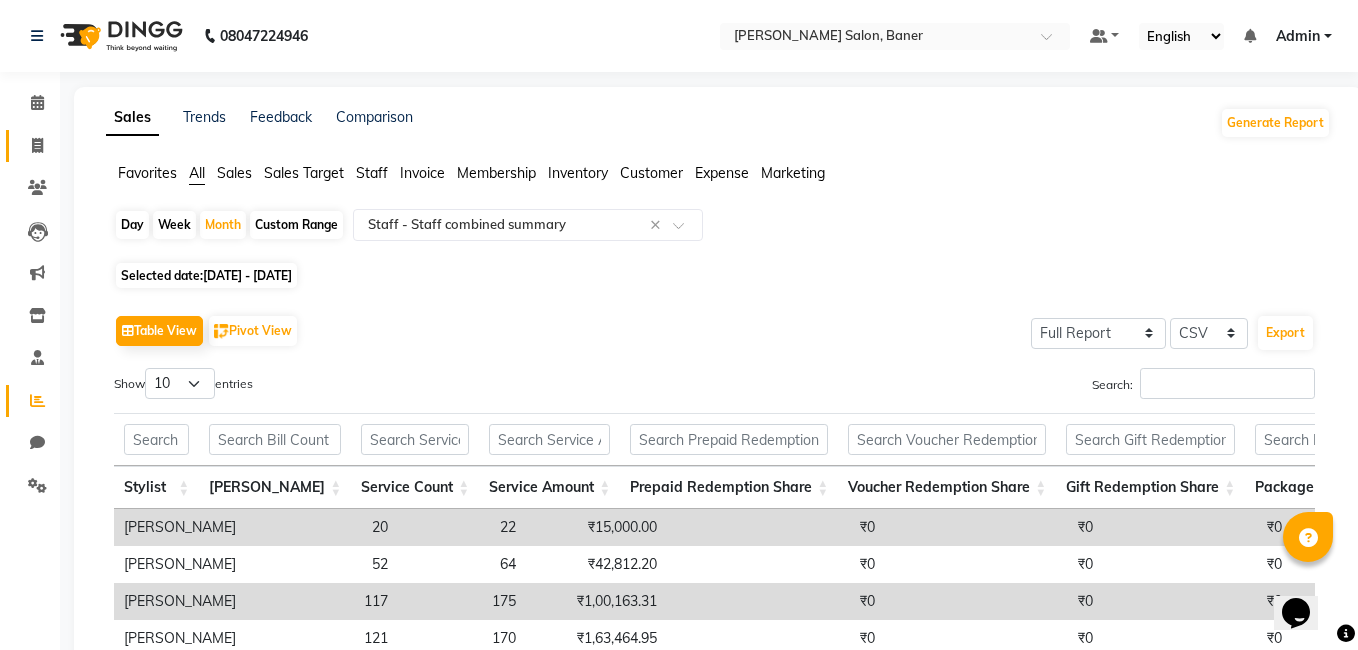 select on "service" 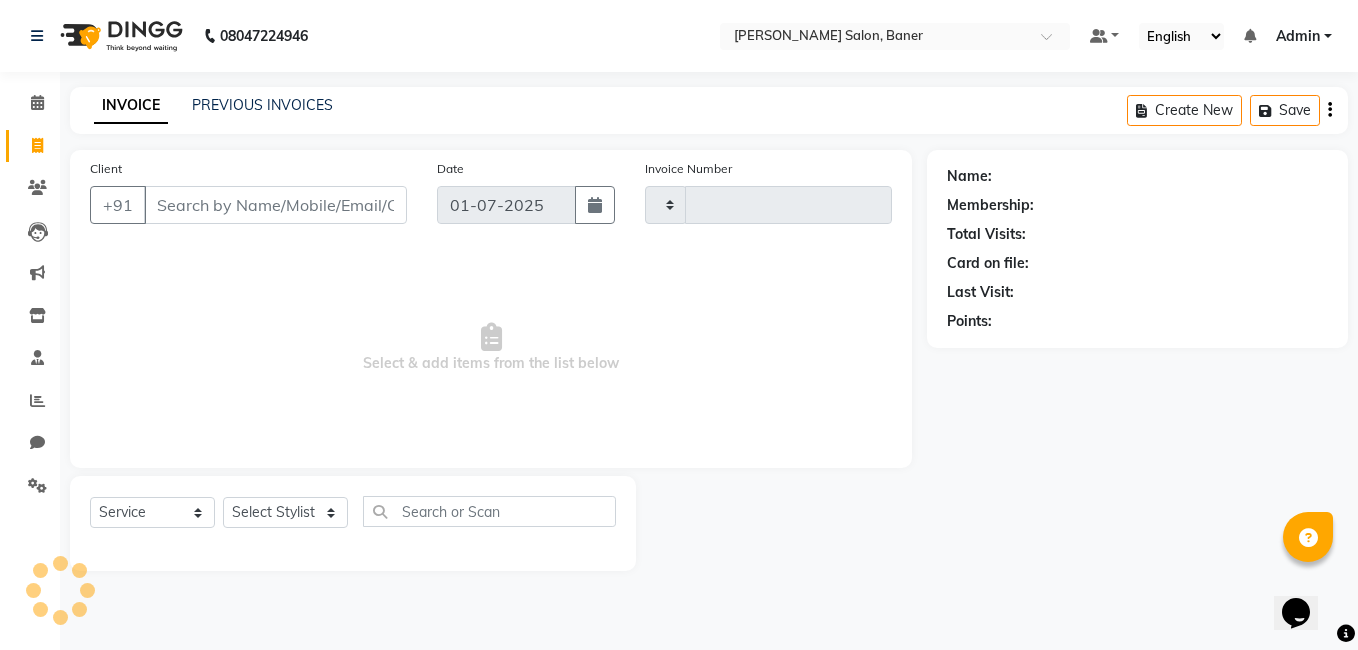 type on "1984" 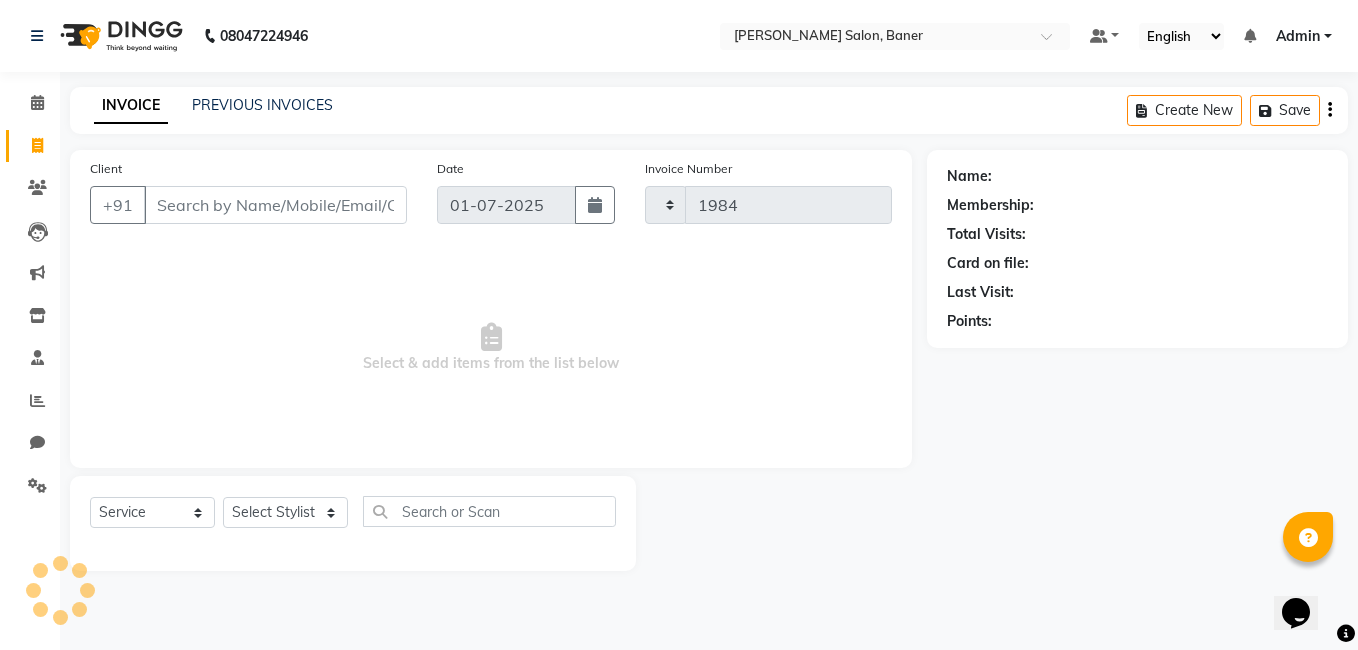 select on "7115" 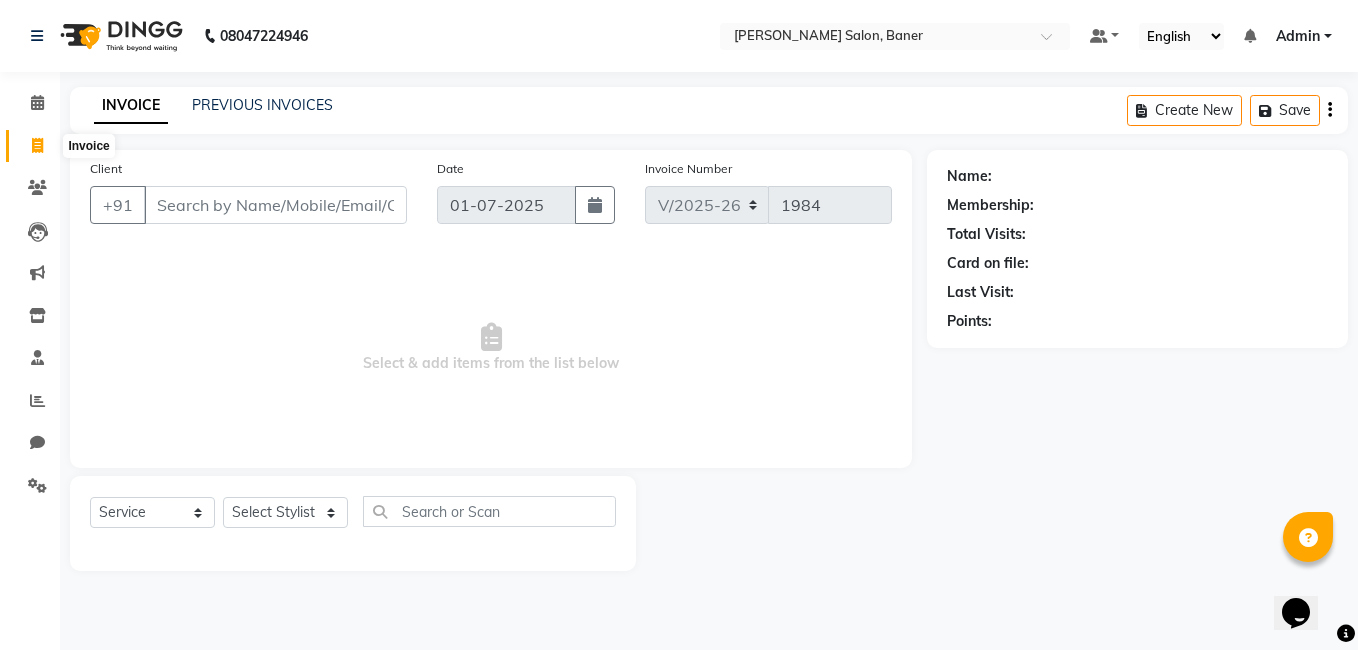 click 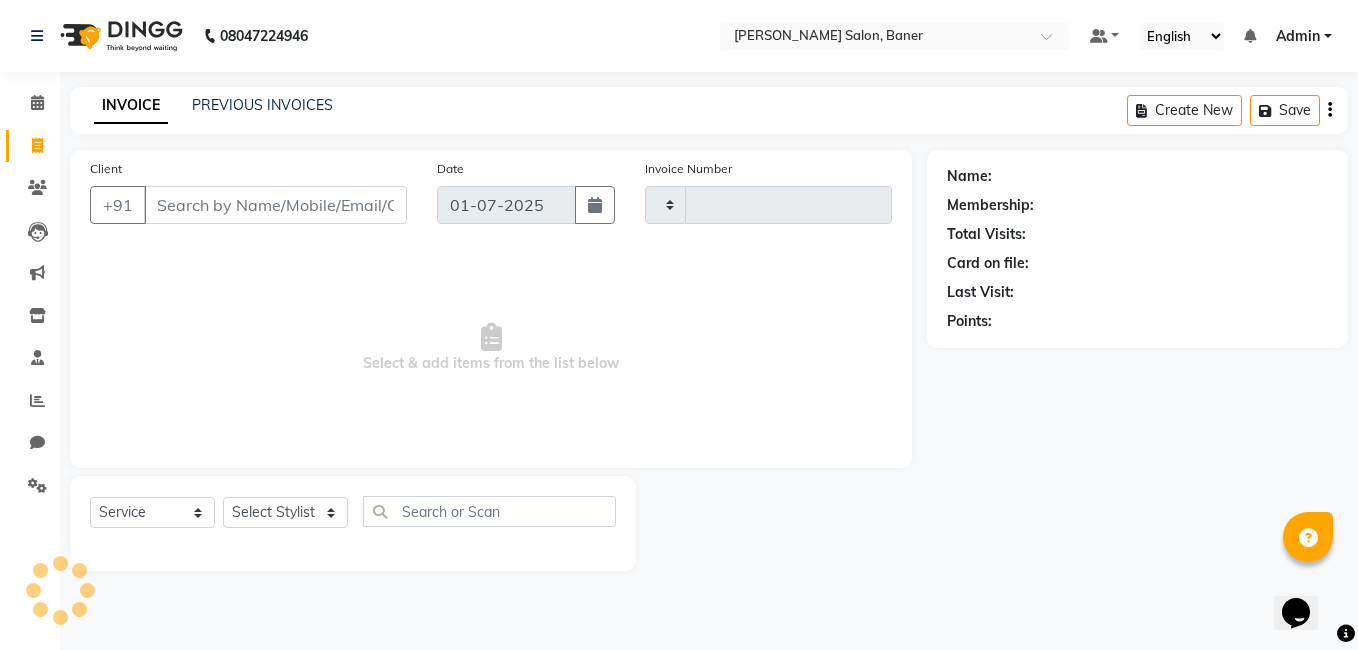 type on "1984" 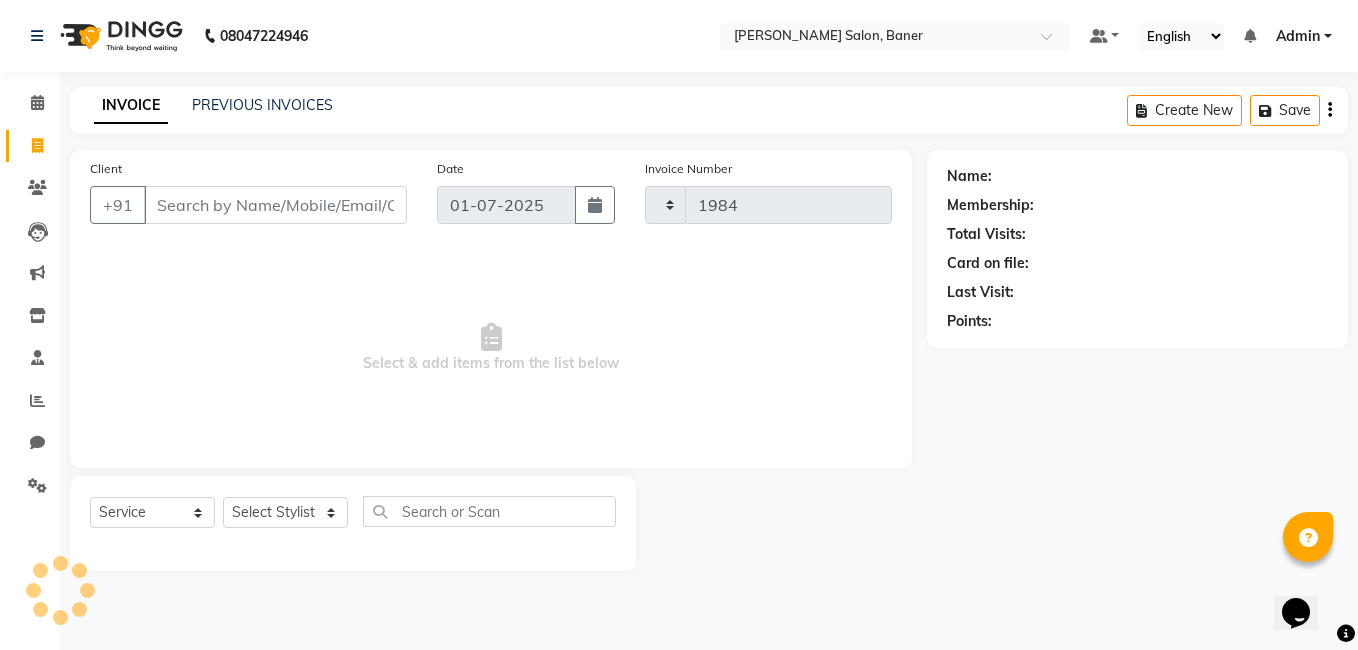 select on "7115" 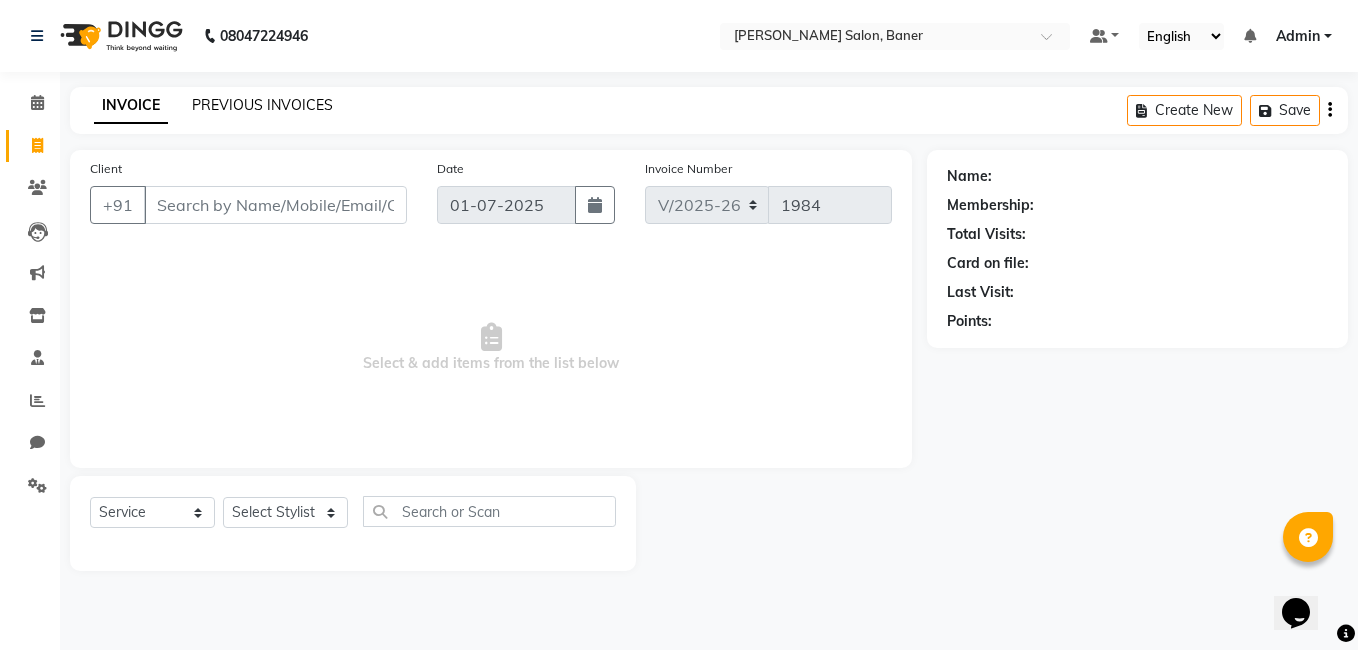 click on "PREVIOUS INVOICES" 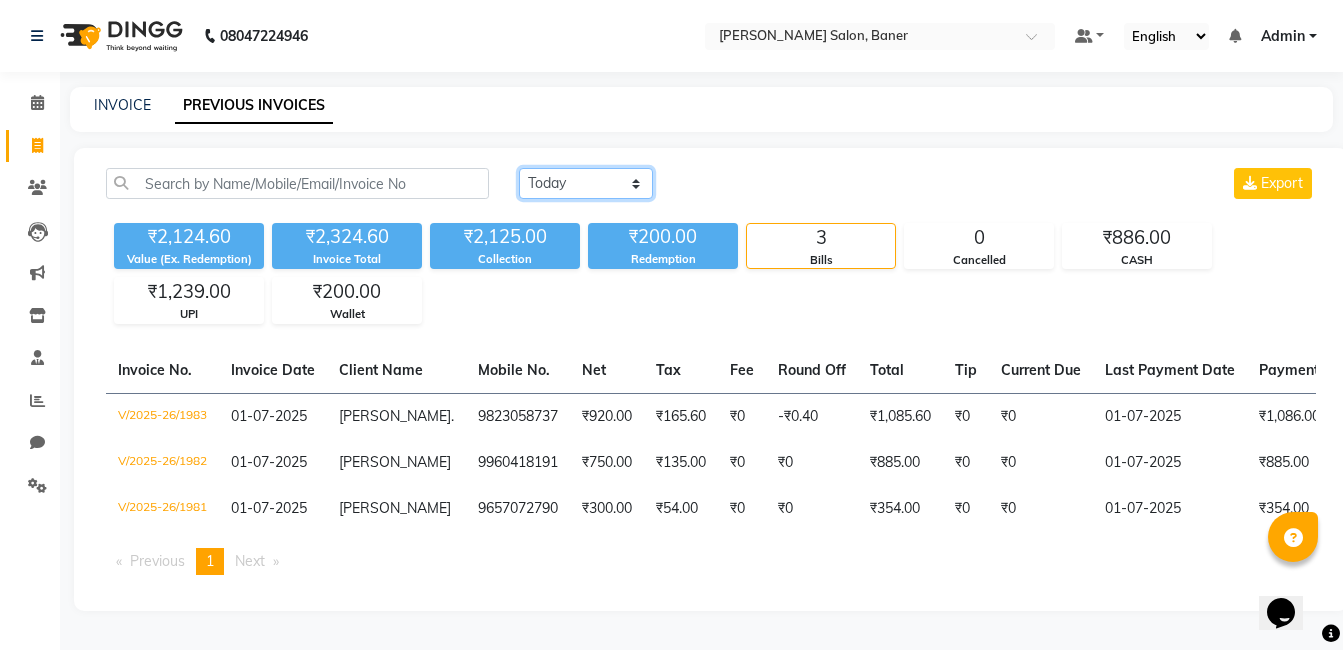 click on "Today Yesterday Custom Range" 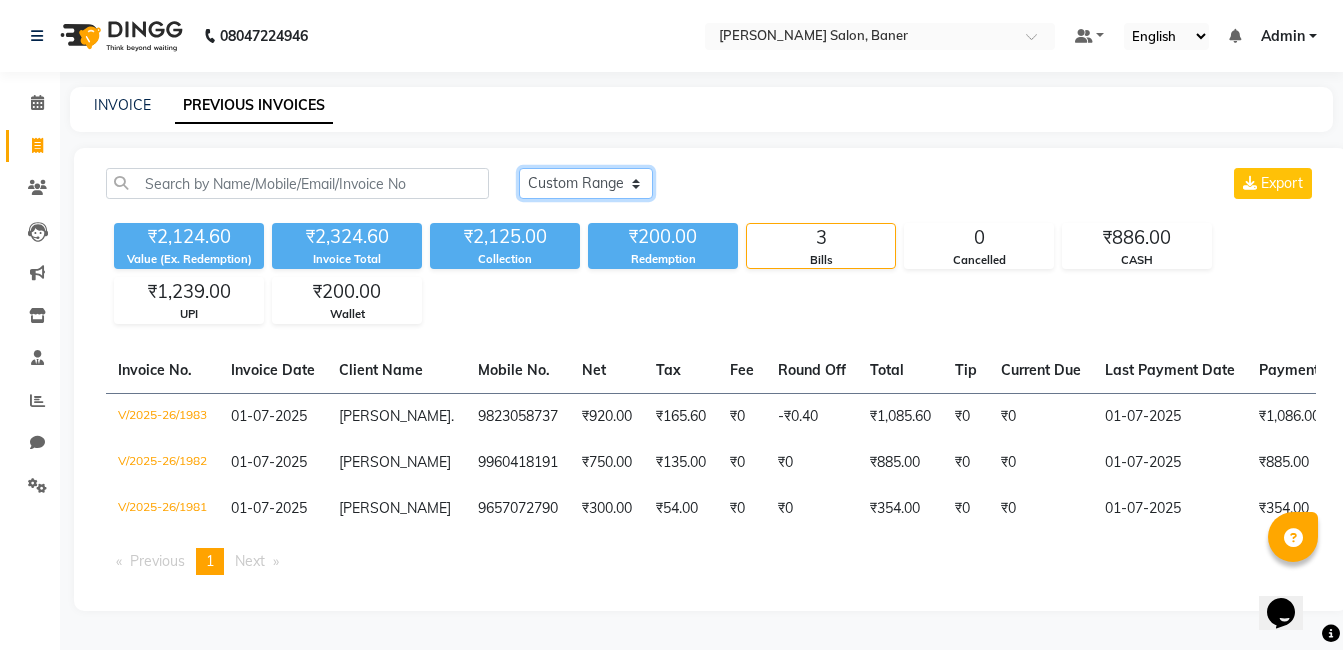 click on "Today Yesterday Custom Range" 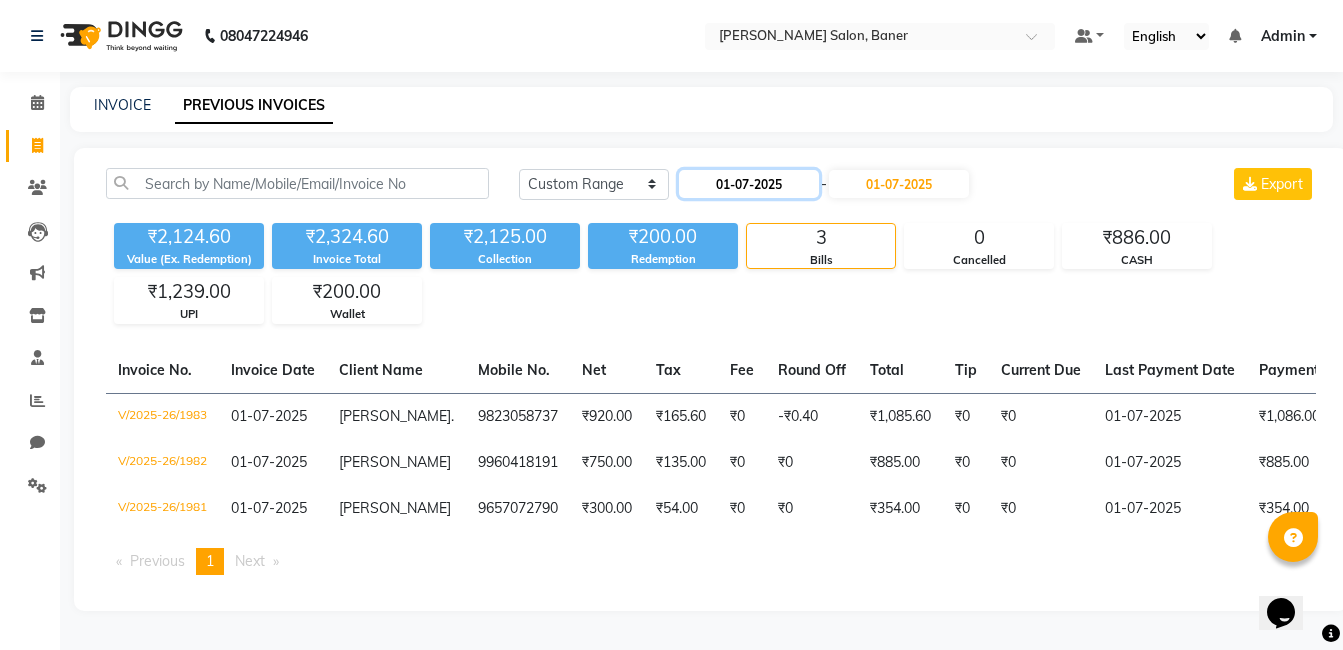 click on "01-07-2025" 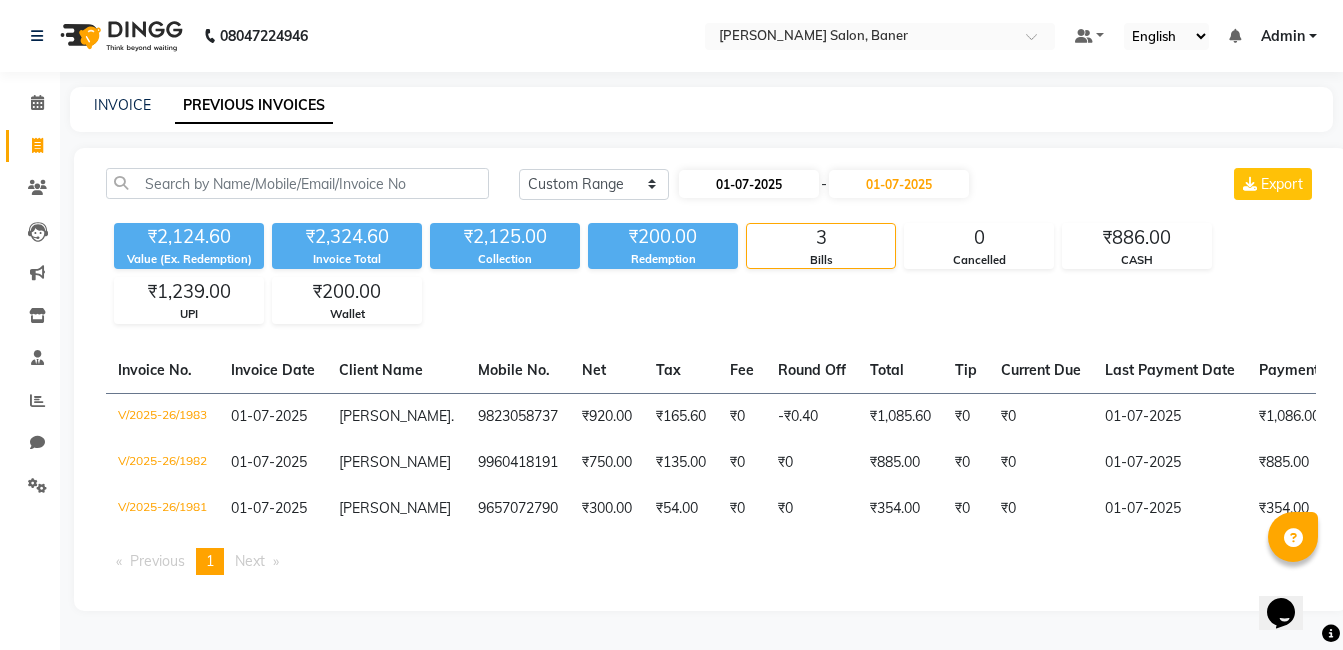 select on "7" 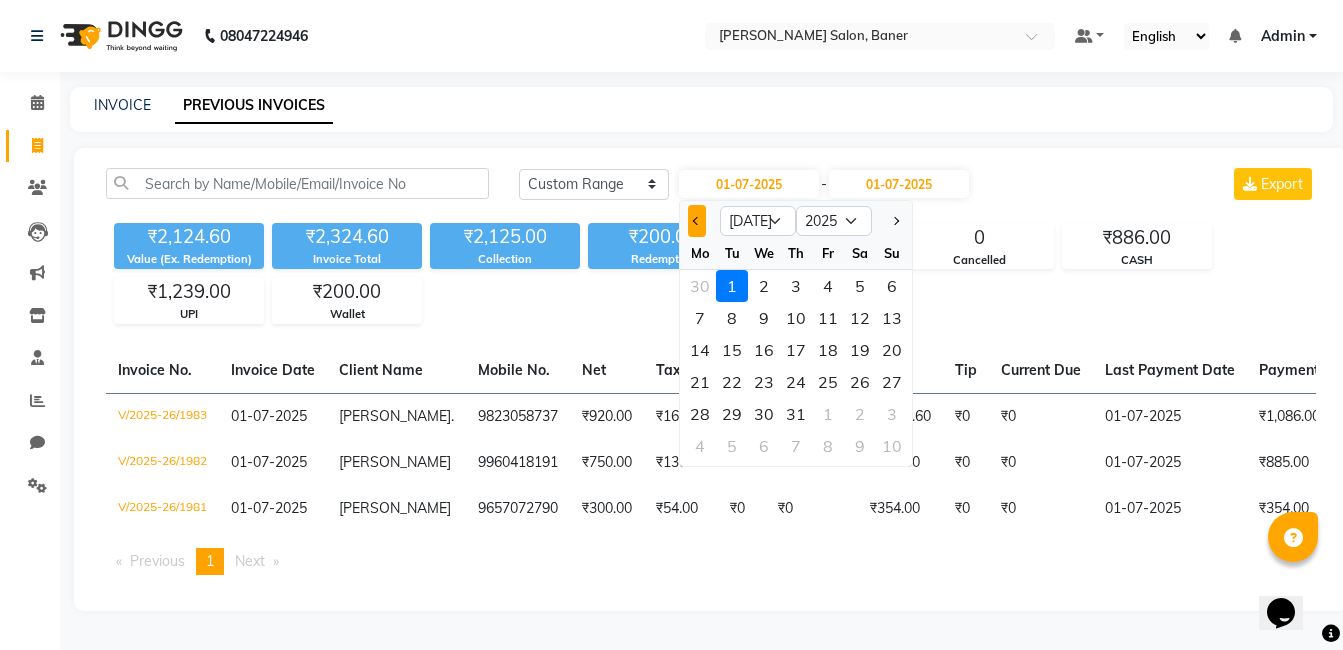 click 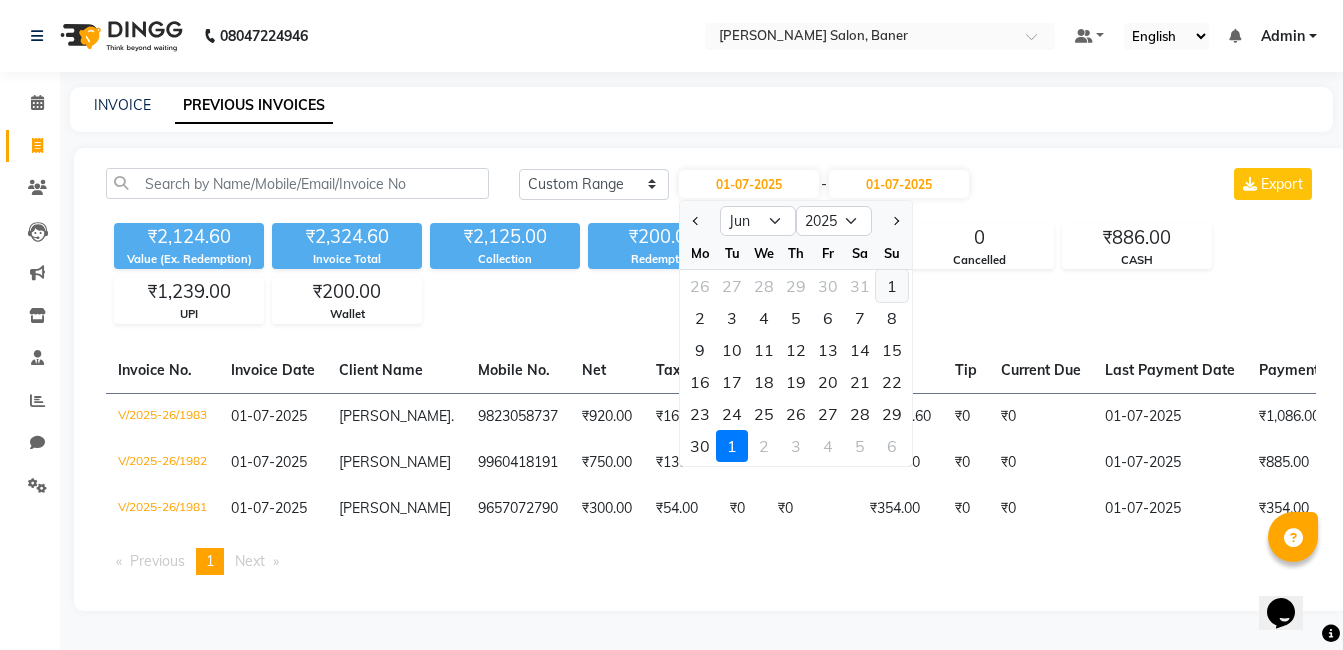 click on "1" 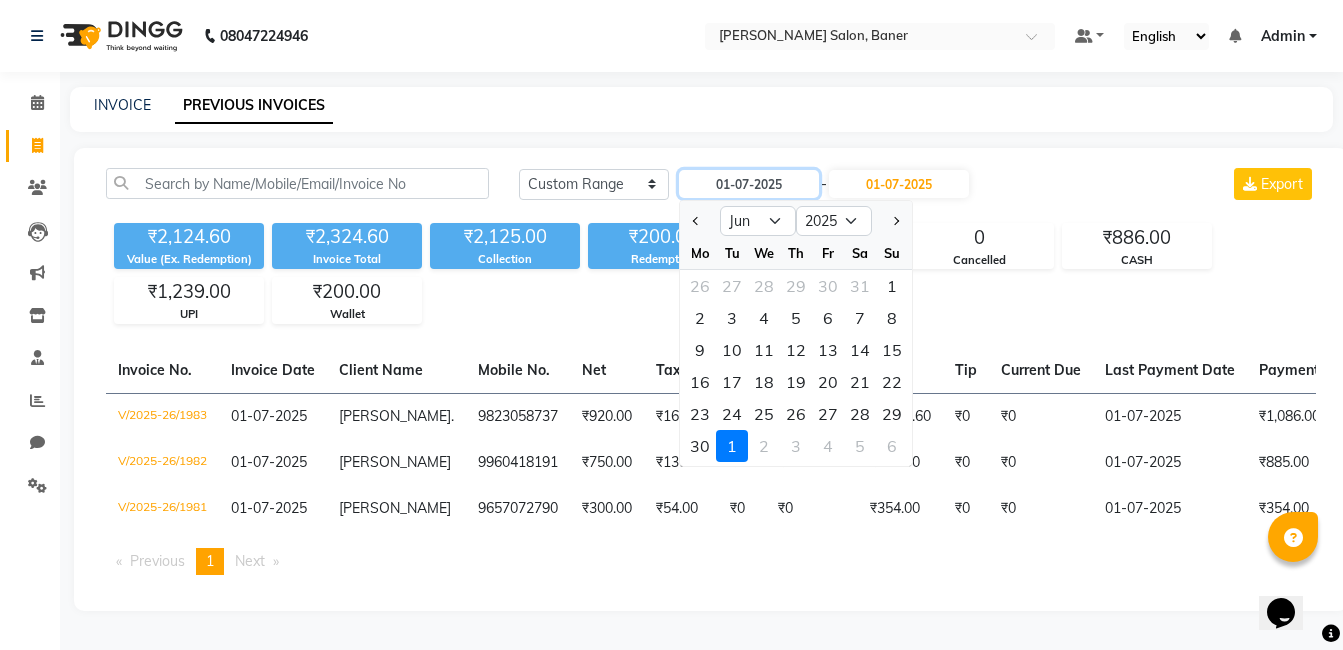 type on "01-06-2025" 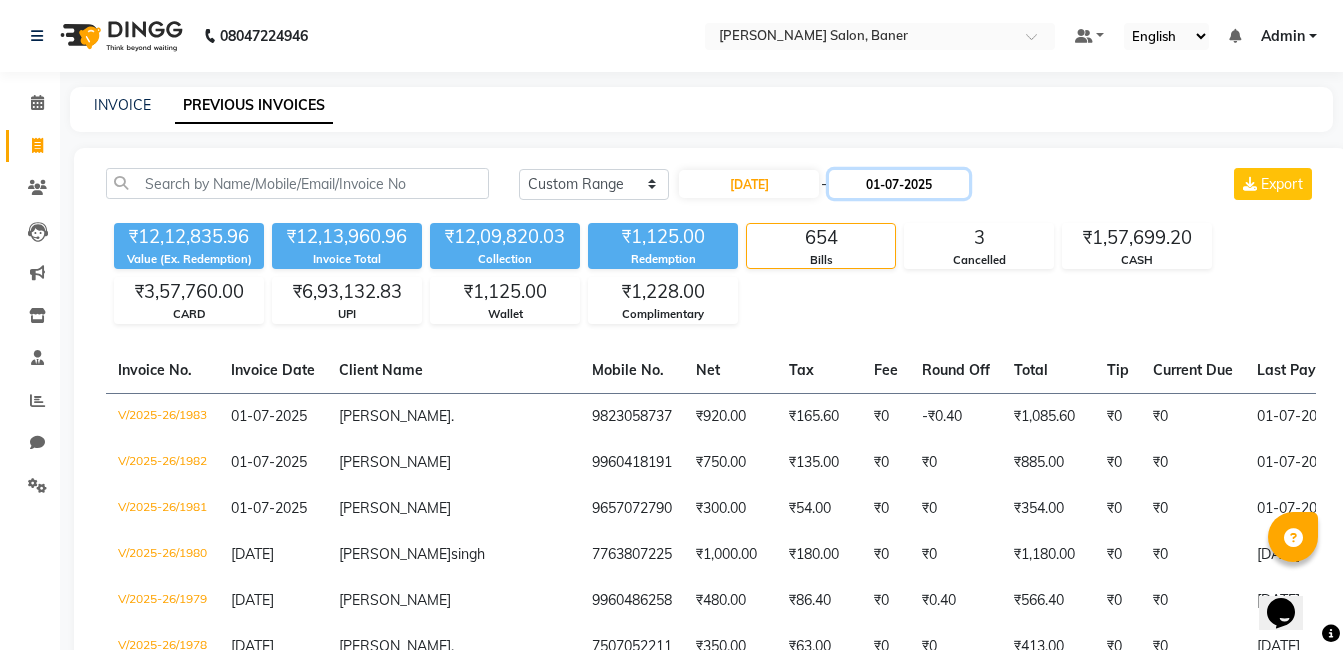 click on "01-07-2025" 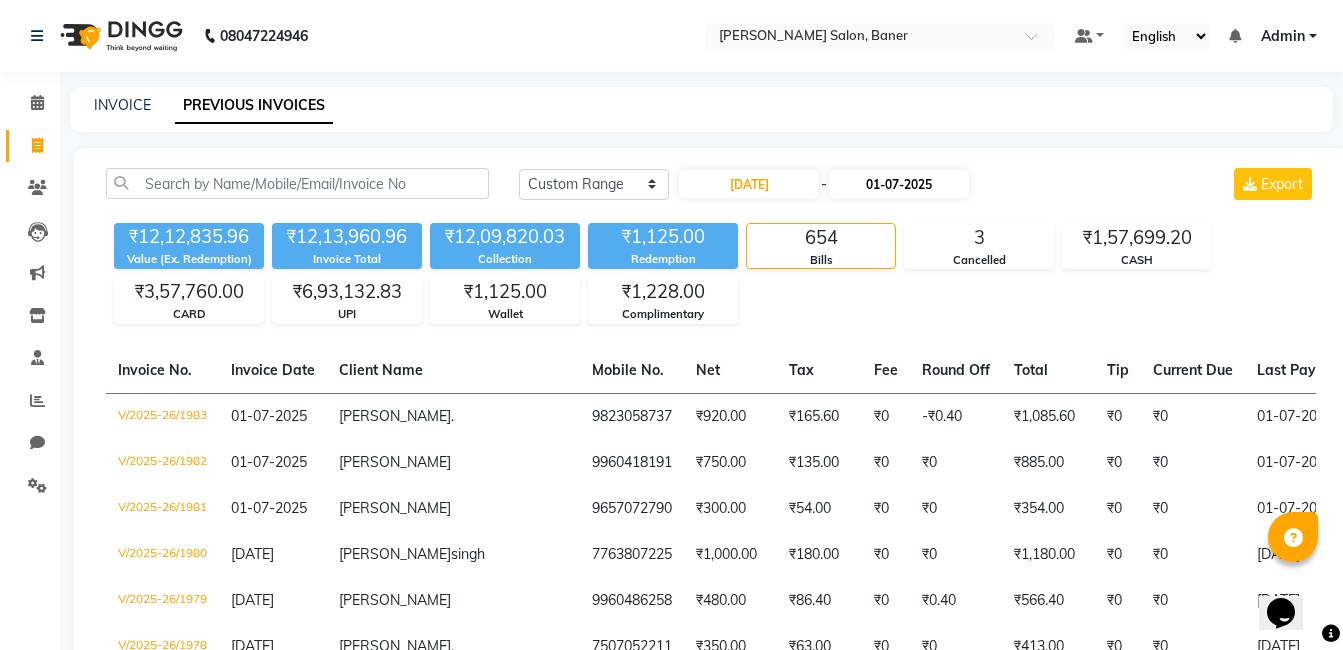 select on "7" 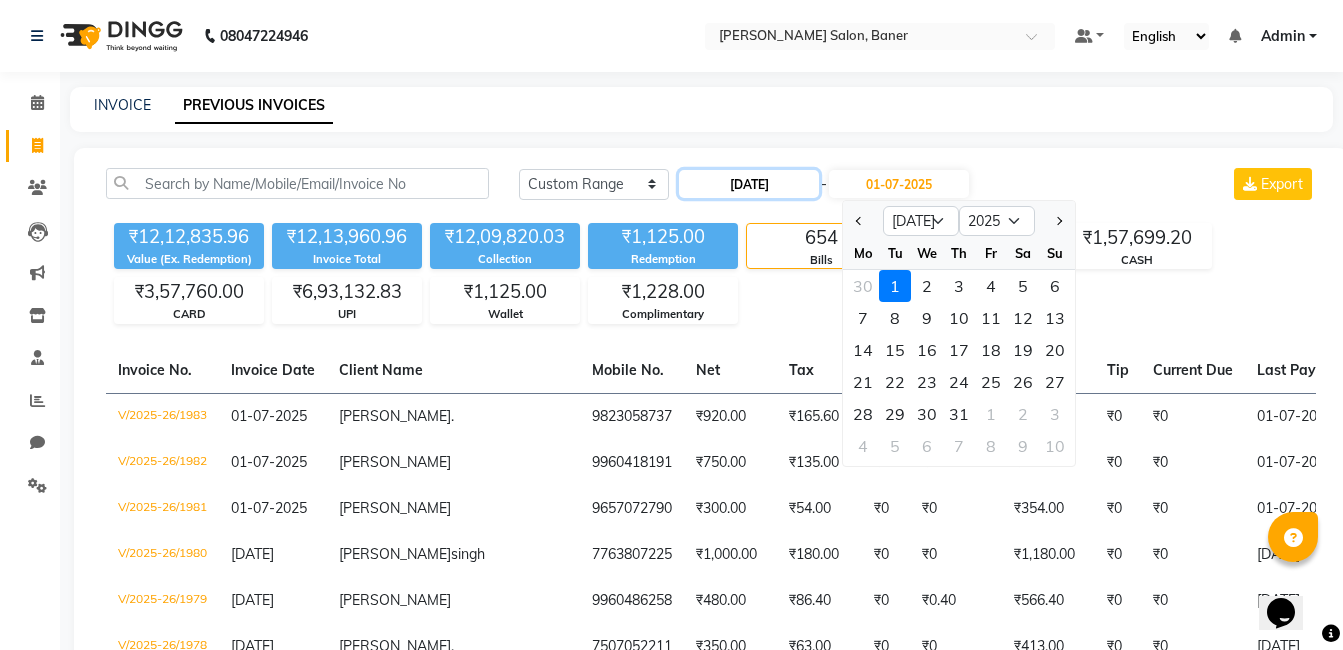 click on "01-06-2025" 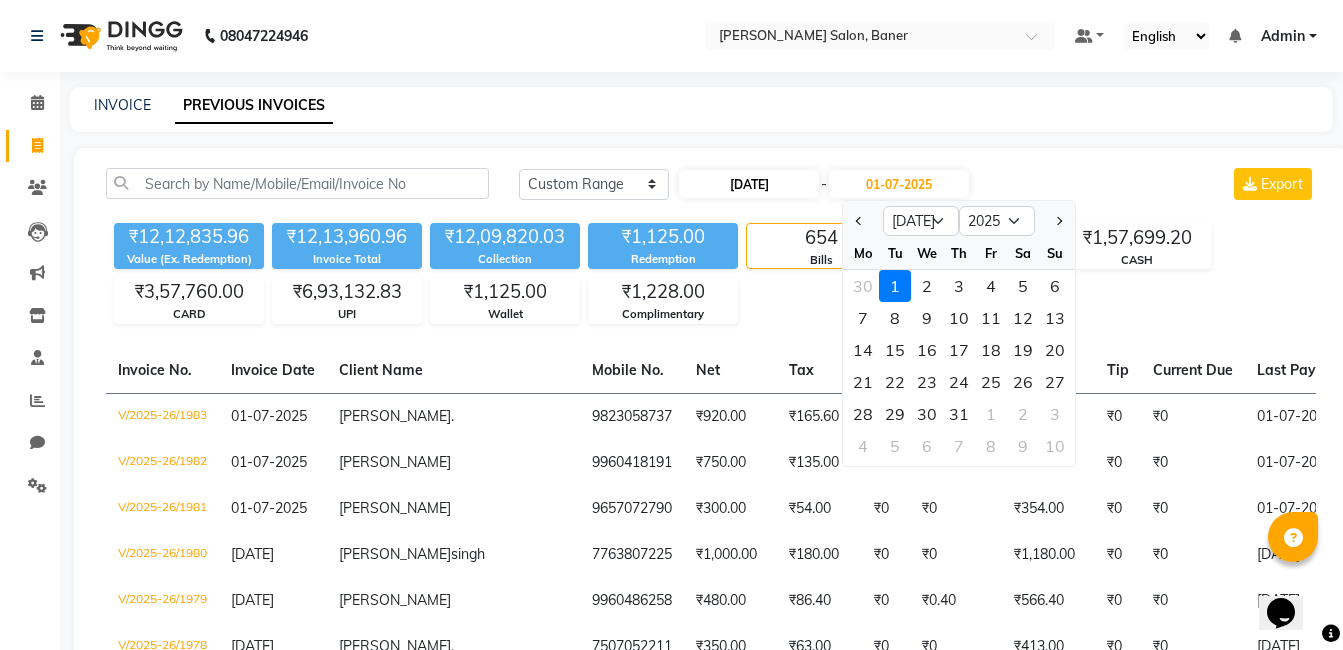 select on "6" 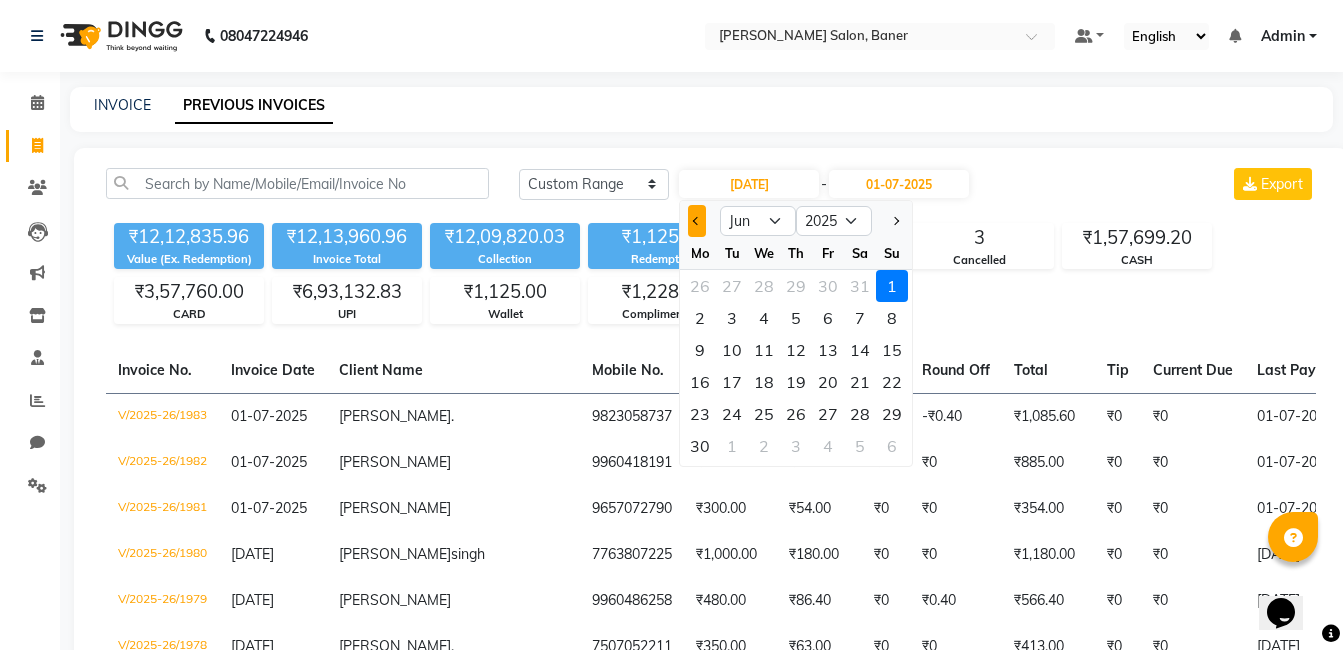 click 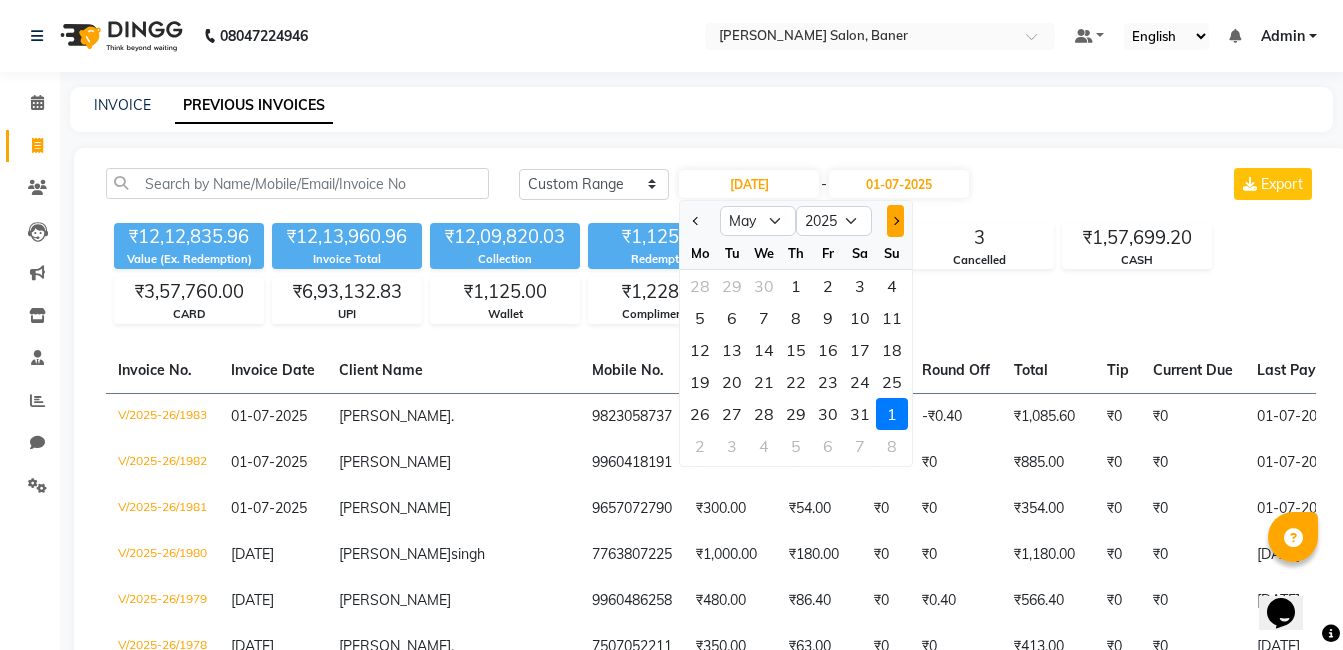 click 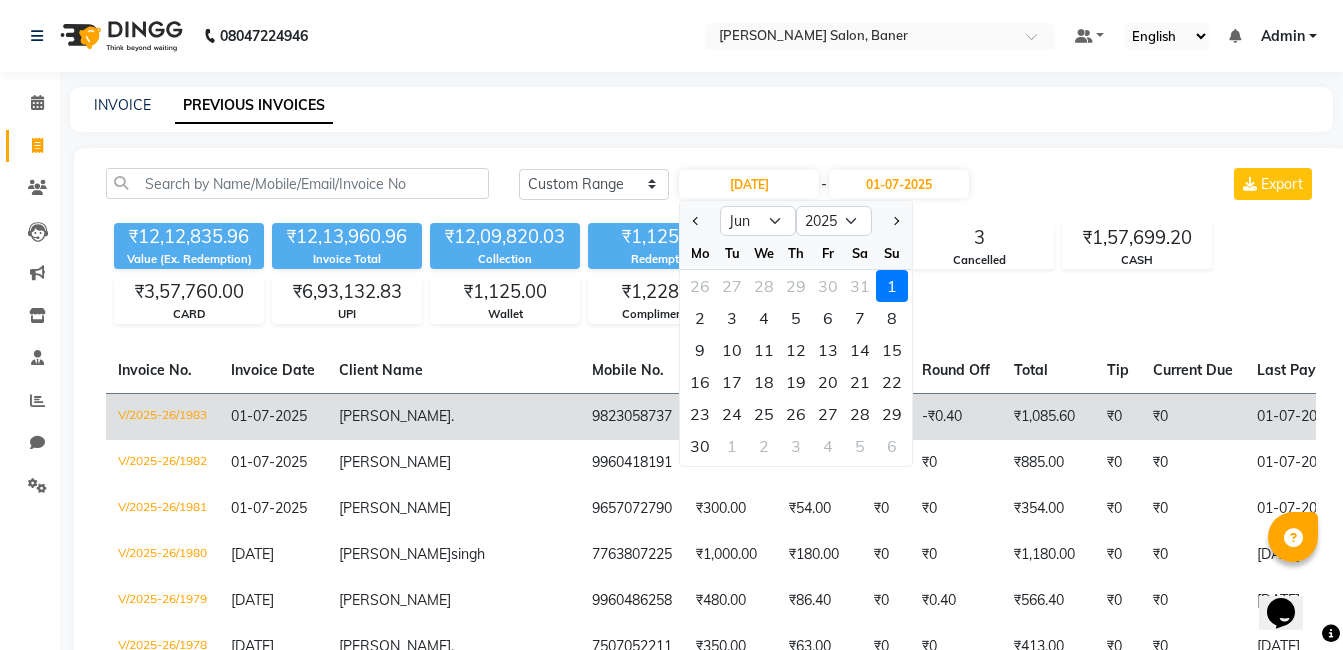 click on "29" 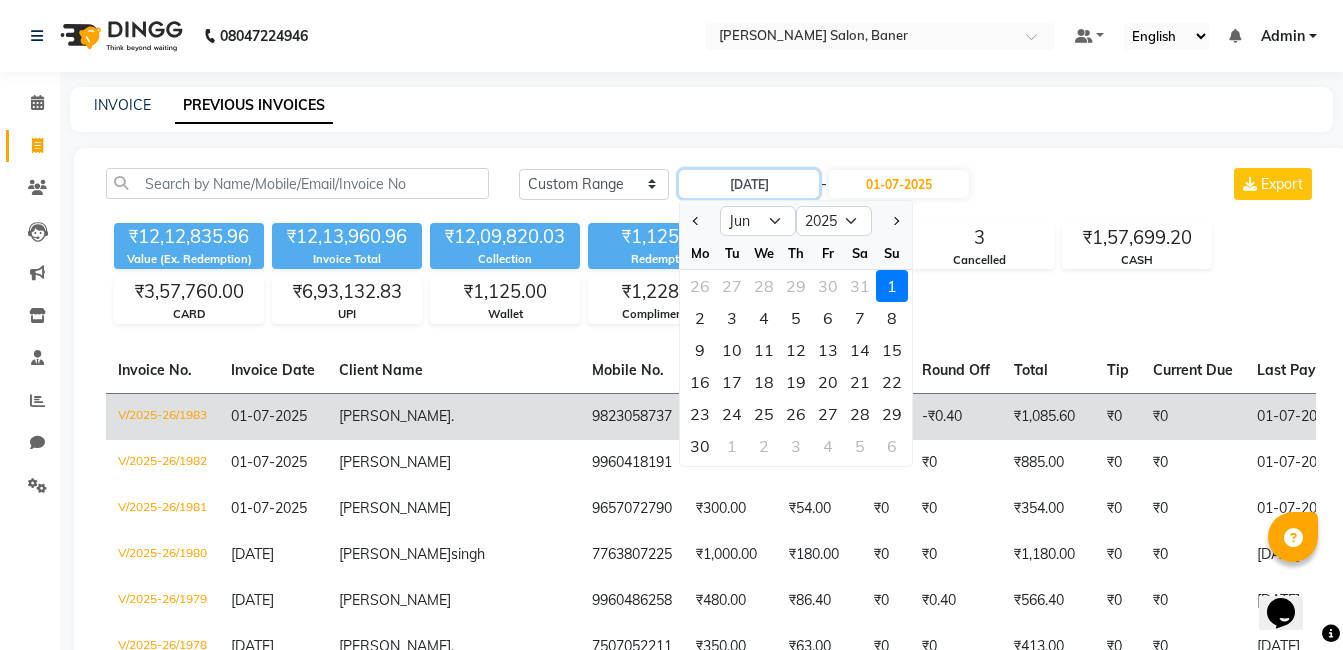 type on "29-06-2025" 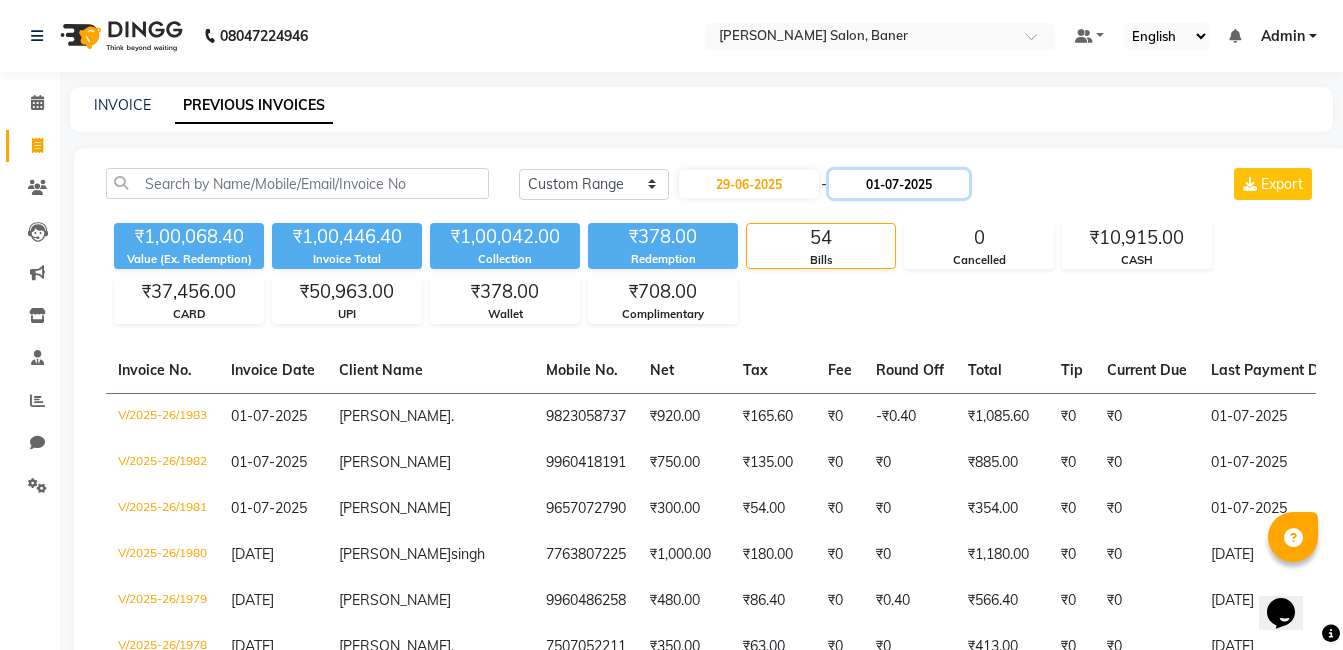 click on "01-07-2025" 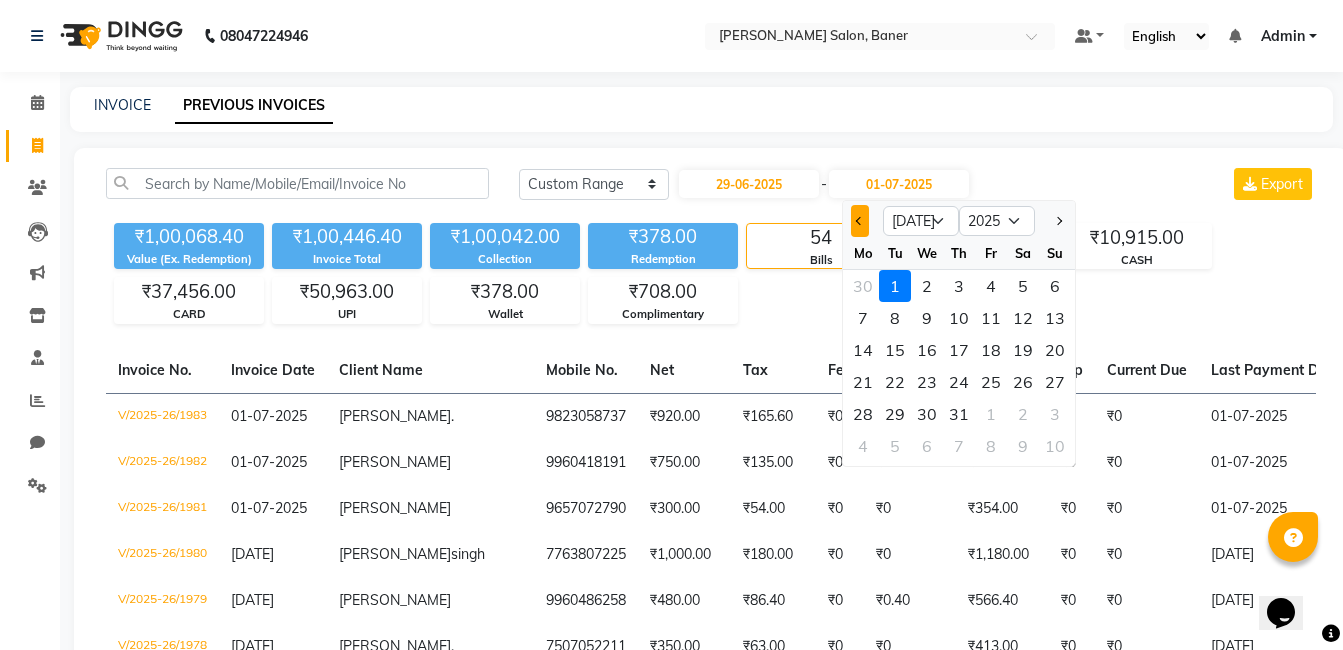 click 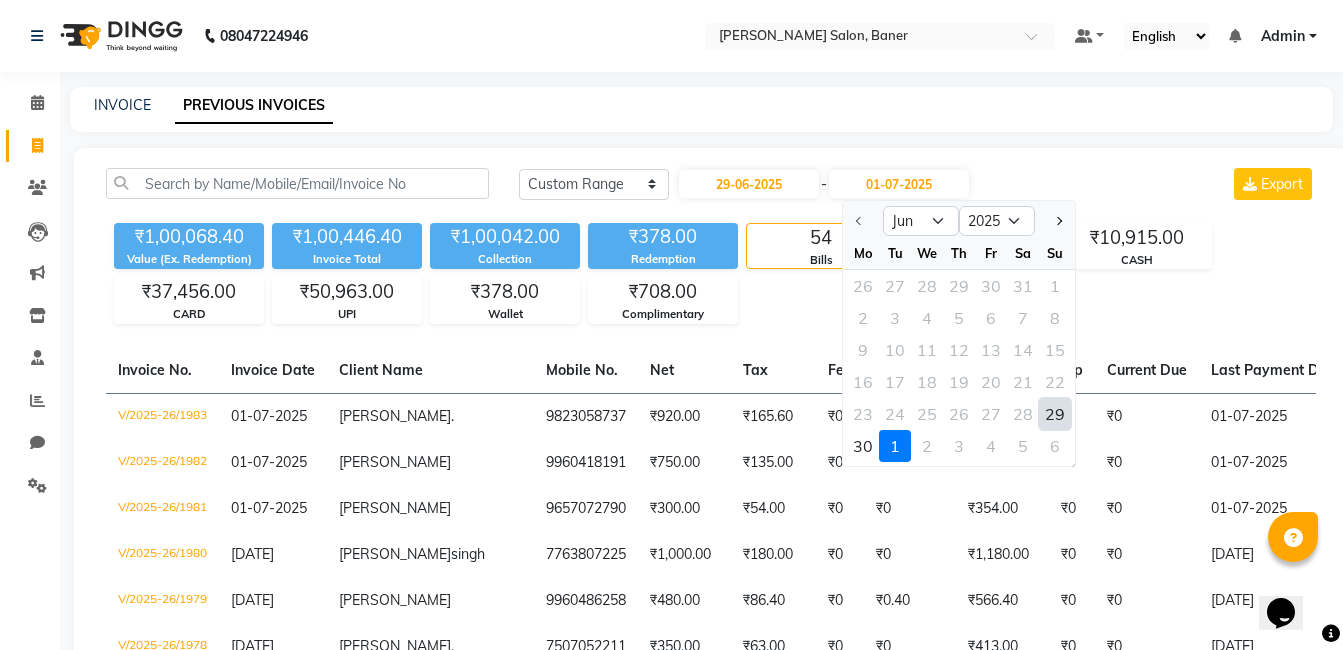 click on "29" 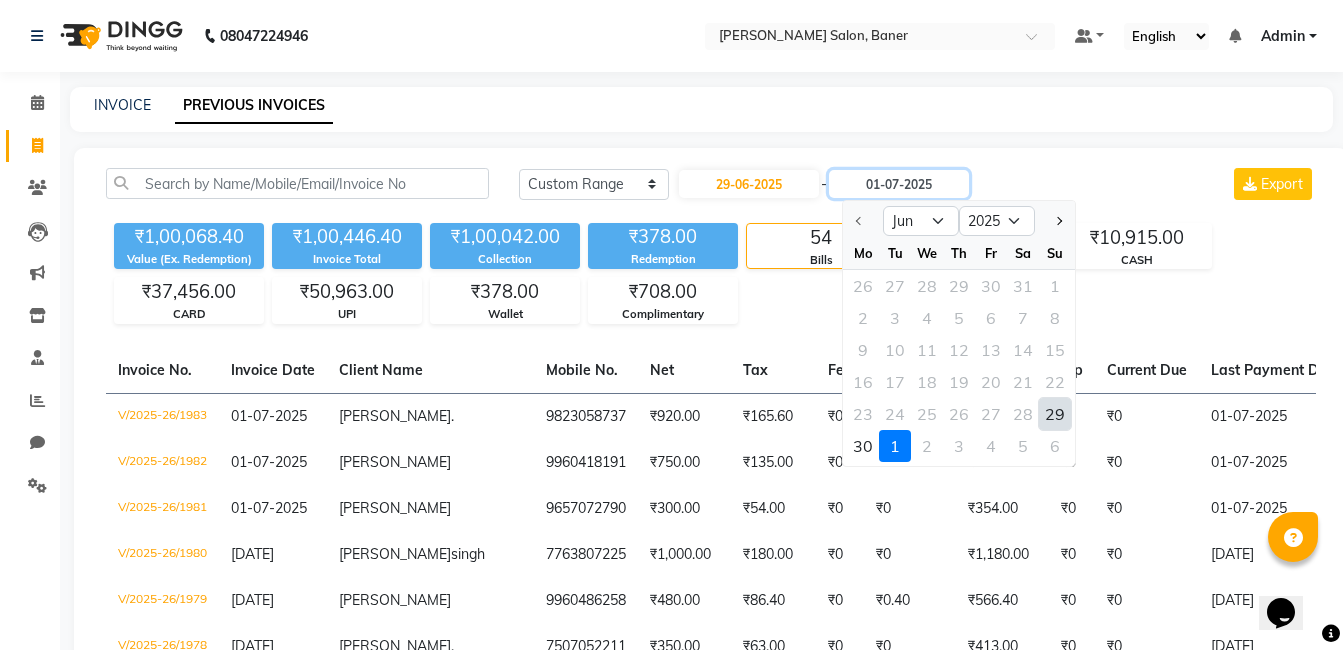 type on "29-06-2025" 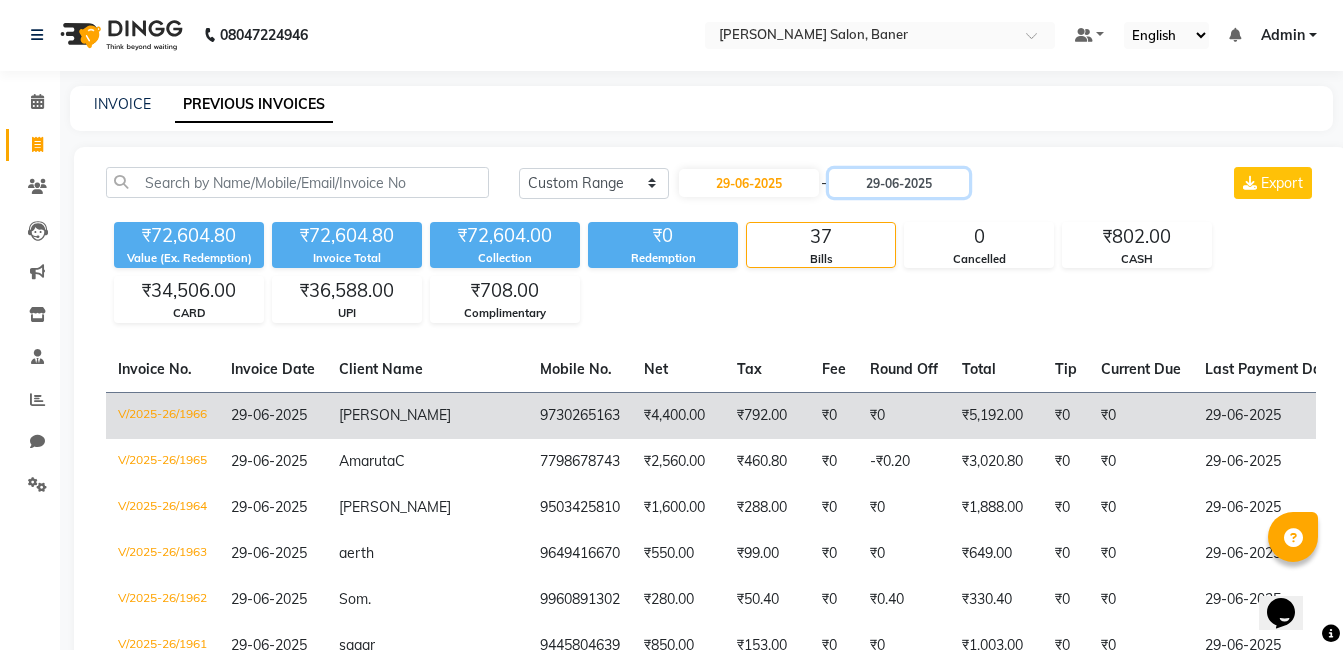 scroll, scrollTop: 0, scrollLeft: 0, axis: both 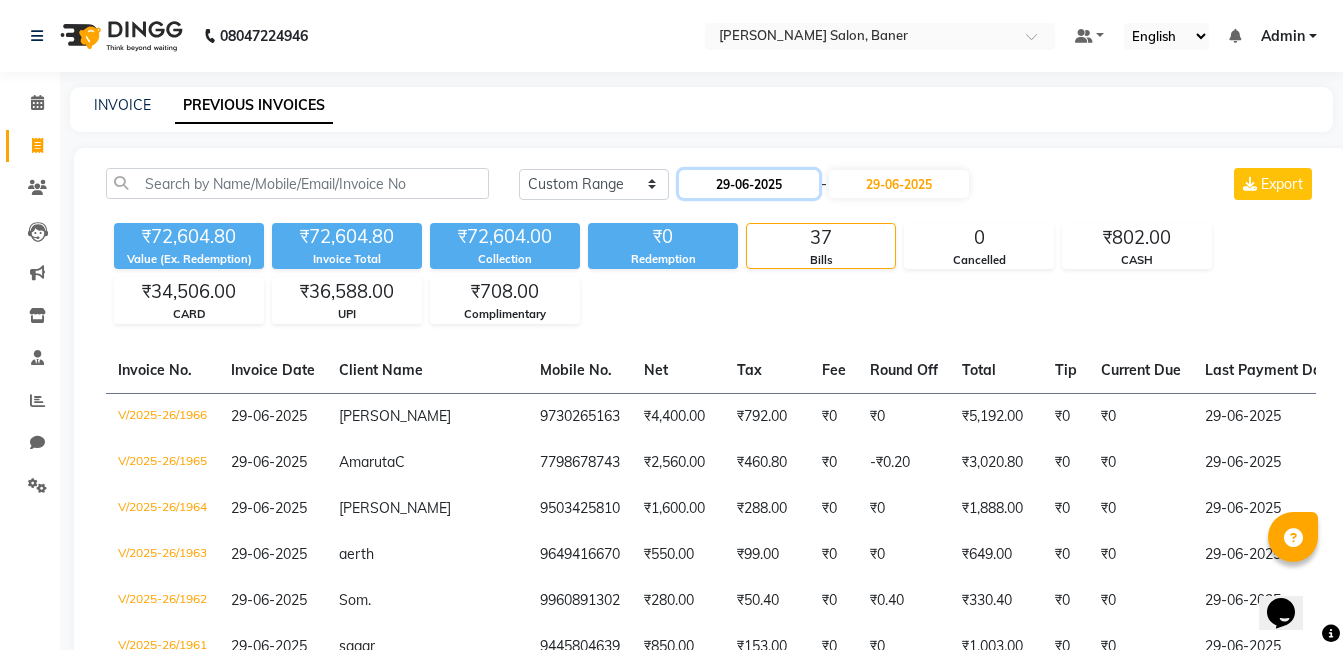 click on "29-06-2025" 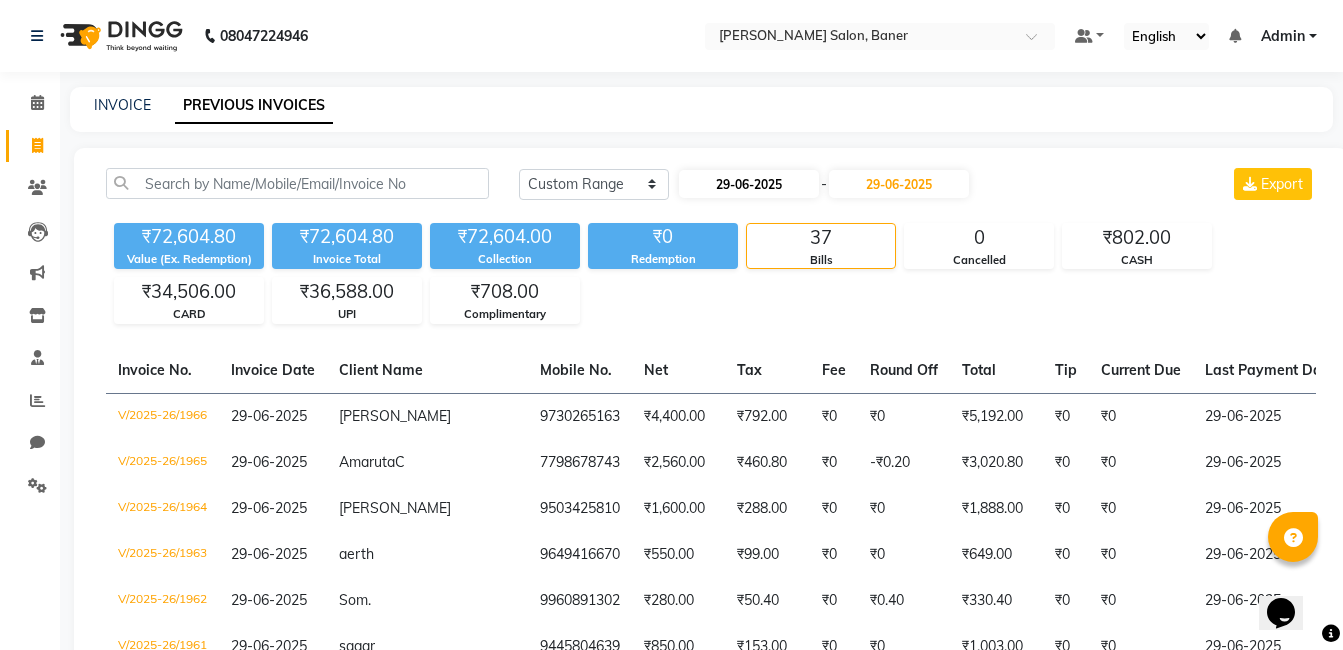 select on "6" 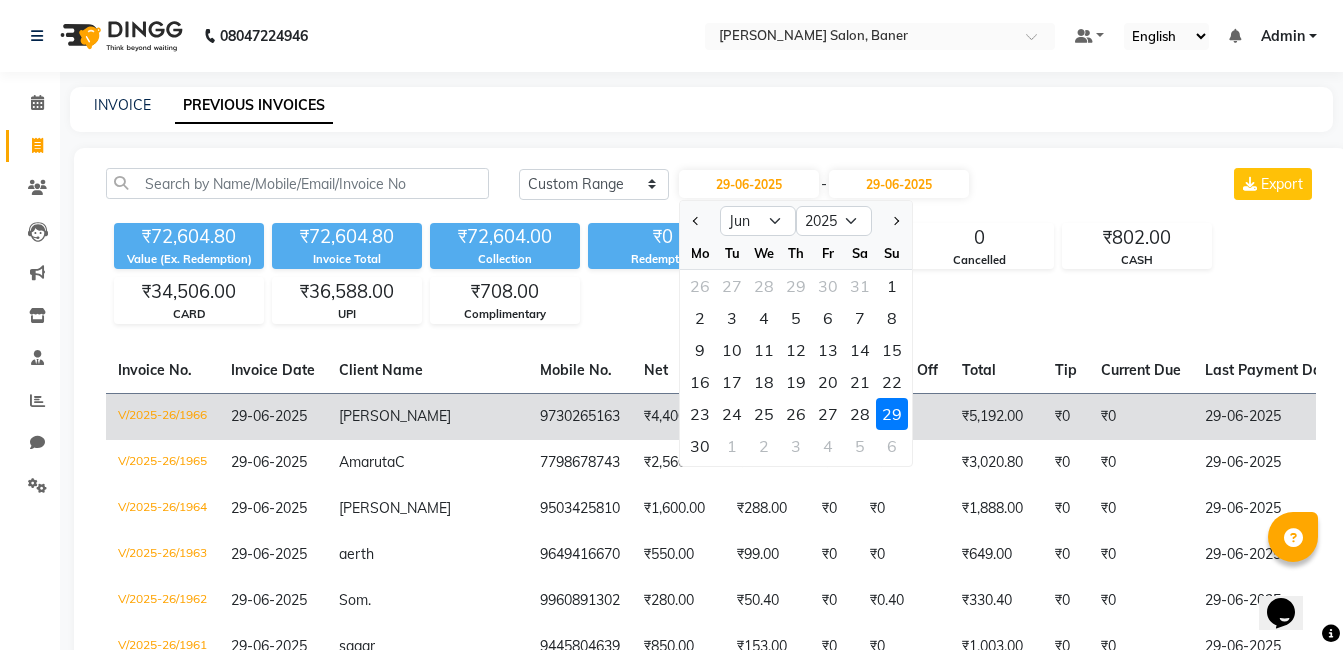click on "28" 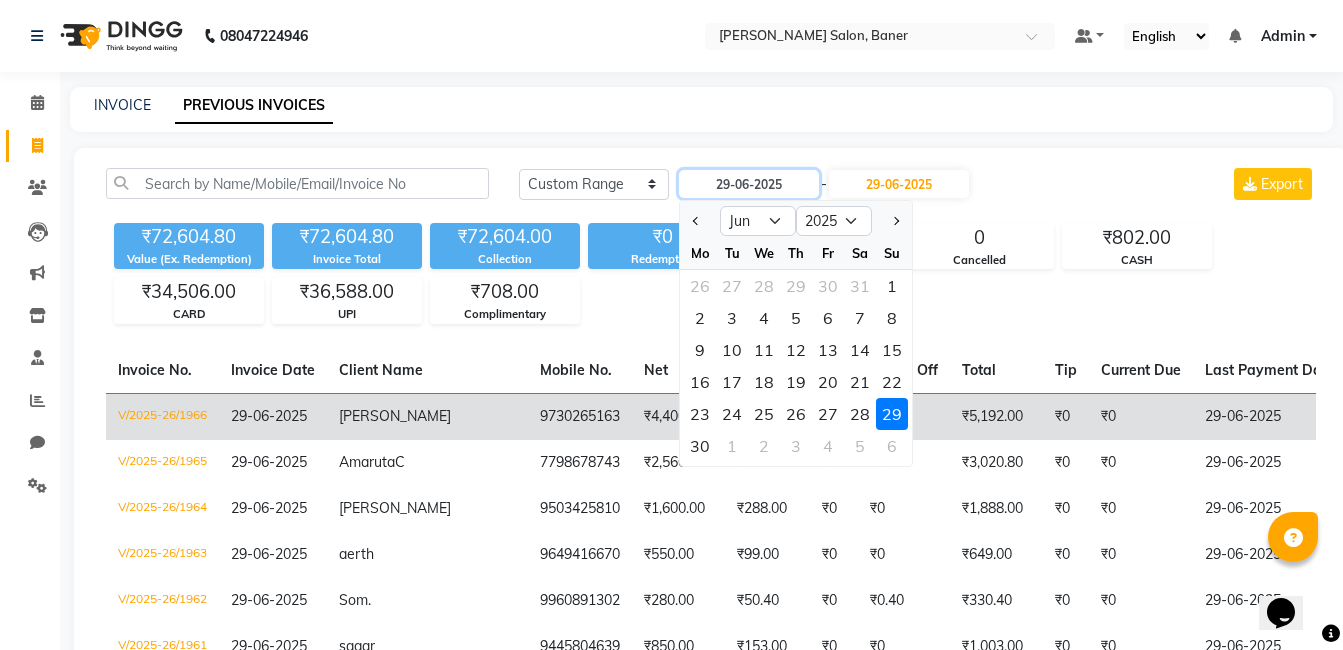 type on "[DATE]" 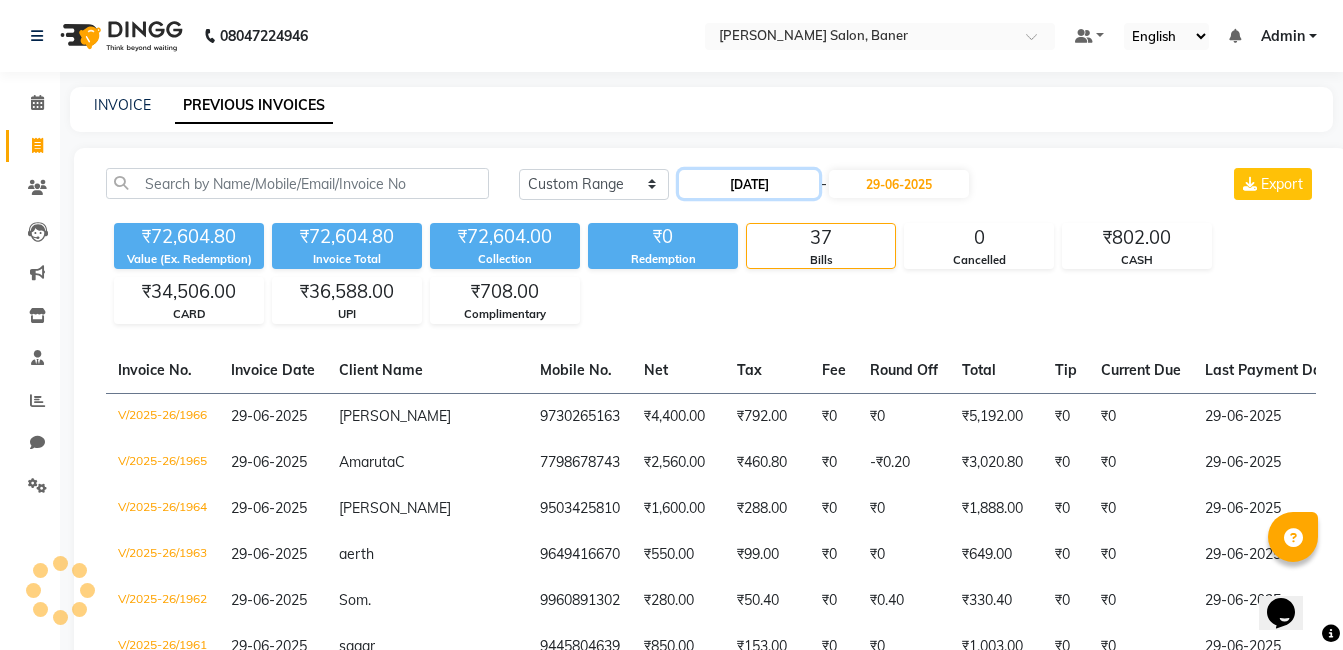 click on "[DATE]" 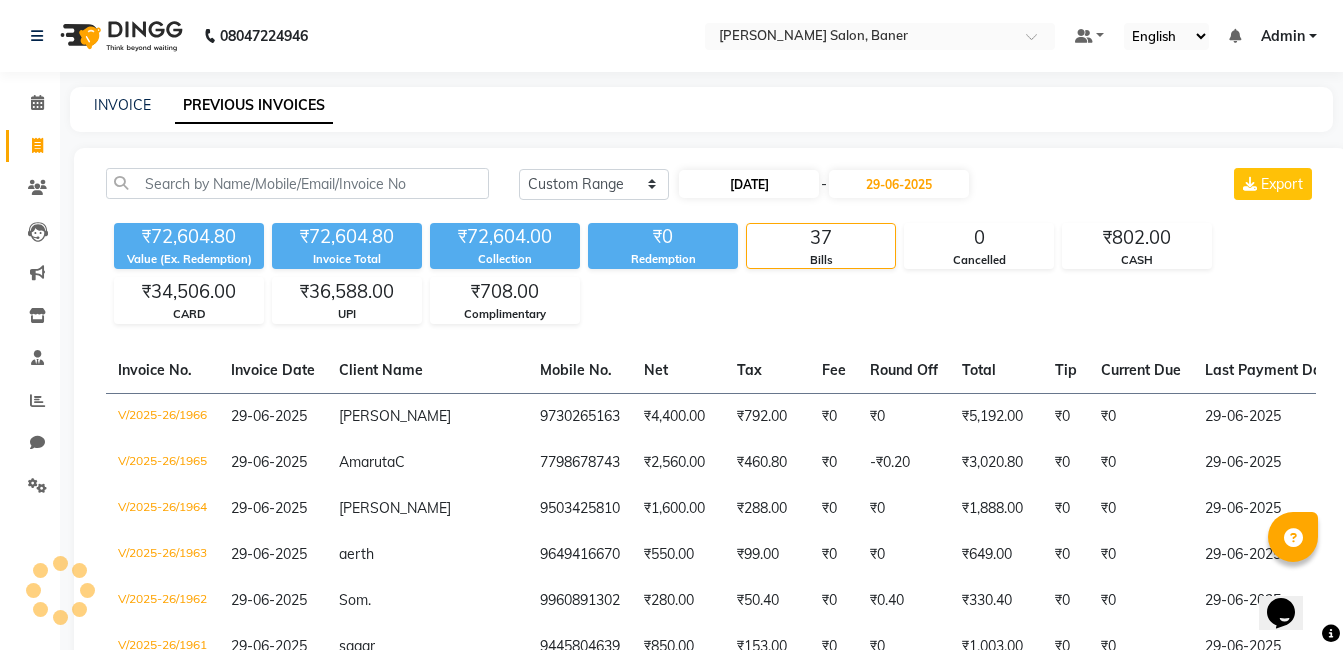 select on "6" 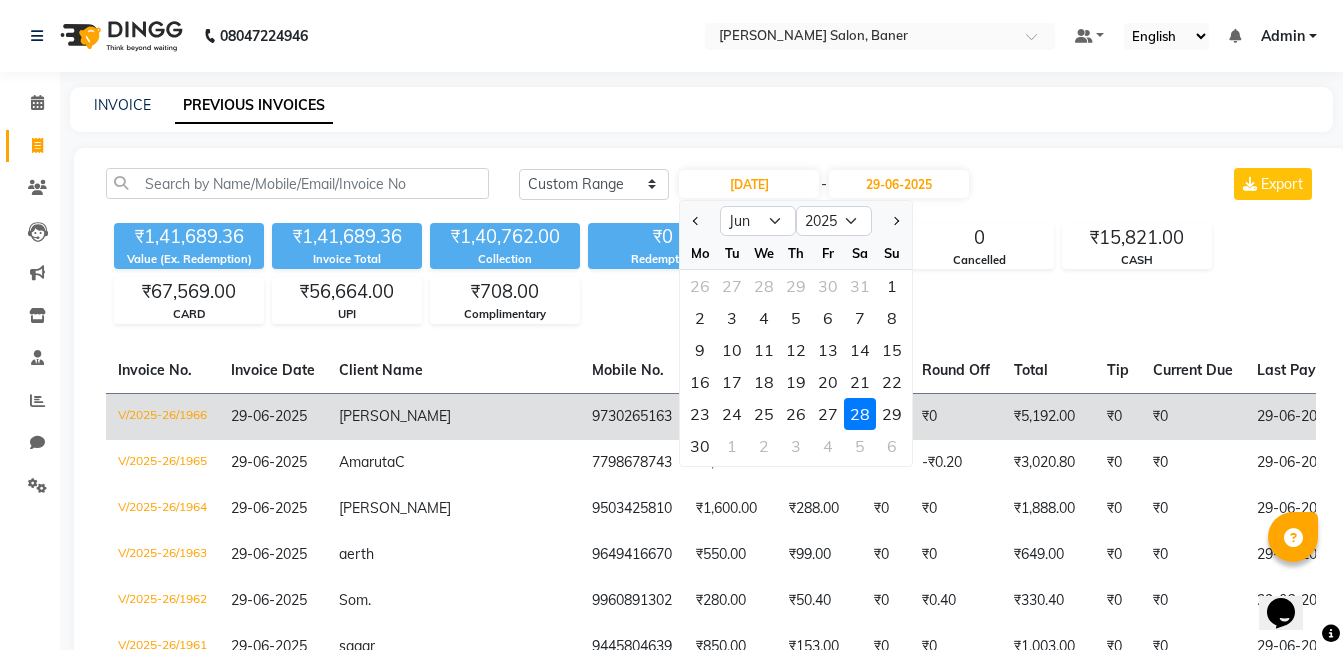 click on "27" 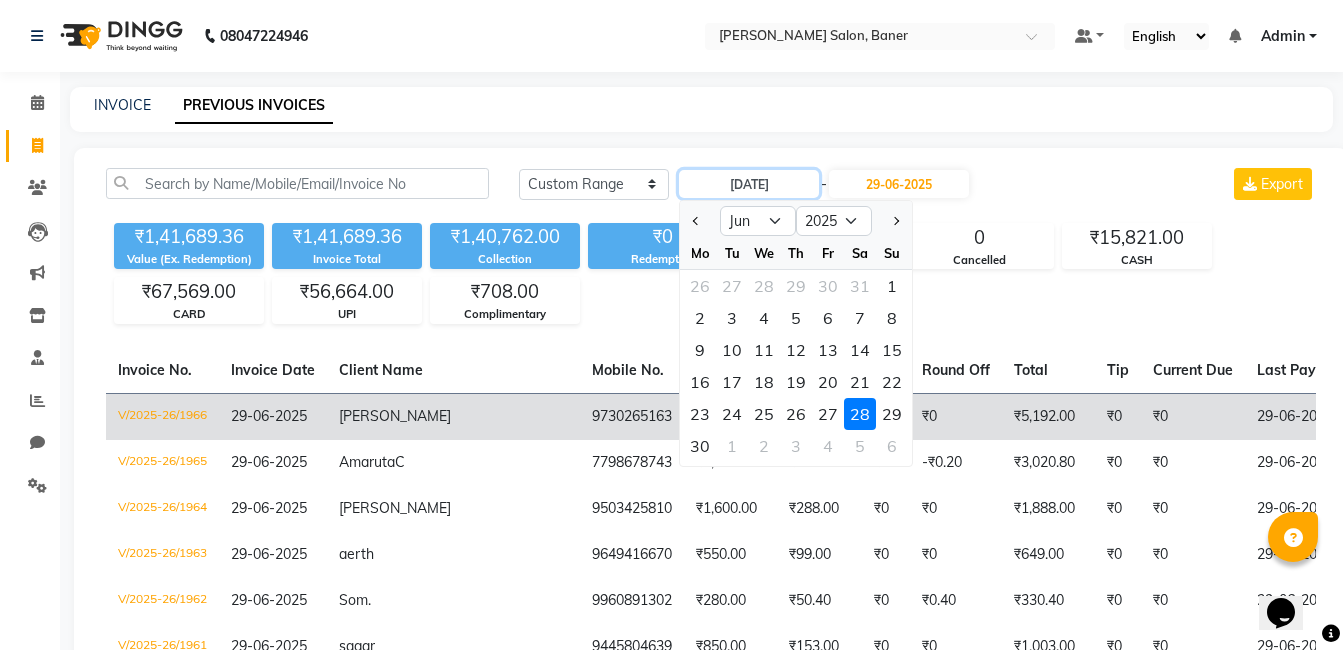 type on "27-06-2025" 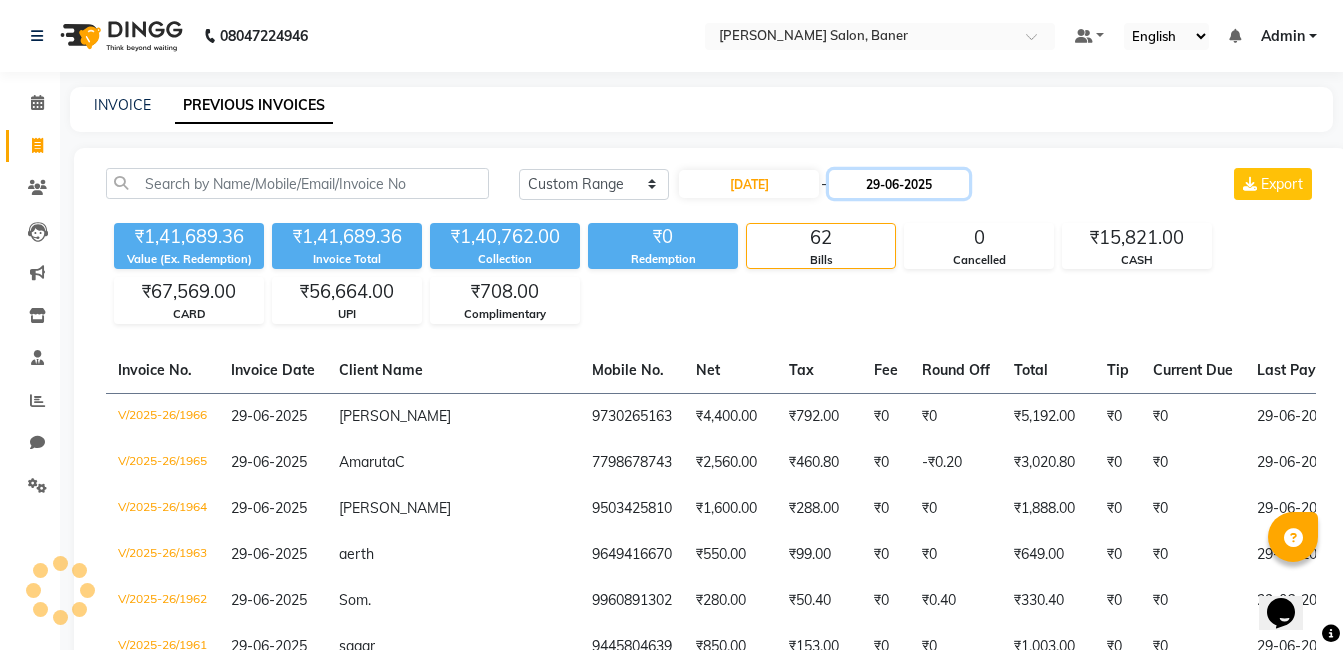 click on "29-06-2025" 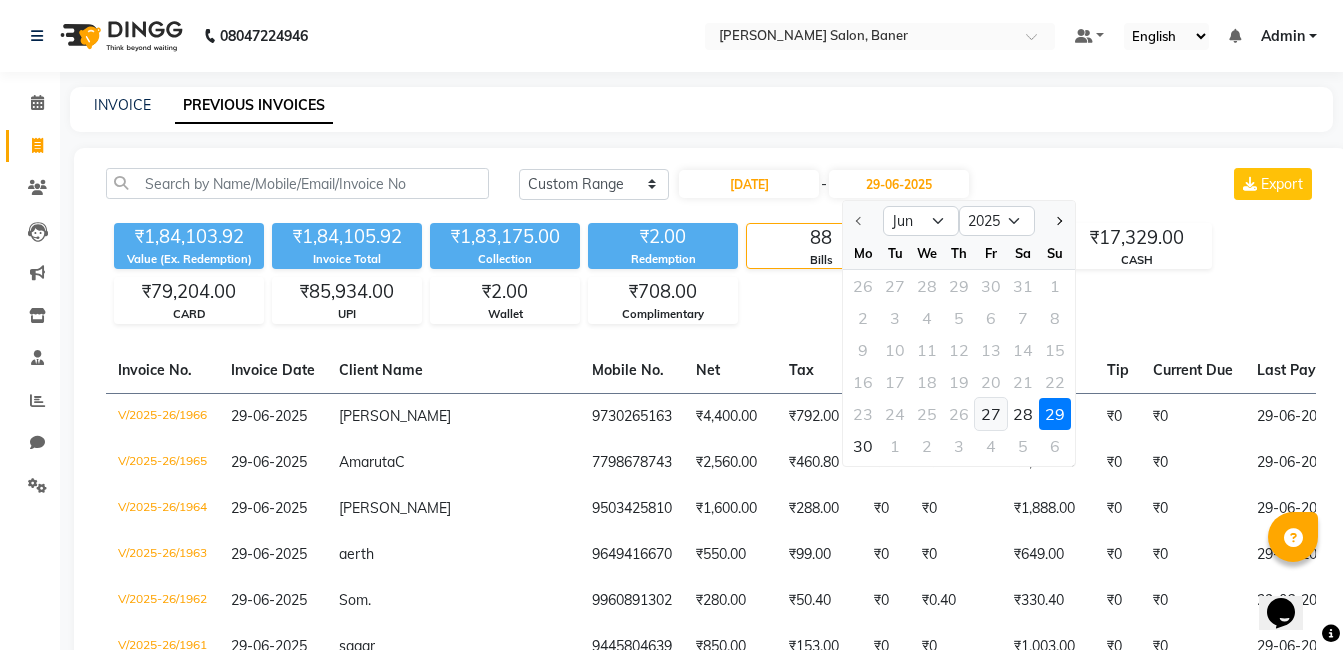 click on "27" 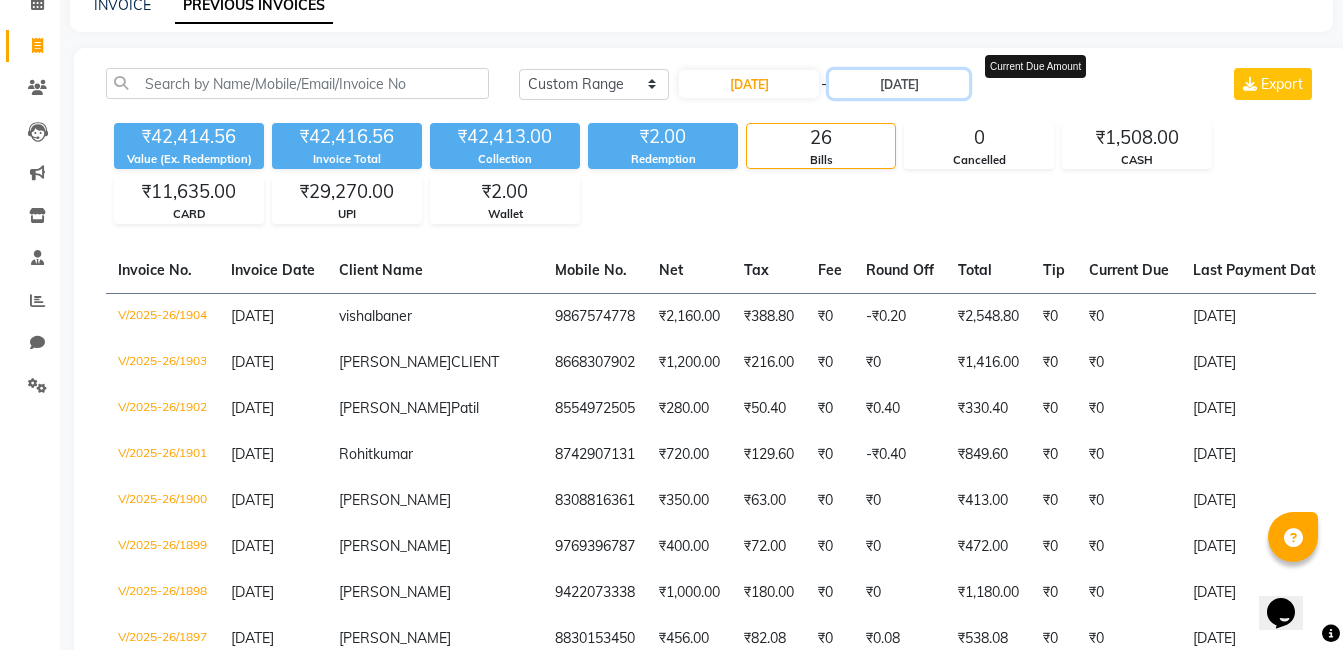 scroll, scrollTop: 0, scrollLeft: 0, axis: both 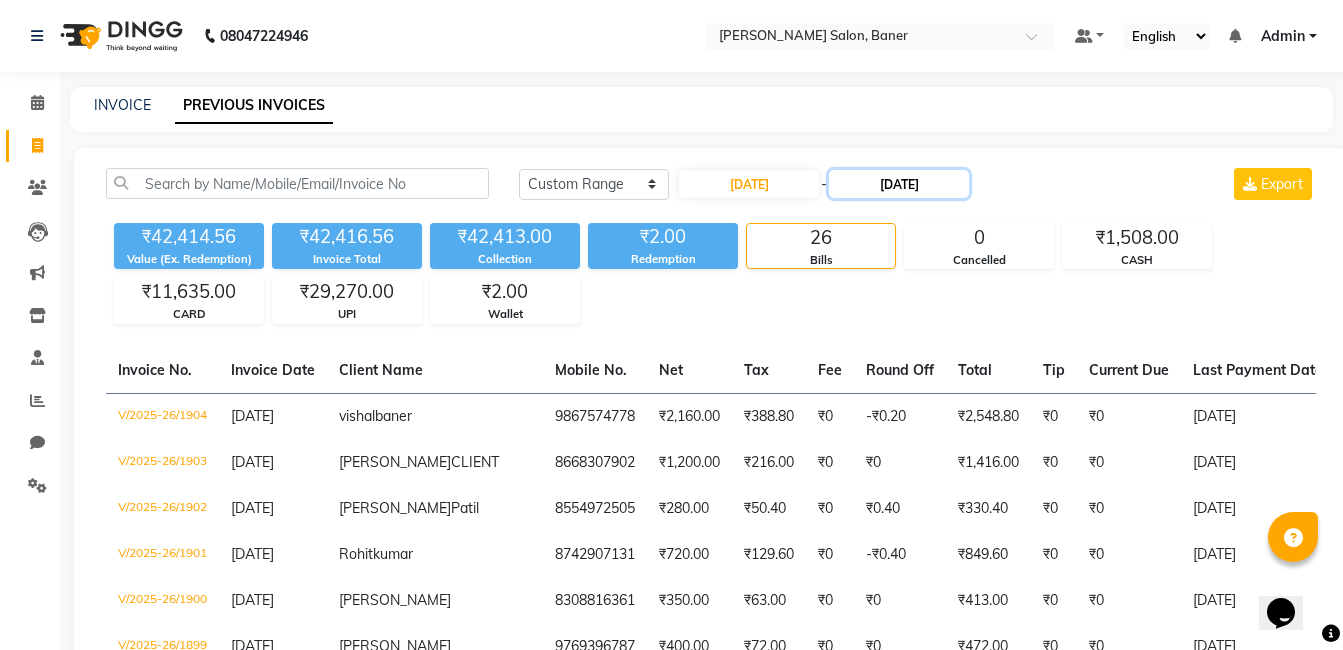 click on "27-06-2025" 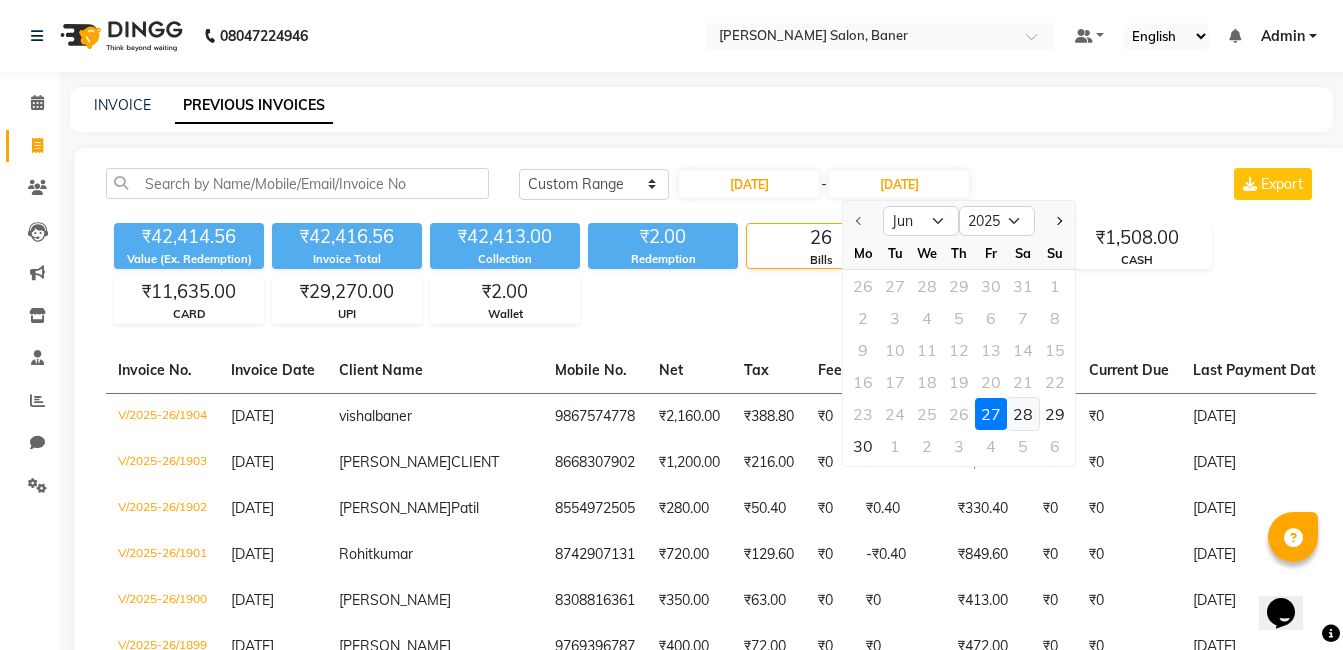 click on "28" 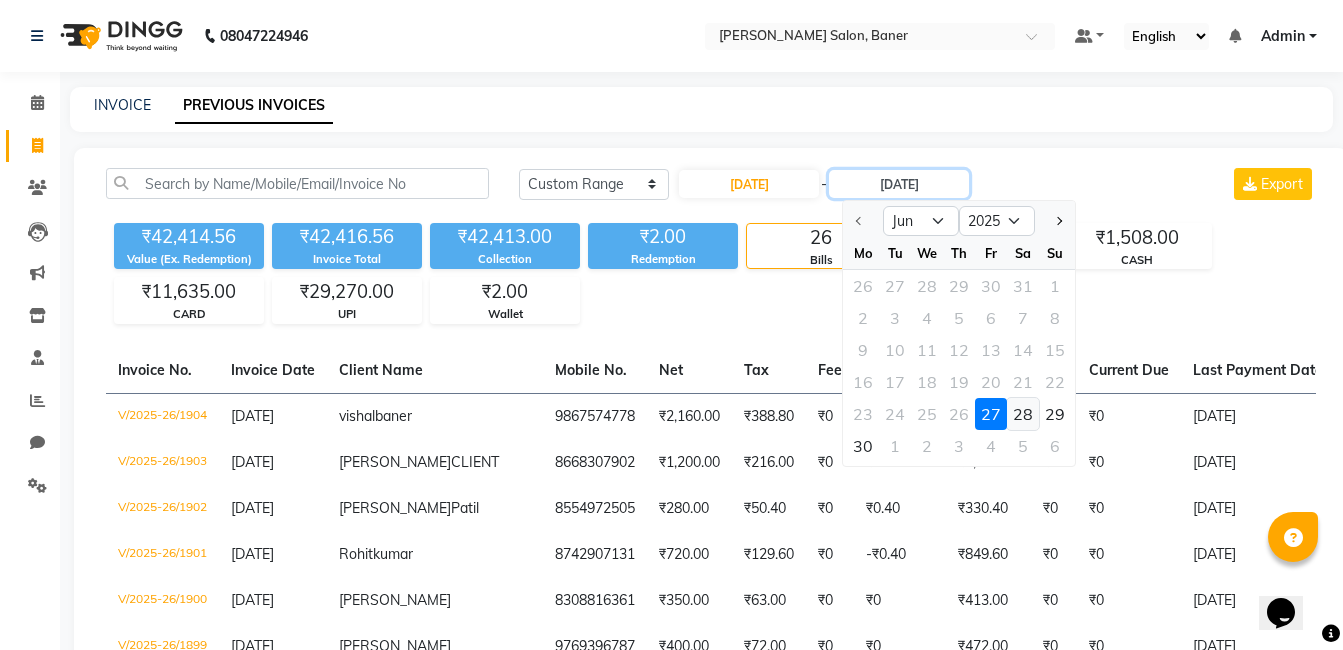 type on "[DATE]" 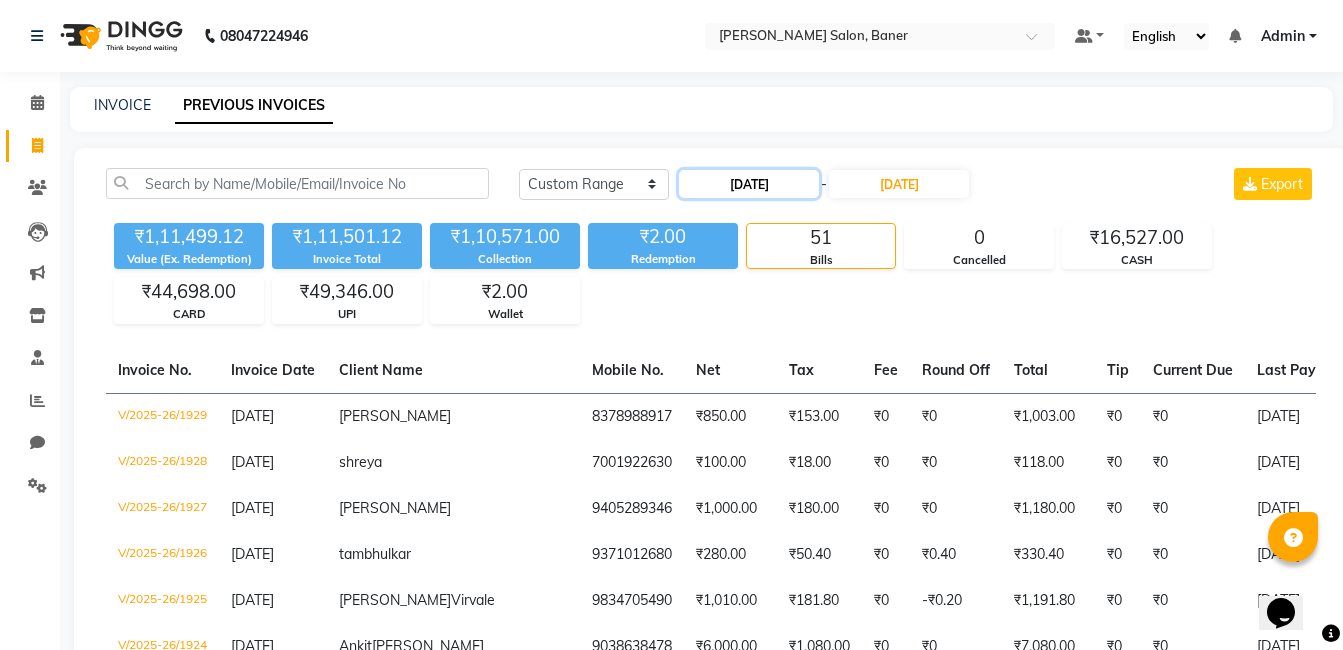 click on "27-06-2025" 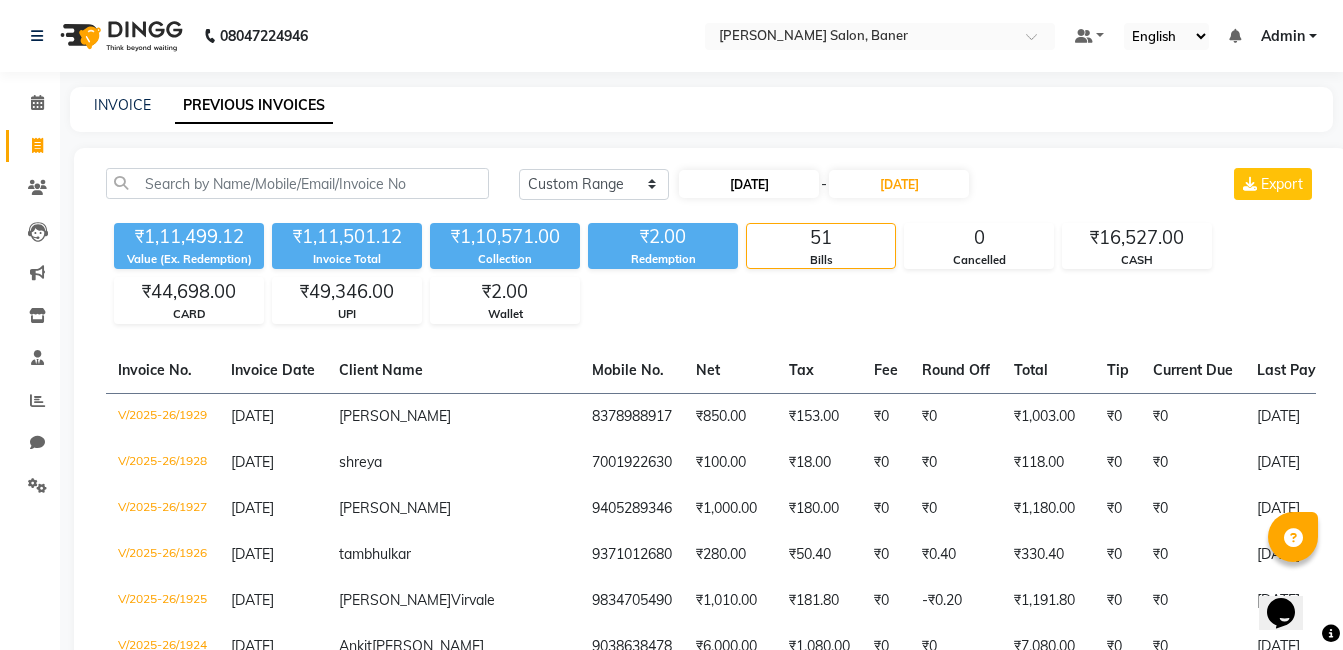 select on "6" 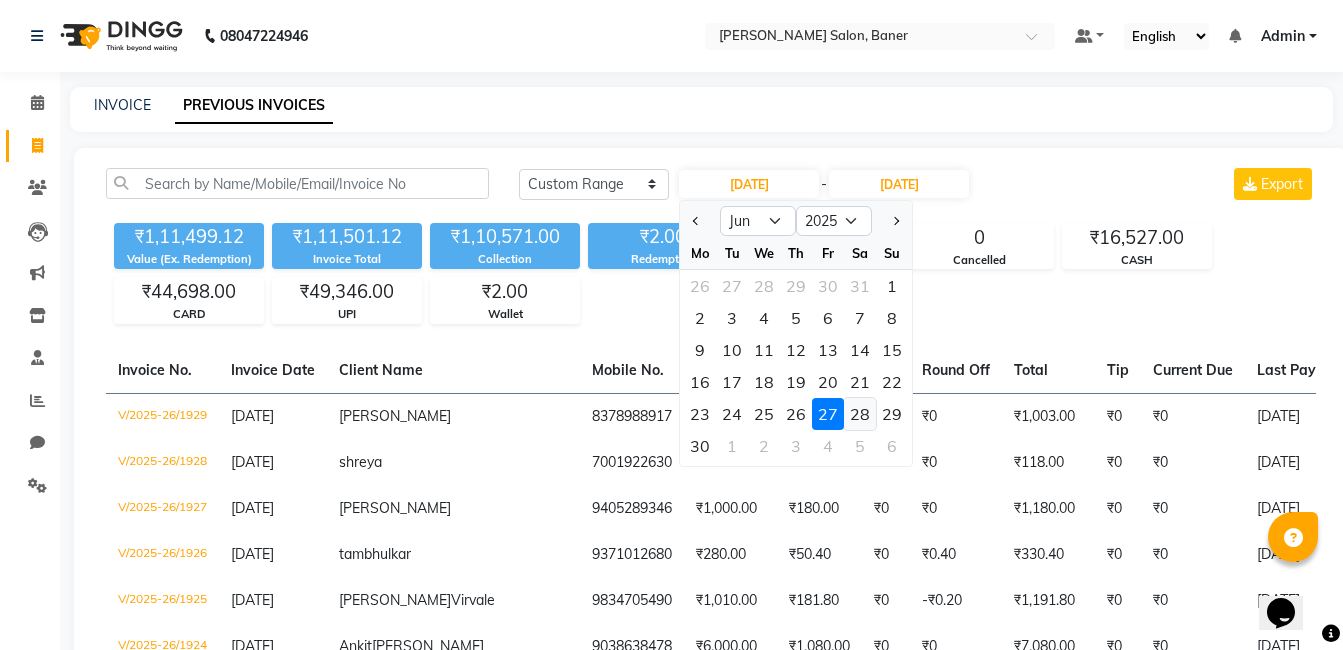 click on "28" 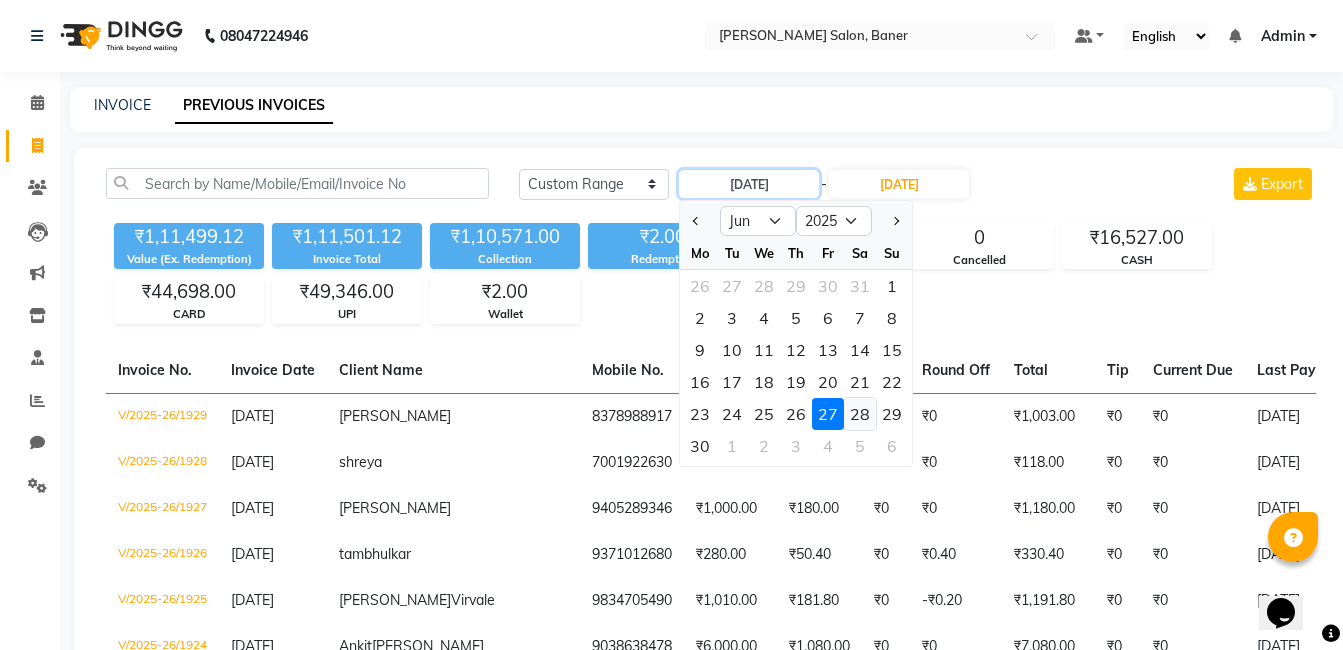 type on "[DATE]" 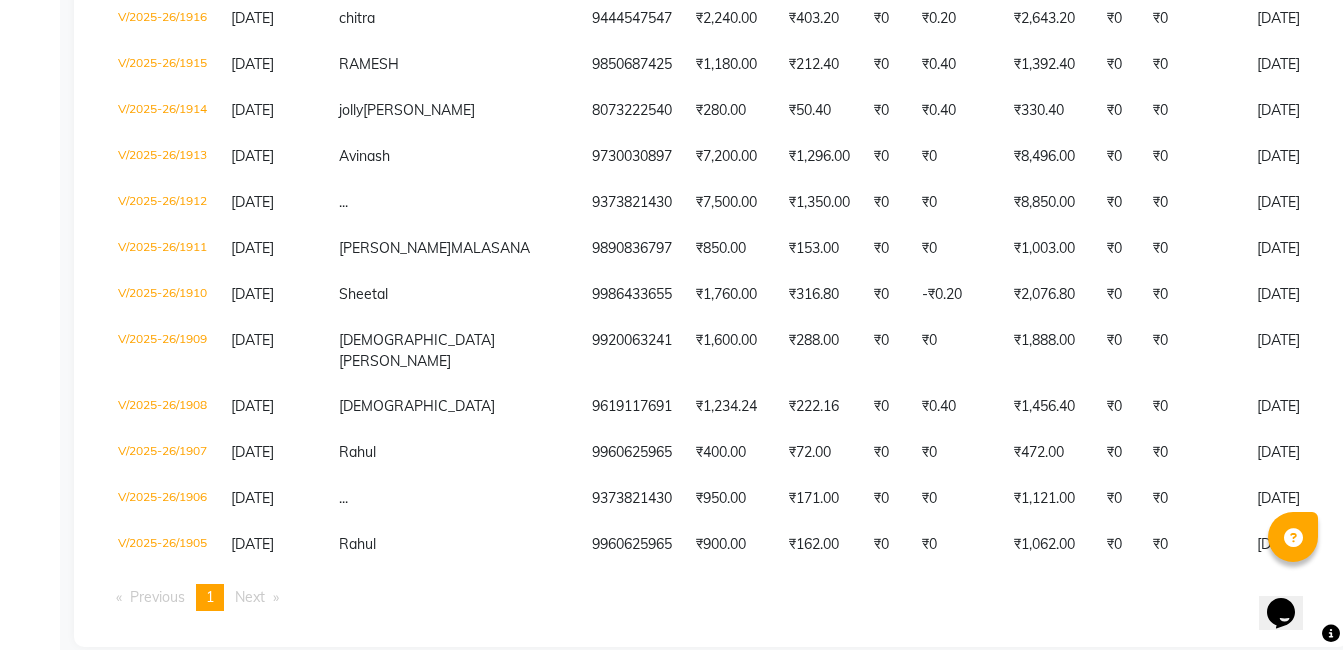 scroll, scrollTop: 1098, scrollLeft: 0, axis: vertical 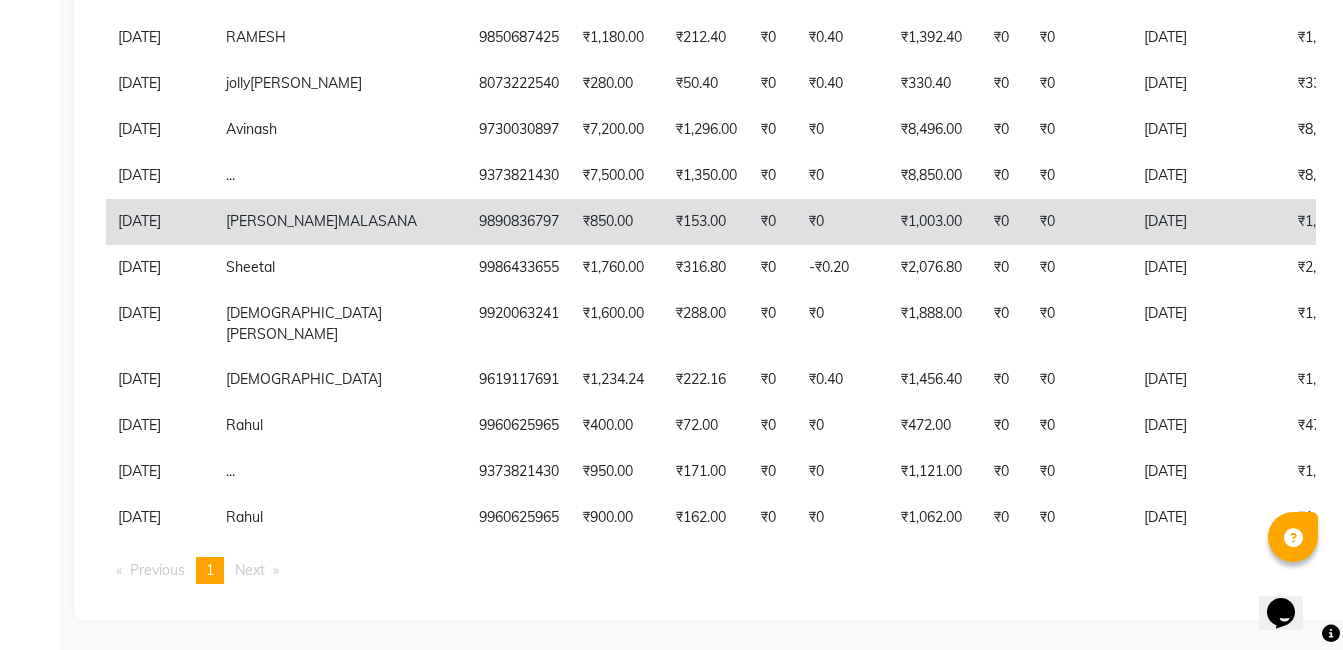 click on "₹1,003.00" 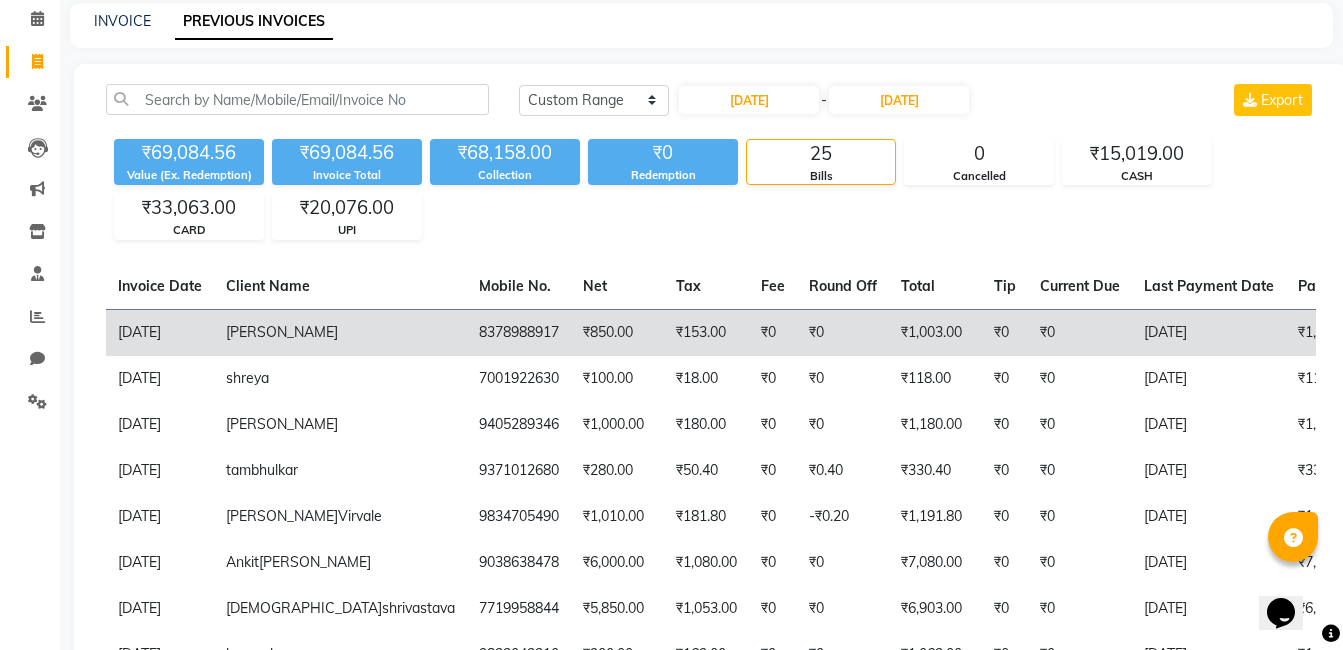 scroll, scrollTop: 0, scrollLeft: 0, axis: both 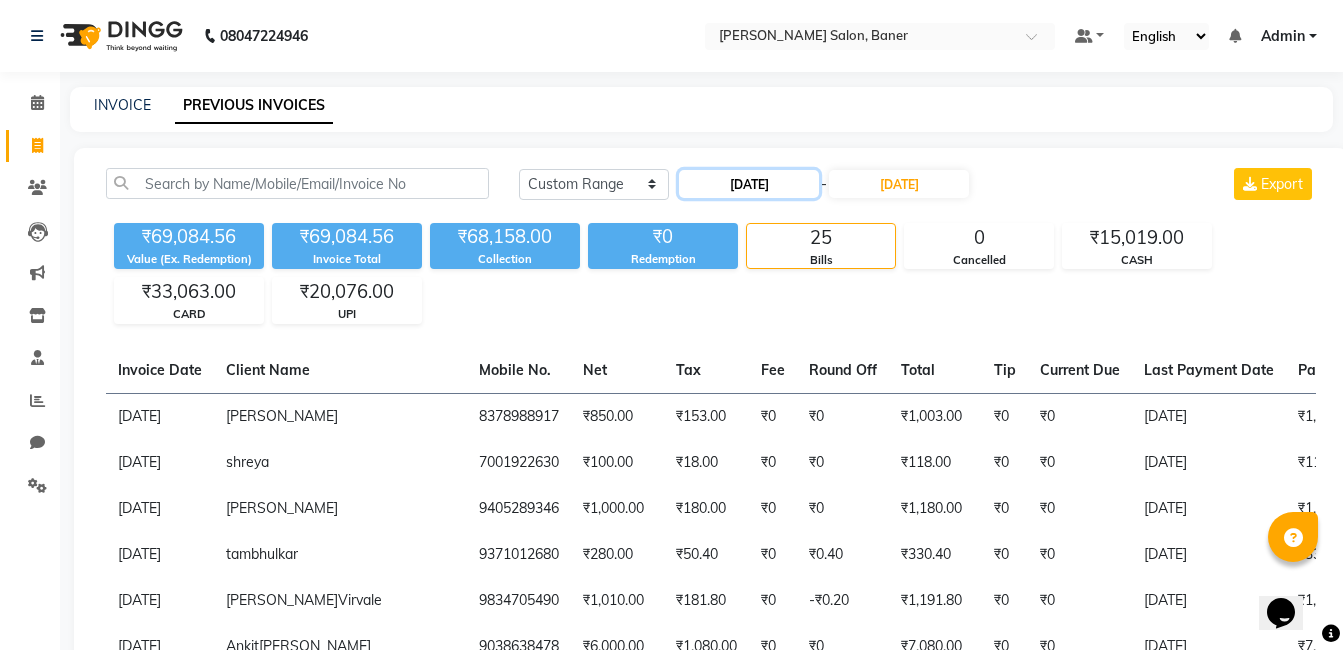 click on "[DATE]" 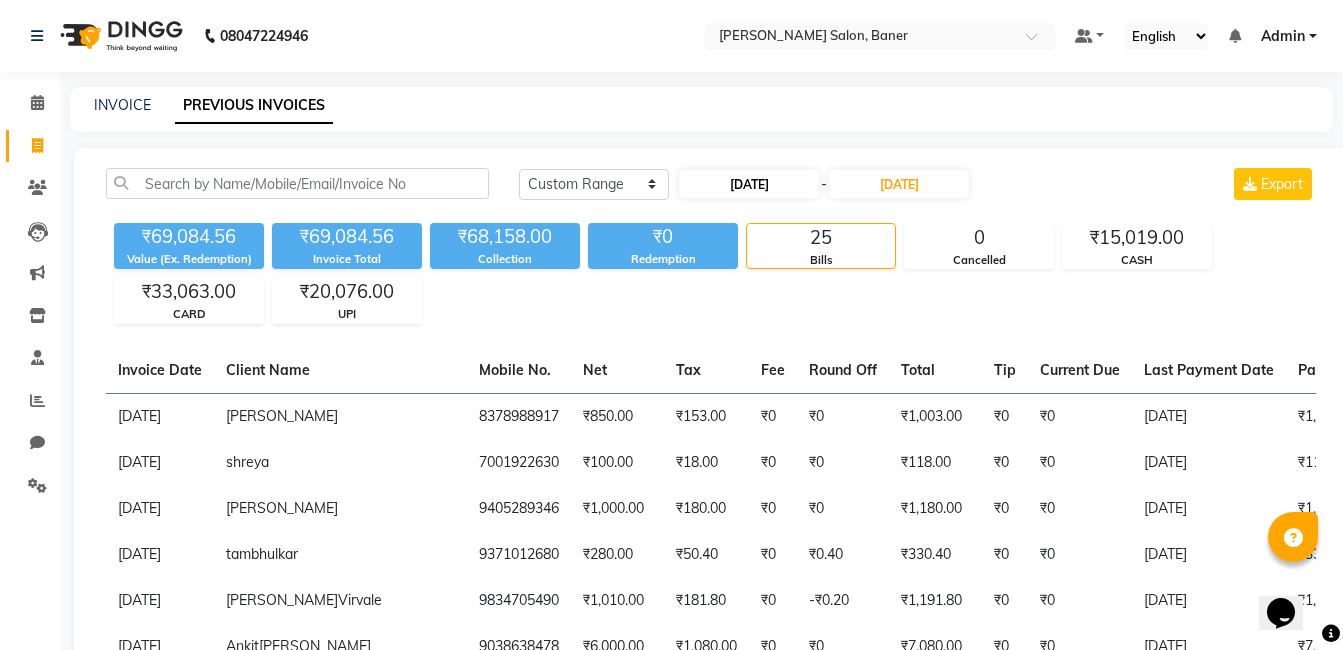select on "6" 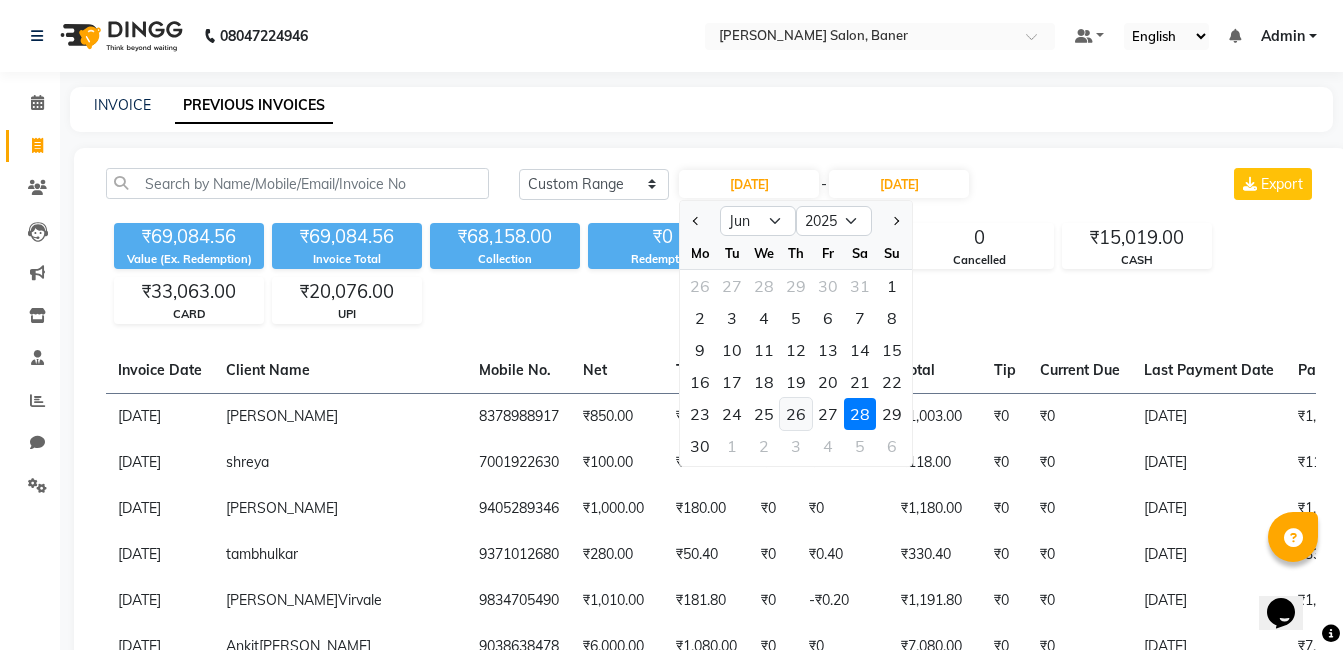 click on "26" 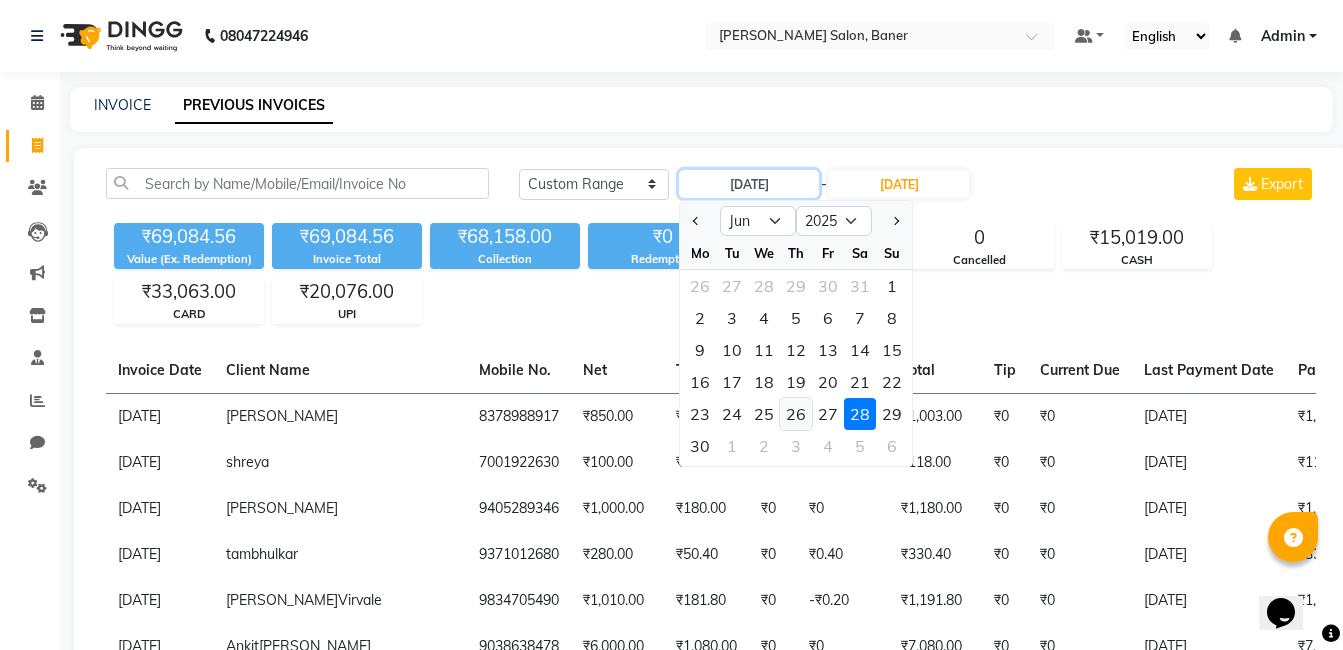 type on "26-06-2025" 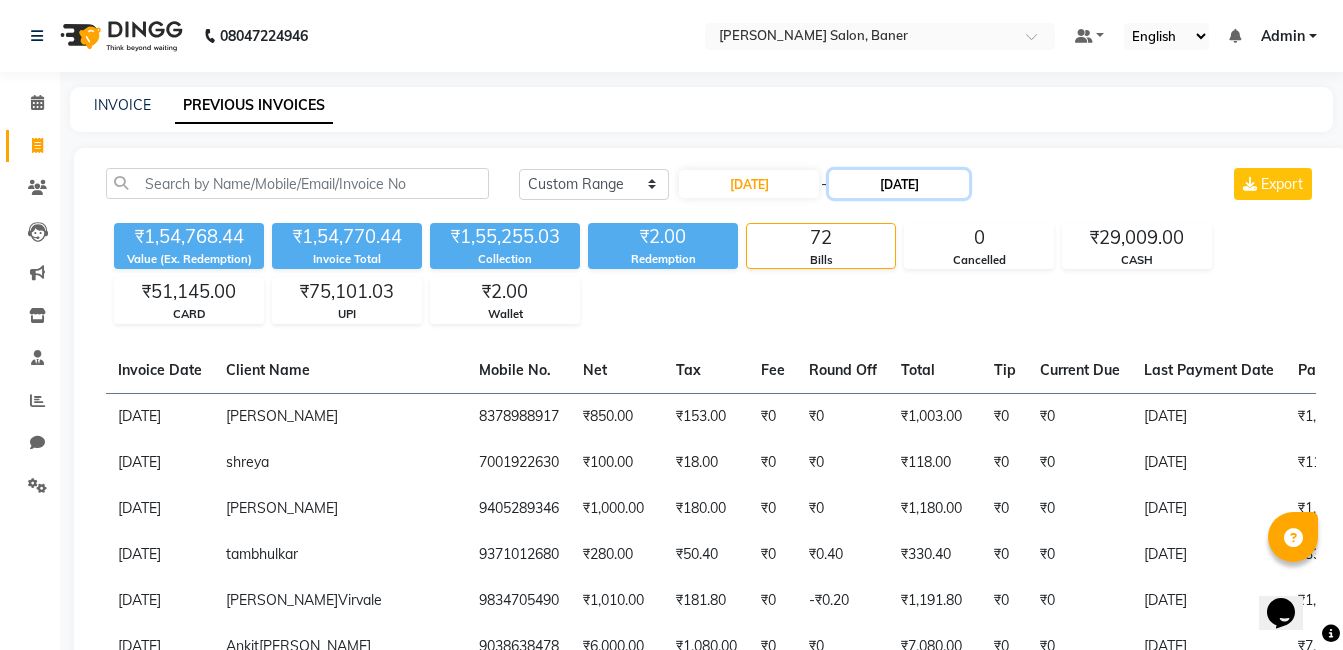 click on "[DATE]" 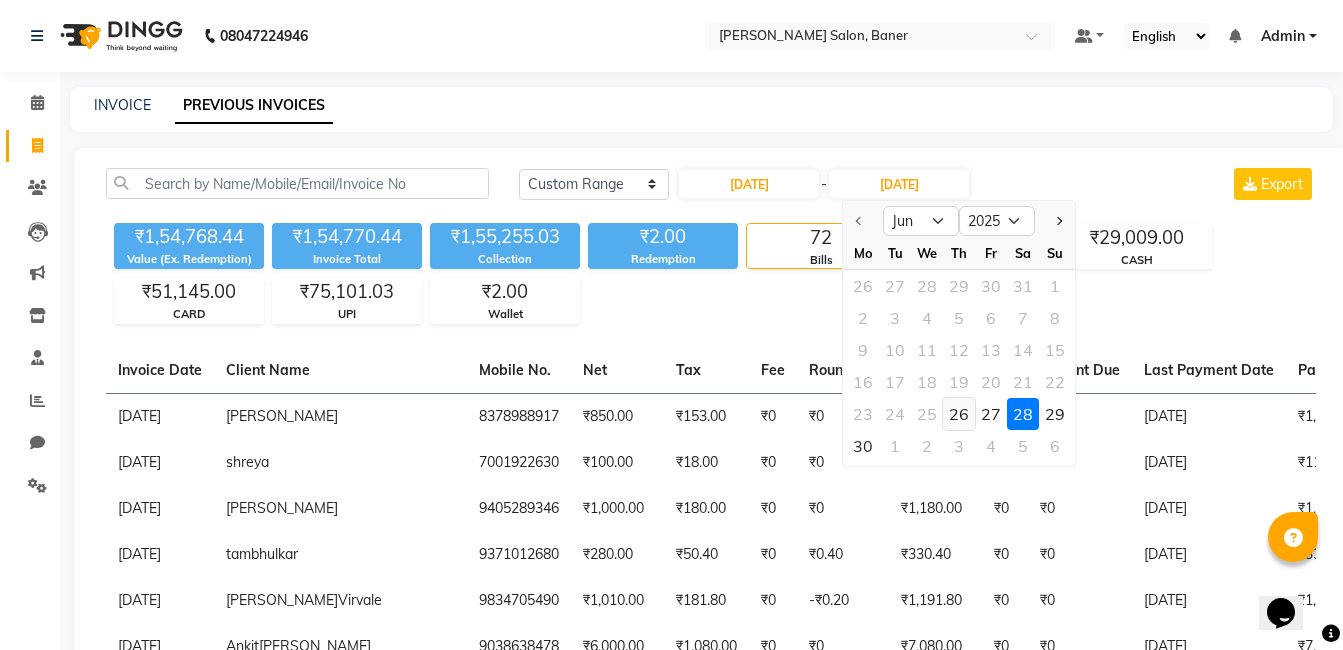 click on "26" 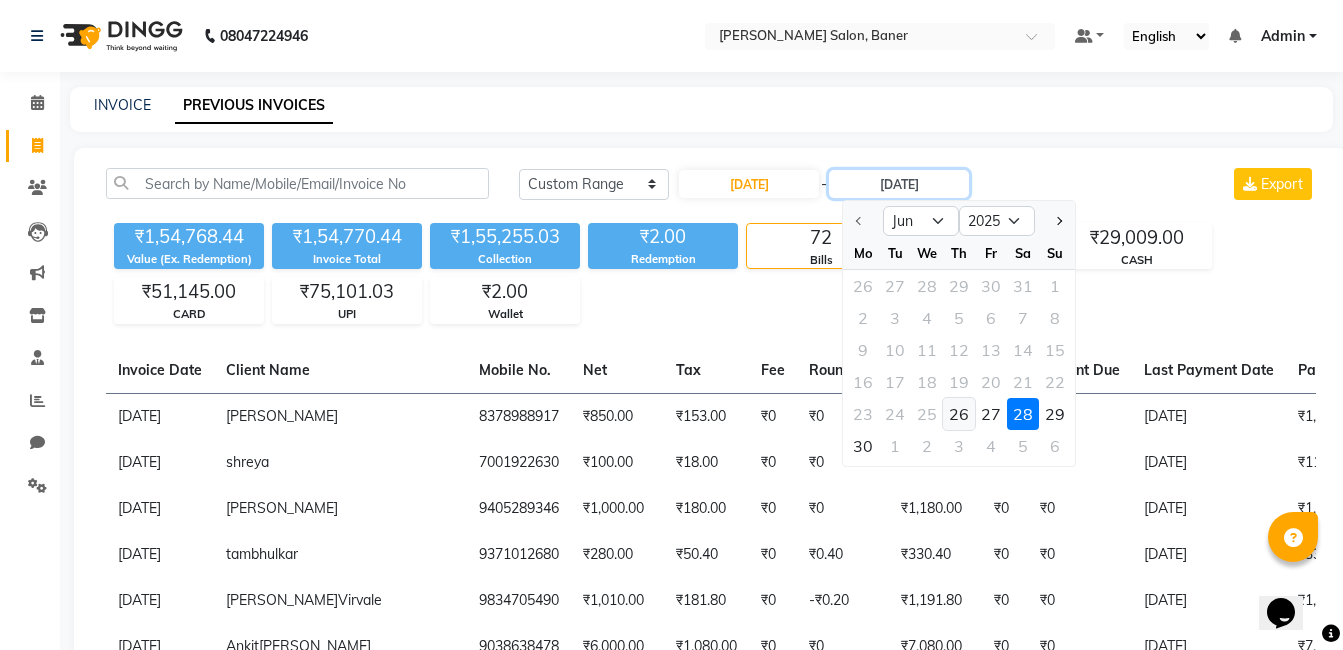 type on "26-06-2025" 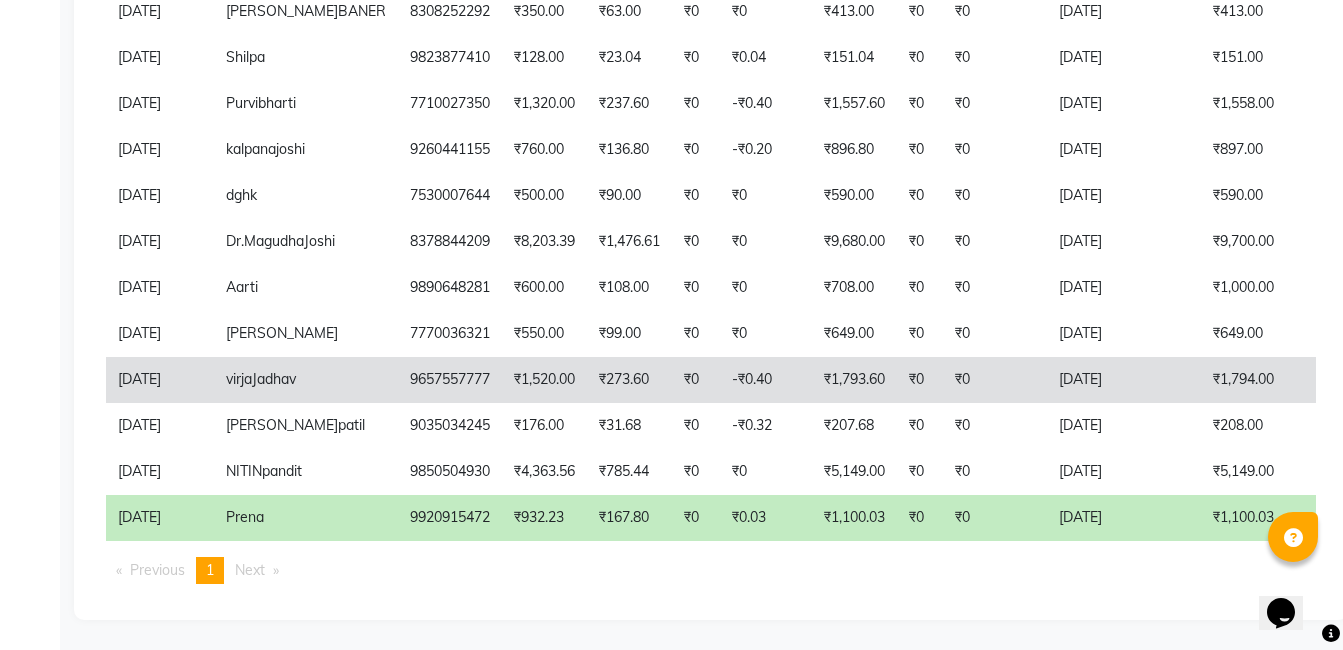 scroll, scrollTop: 1020, scrollLeft: 0, axis: vertical 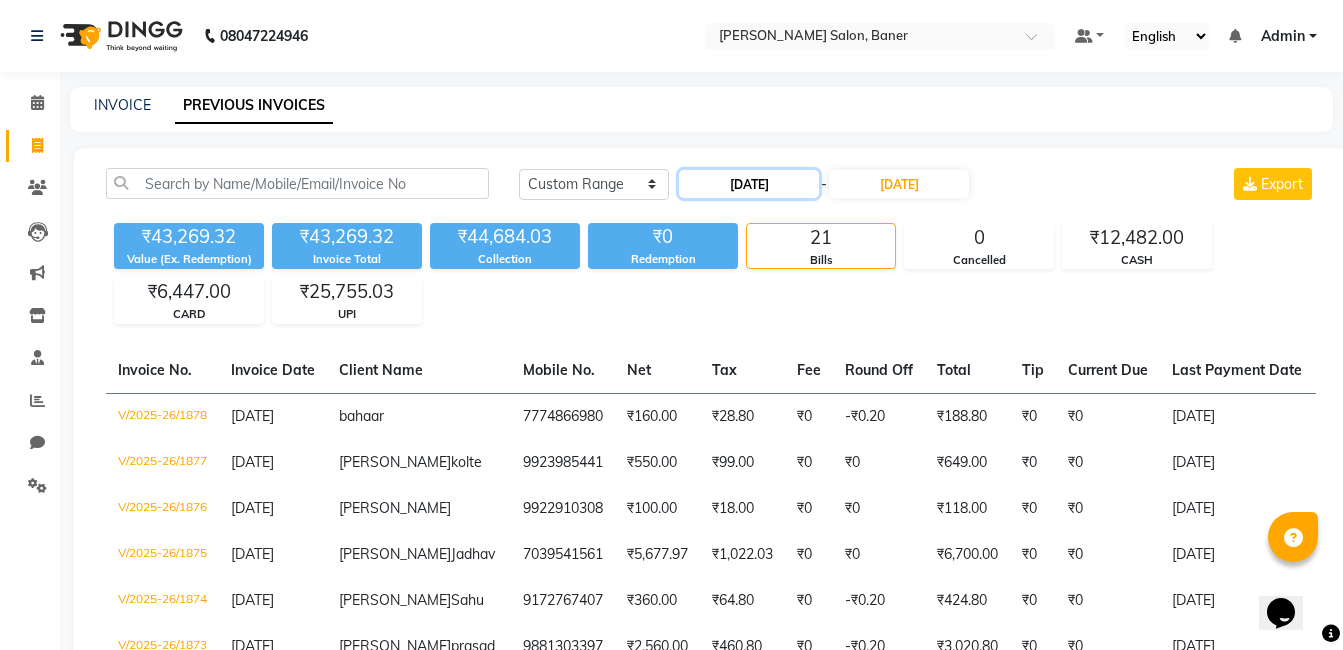 click on "26-06-2025" 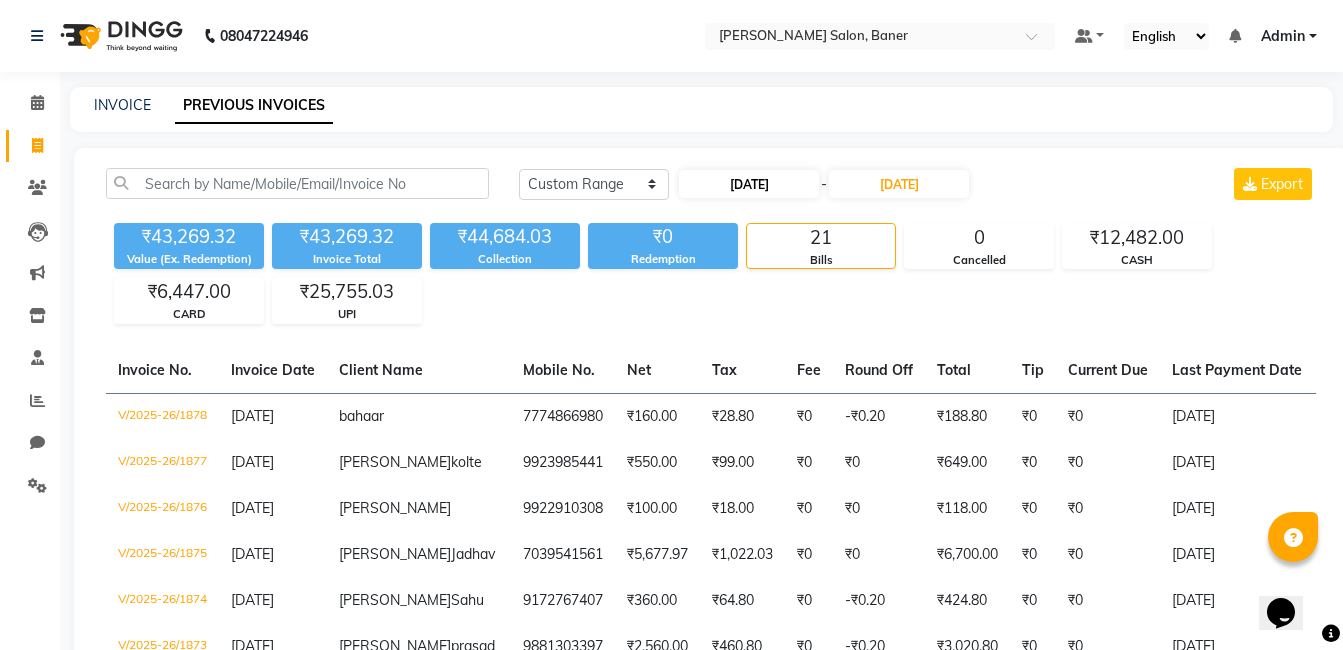 select on "6" 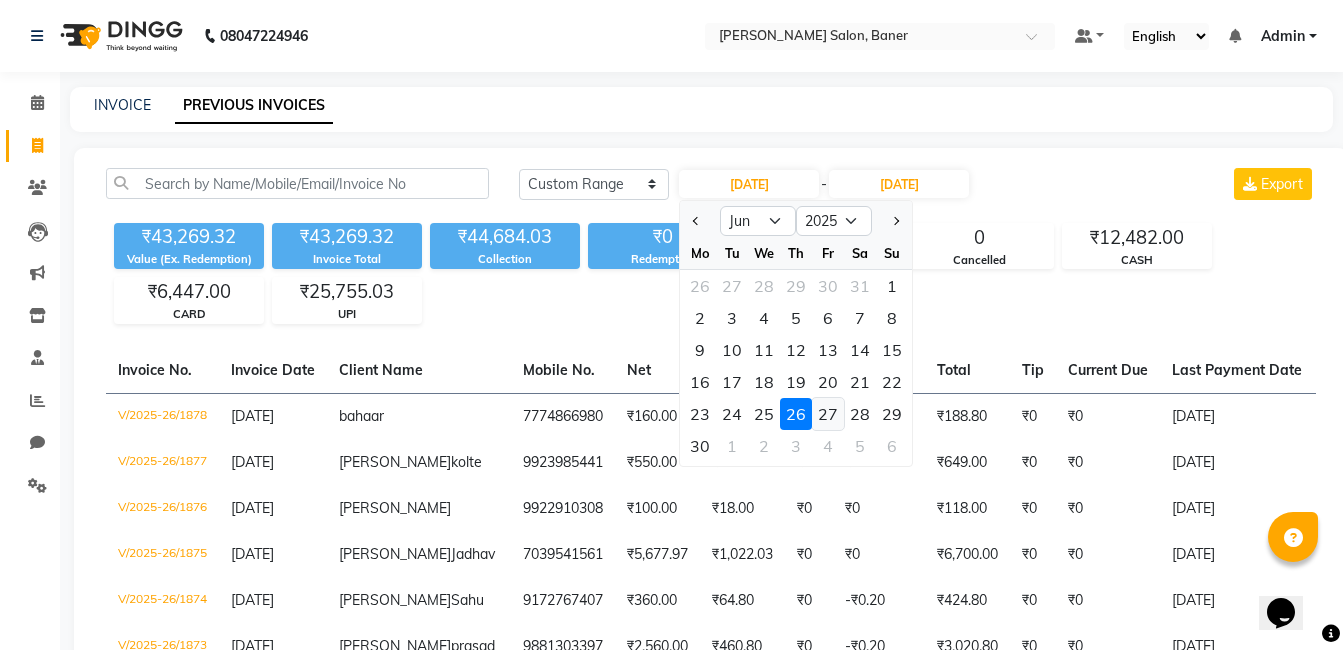 click on "27" 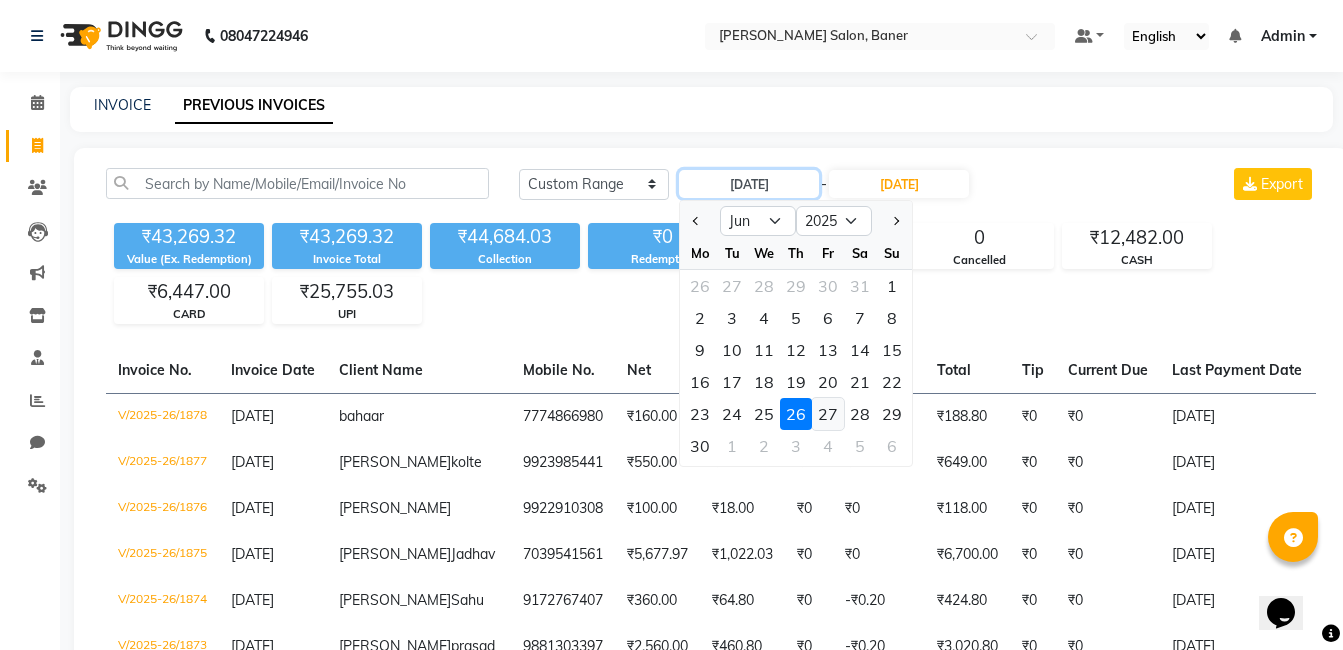 type on "27-06-2025" 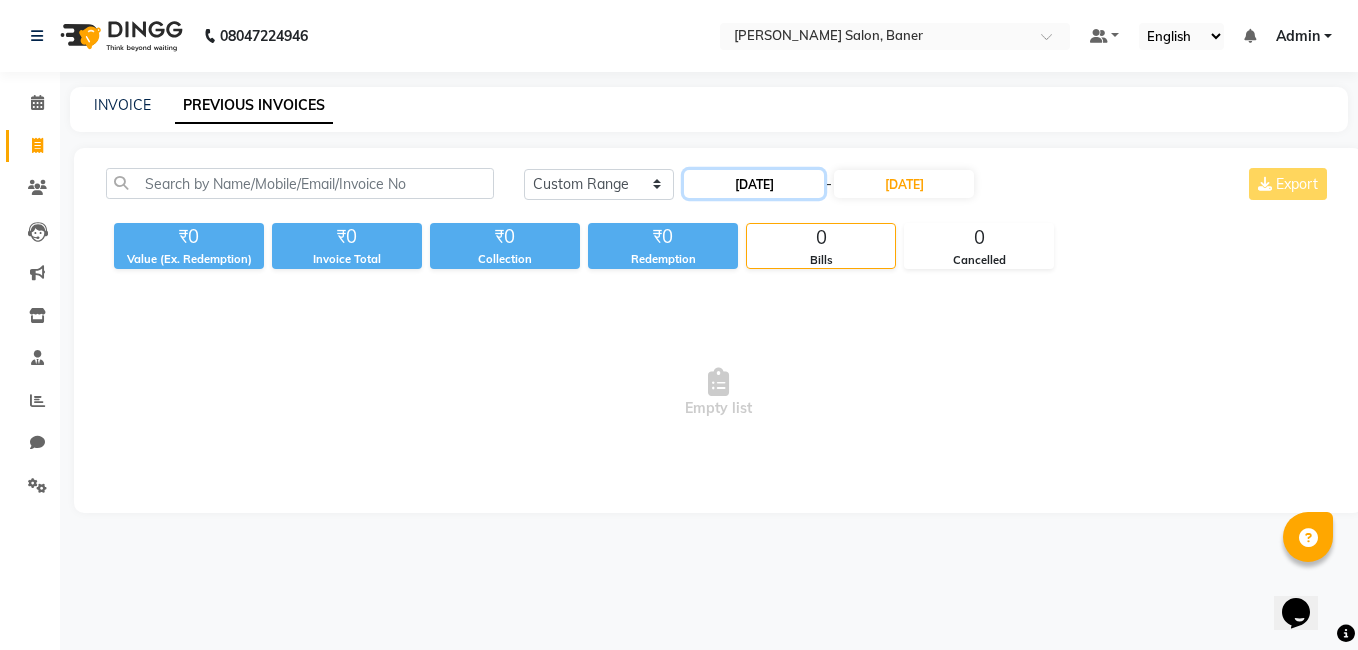 click on "27-06-2025" 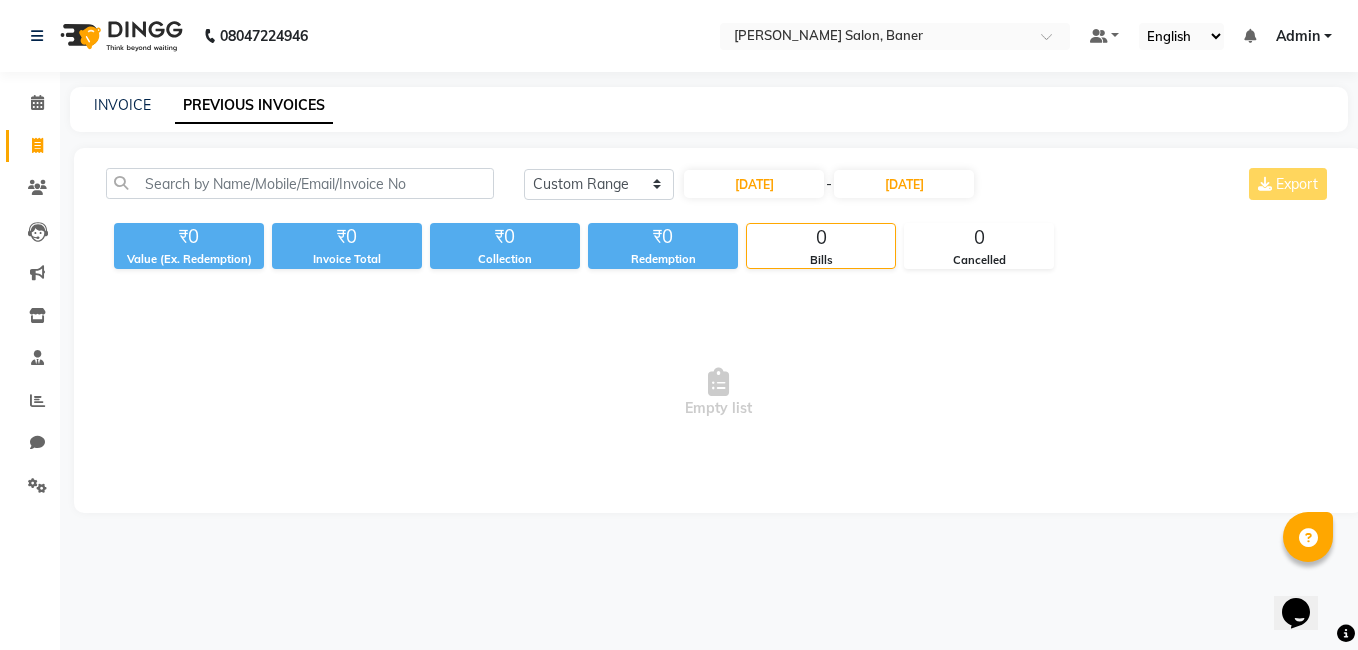 select on "6" 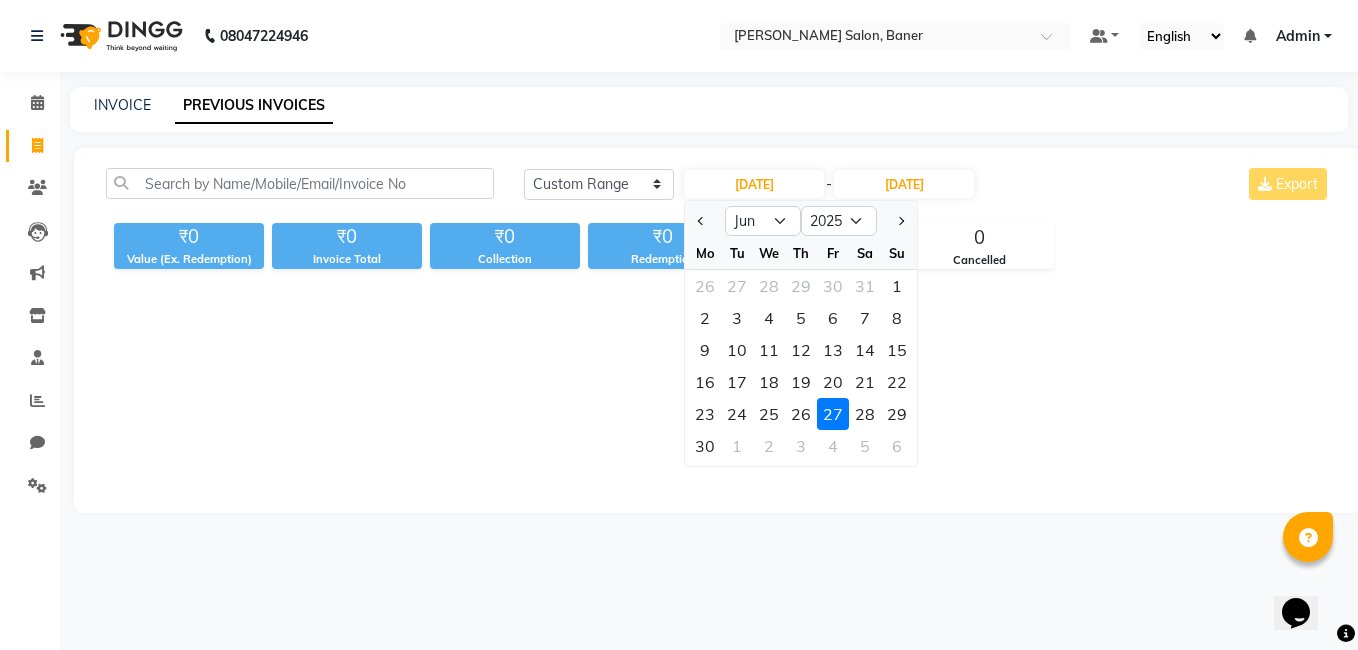 click on "Empty list" at bounding box center [718, 393] 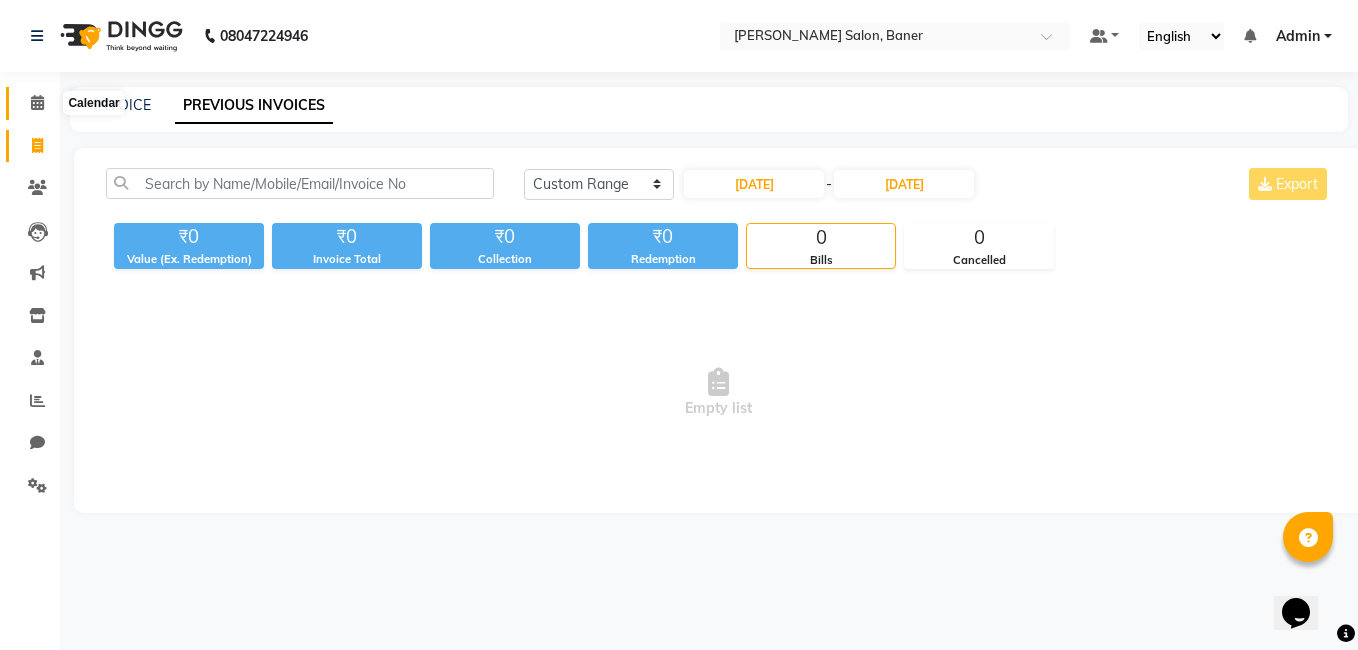 drag, startPoint x: 39, startPoint y: 103, endPoint x: 72, endPoint y: 113, distance: 34.48188 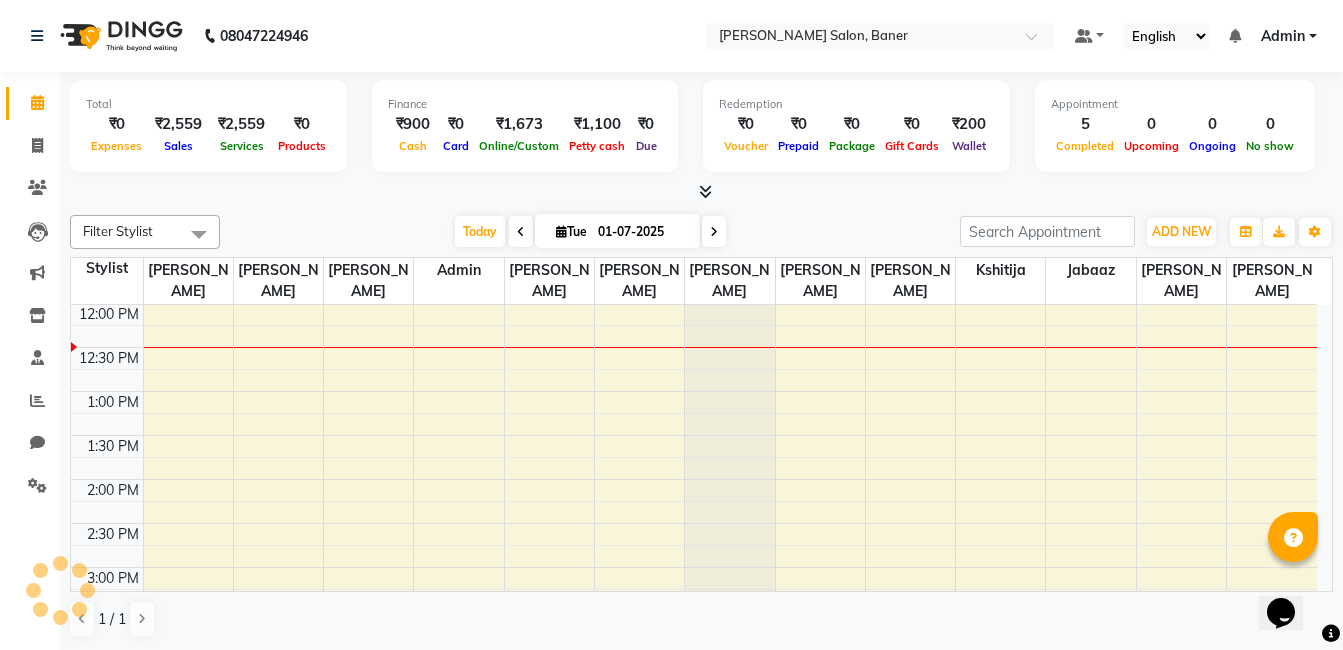 scroll, scrollTop: 0, scrollLeft: 0, axis: both 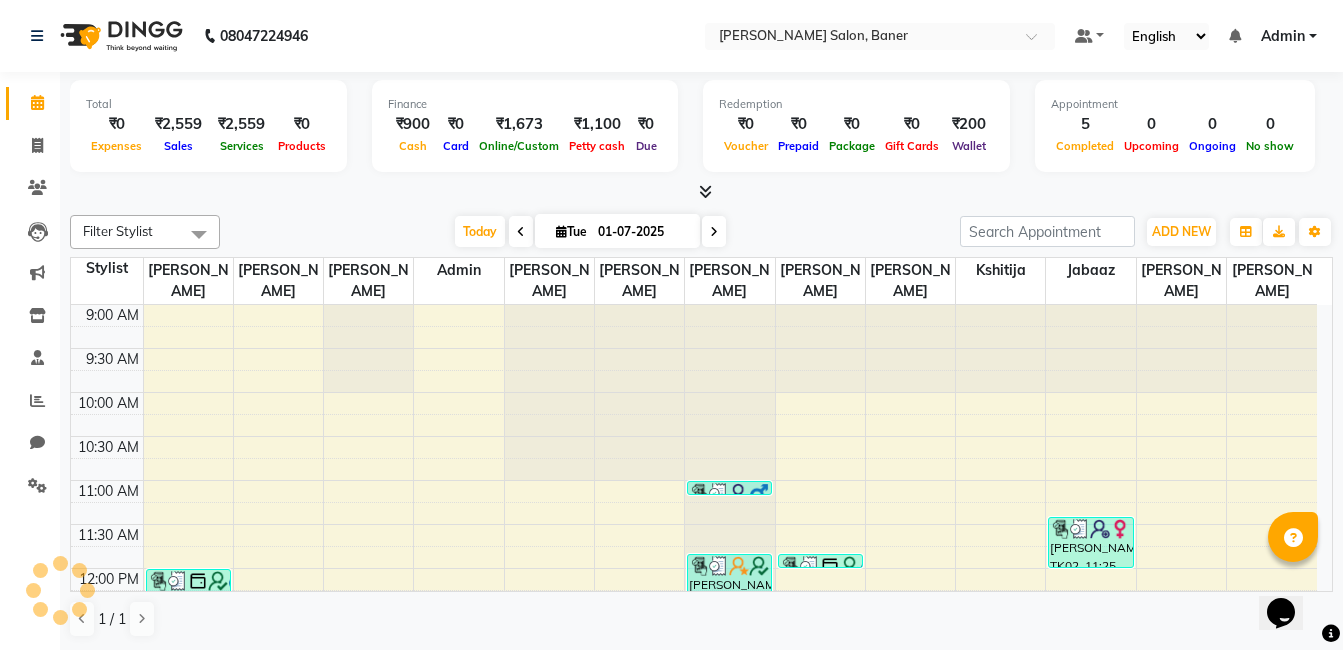 click at bounding box center [705, 191] 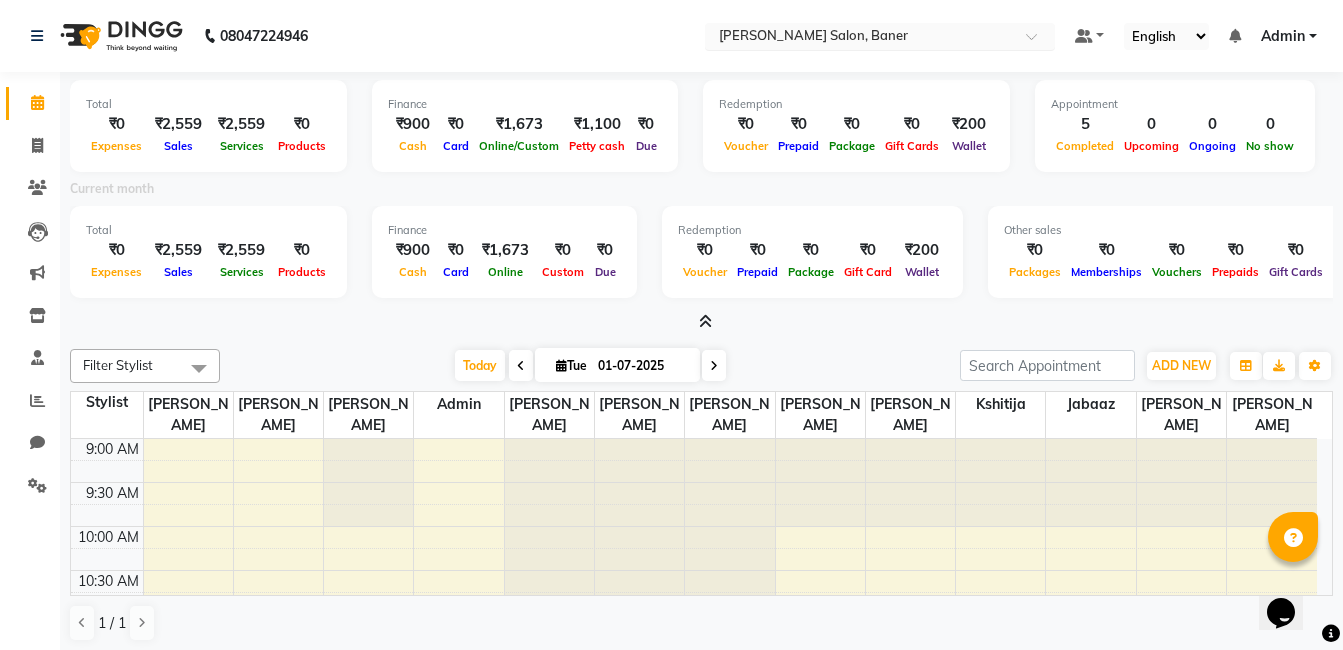 drag, startPoint x: 857, startPoint y: 31, endPoint x: 515, endPoint y: 70, distance: 344.2165 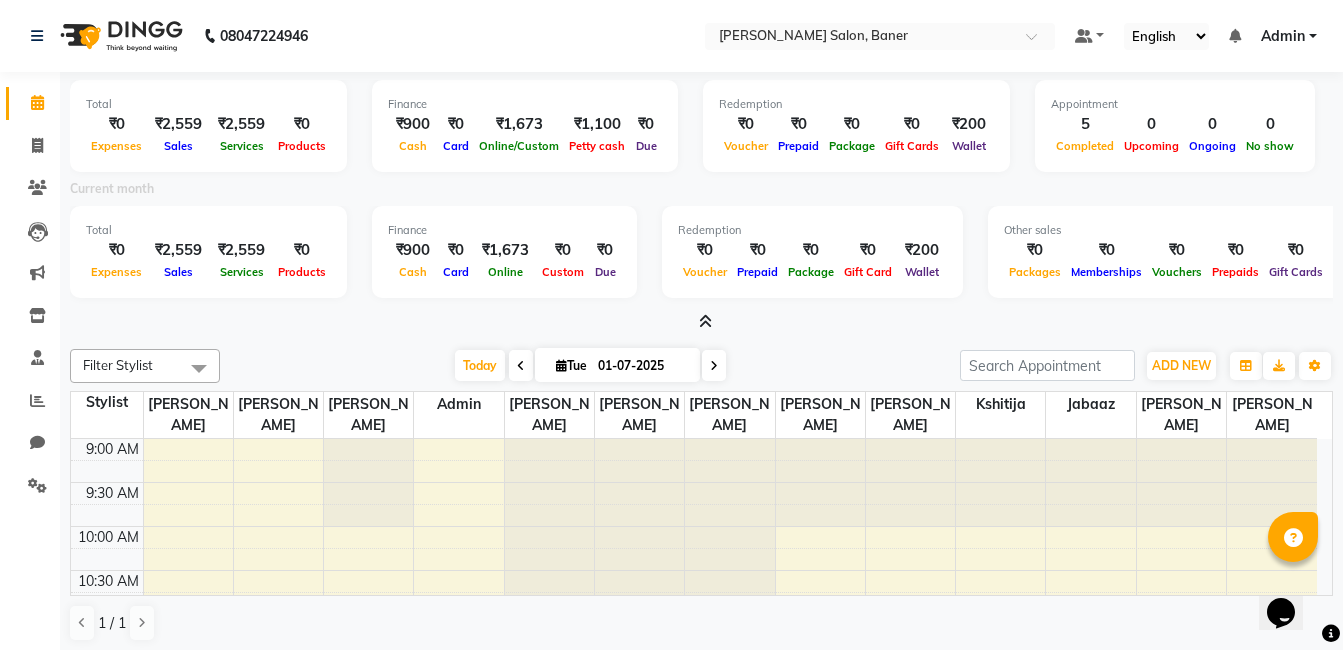 click at bounding box center [860, 38] 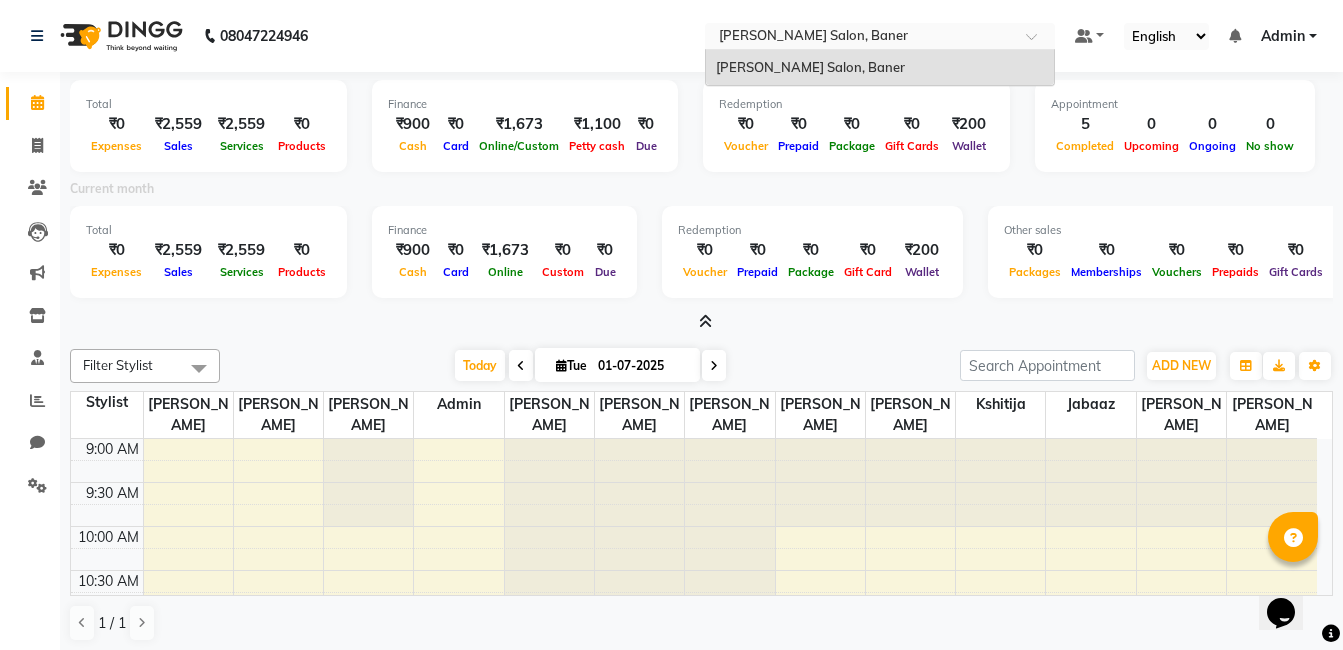 click on "08047224946 Select Location × Varad Salon, Baner Varad Salon, Baner Default Panel My Panel English ENGLISH Español العربية मराठी हिंदी ગુજરાતી தமிழ் 中文 Notifications nothing to show Admin Manage Profile Change Password Sign out  Version:3.14.0" 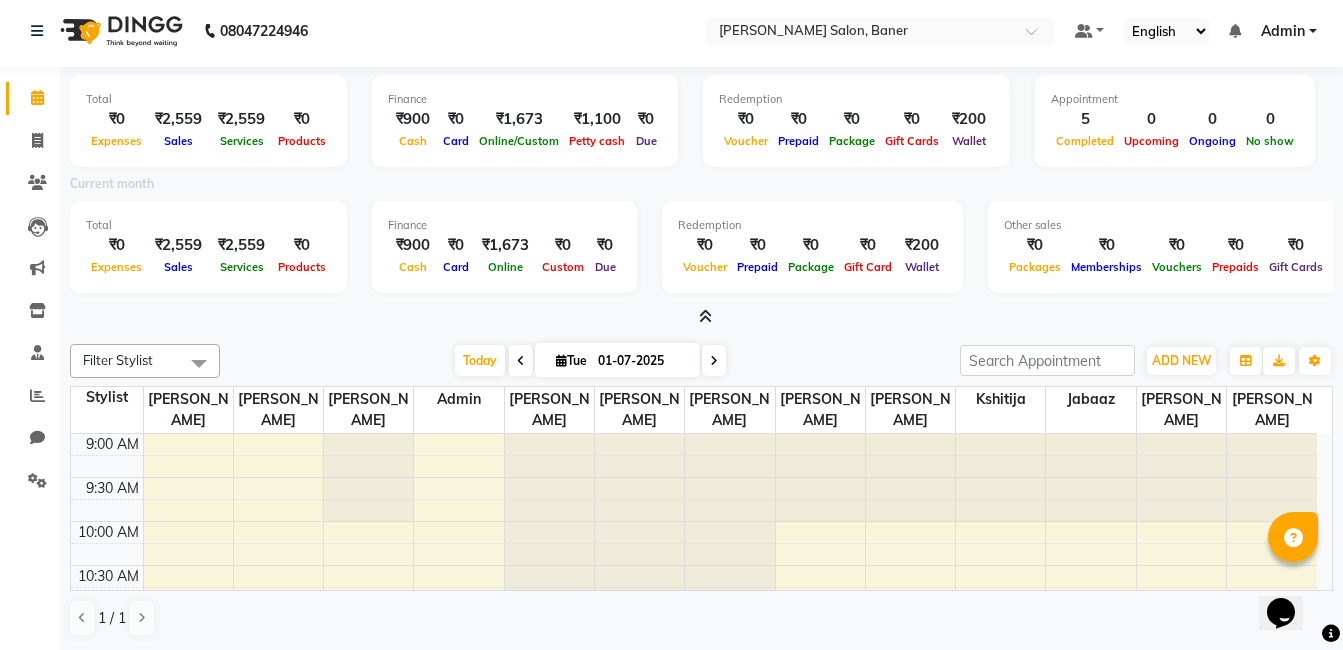 scroll, scrollTop: 0, scrollLeft: 0, axis: both 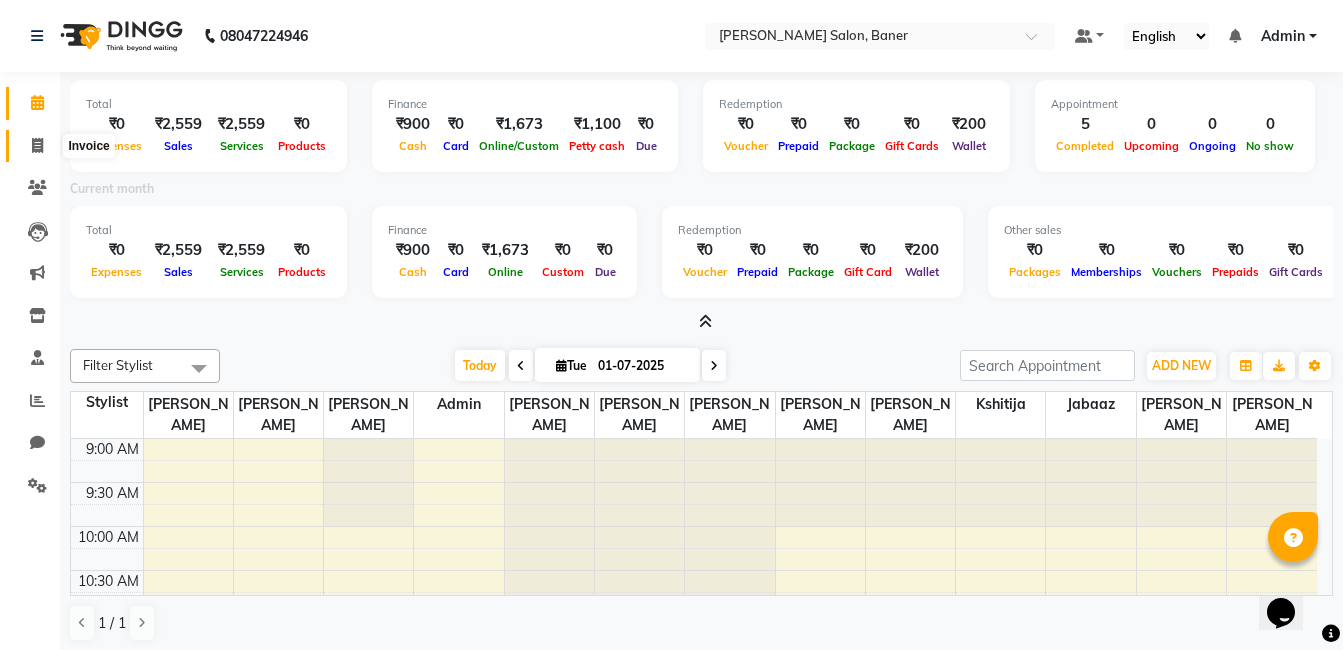 click 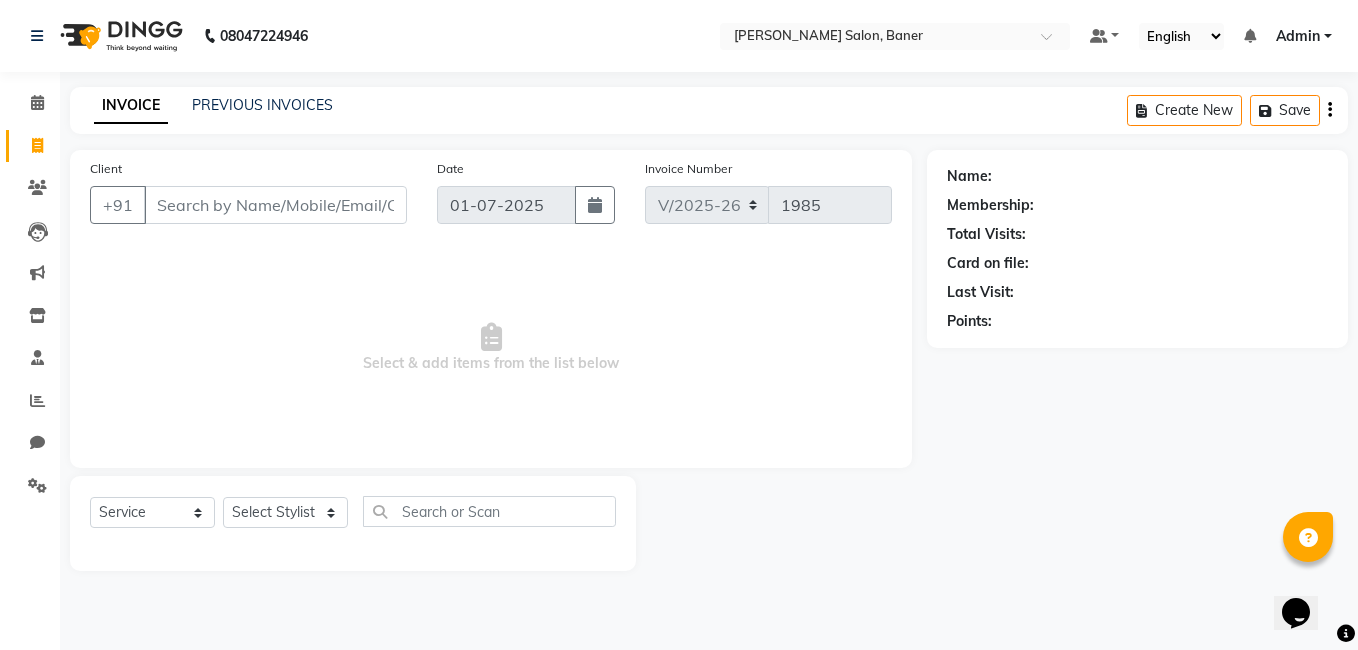 click on "Client" at bounding box center [275, 205] 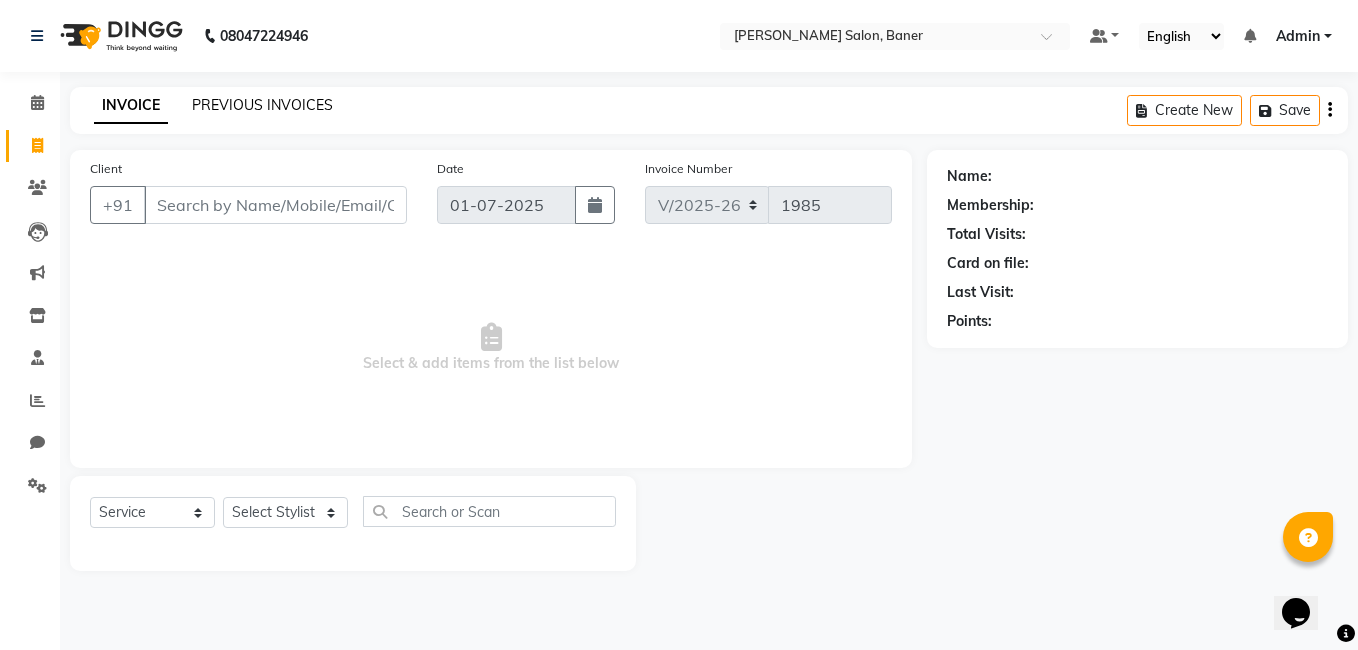 click on "PREVIOUS INVOICES" 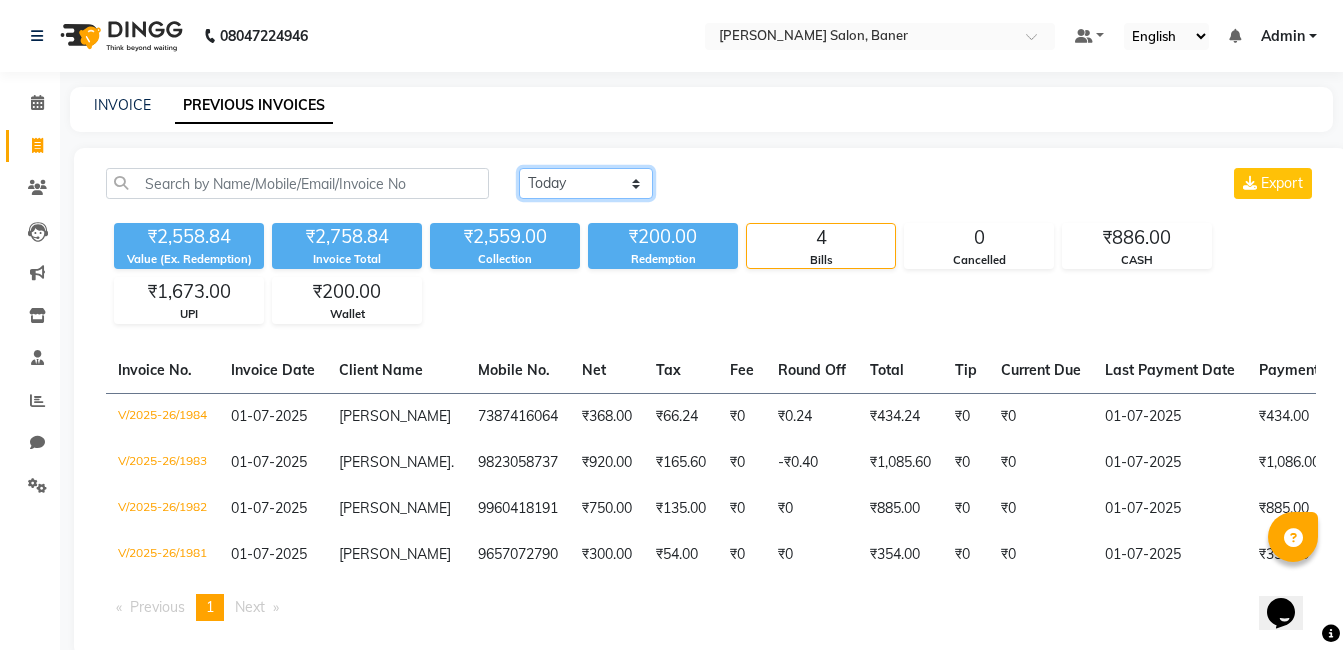 click on "Today Yesterday Custom Range" 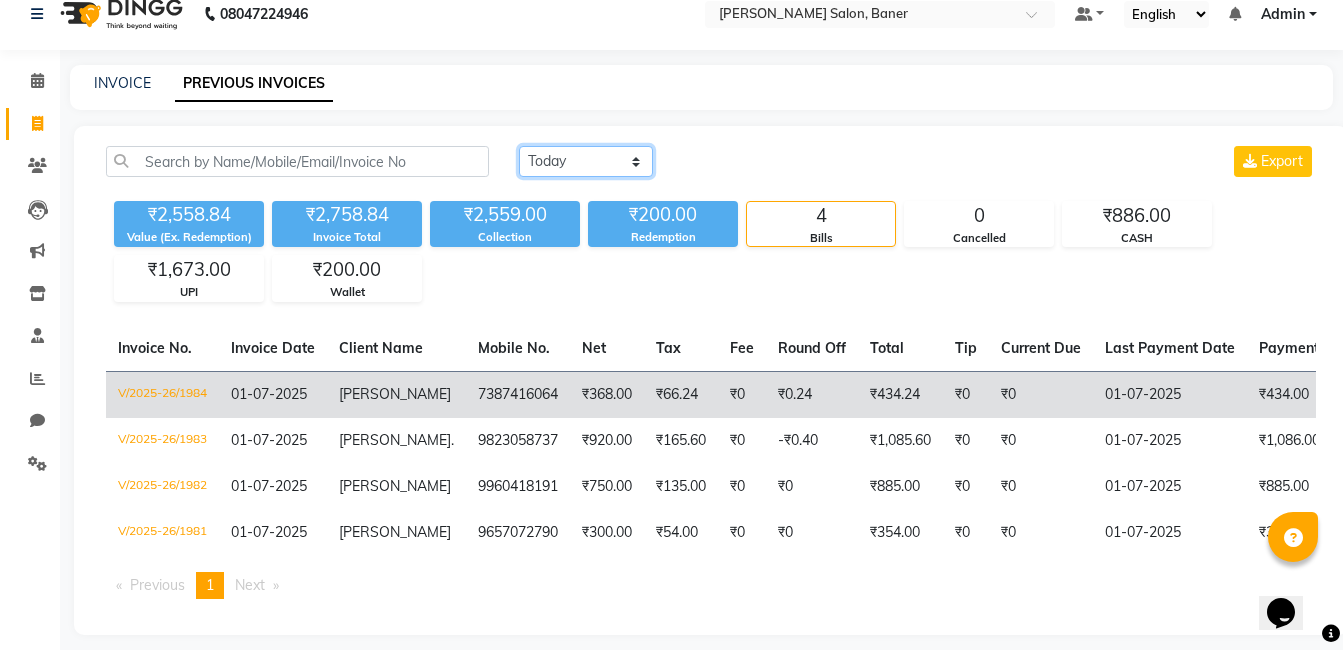 scroll, scrollTop: 0, scrollLeft: 0, axis: both 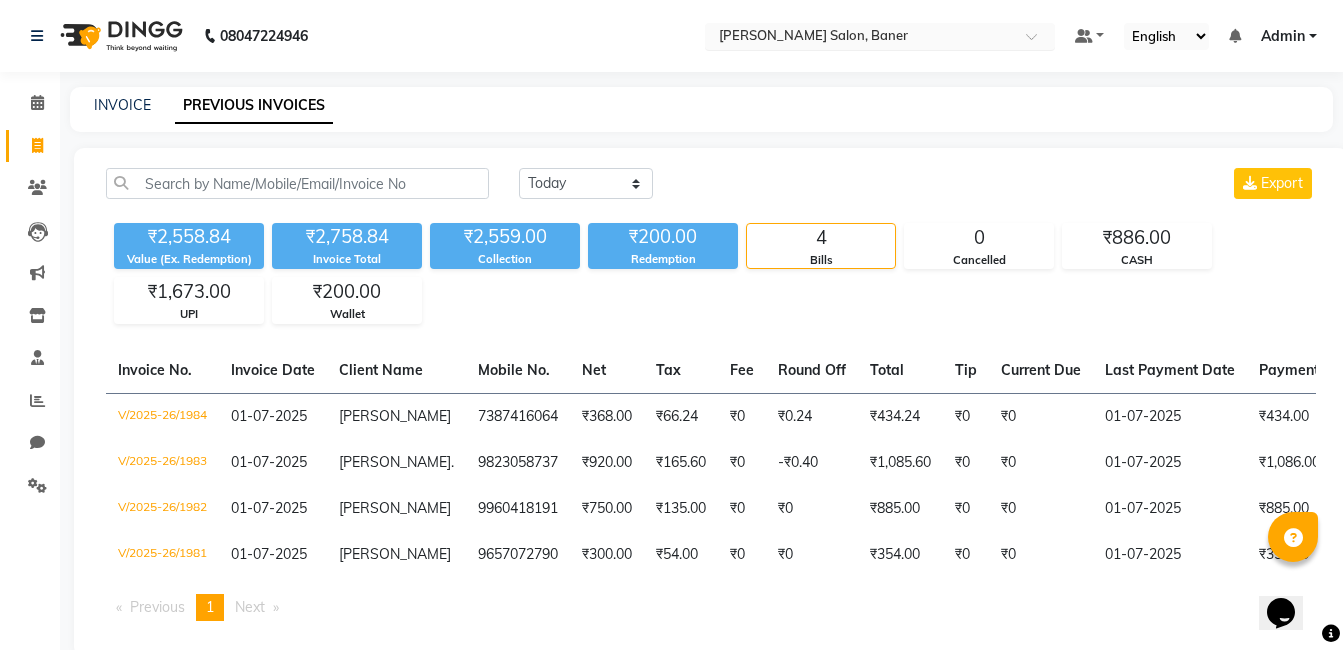 click at bounding box center (860, 38) 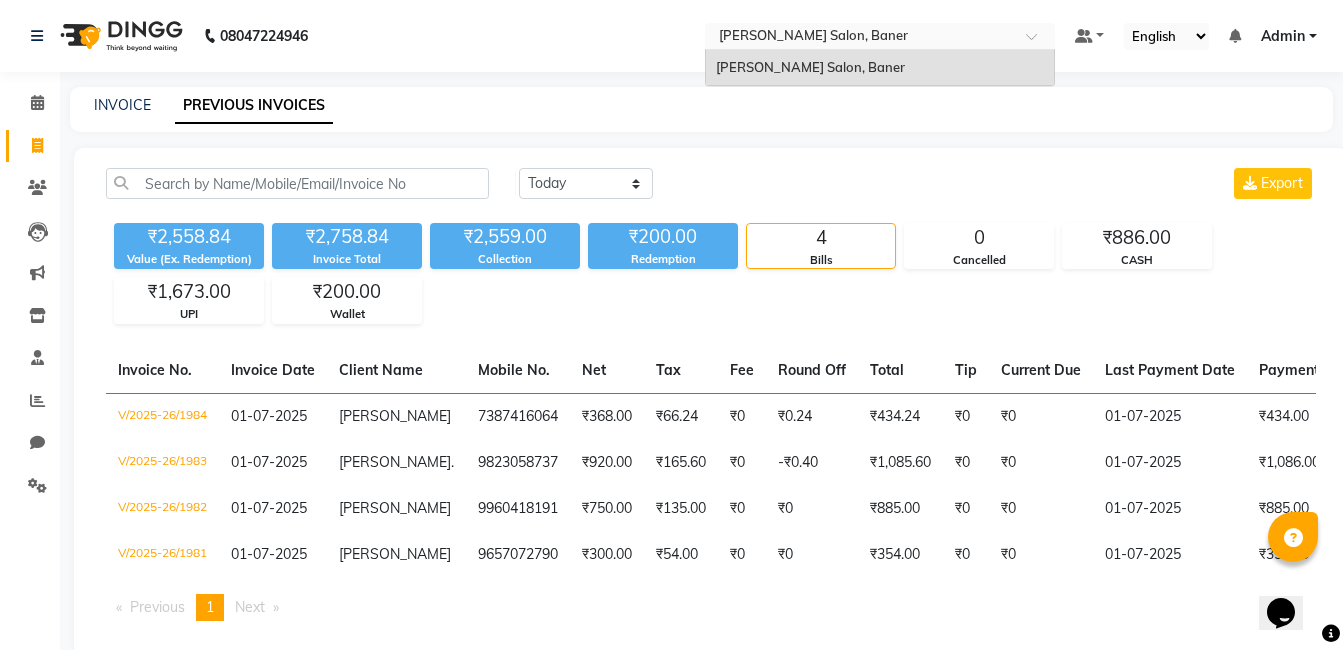 click on "Admin" at bounding box center [1283, 36] 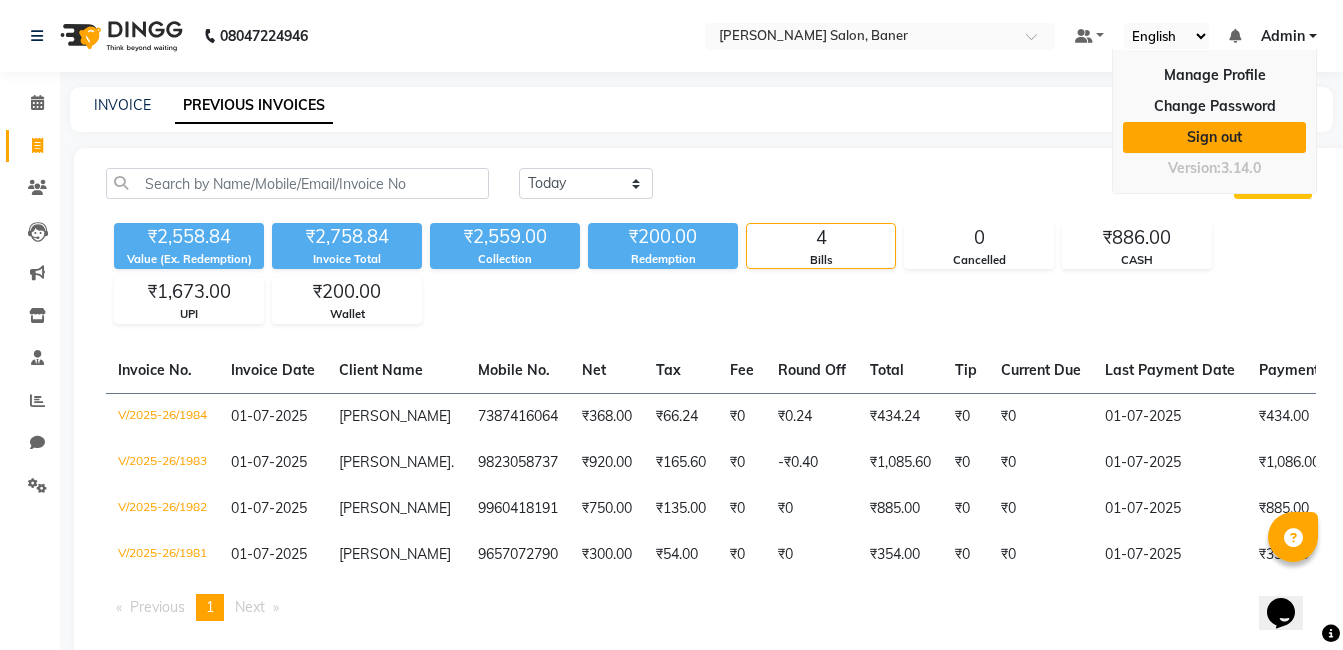 click on "Sign out" at bounding box center [1214, 137] 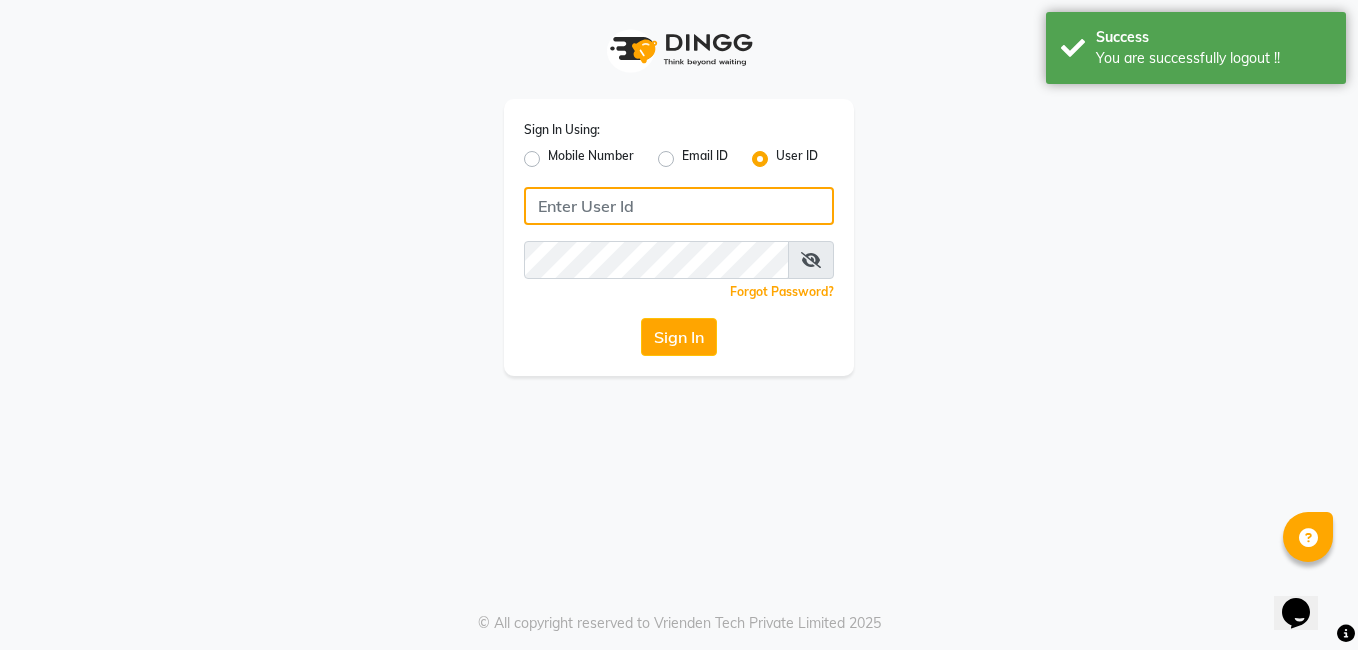 type on "8308252292" 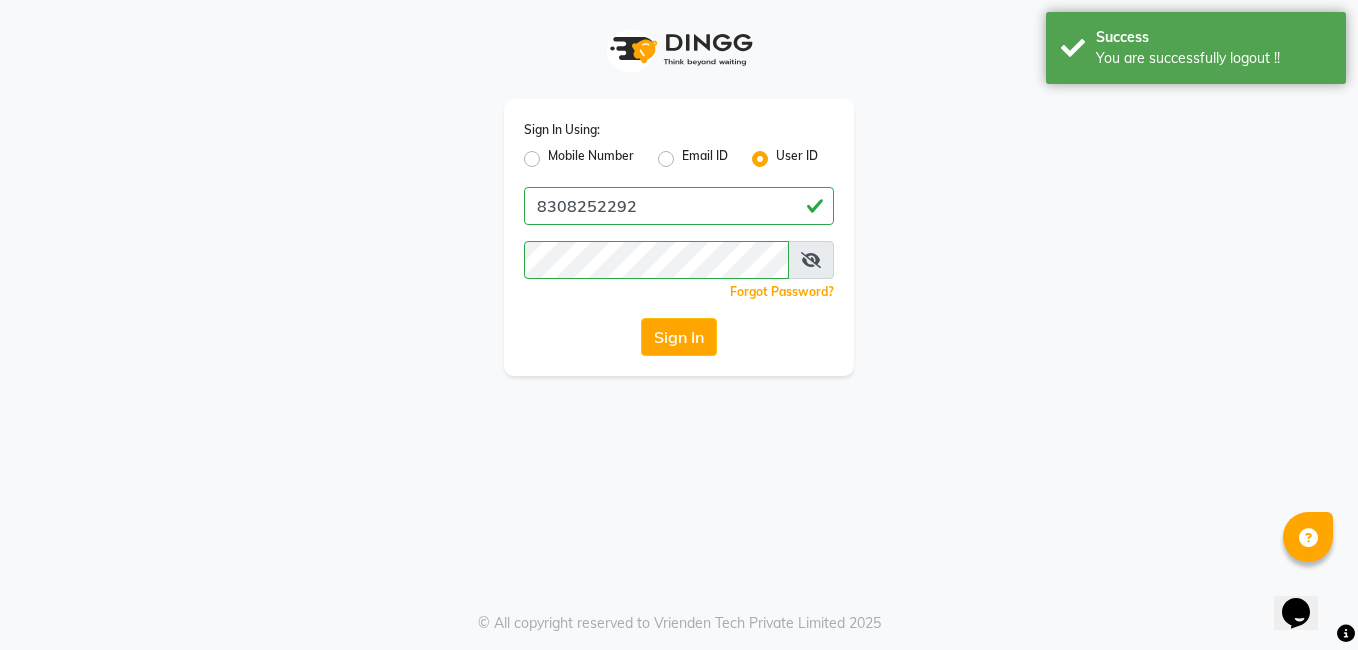 click on "Mobile Number" 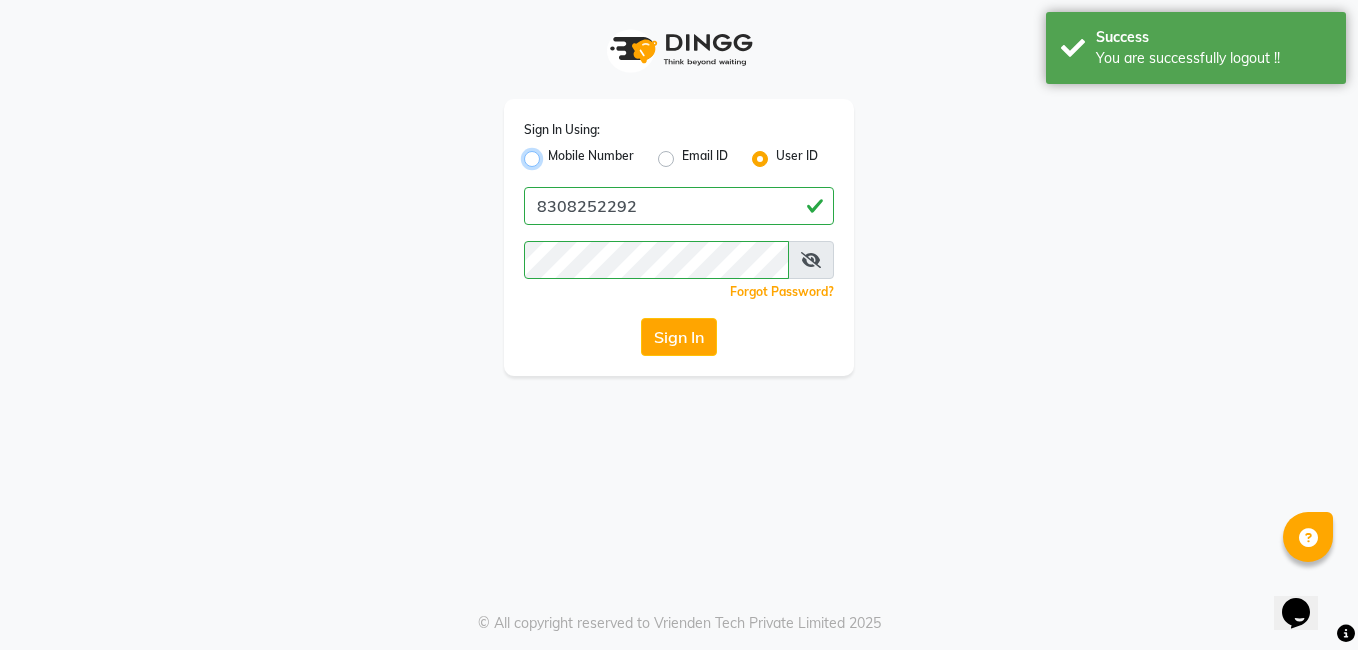 click on "Mobile Number" at bounding box center [554, 153] 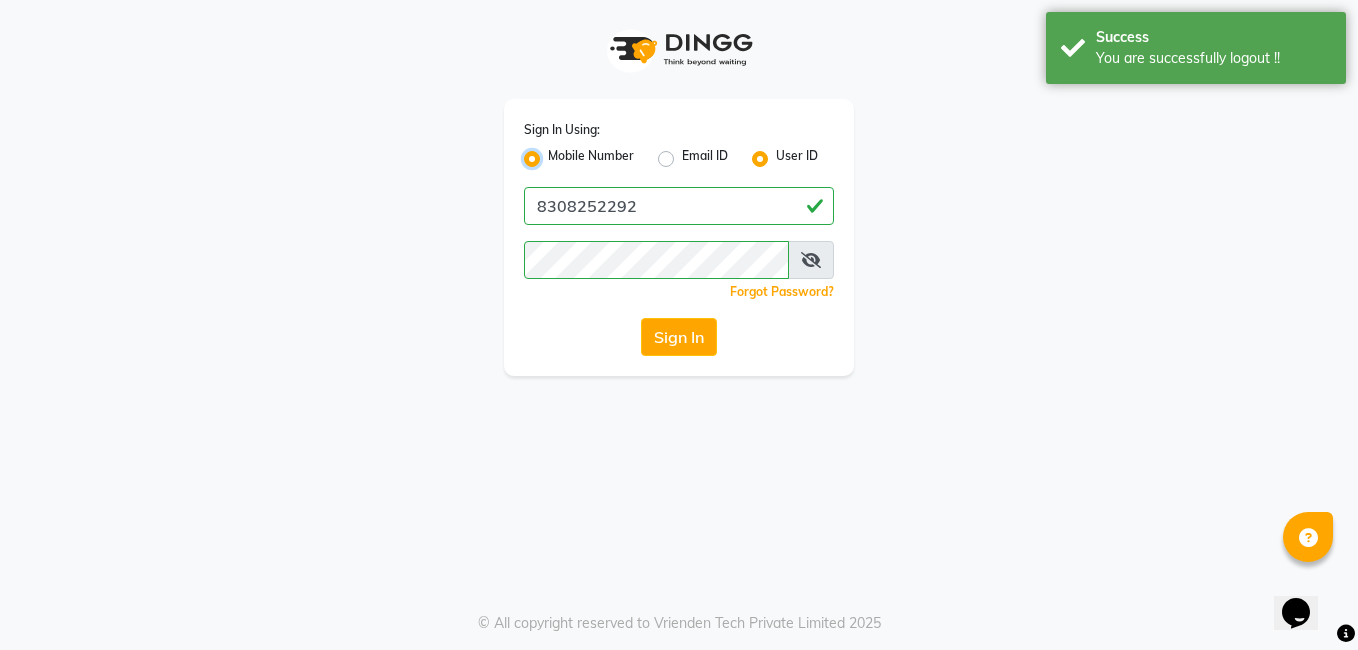 radio on "false" 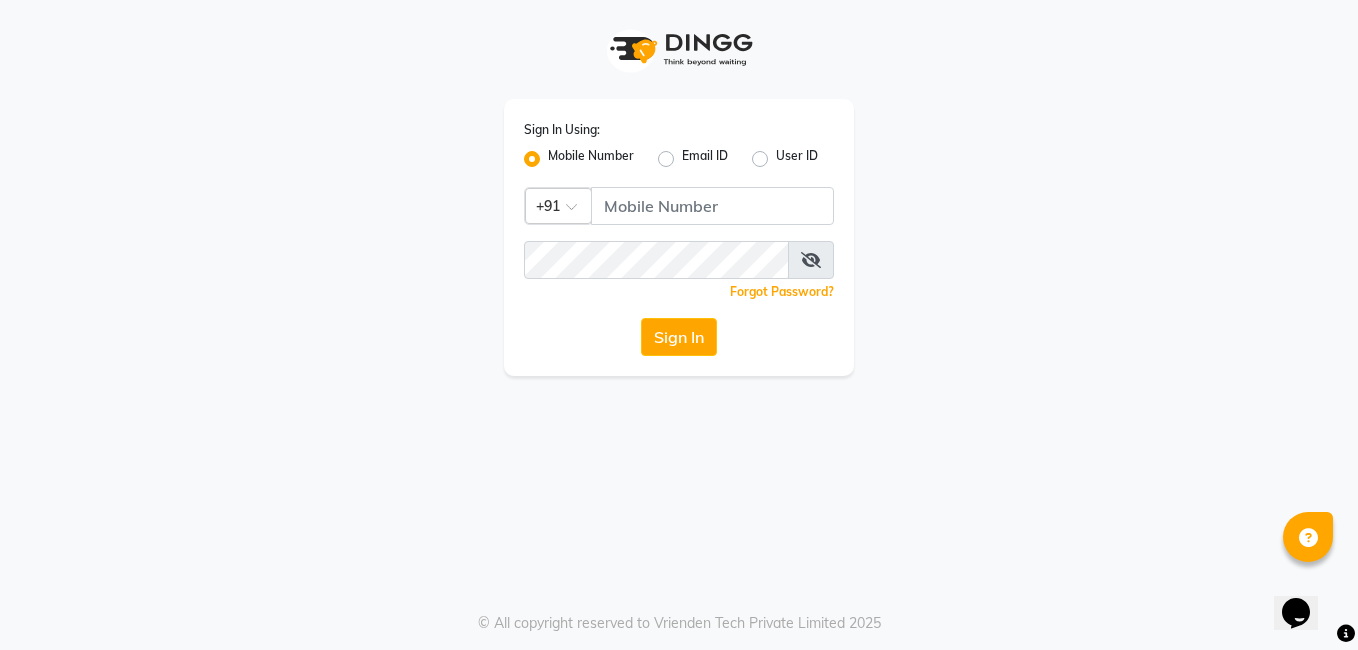 click on "Sign In Using: Mobile Number Email ID User ID Country Code × +91  Remember me Forgot Password?  Sign In   © All copyright reserved to Vrienden Tech Private Limited 2025" at bounding box center [679, 325] 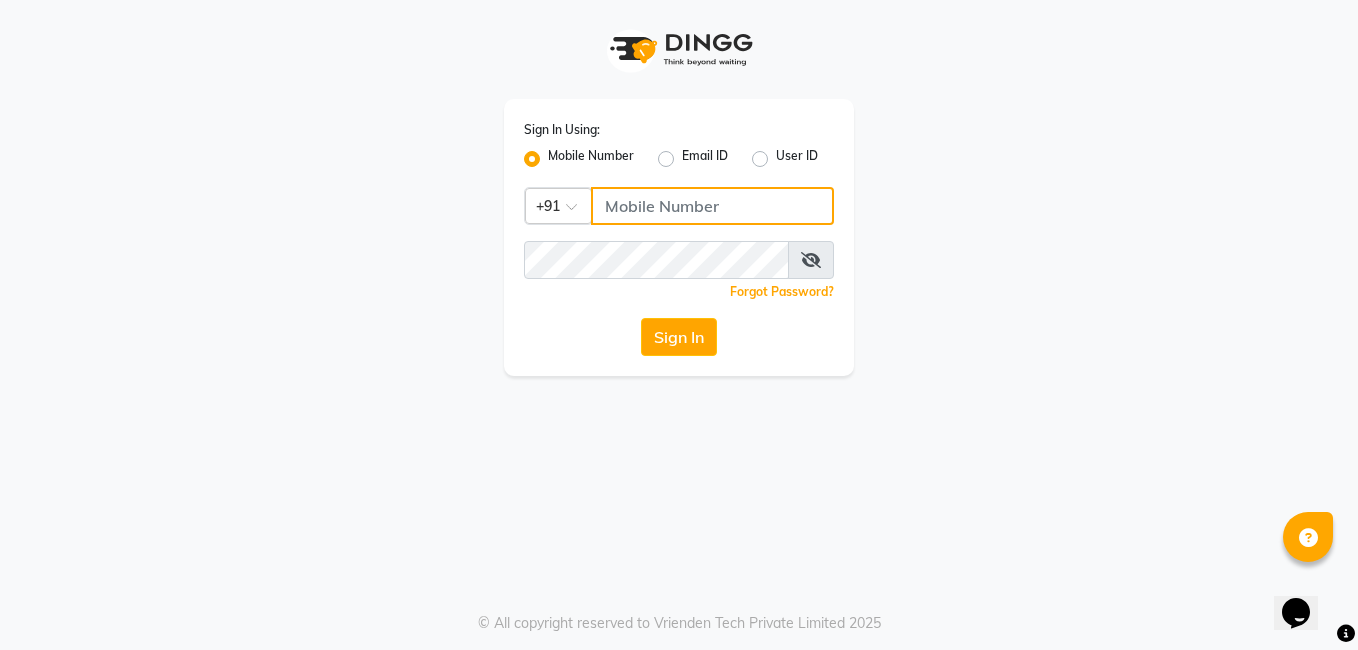 click 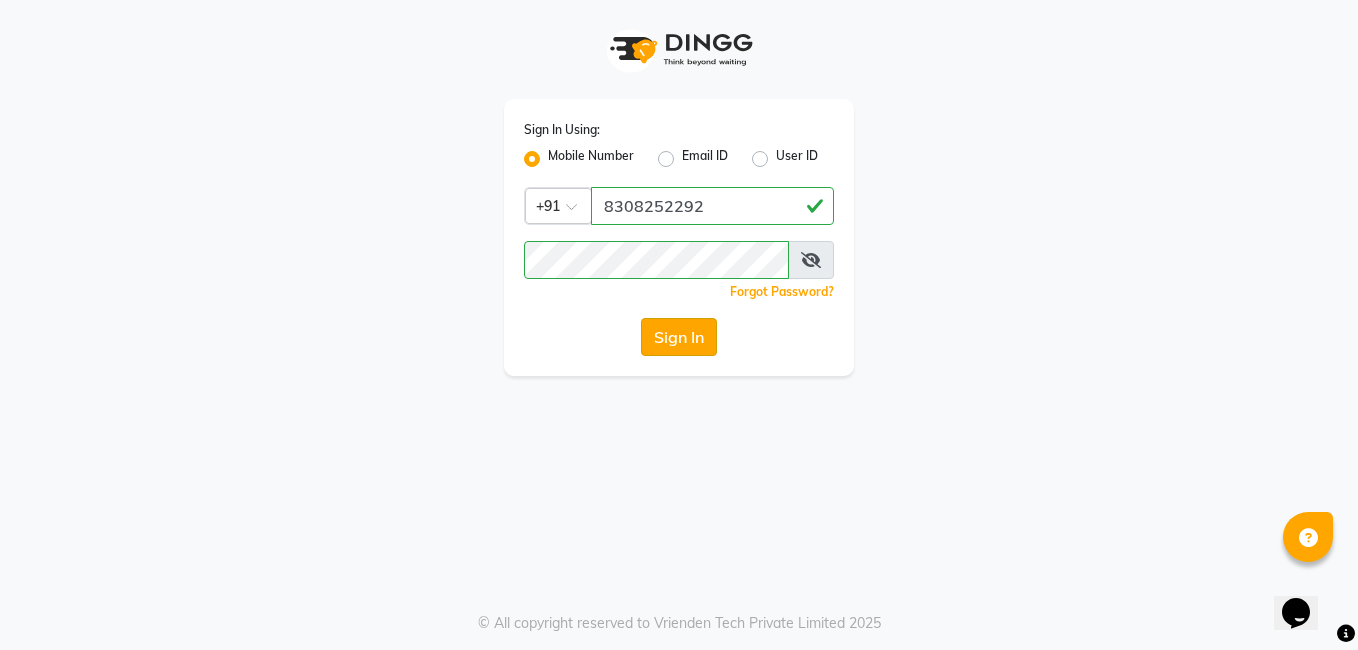 click on "Sign In" 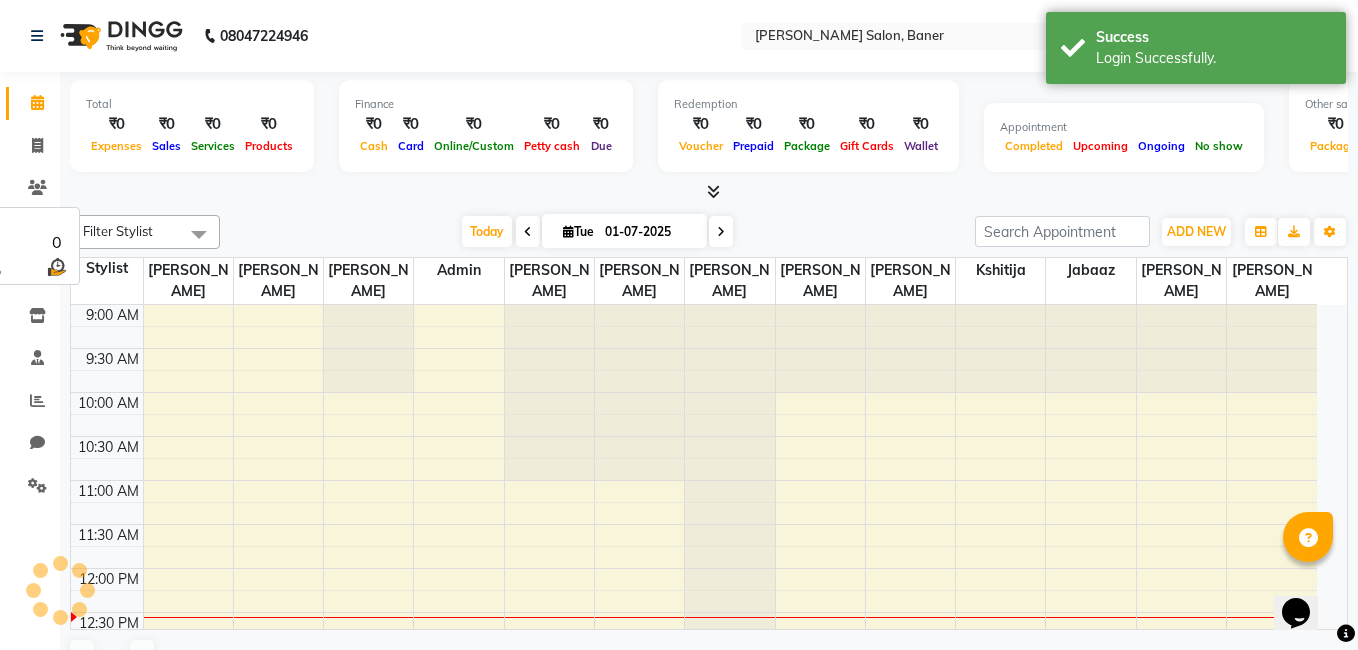 select on "en" 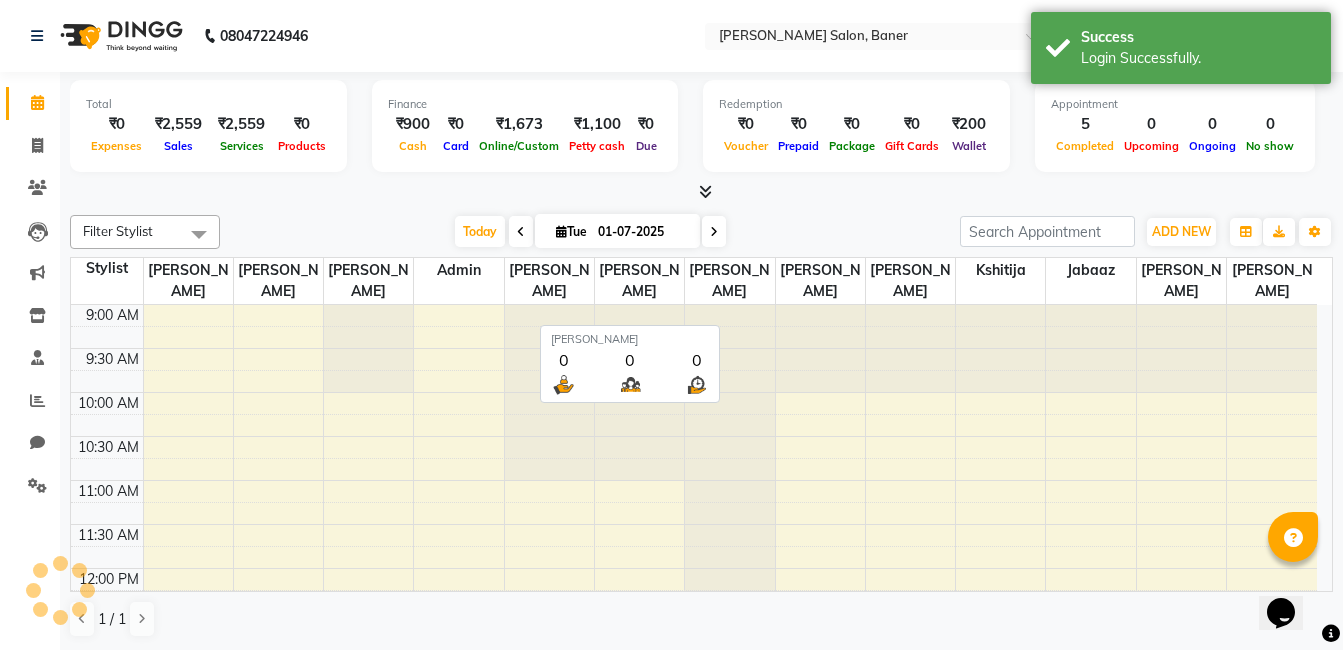 scroll, scrollTop: 265, scrollLeft: 0, axis: vertical 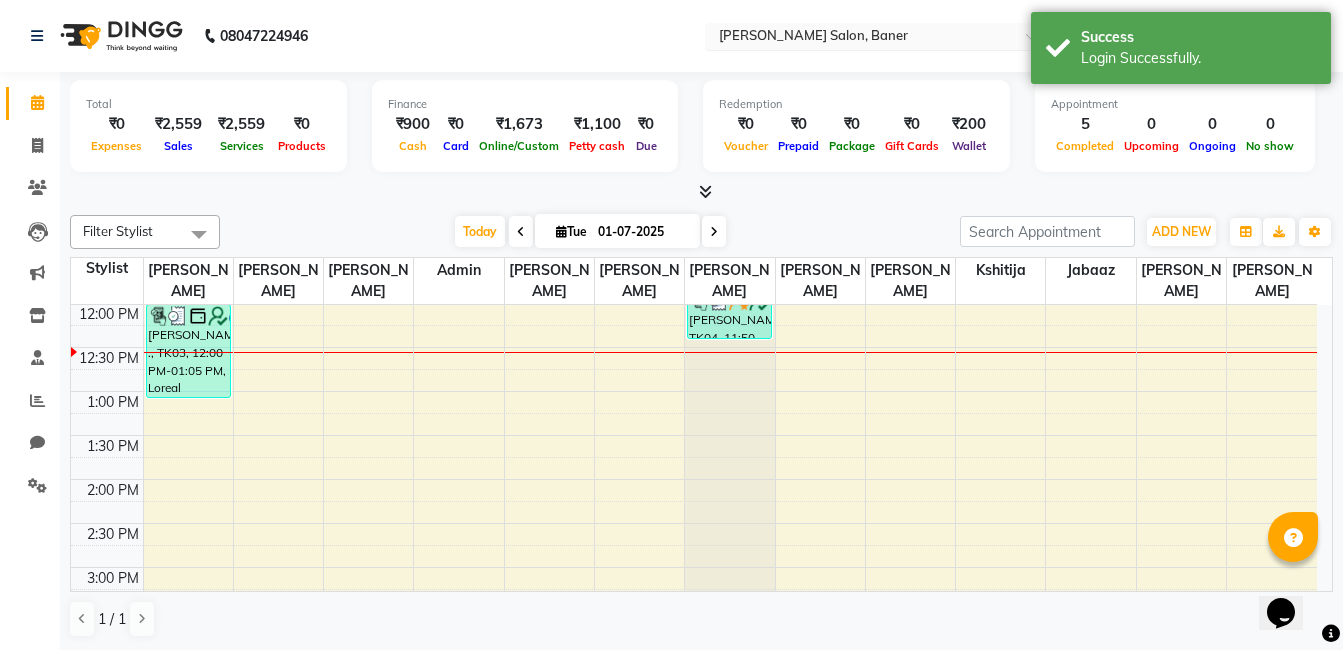 click at bounding box center (860, 38) 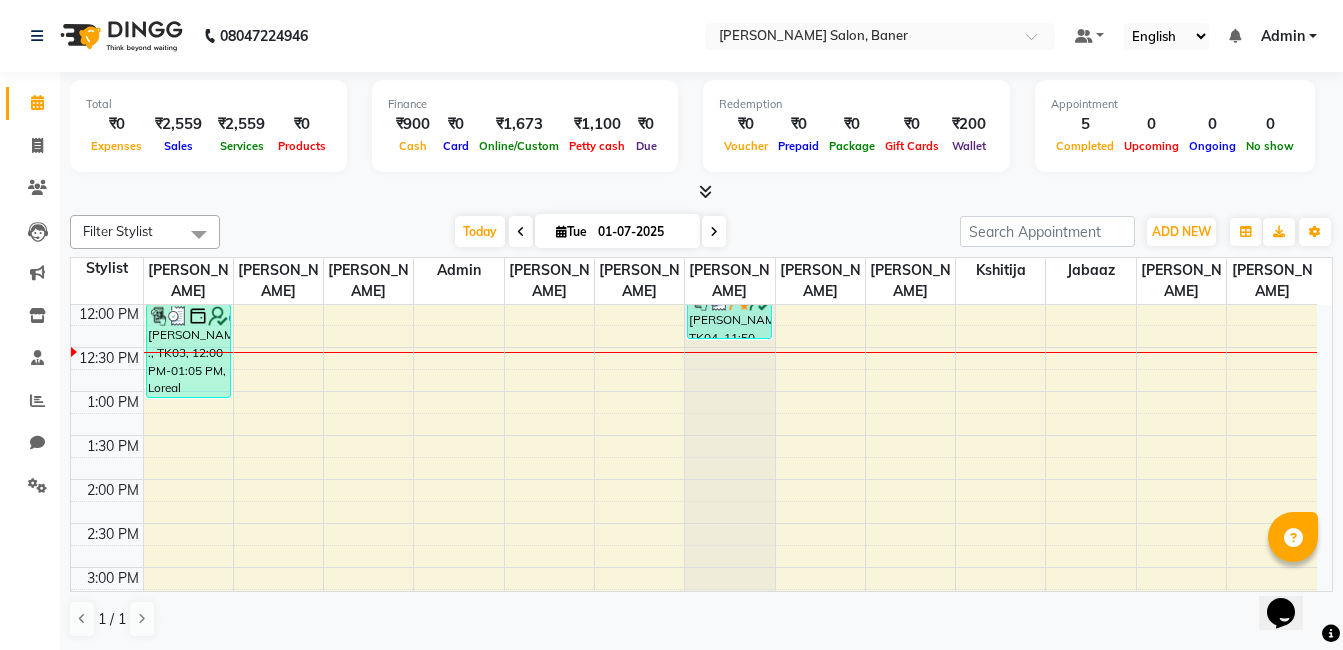 click at bounding box center (705, 191) 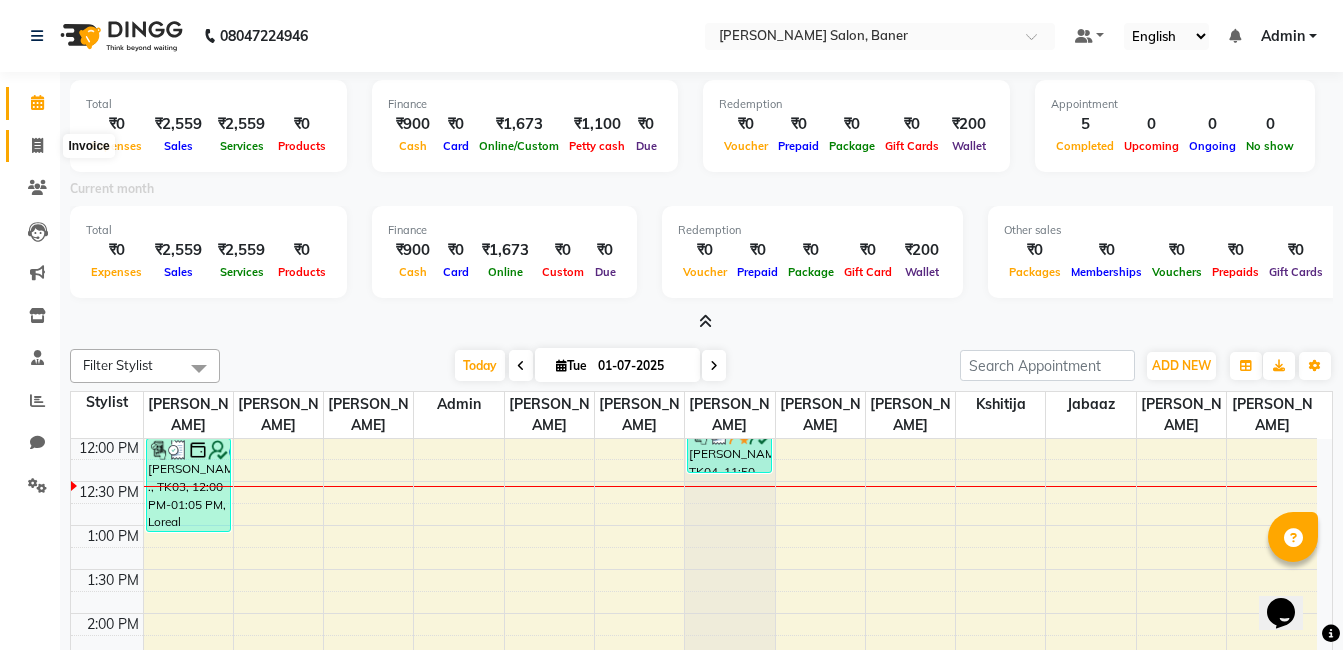 click 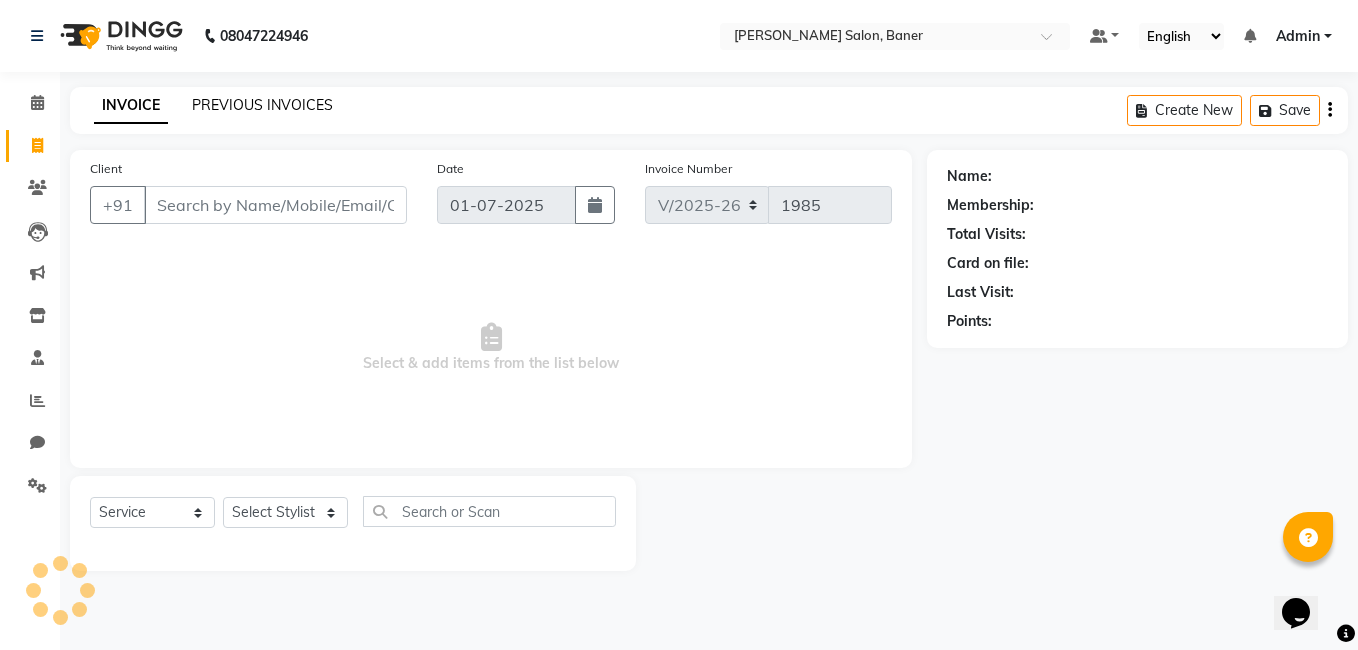 click on "PREVIOUS INVOICES" 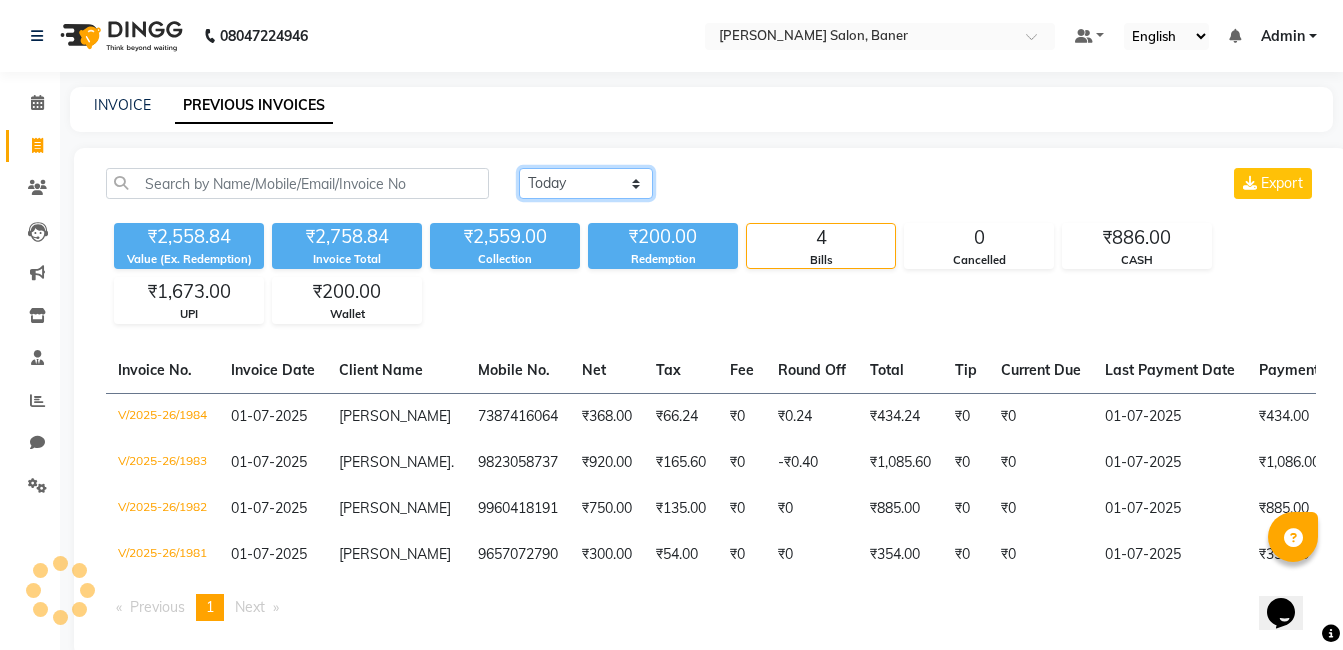 drag, startPoint x: 603, startPoint y: 178, endPoint x: 602, endPoint y: 200, distance: 22.022715 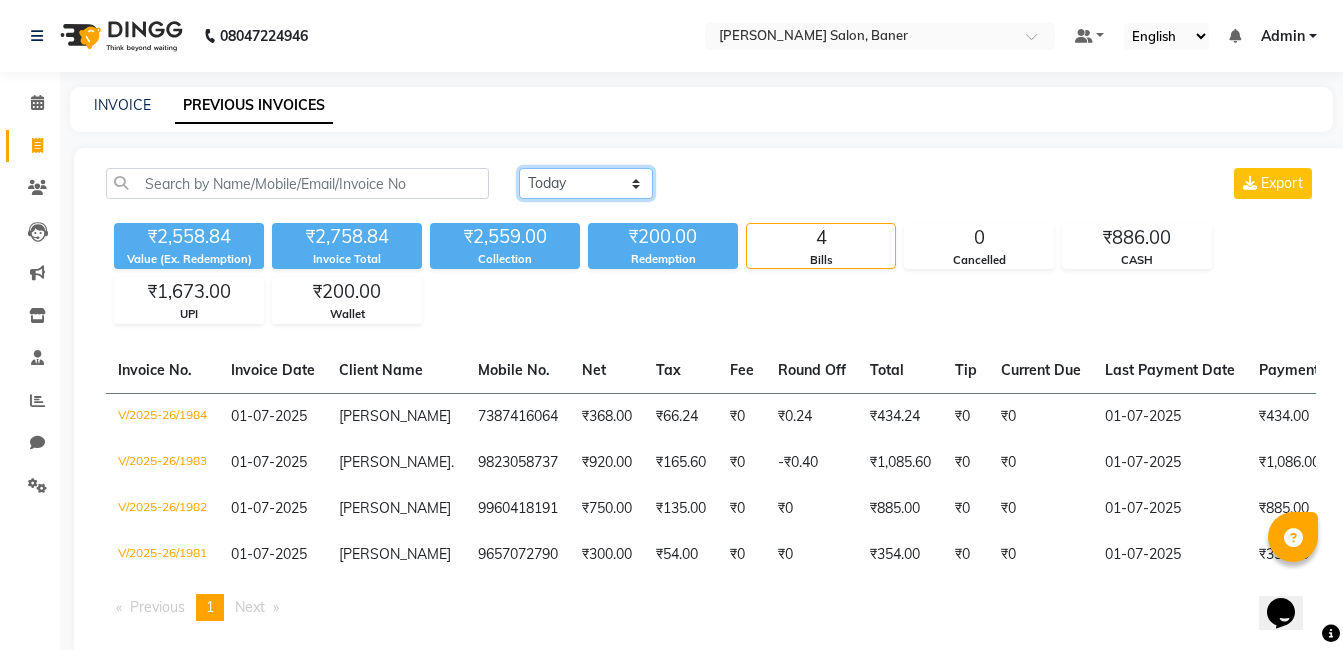 select on "range" 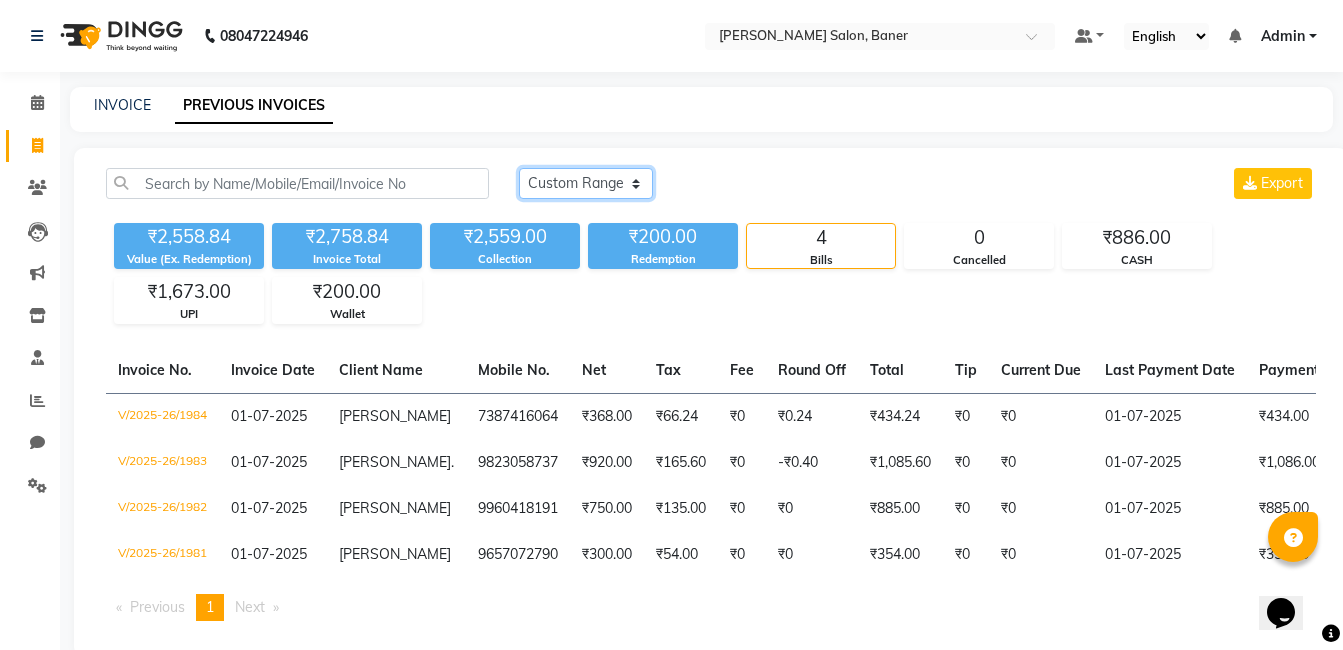 click on "Today Yesterday Custom Range" 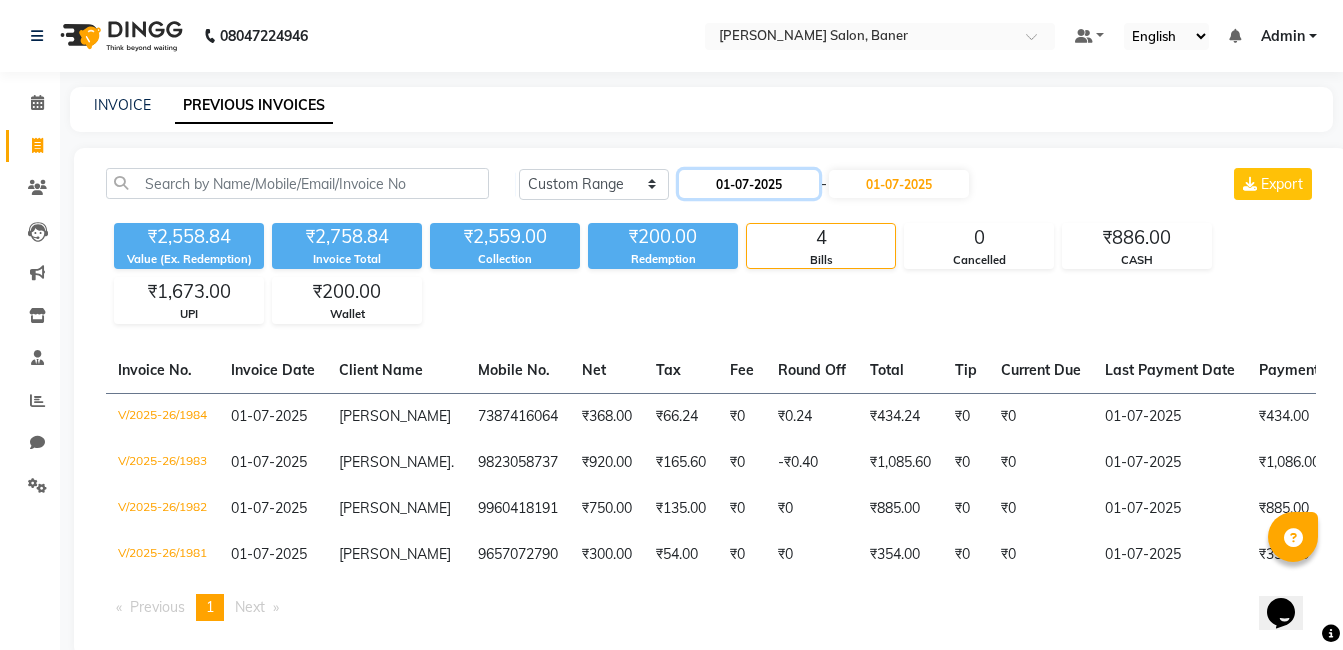 click on "01-07-2025" 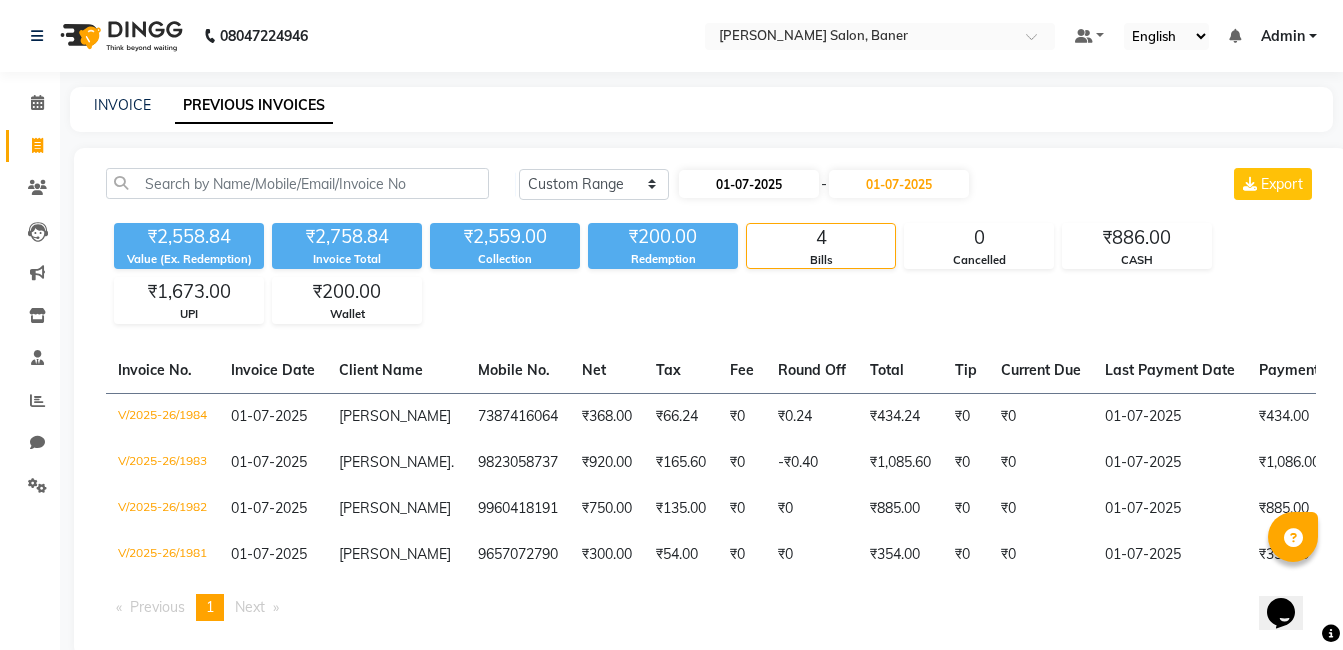select on "7" 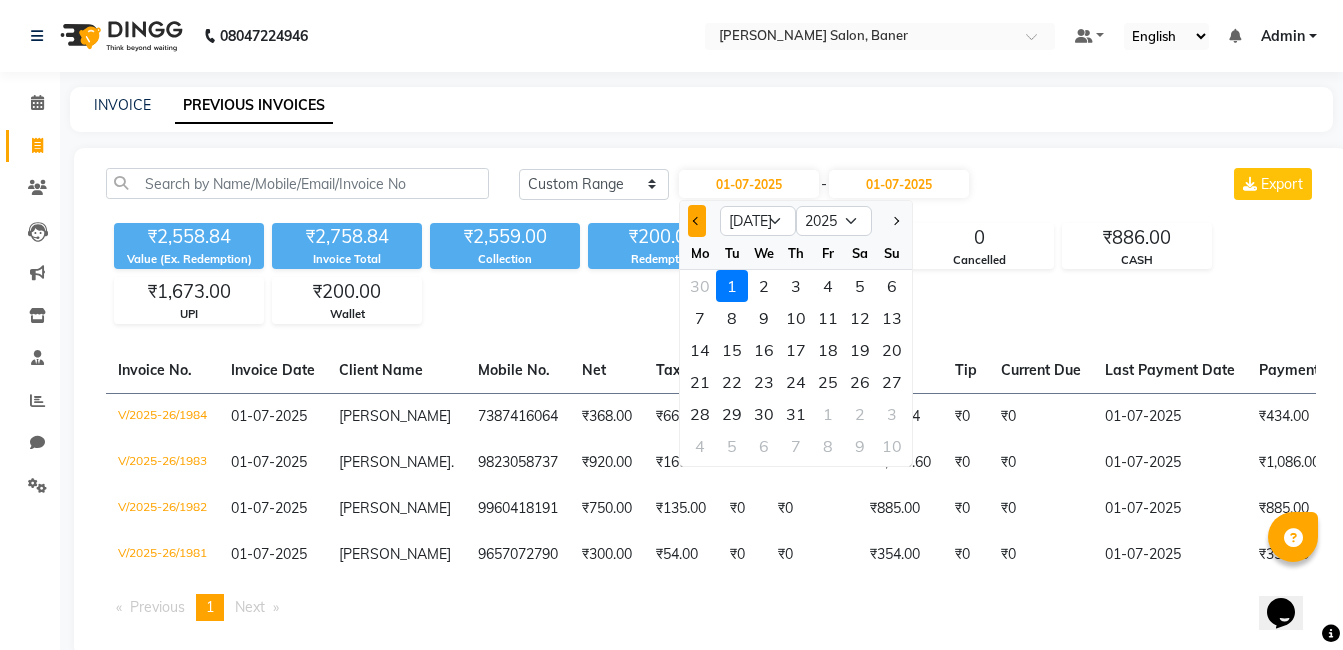 click 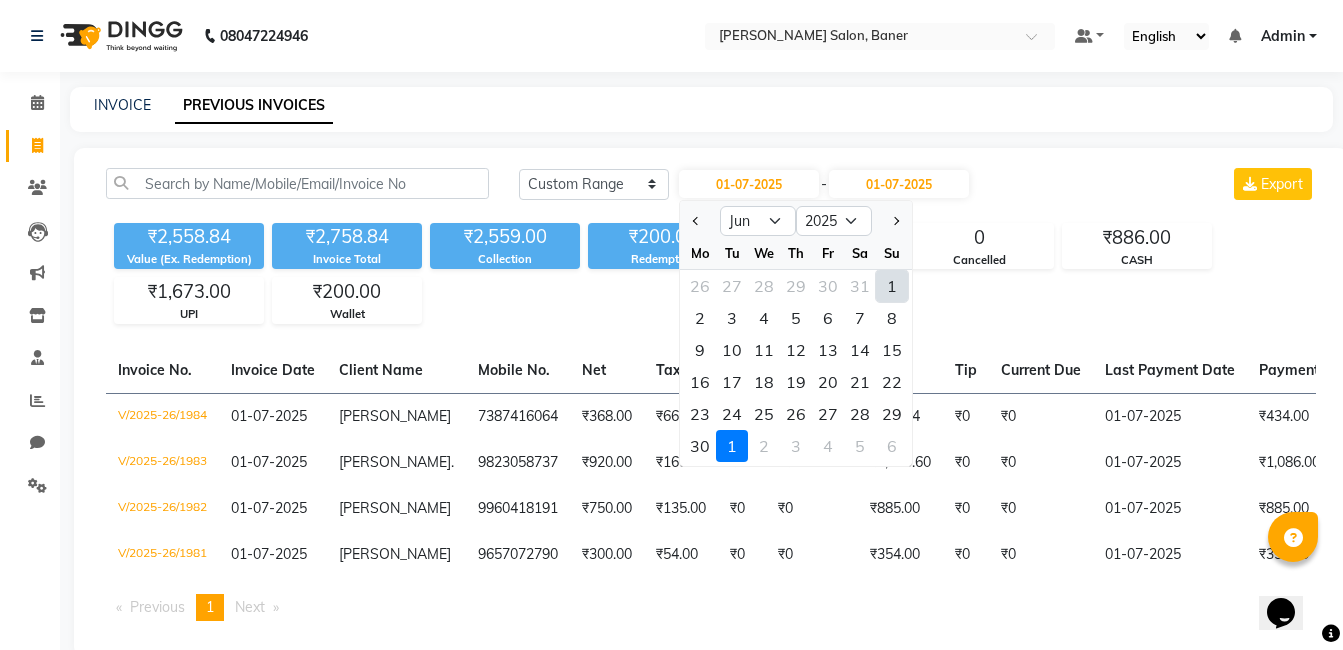 click on "1" 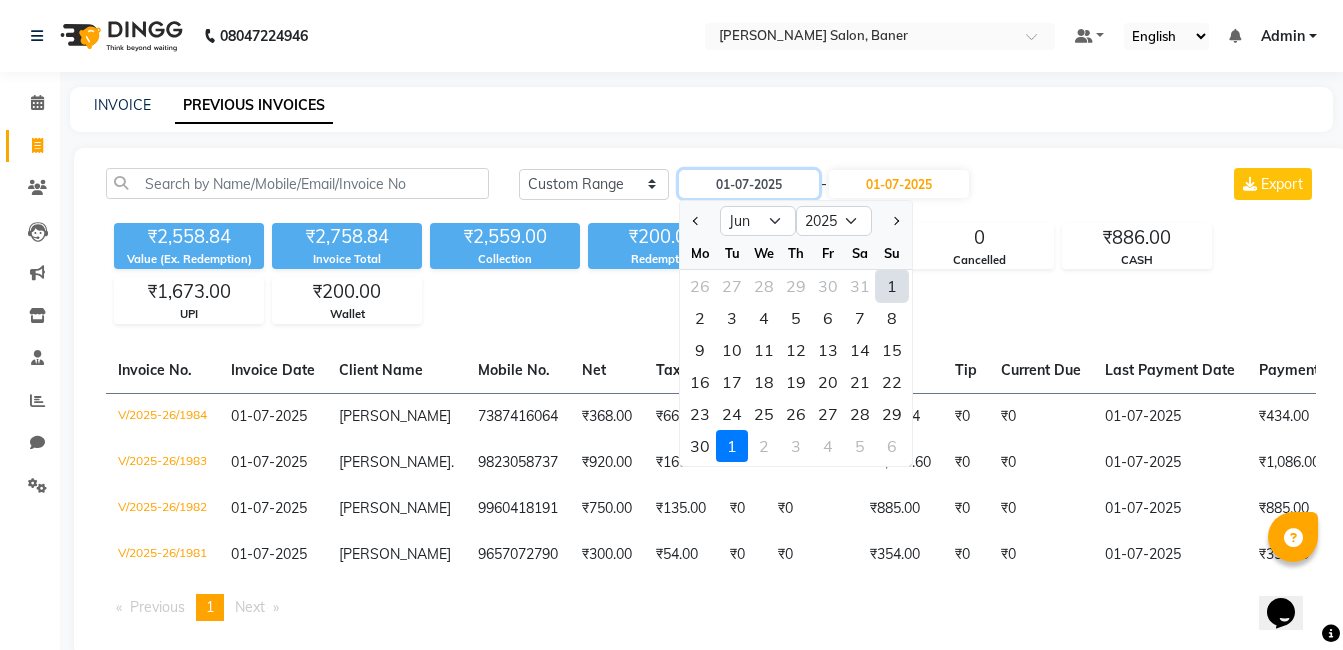 type on "01-06-2025" 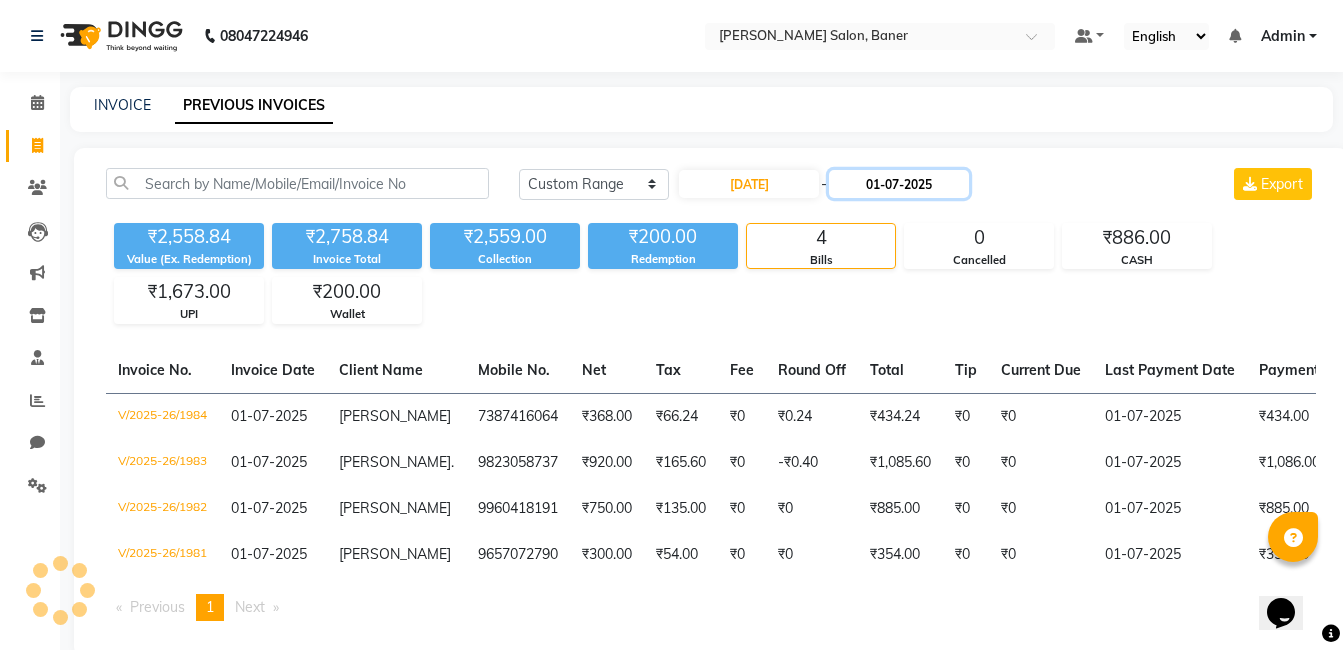 click on "01-07-2025" 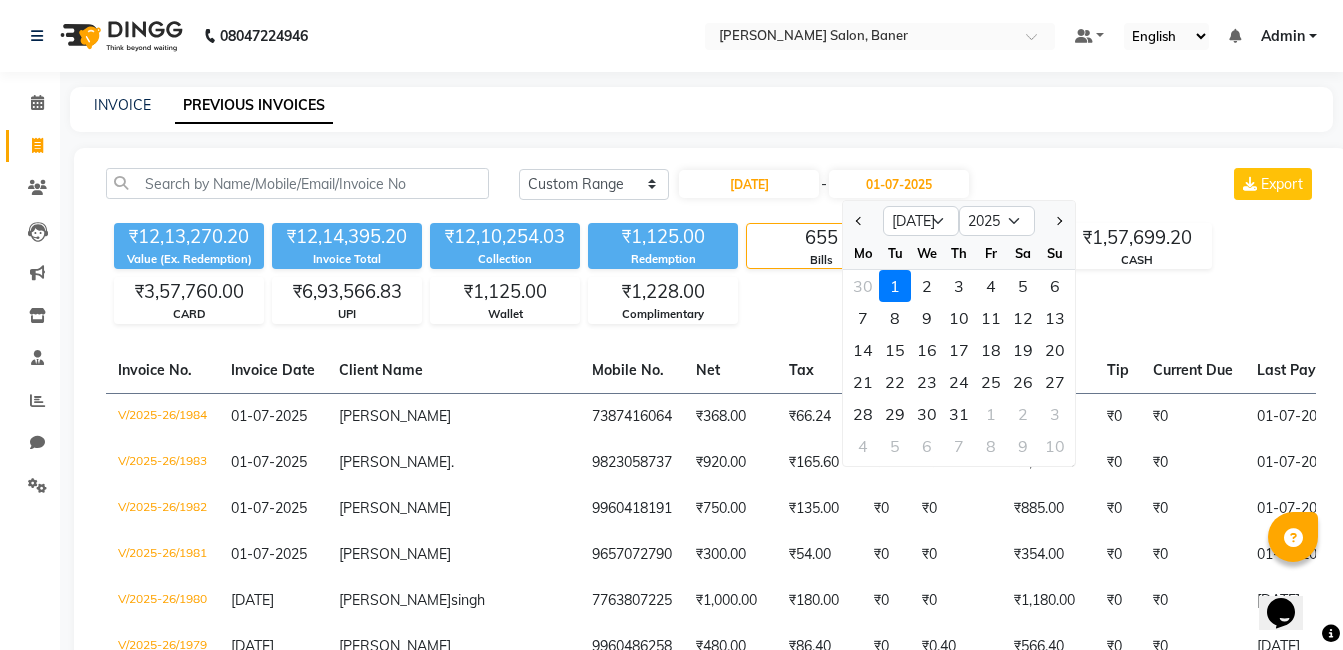 click 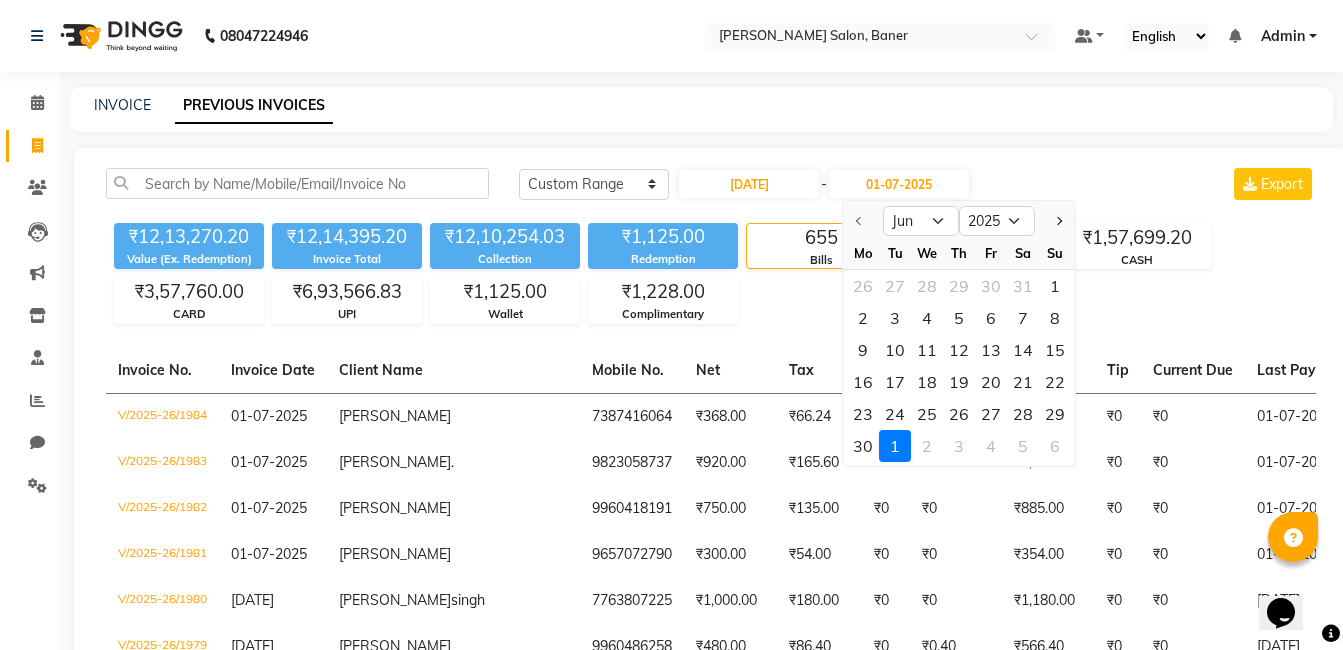click 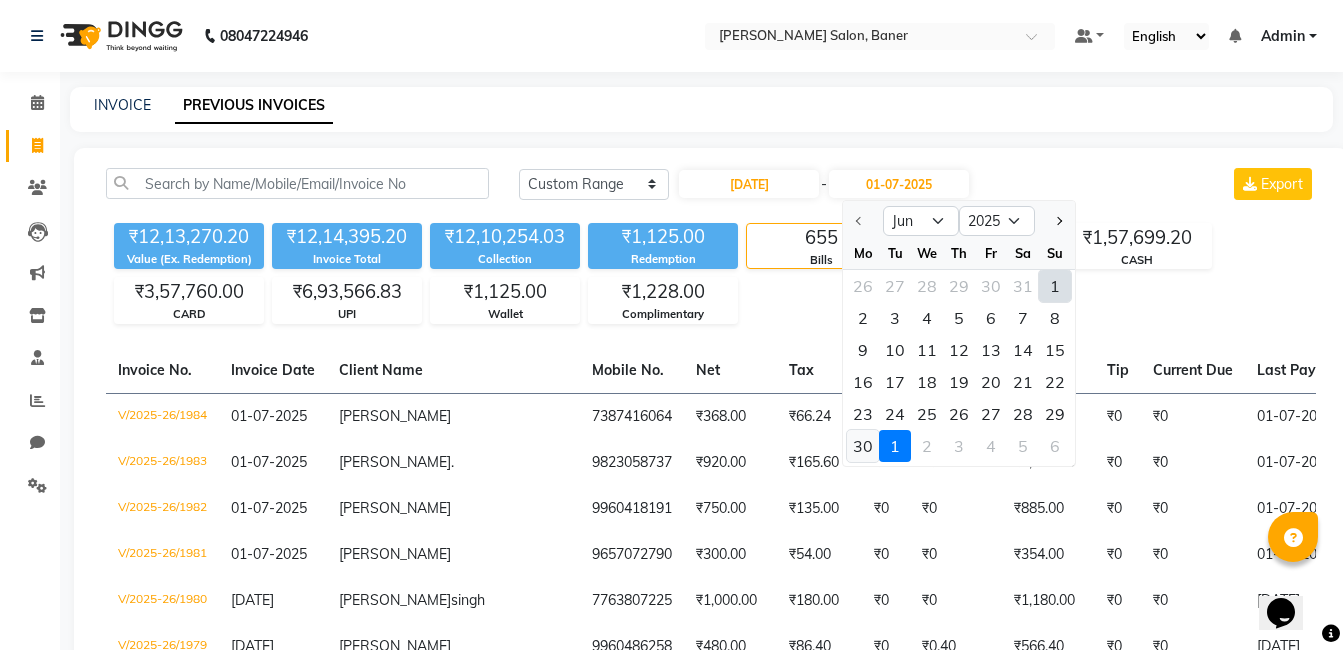 click on "30" 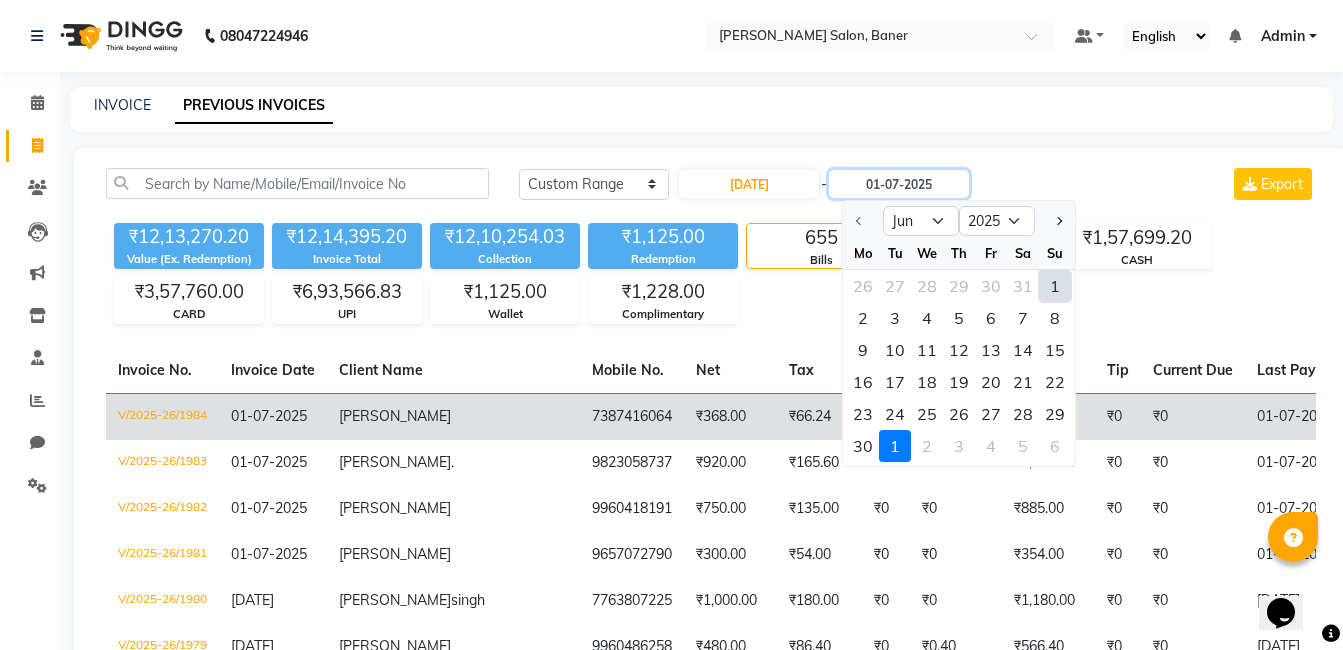 type on "30-06-2025" 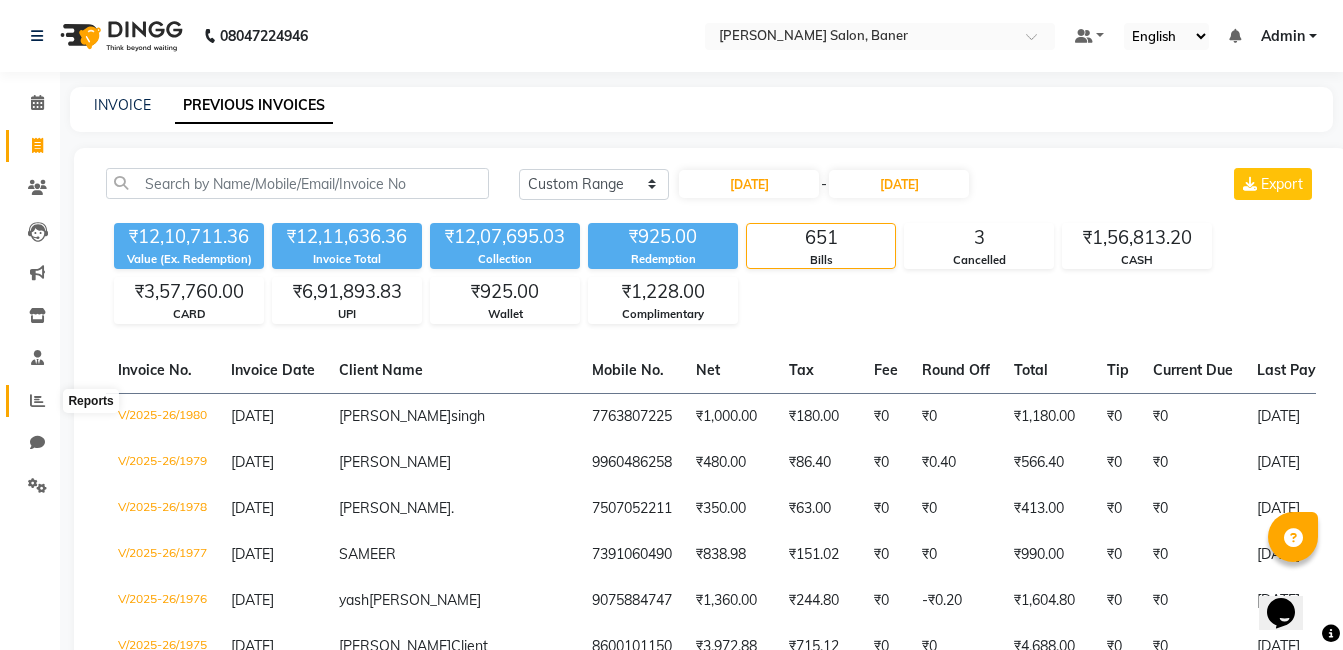 click 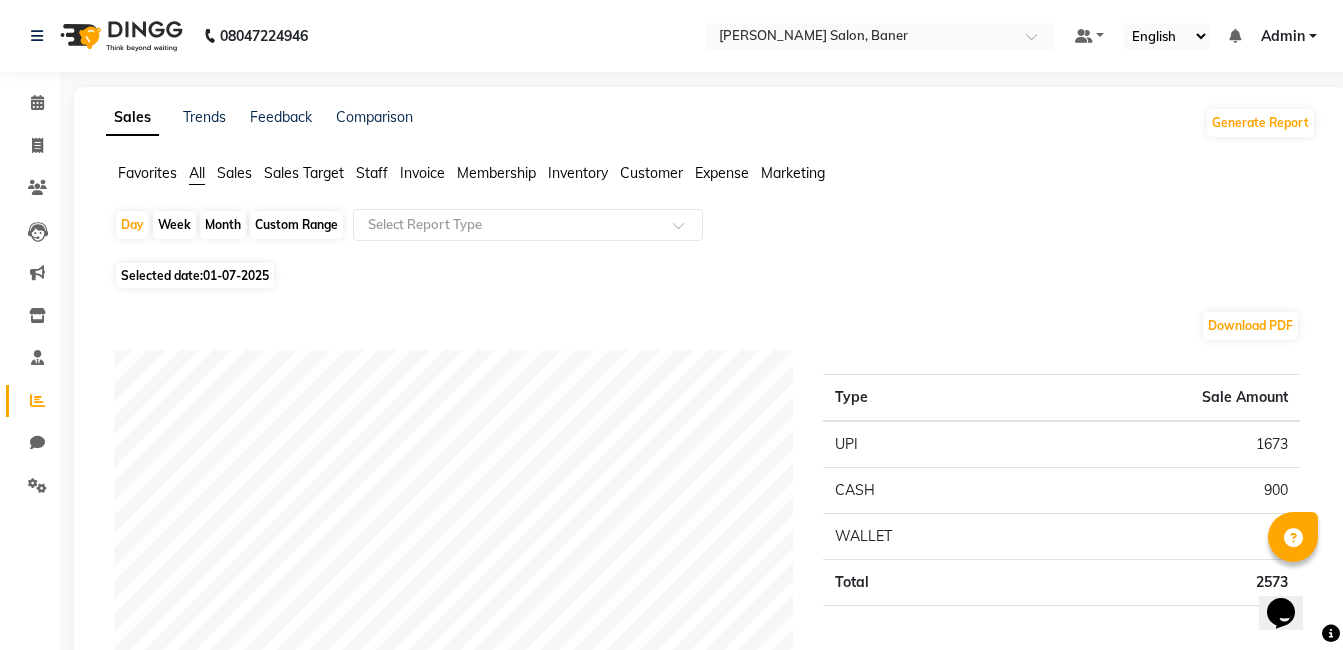 click on "Day   Week   Month   Custom Range  Select Report Type Selected date:  01-07-2025  Download PDF Payment mode Type Sale Amount UPI 1673 CASH 900 WALLET 0 Total 2573 Staff summary Type Sale Amount Jabaaz 885 Swapnil Jadhav 802 Dipali Jivane 788 Deepali Munde 283 Total 2758 Sales summary Type Sale Amount Memberships 0 Gift card 0 Prepaid 0 Vouchers 0 Products 0 Packages 0 Tips 0 Services 2758 Fee 0 Total 2758 Service by category Type Sale Amount Other 920 Hair Styling 849 Hair Wash  743 Threading/Waxing 151 Styling Add 94 Total 2757 Service sales Type Sale Amount Underarms Peeloff Waxing 920 Blow Dry Medium 849 Loreal Hairwash Medium 743 Extra For Out curls 94 Eyebrows Threading 94 Upper lips / Lower Lips Threading 56 Total 2756 ★ Mark as Favorite  Choose how you'd like to save "" report to favorites  Save to Personal Favorites:   Only you can see this report in your favorites tab. Share with Organization:   Everyone in your organization can see this report in their favorites tab.  Save to Favorites" 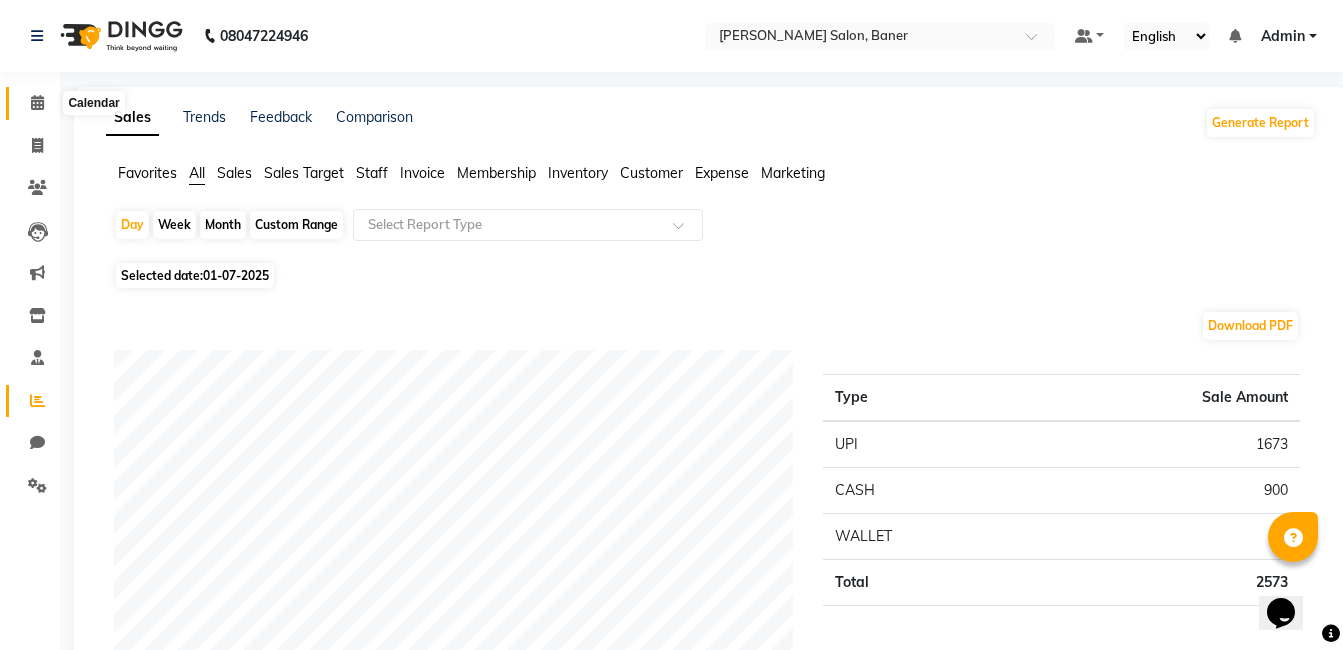 click 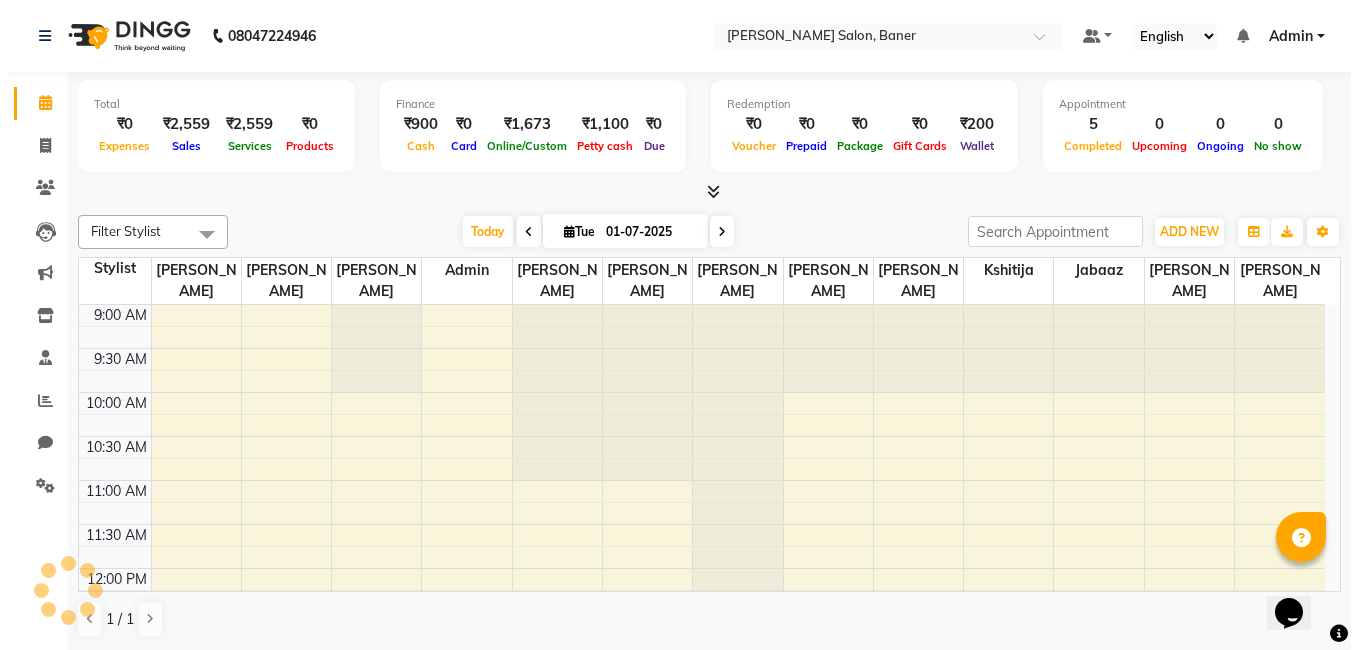 scroll, scrollTop: 0, scrollLeft: 0, axis: both 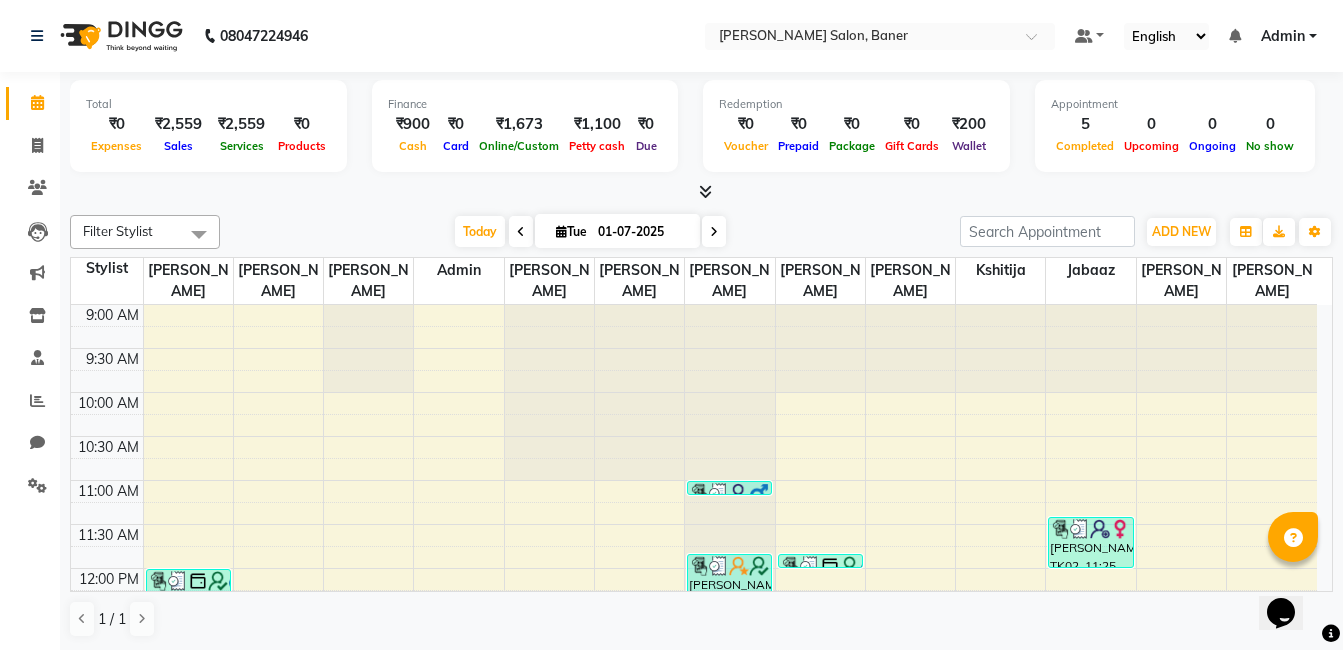 click on "Admin" at bounding box center (1283, 36) 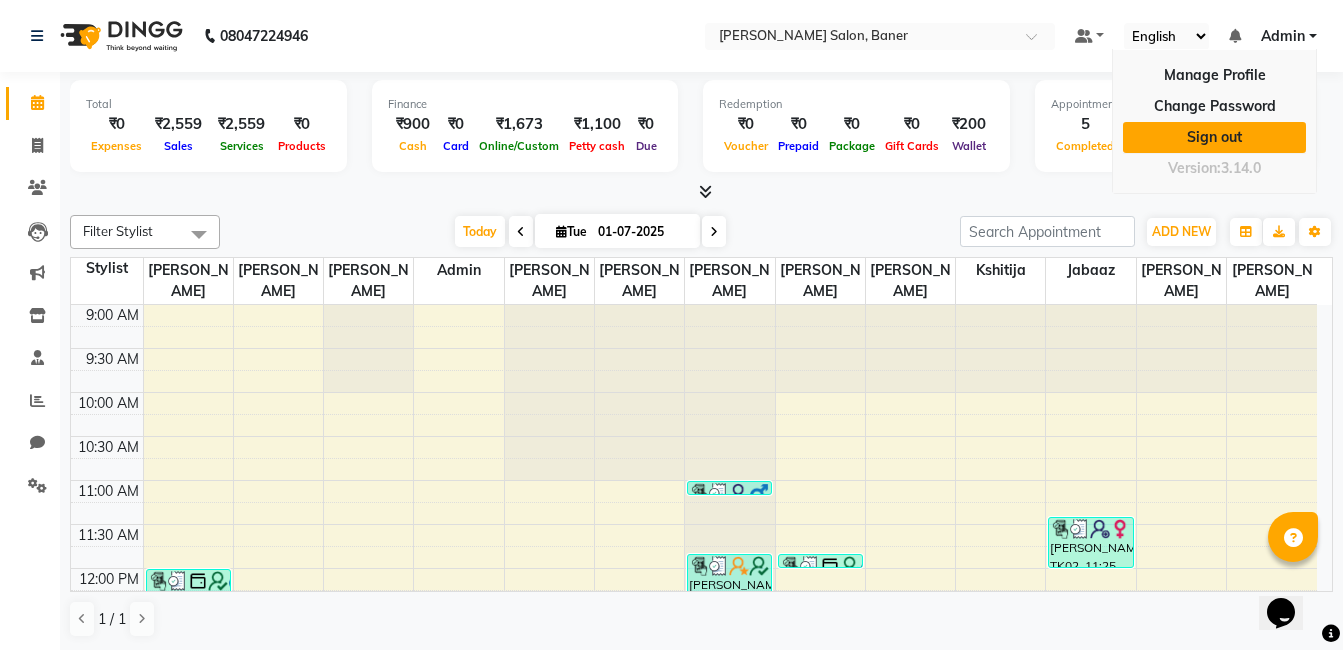 click on "Sign out" at bounding box center (1214, 137) 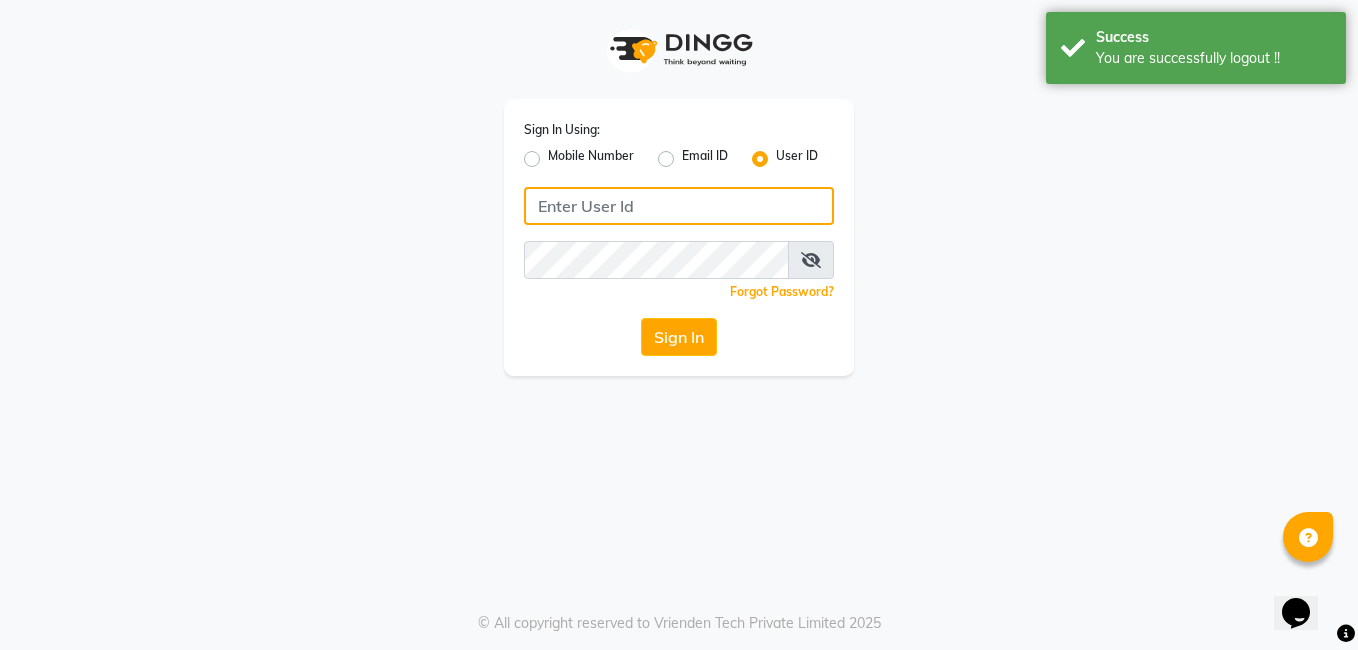 type on "8308252292" 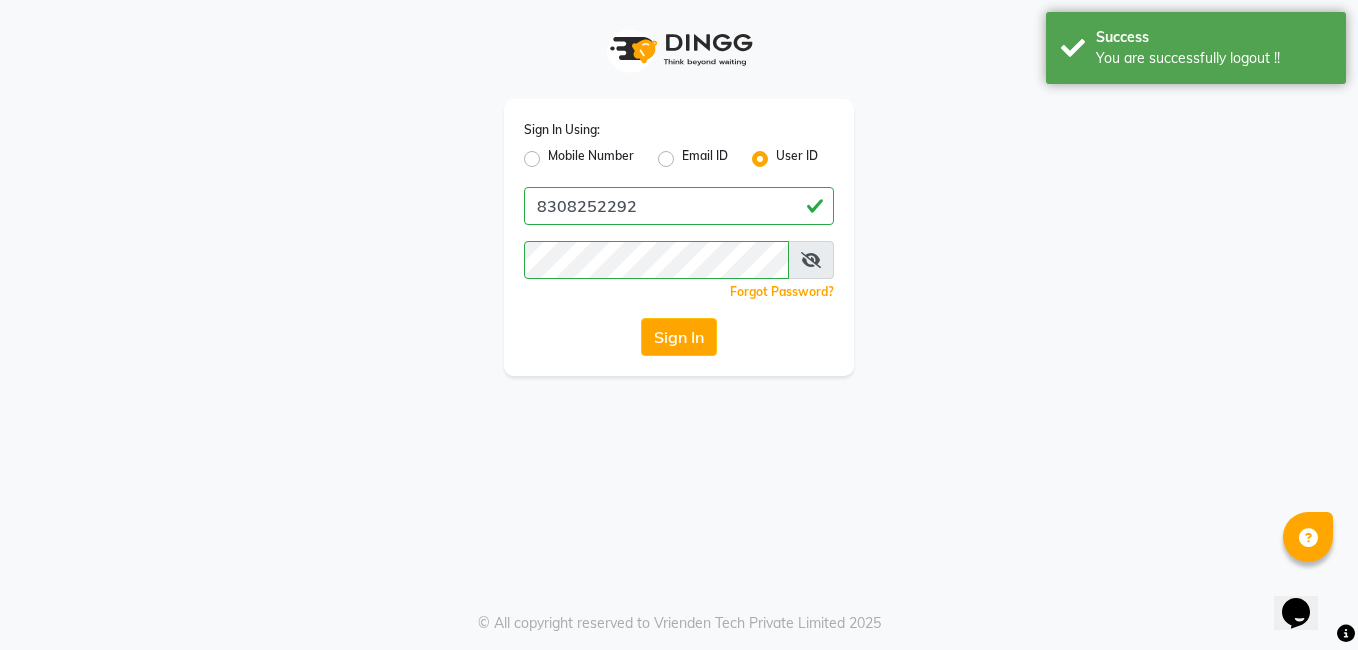 click on "Mobile Number" 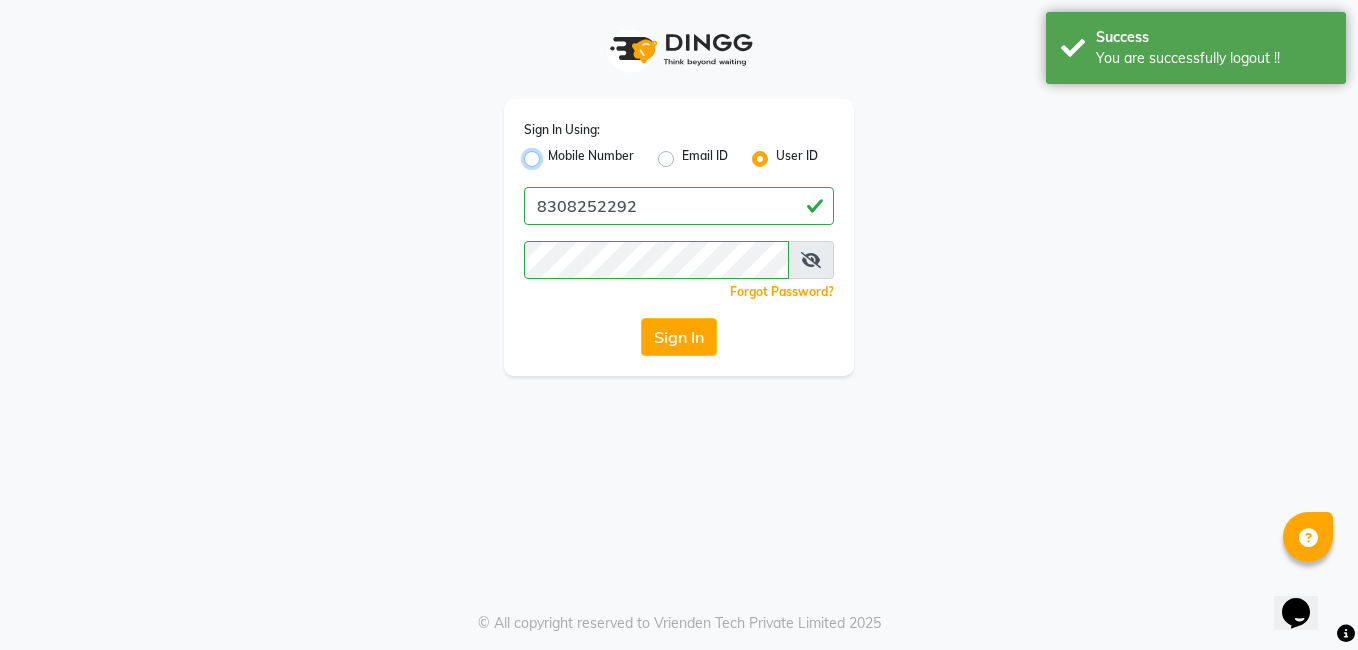 click on "Mobile Number" at bounding box center (554, 153) 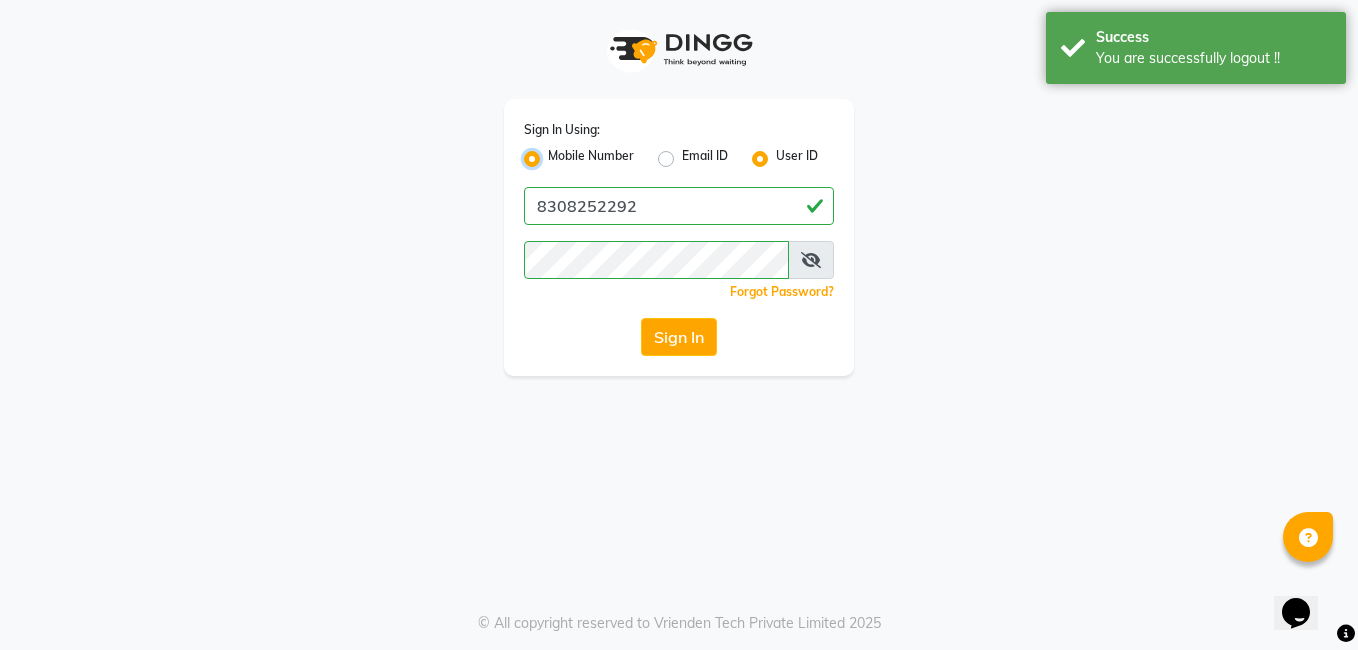 radio on "false" 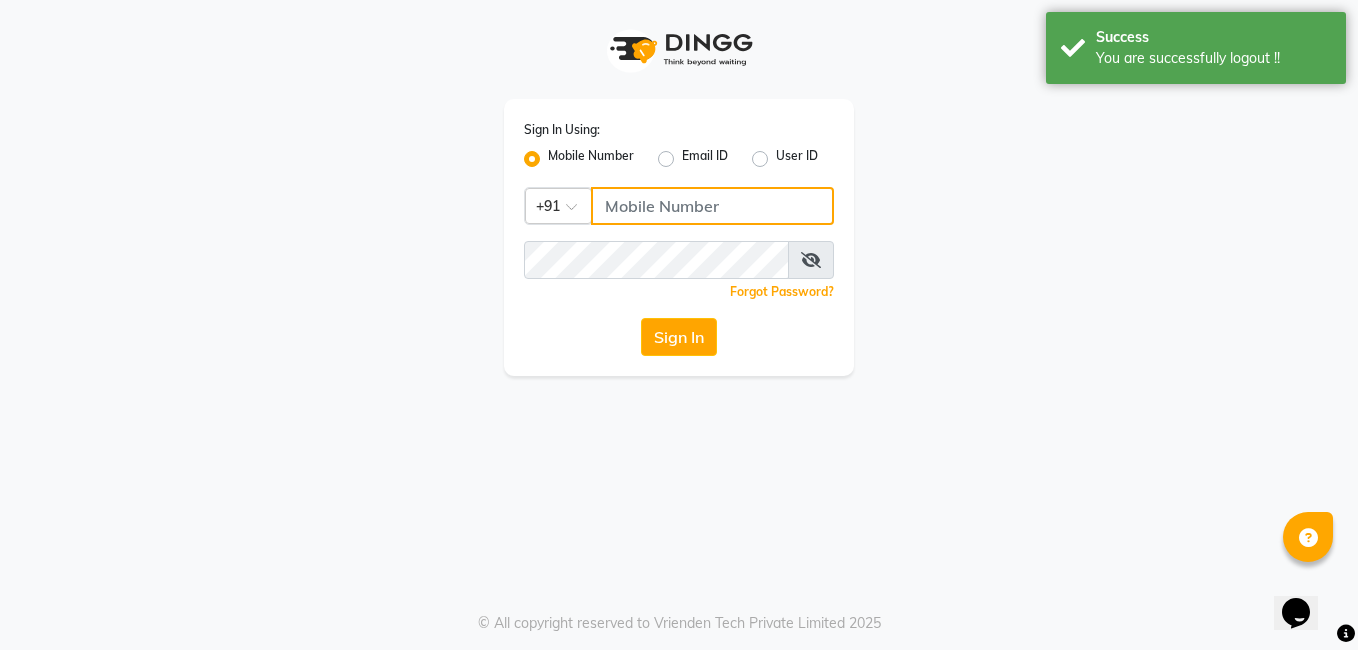 drag, startPoint x: 637, startPoint y: 217, endPoint x: 612, endPoint y: 130, distance: 90.52071 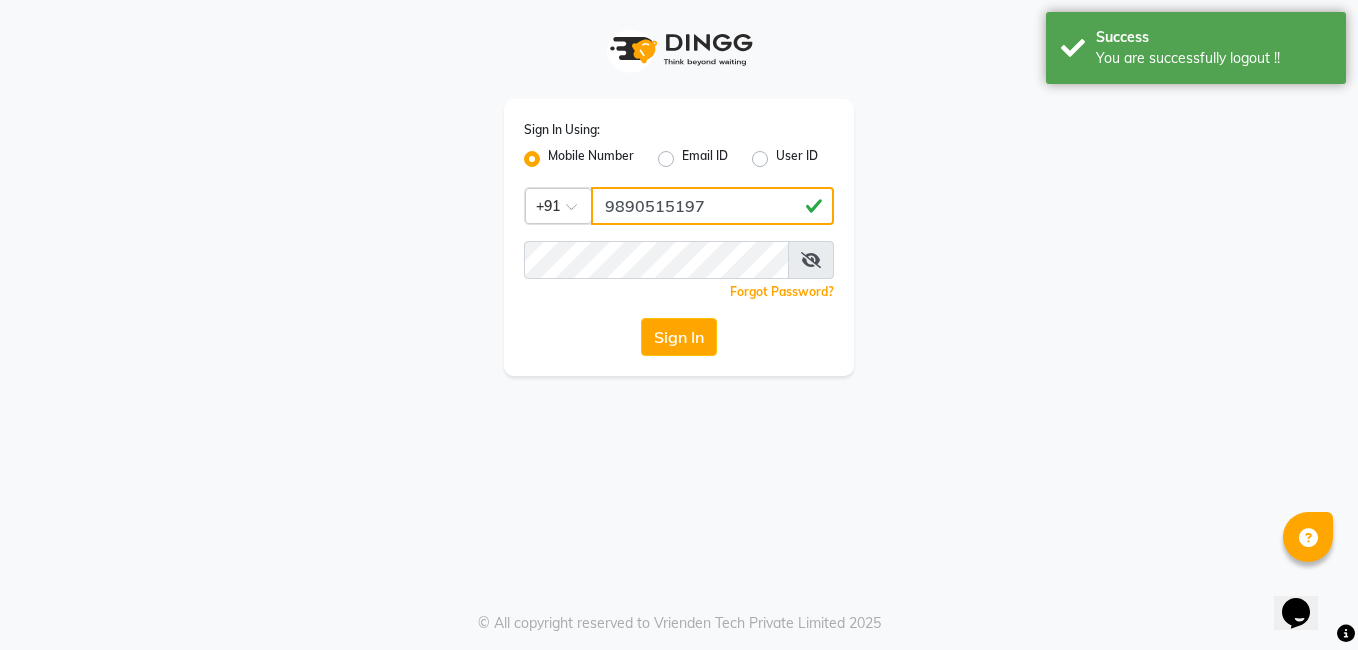 type on "9890515197" 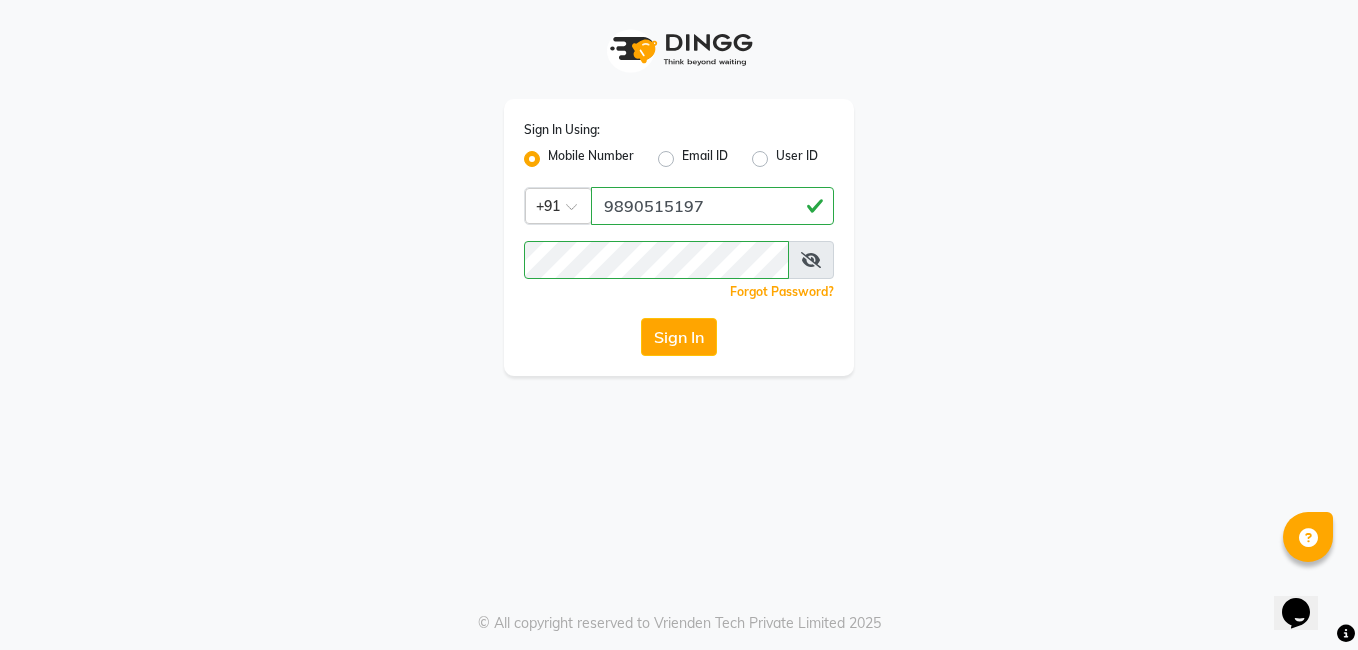 click on "Sign In" 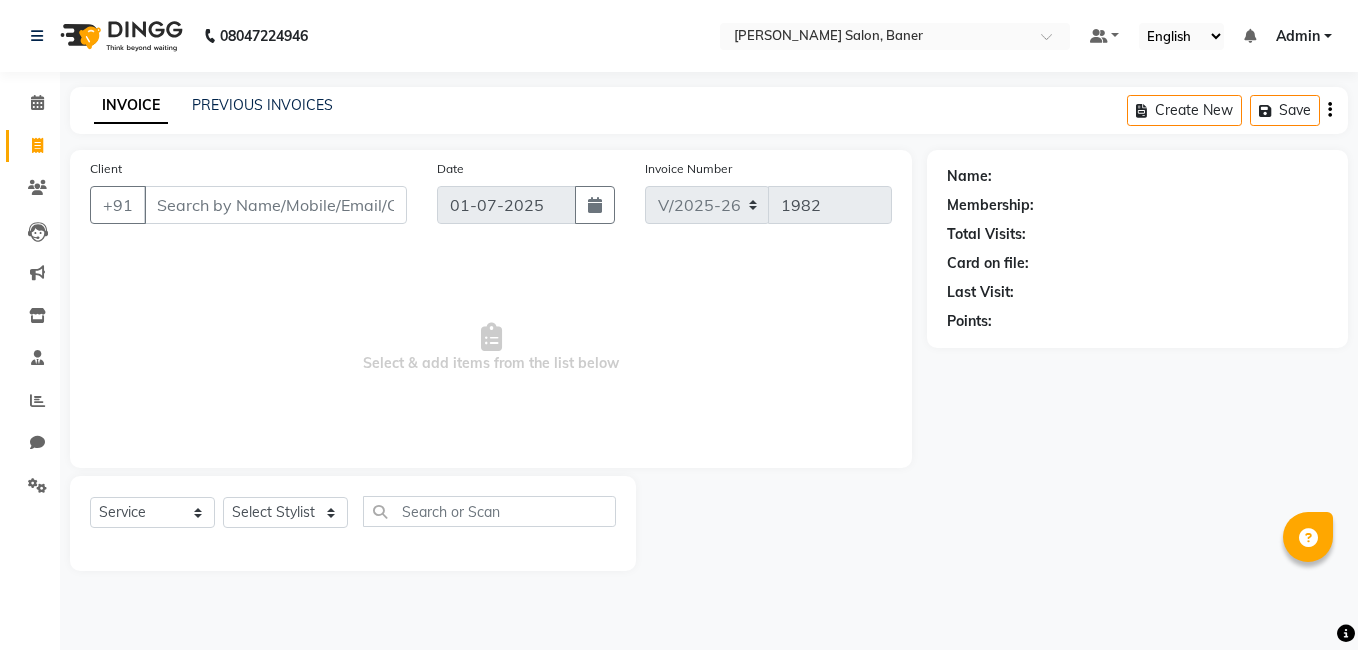 select on "7115" 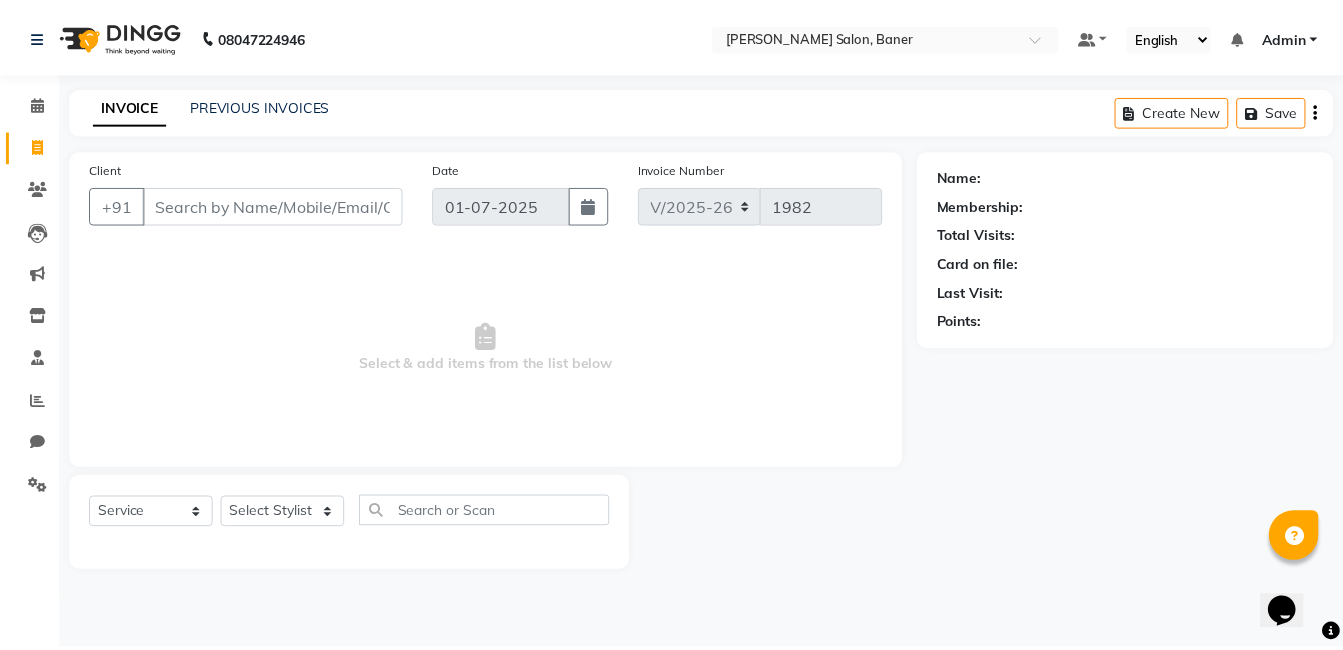 scroll, scrollTop: 0, scrollLeft: 0, axis: both 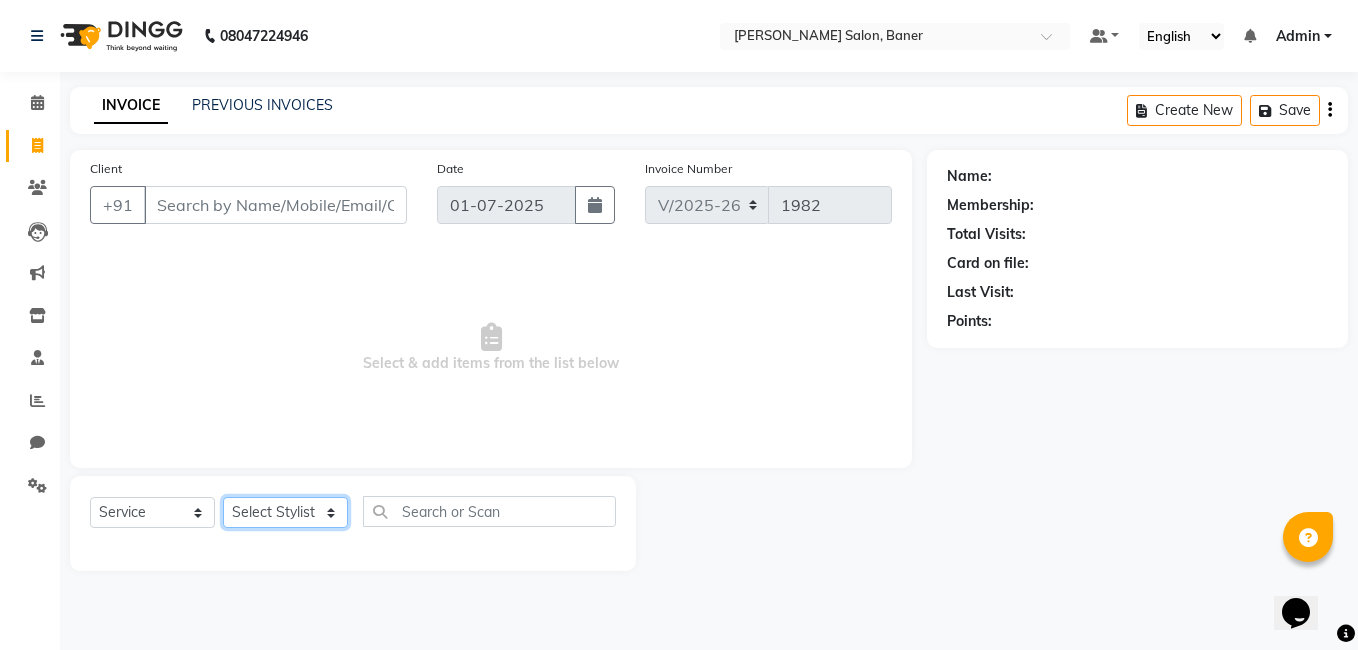 click on "Select Stylist" 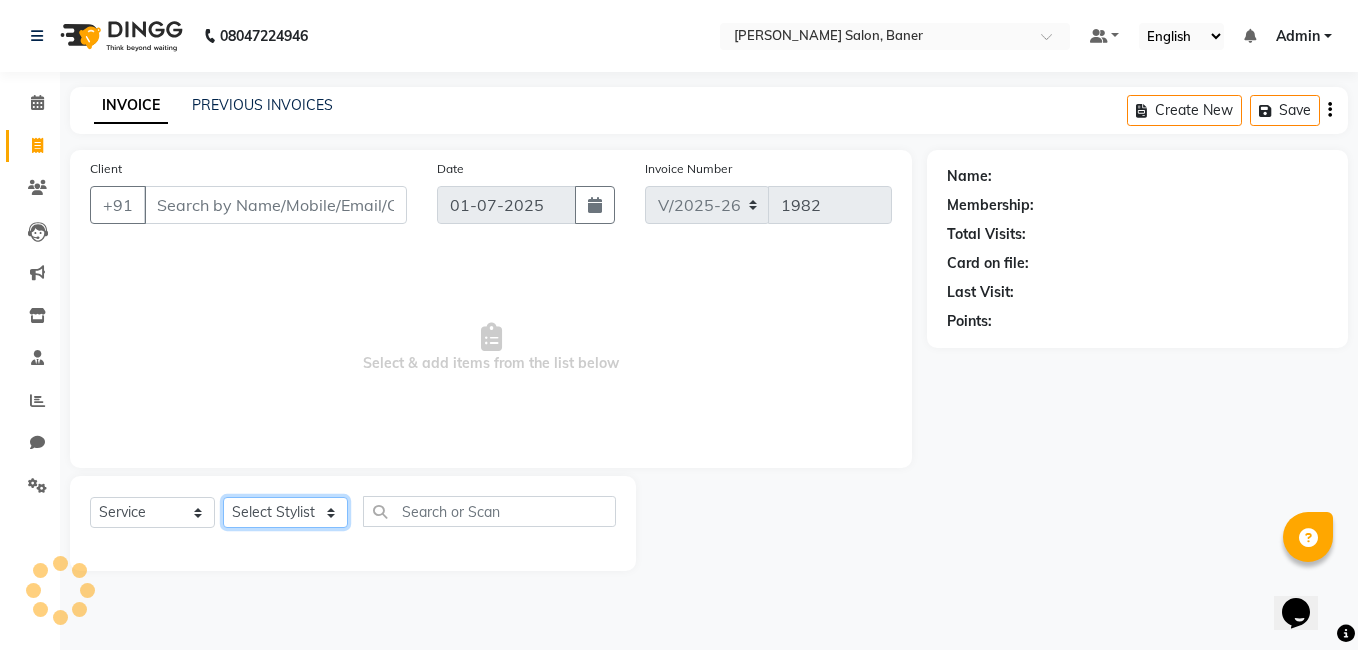 click on "Select Stylist" 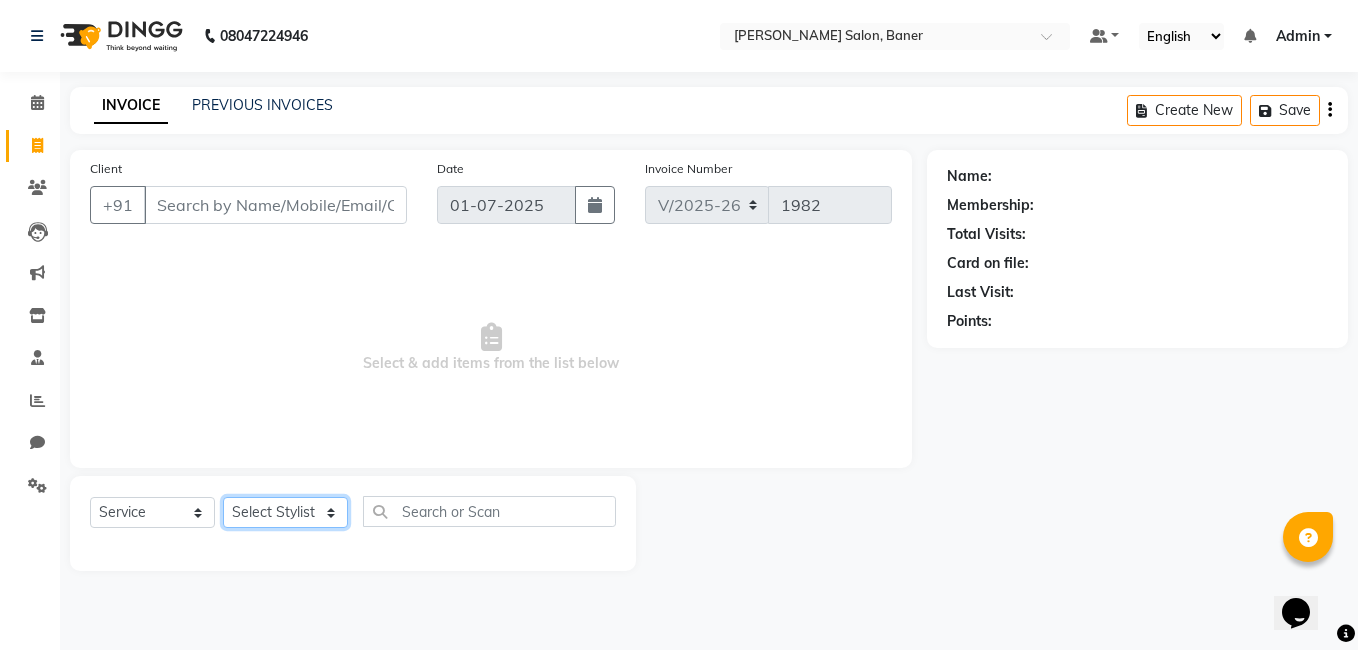 select on "60282" 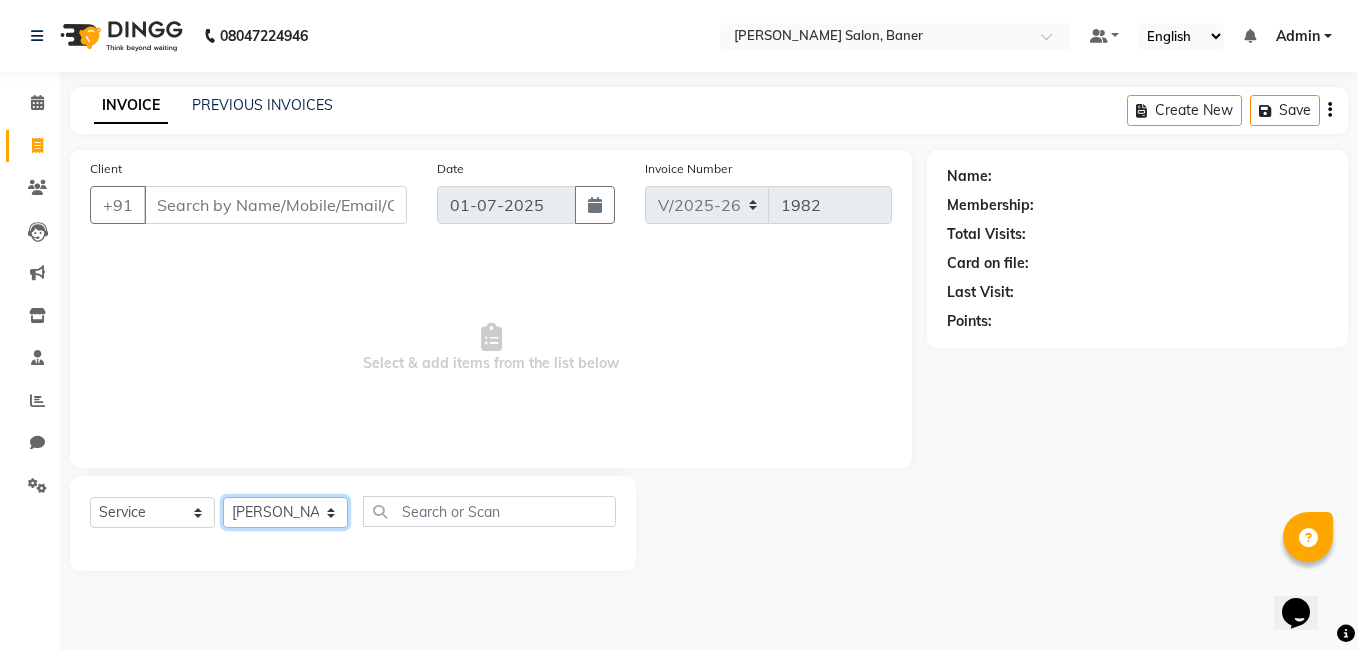 click on "Select Stylist Admin Asif qureshi Deepali Munde Dipali Jivane Jabaaz Karishma Khot  Kshitija Kumar  Palash Das Prem patode Rahul chhapchhade Rupesh sangale Santosh Kadam Swapnil jadhav" 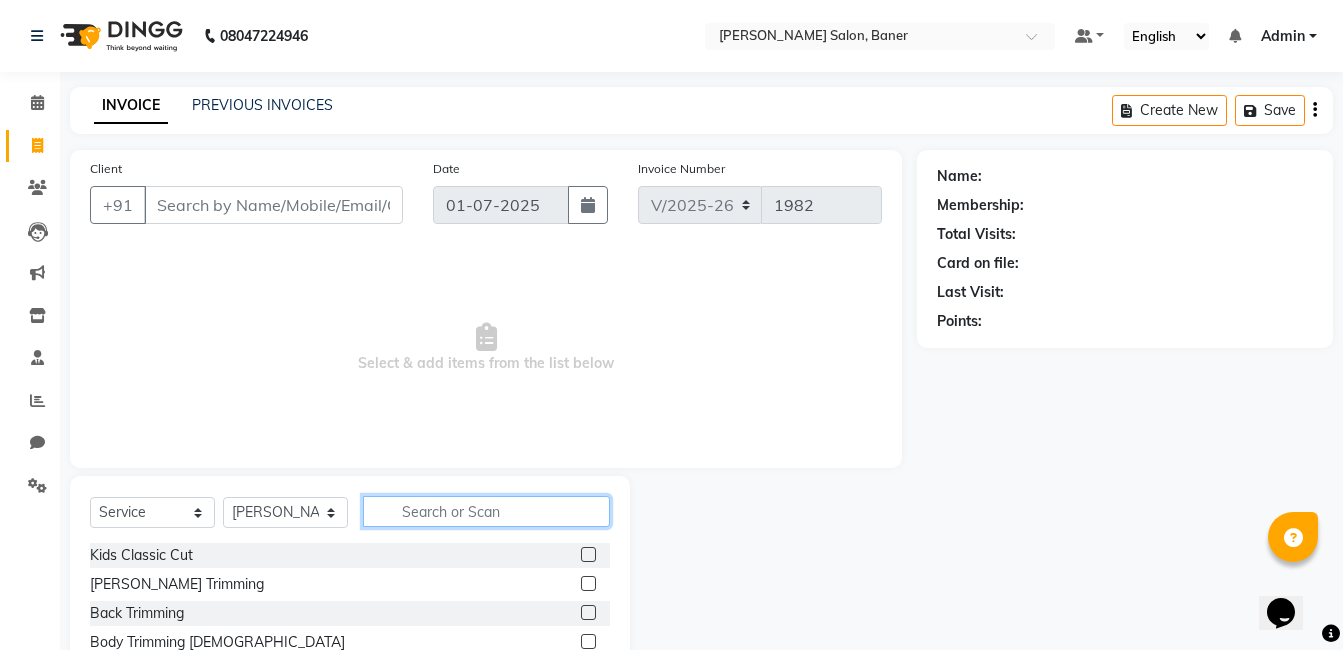 click 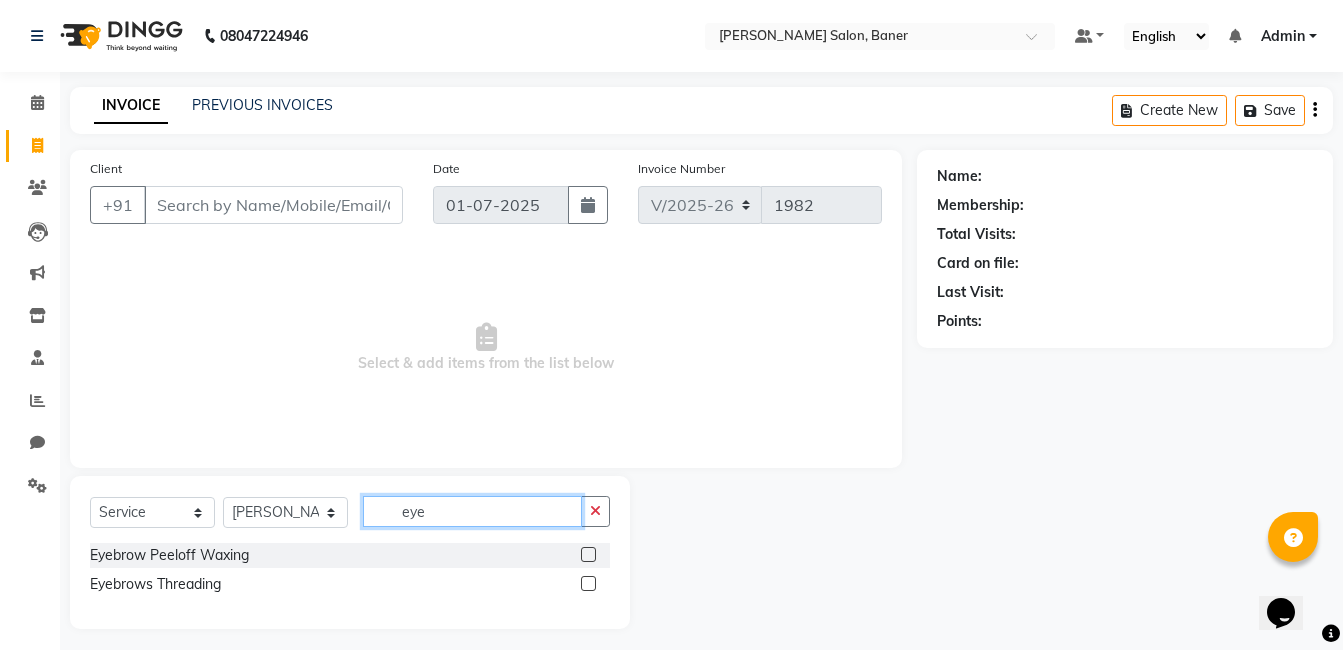 type on "eye" 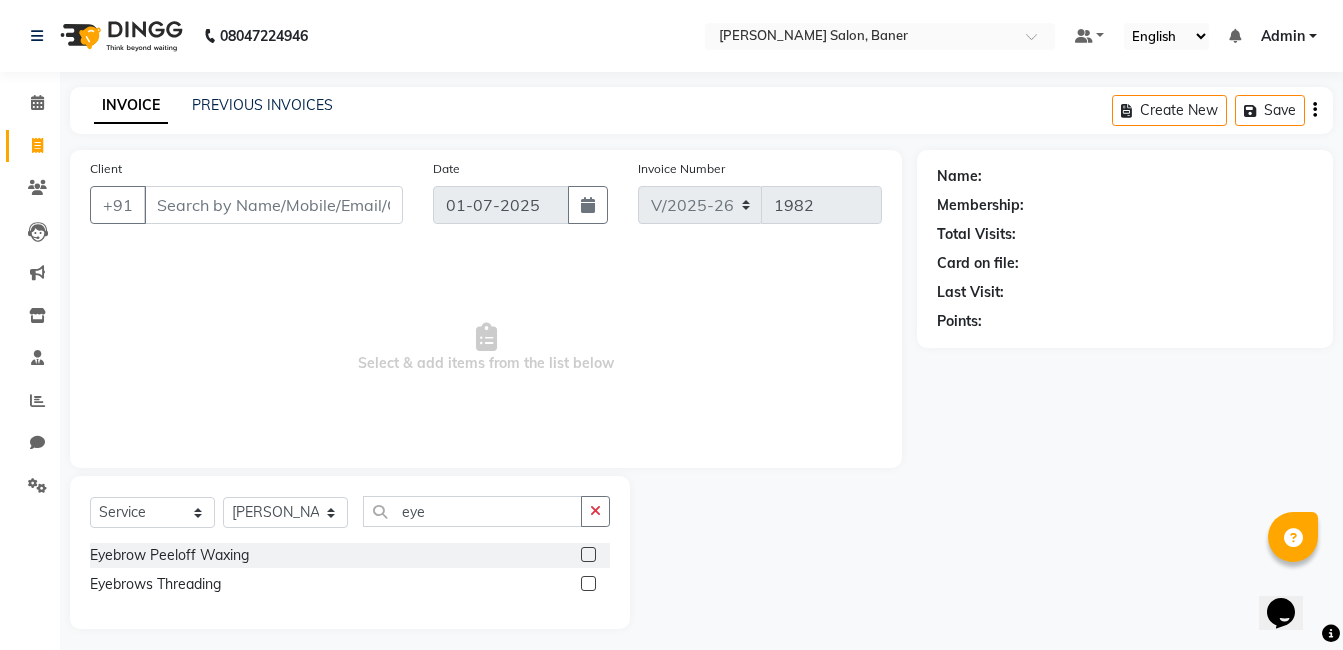 click 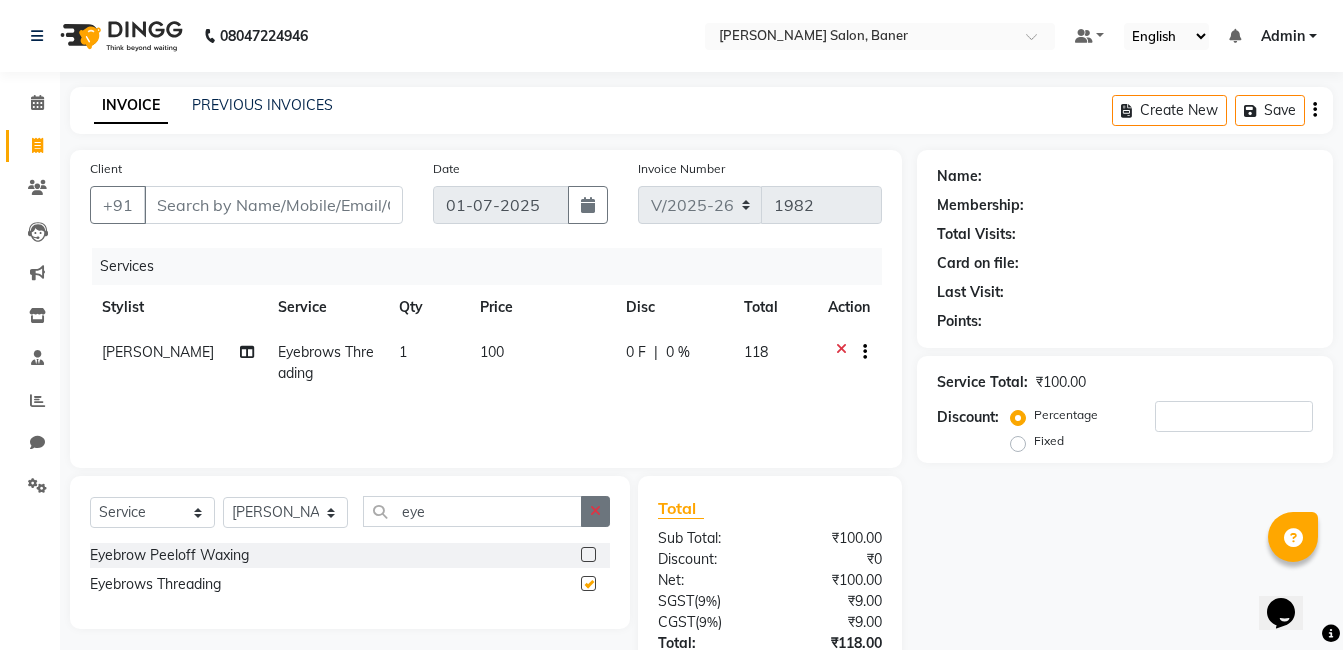 checkbox on "false" 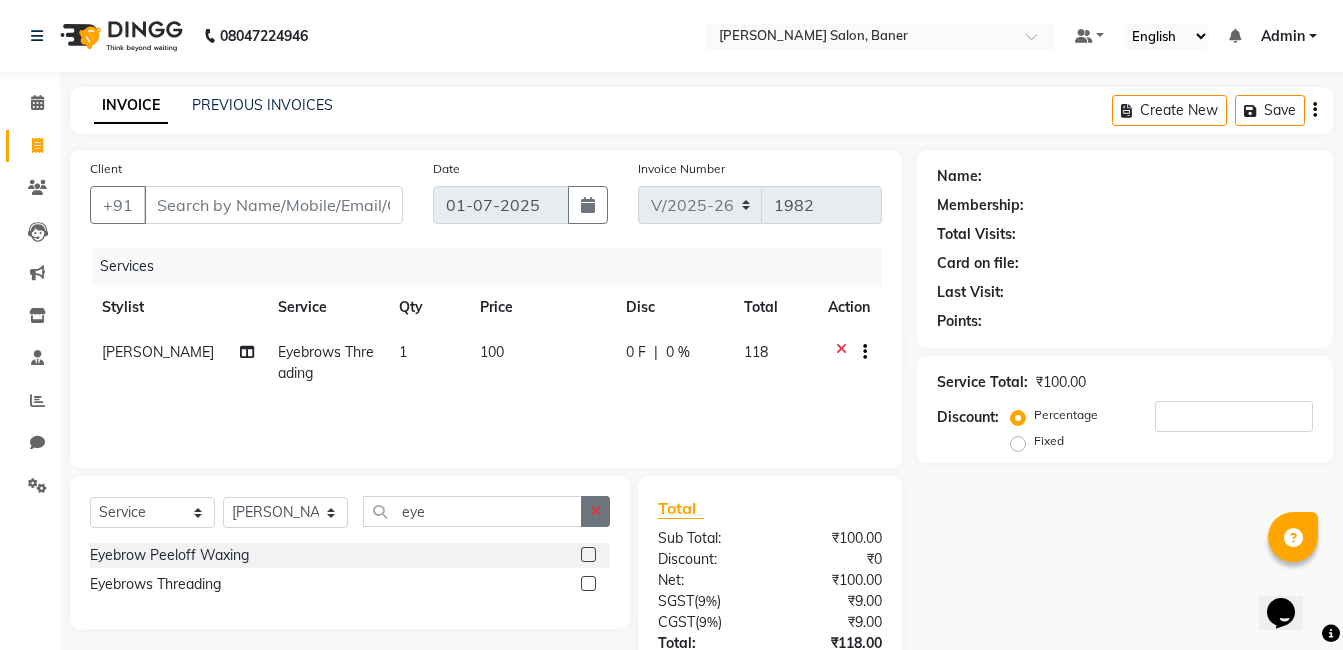 click 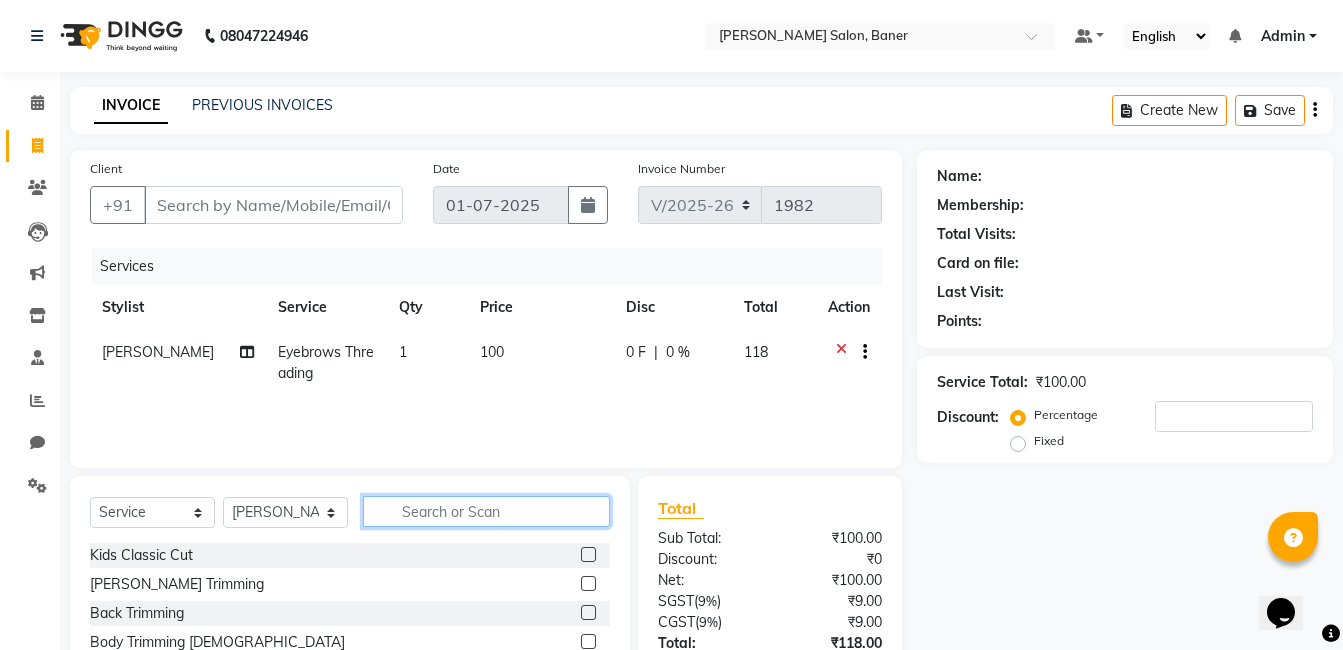 click 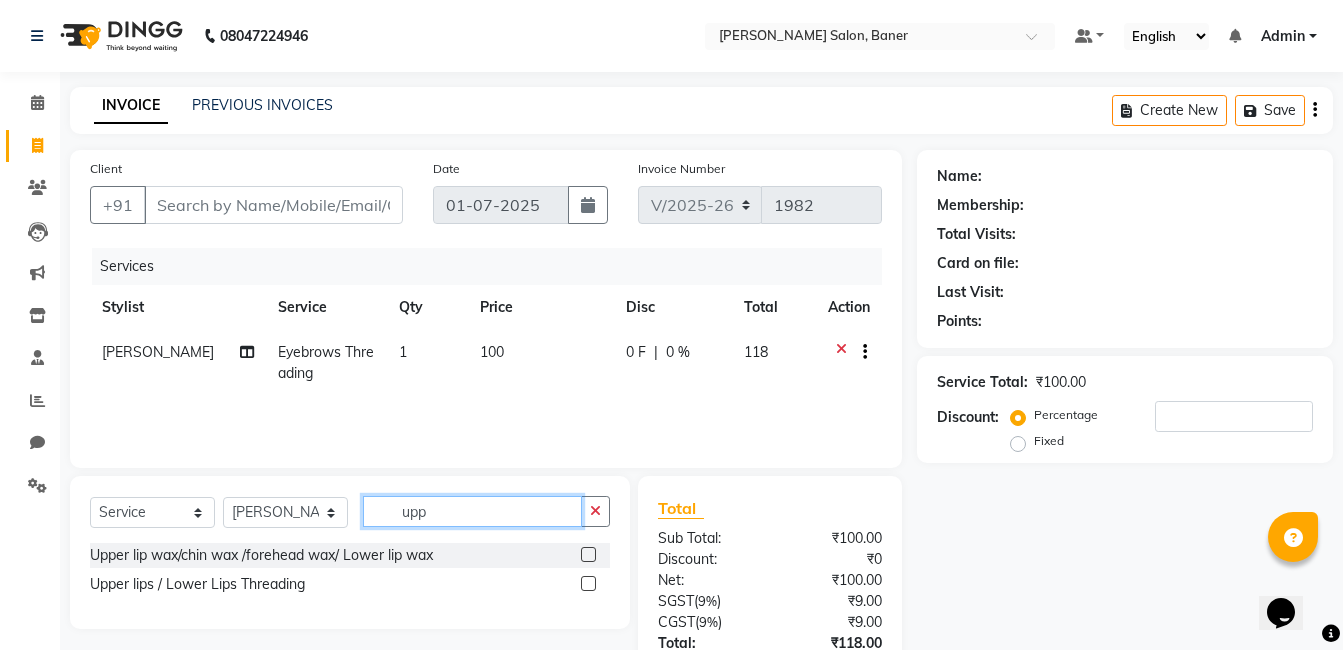 type on "upp" 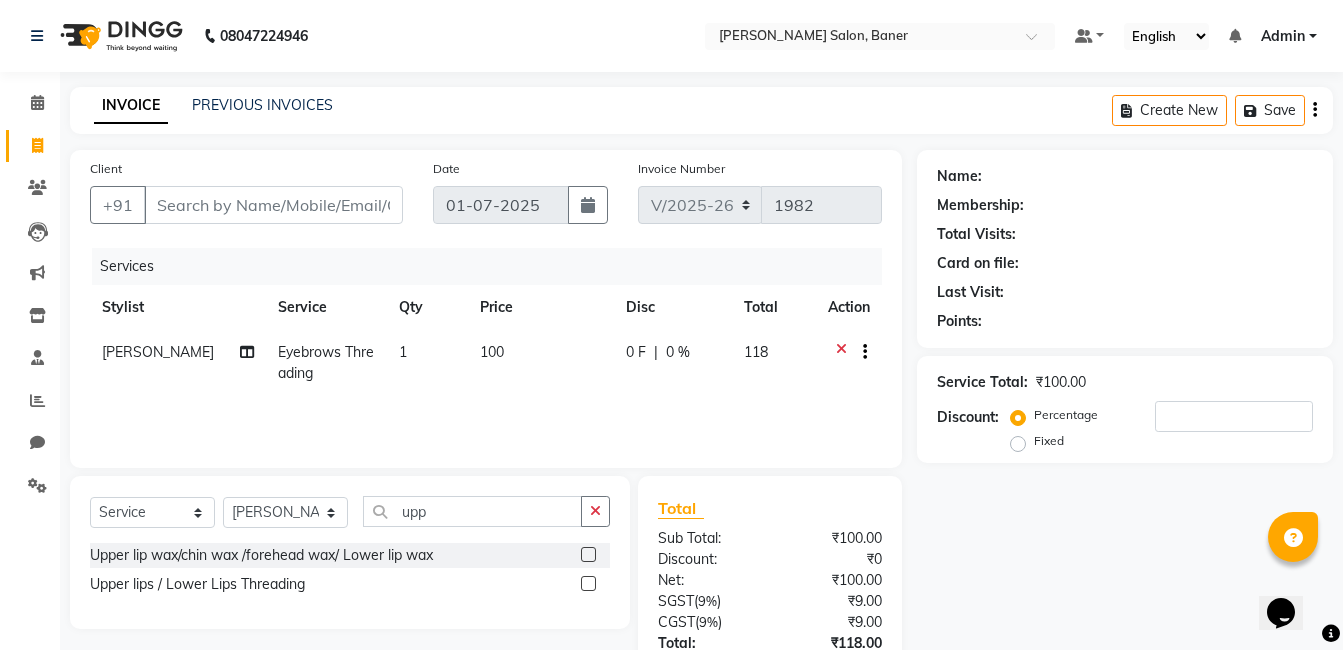 click 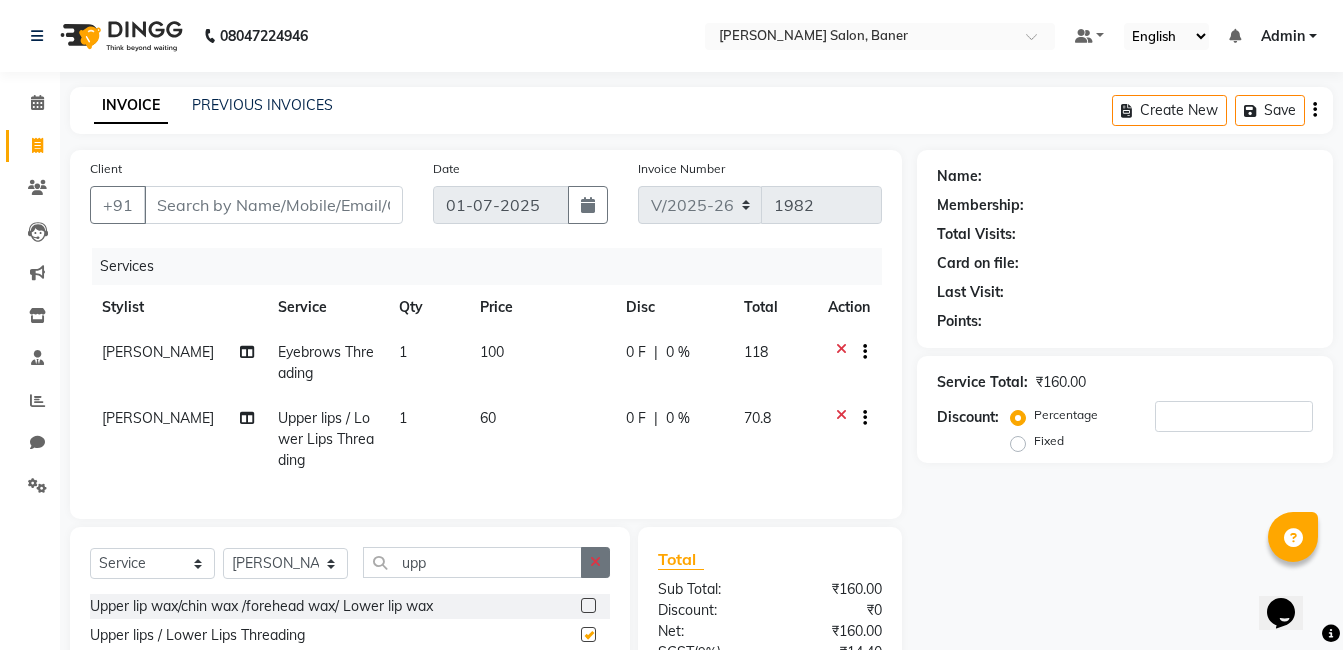 checkbox on "false" 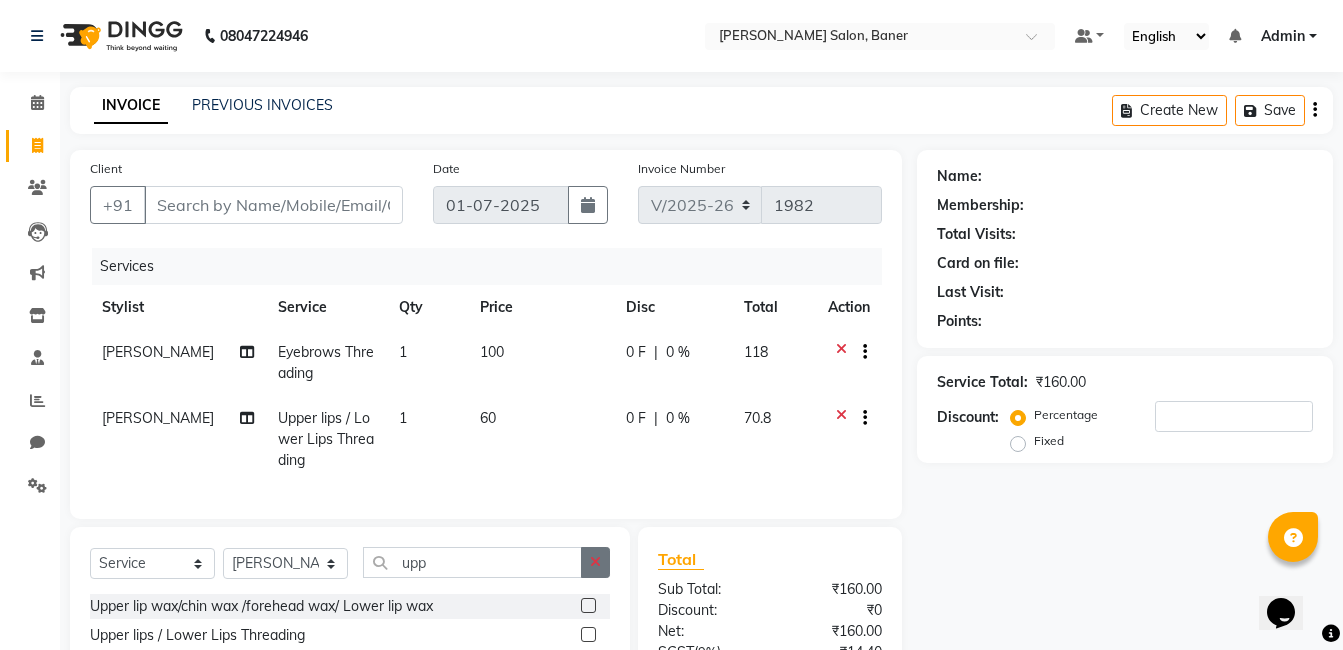 click 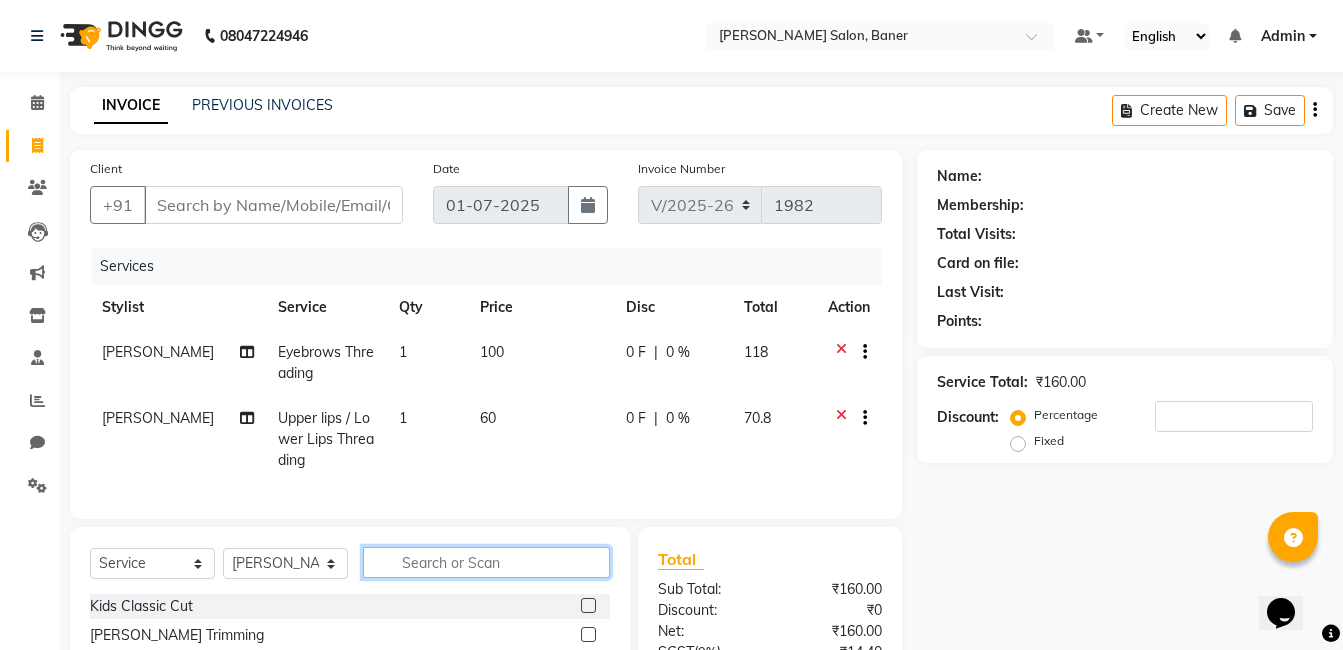 click 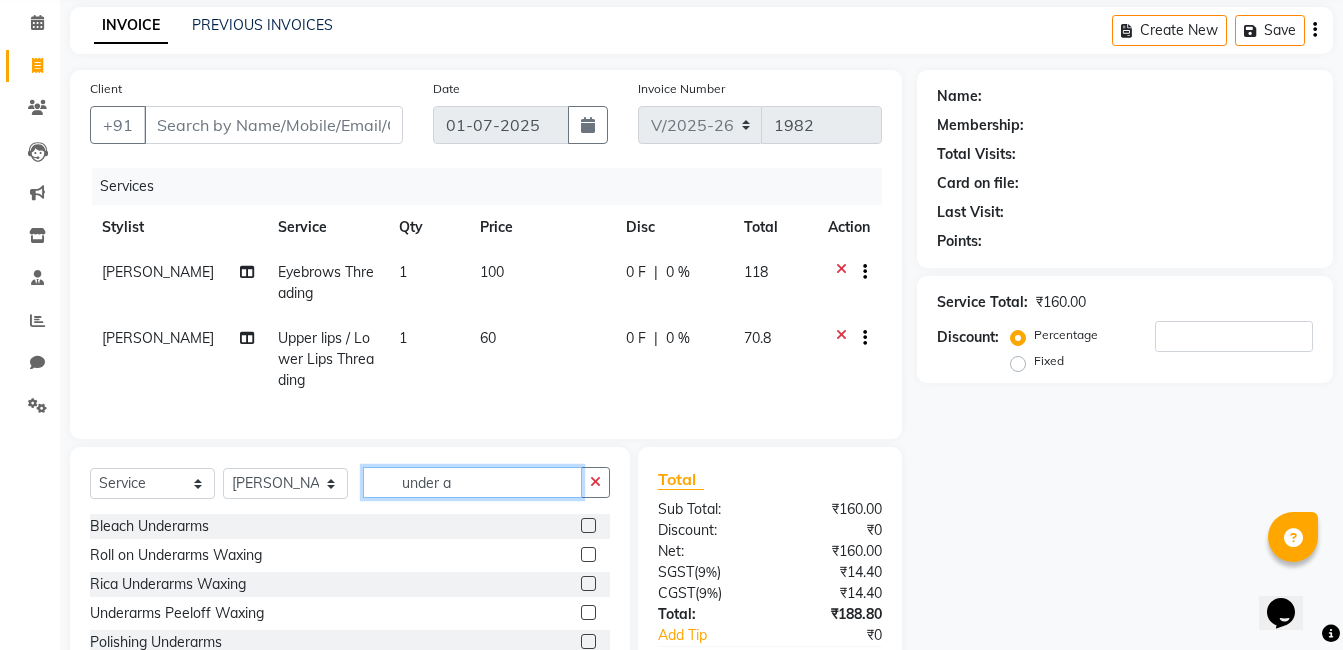 scroll, scrollTop: 200, scrollLeft: 0, axis: vertical 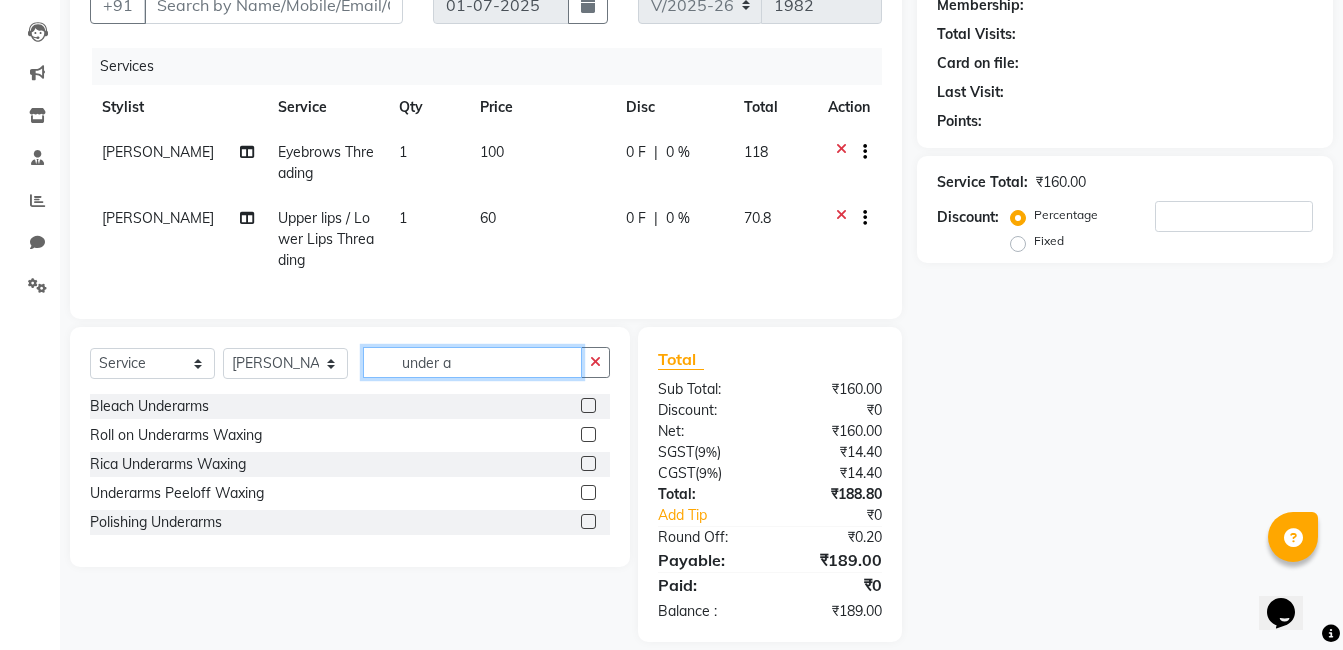 type on "under a" 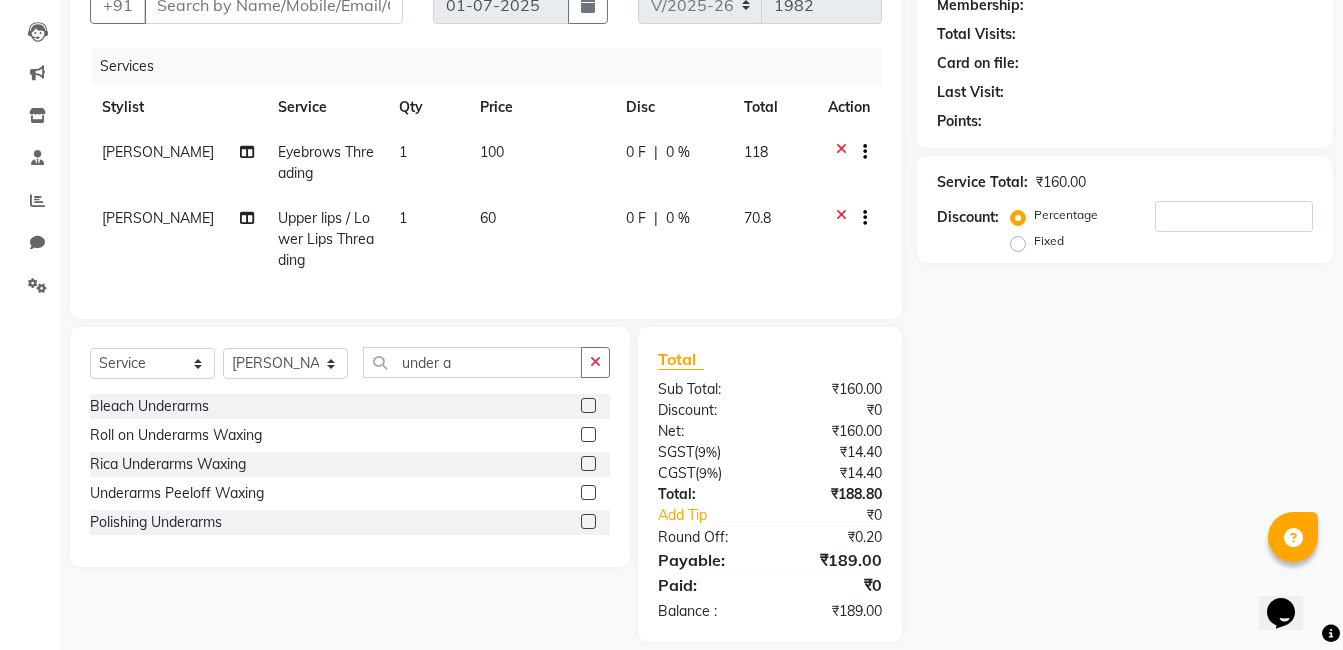click 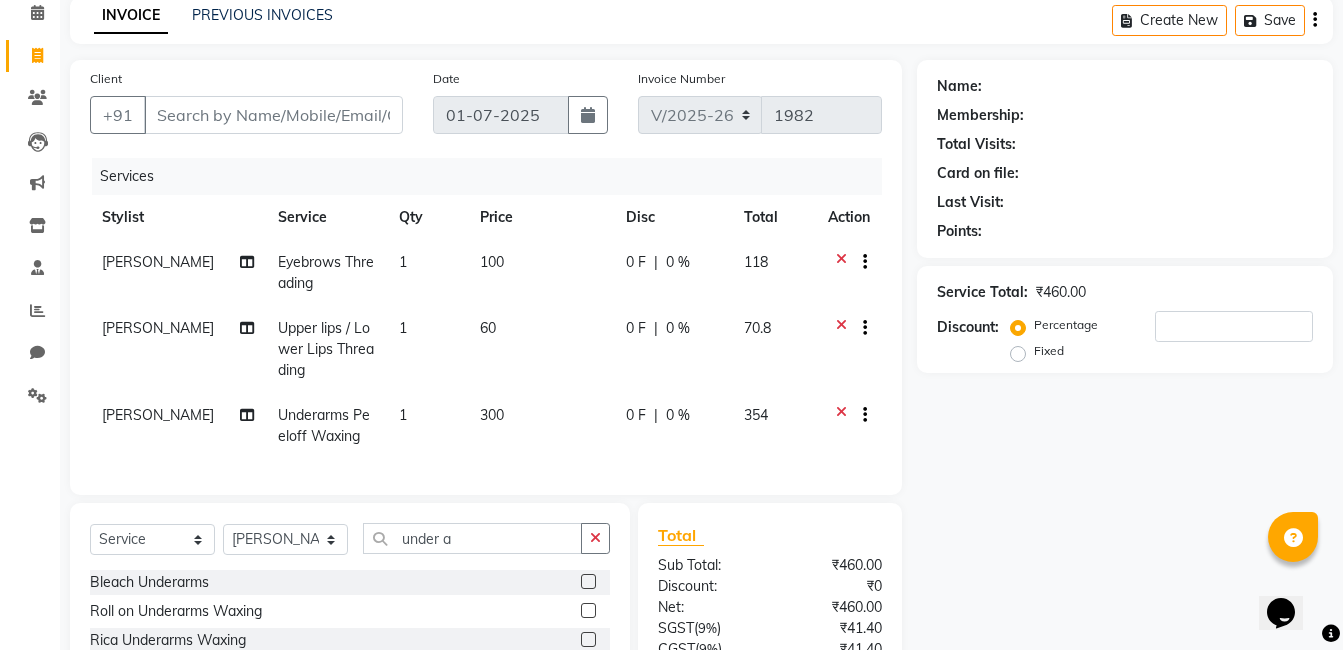 scroll, scrollTop: 0, scrollLeft: 0, axis: both 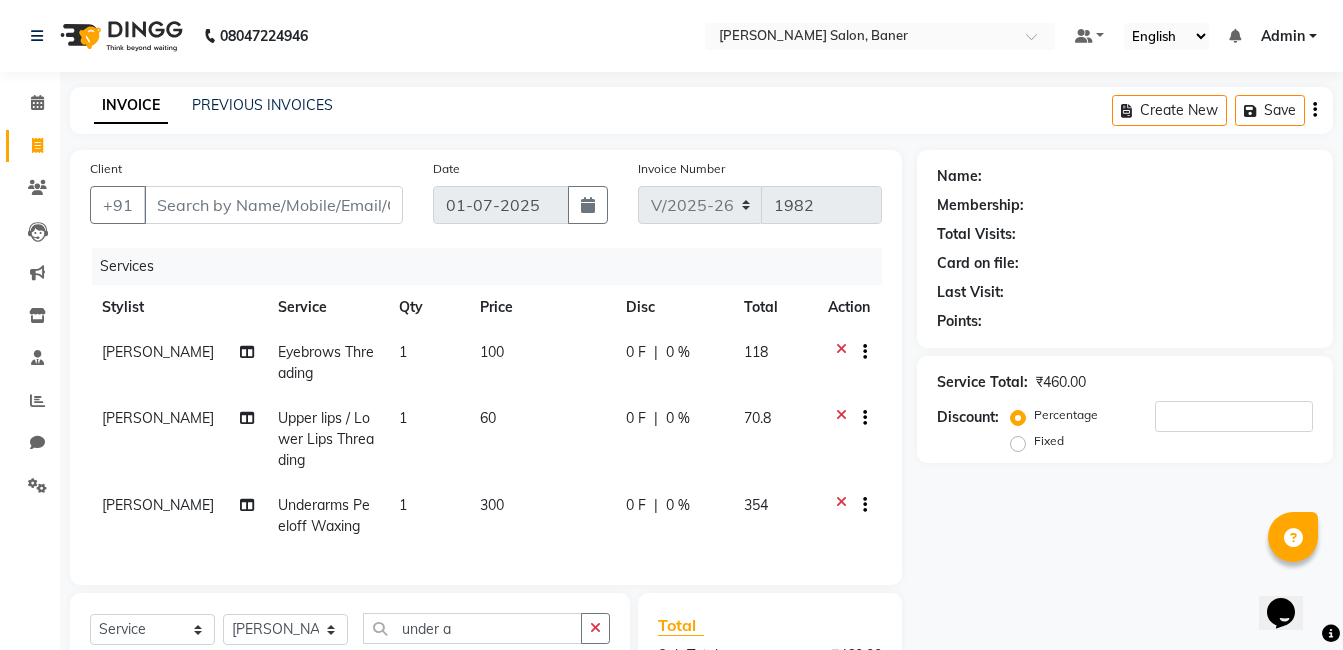 checkbox on "false" 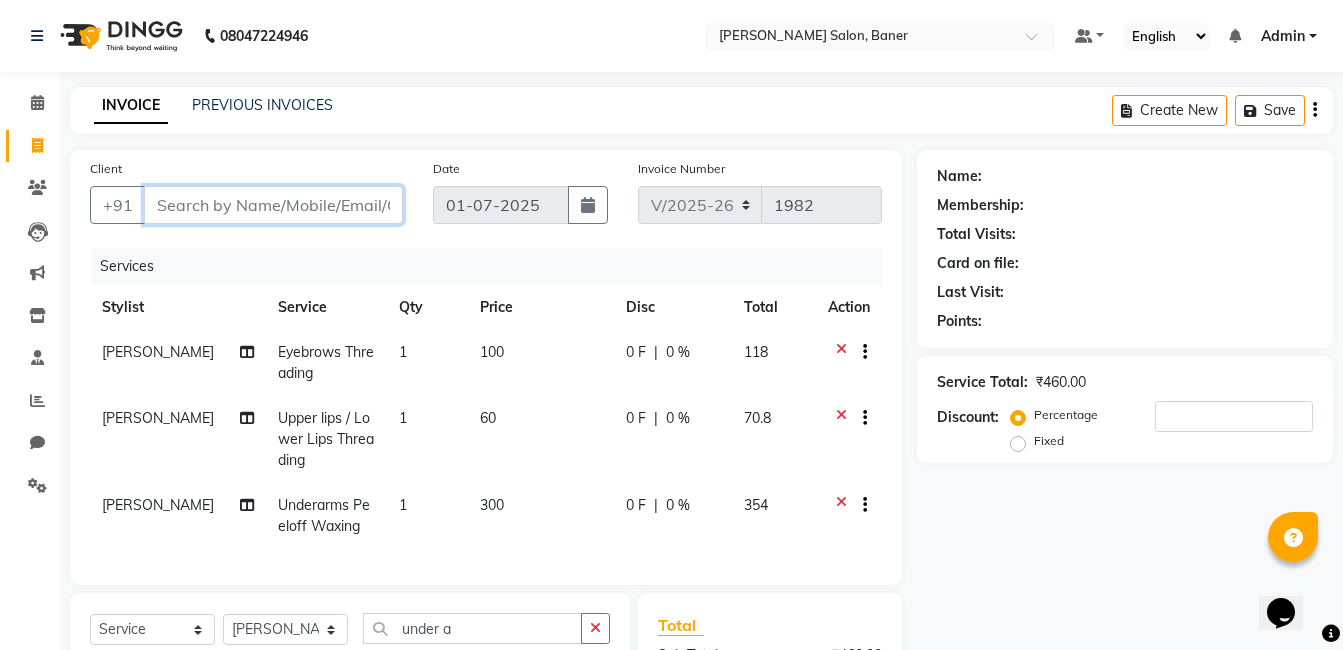 click on "Client" at bounding box center (273, 205) 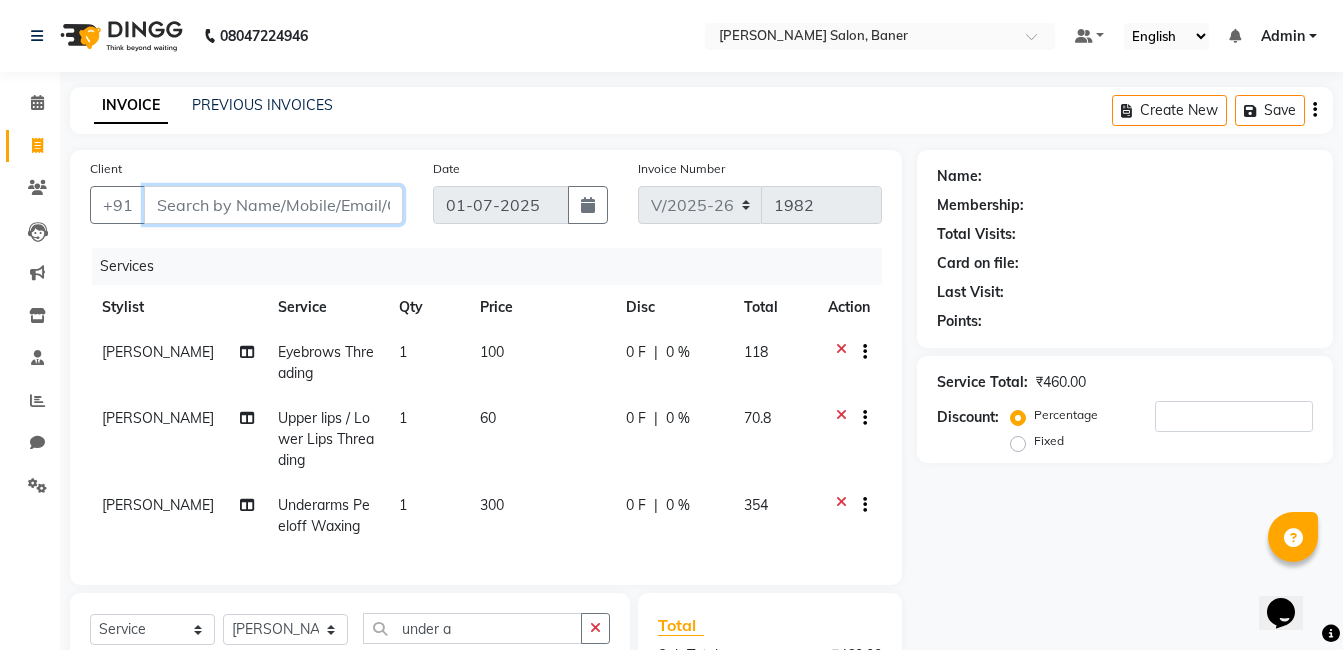 type on "7" 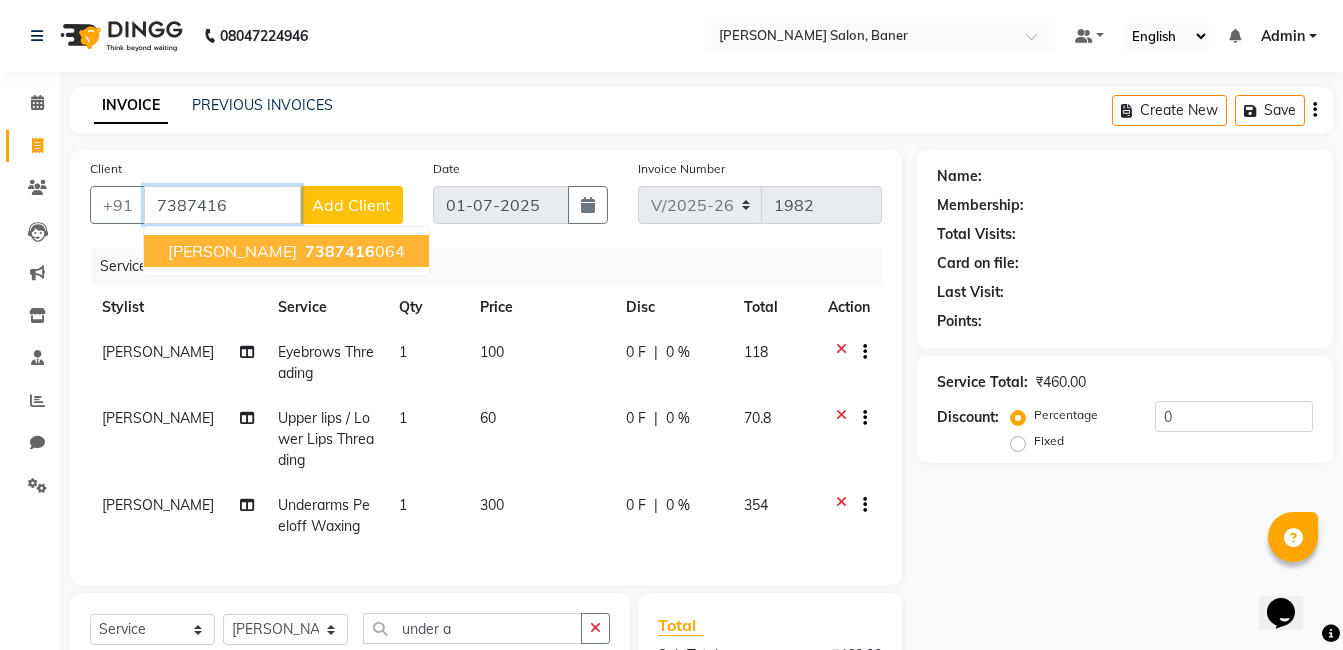 click on "7387416" at bounding box center (340, 251) 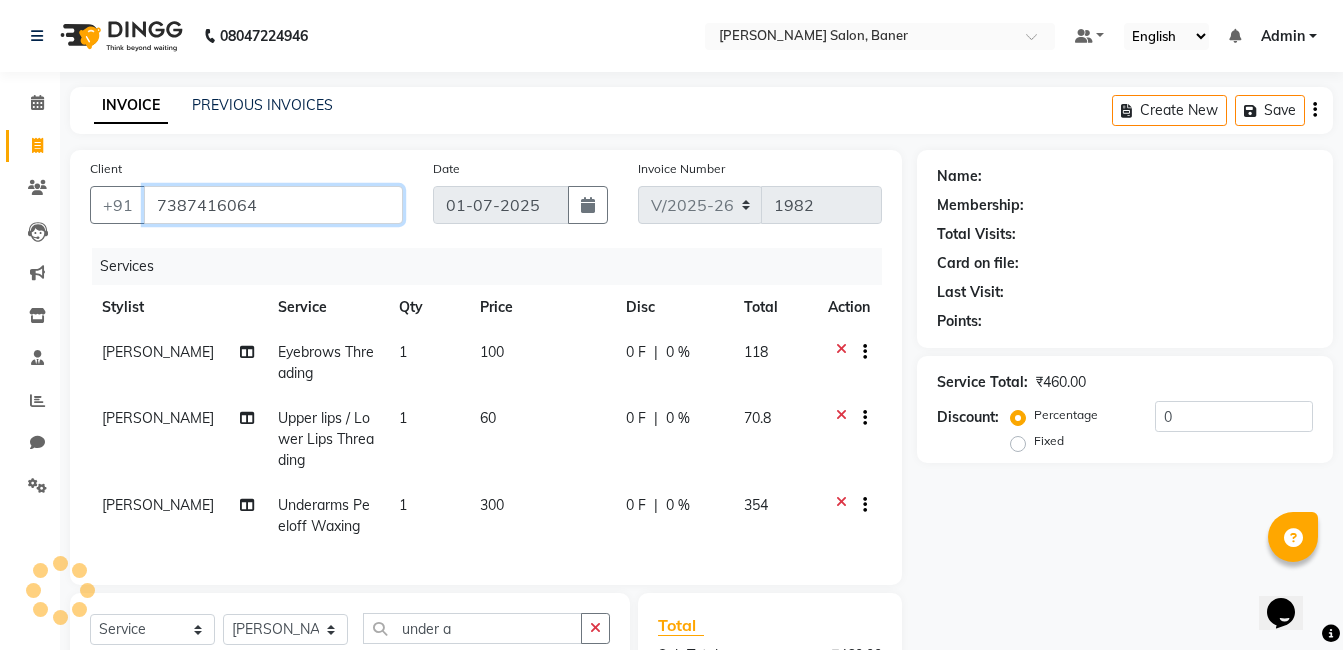 type on "7387416064" 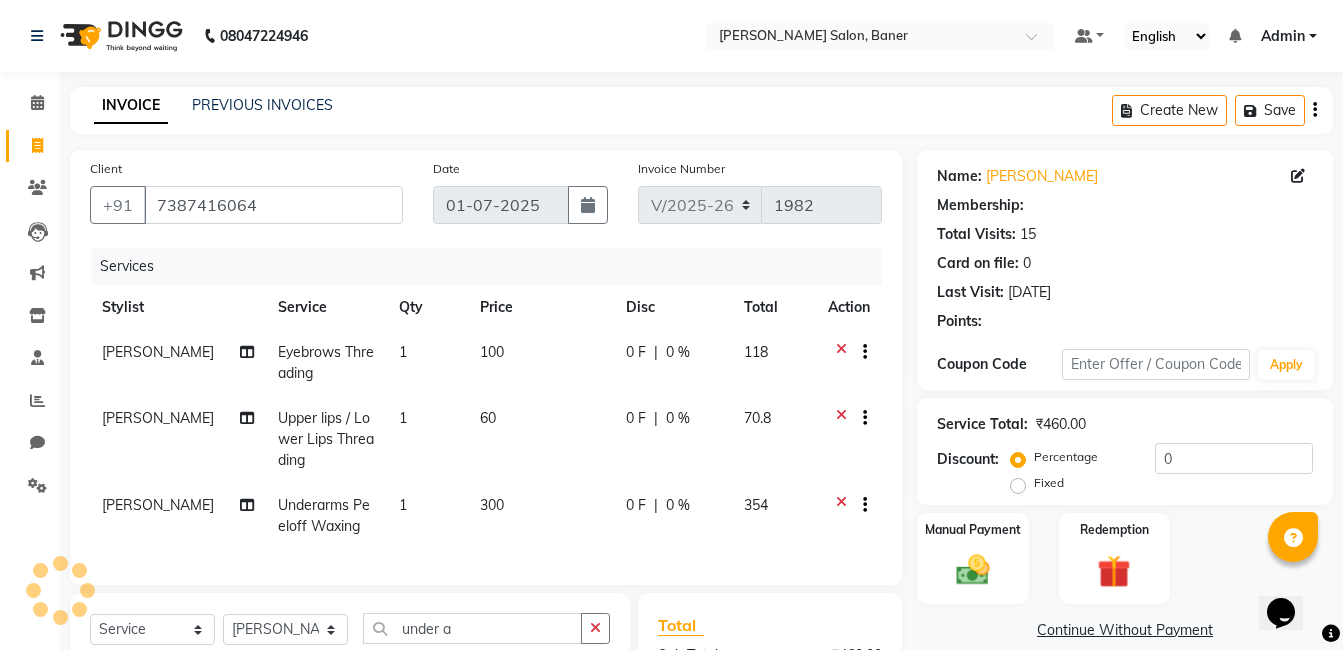 type on "20" 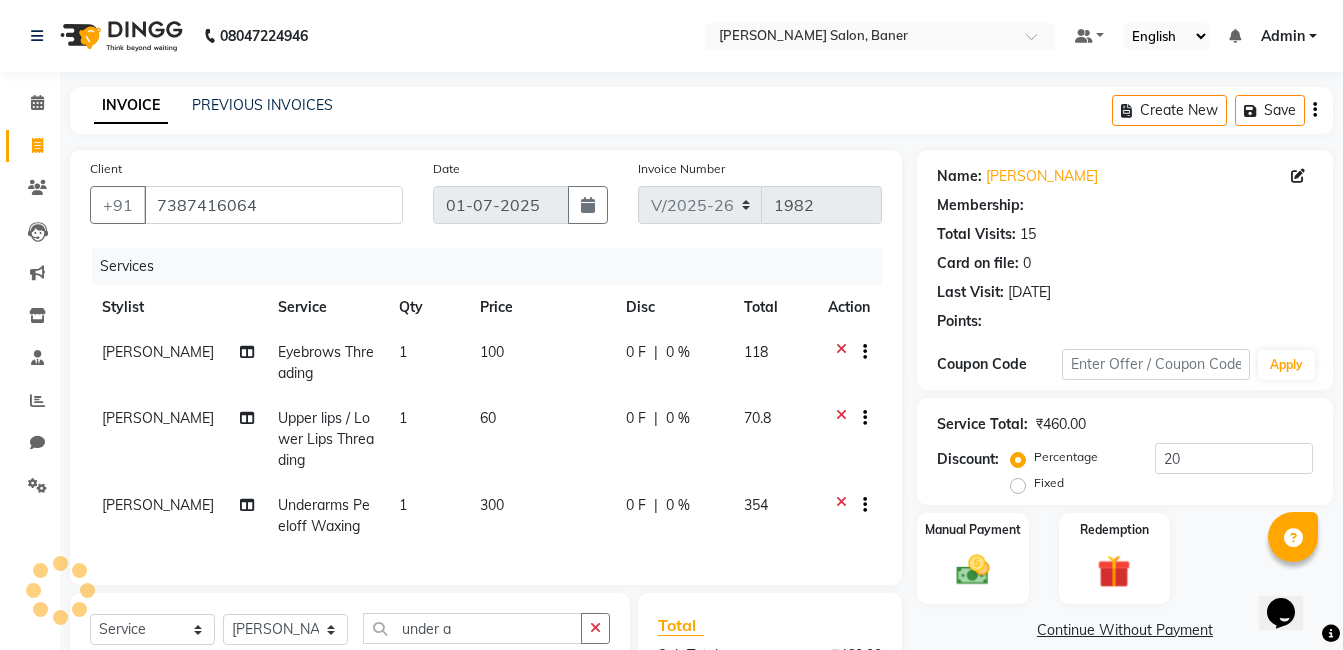select on "1: Object" 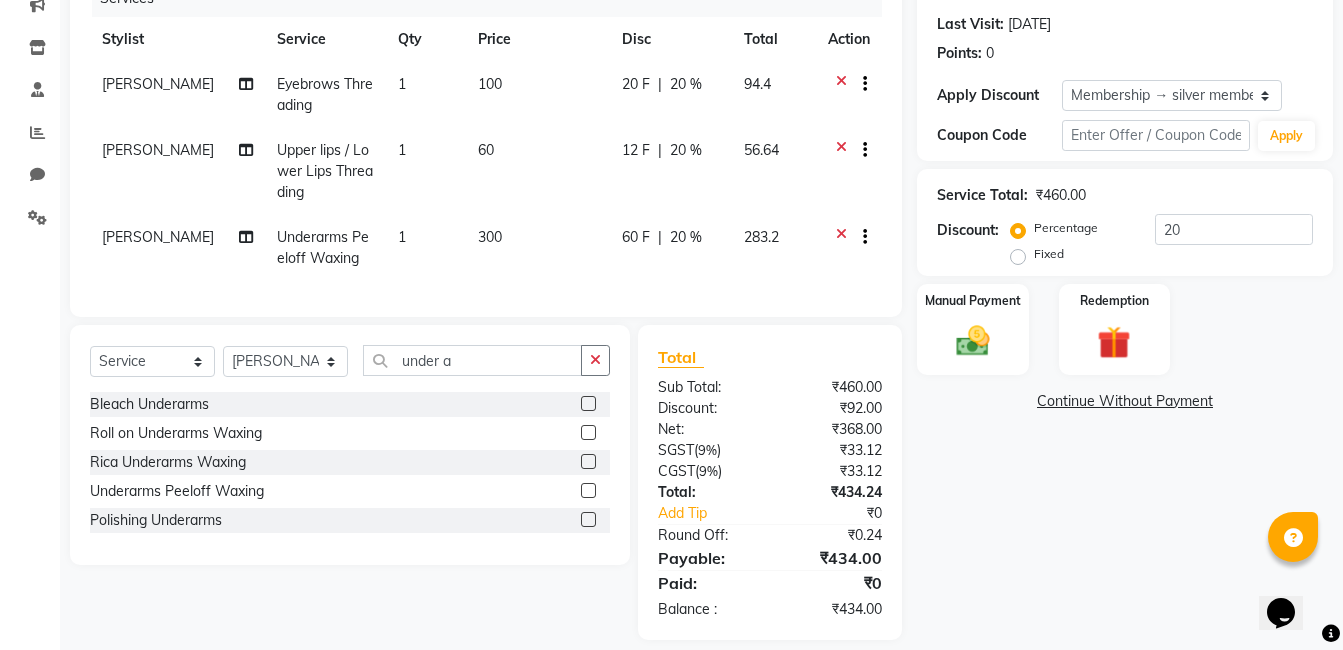 scroll, scrollTop: 303, scrollLeft: 0, axis: vertical 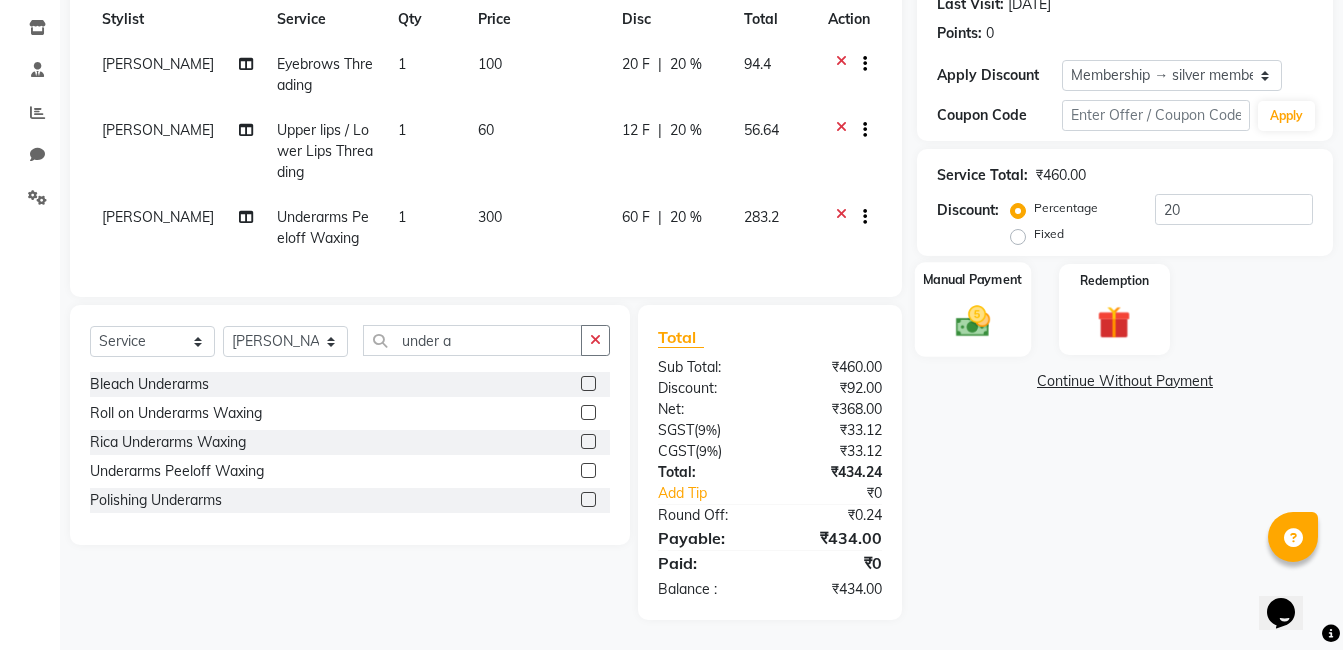 click 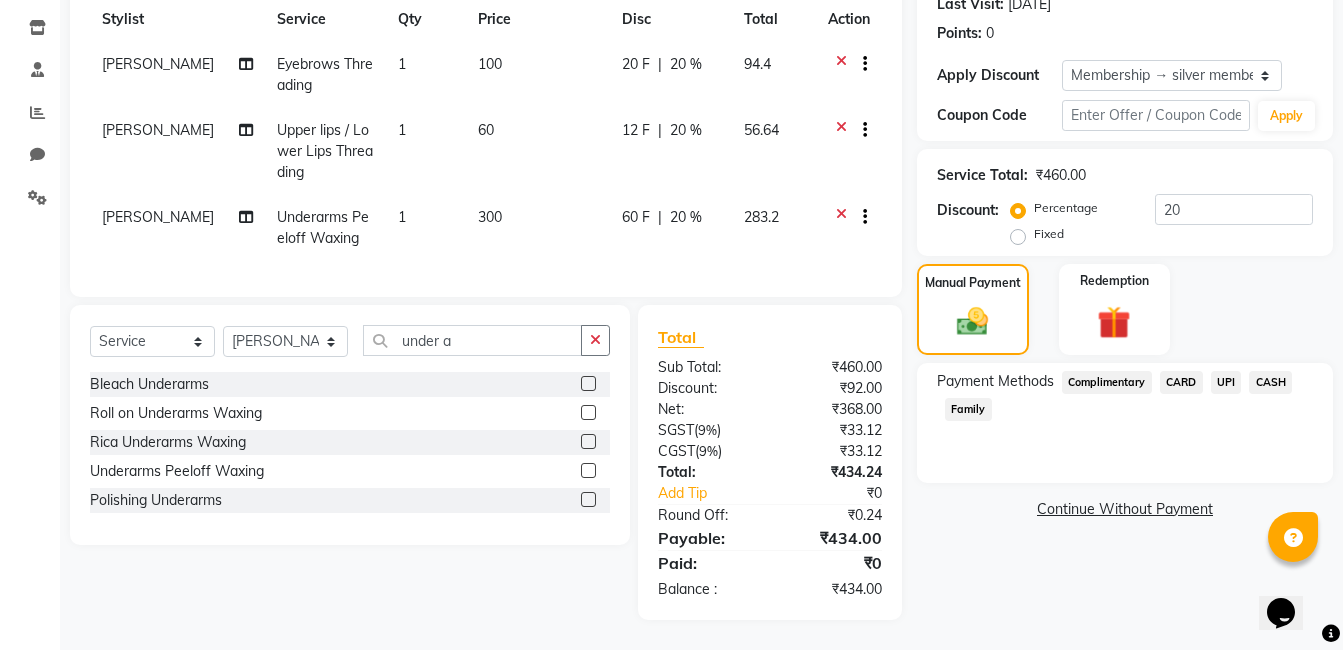 click on "UPI" 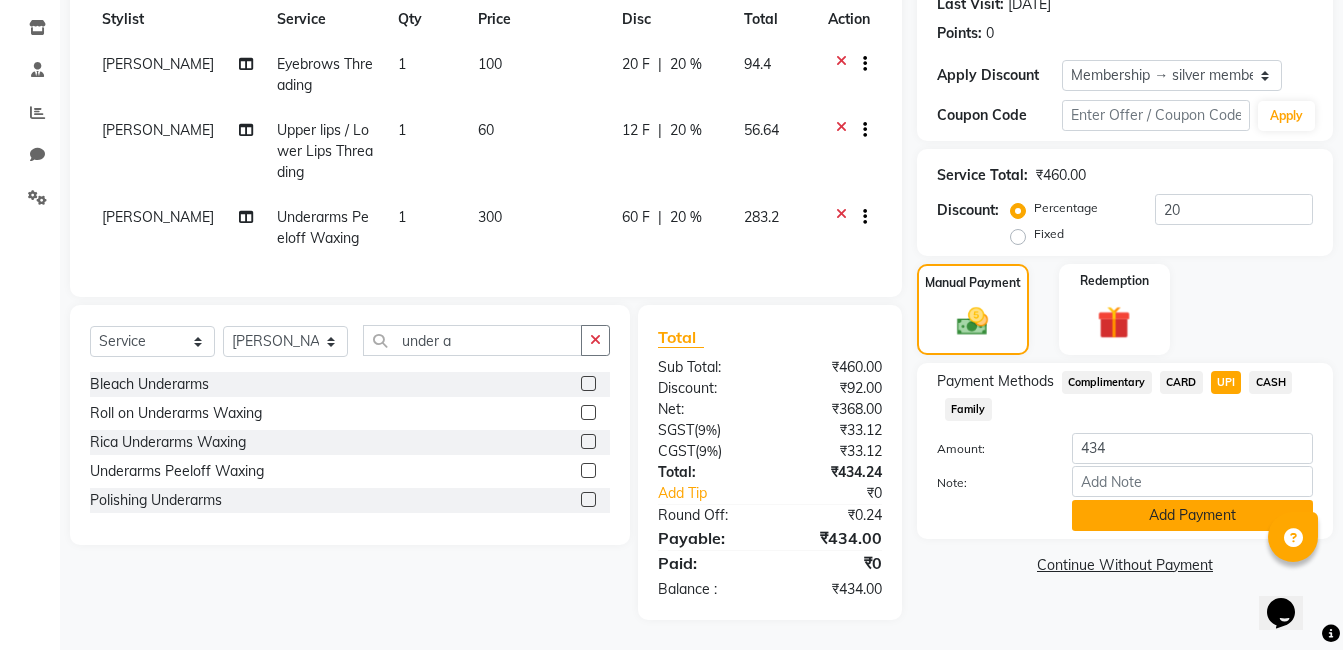 click on "Add Payment" 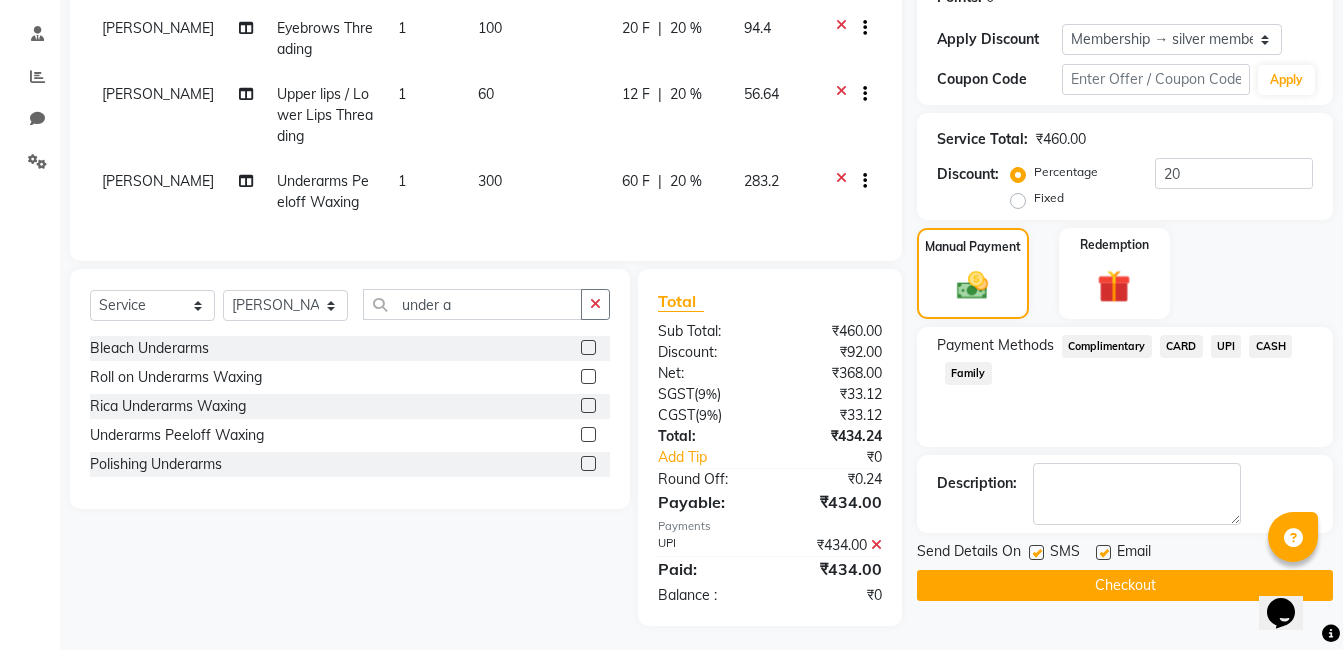 scroll, scrollTop: 345, scrollLeft: 0, axis: vertical 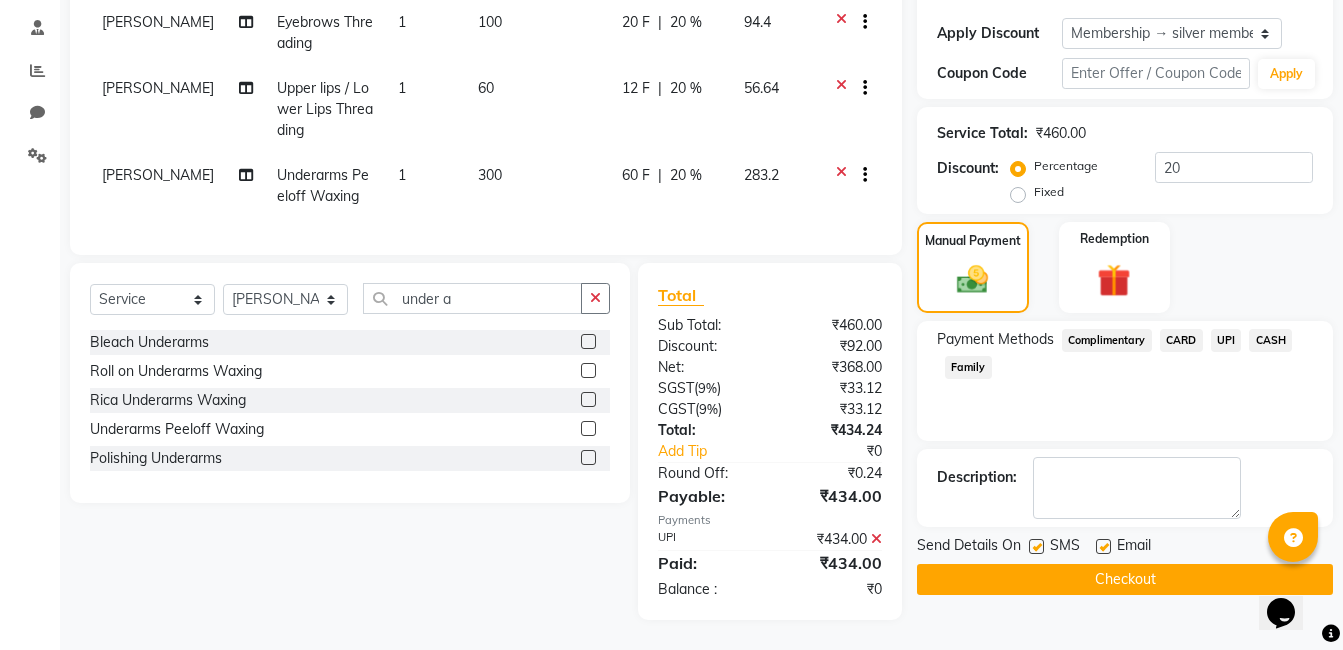 click on "Checkout" 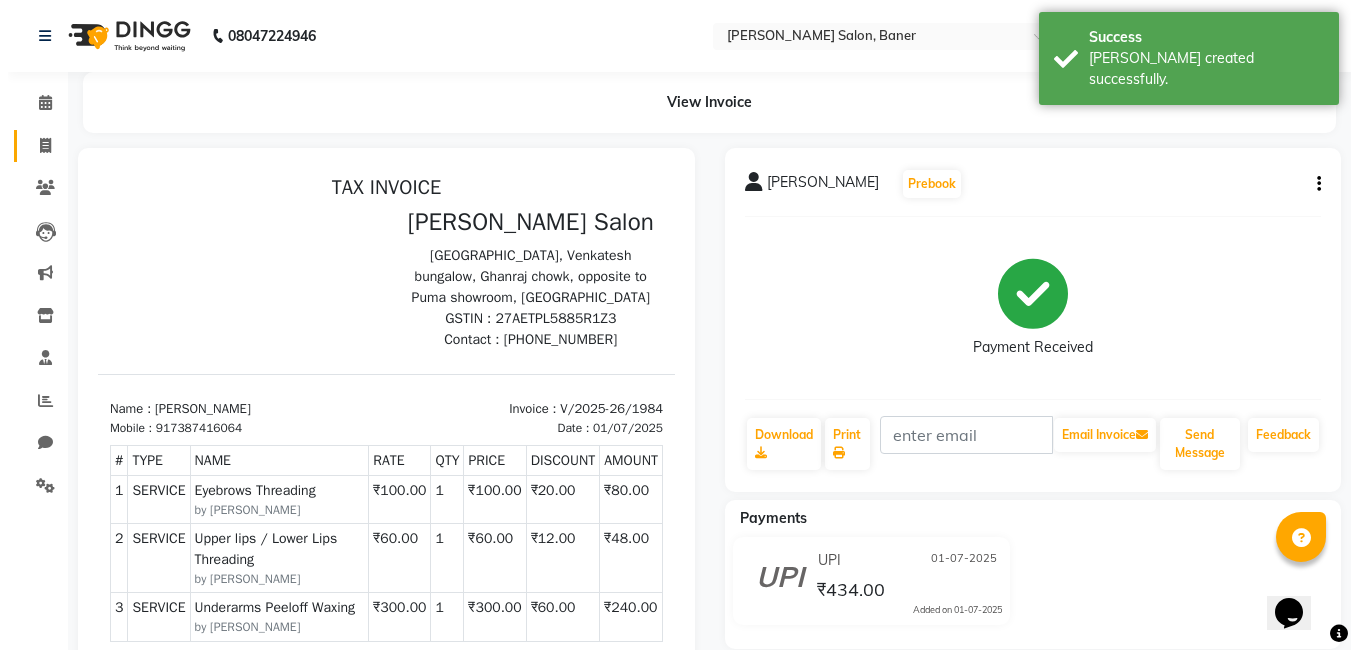 scroll, scrollTop: 0, scrollLeft: 0, axis: both 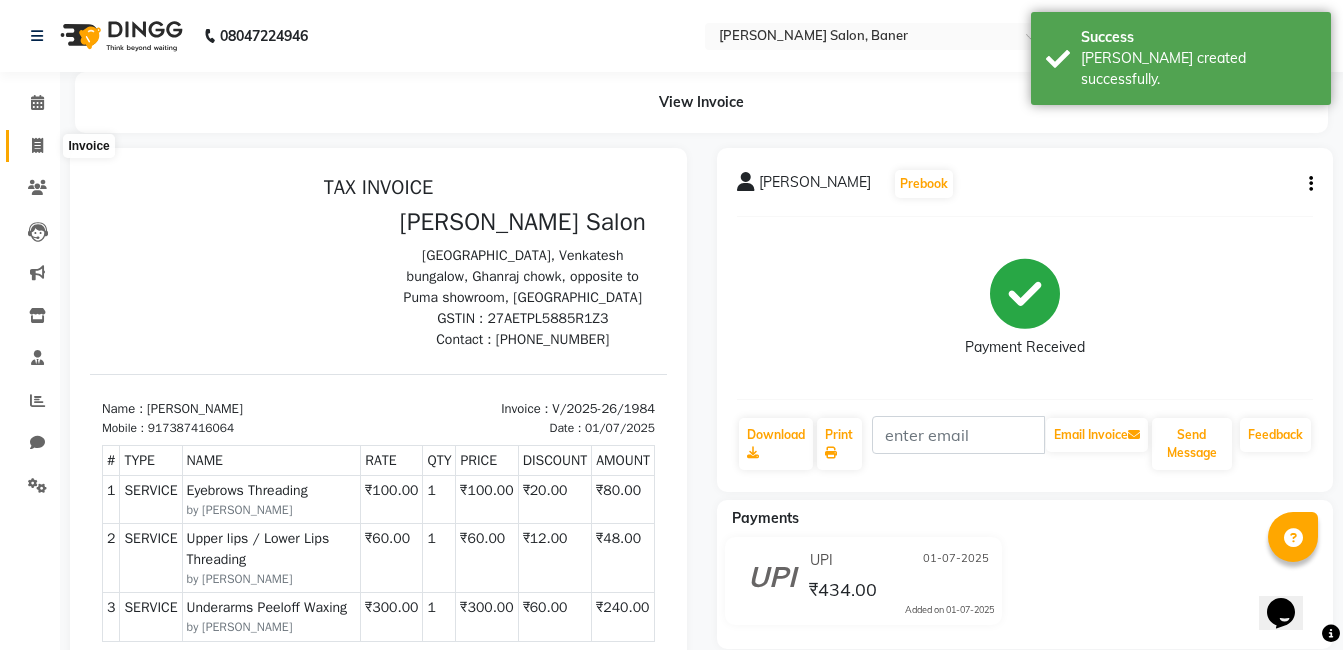 click 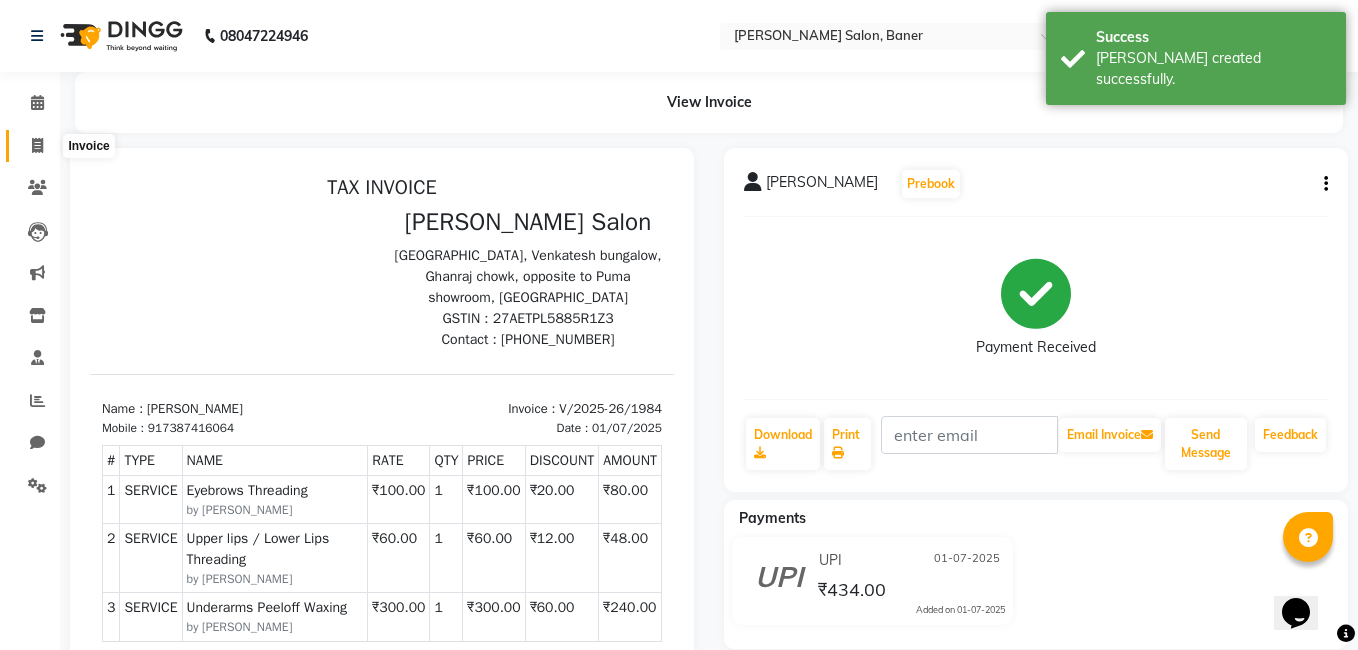 select on "service" 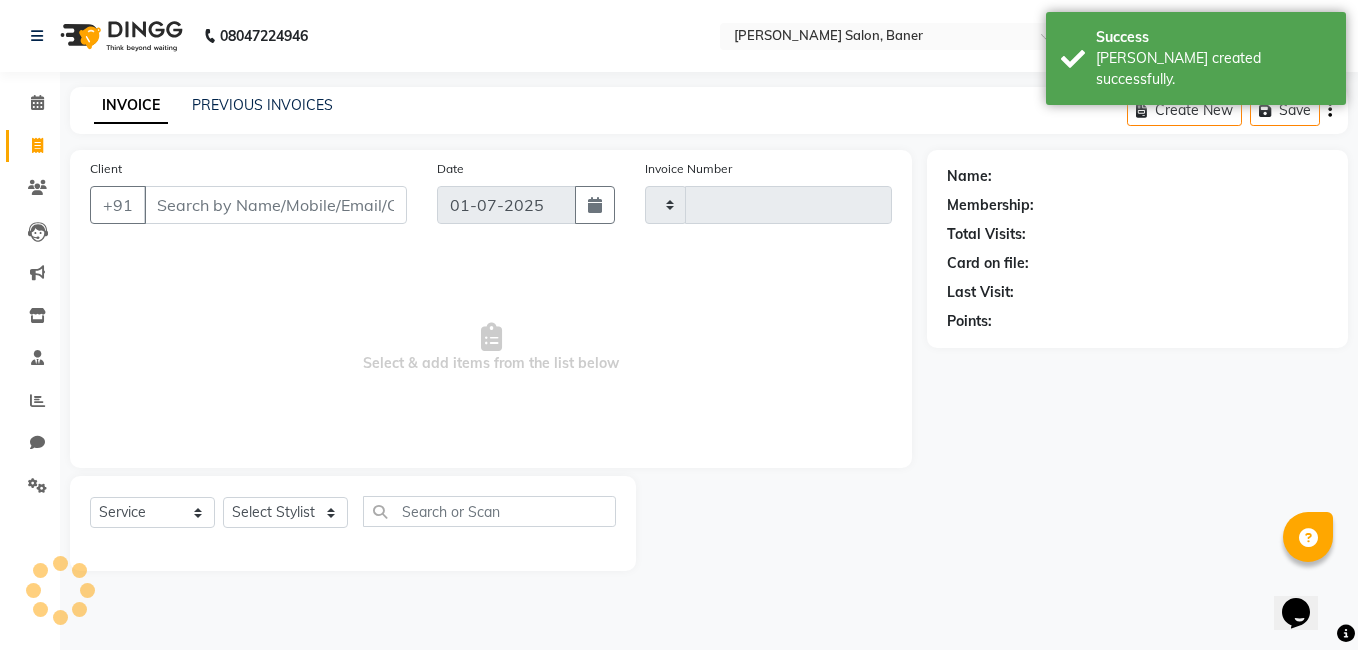 type on "1985" 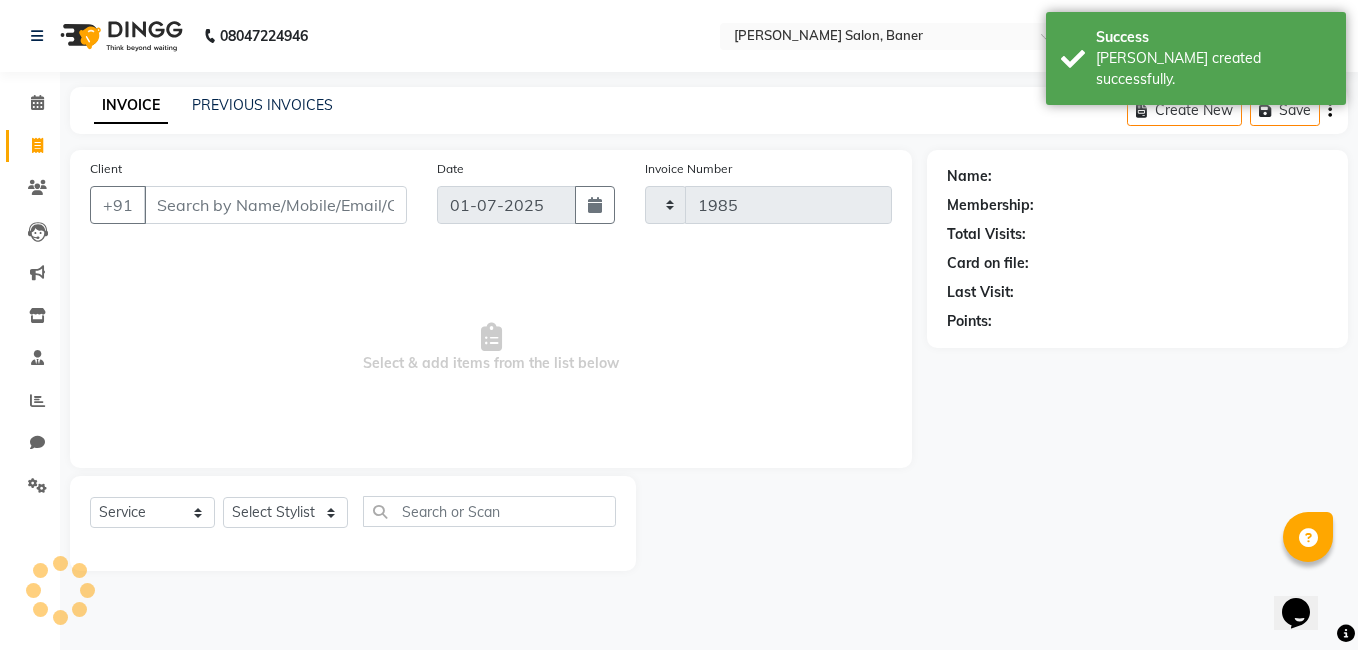 select on "7115" 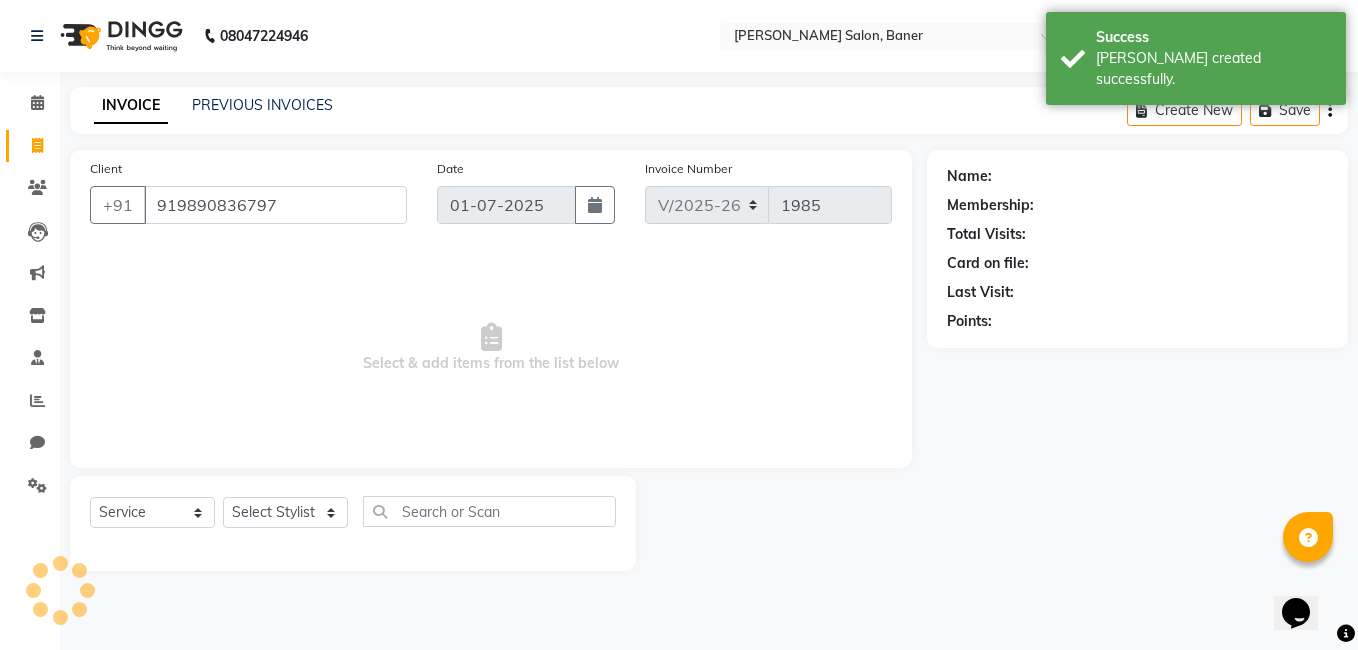 type on "919890836797" 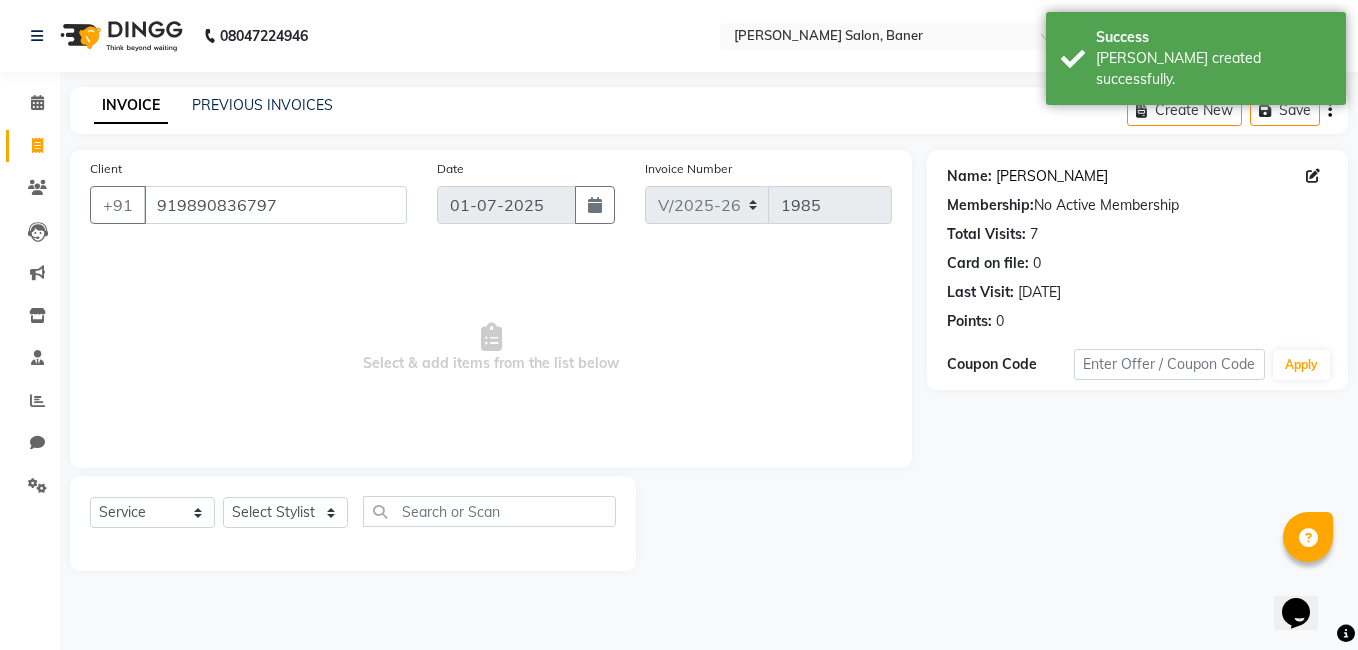 click on "Tejaswini Malasana" 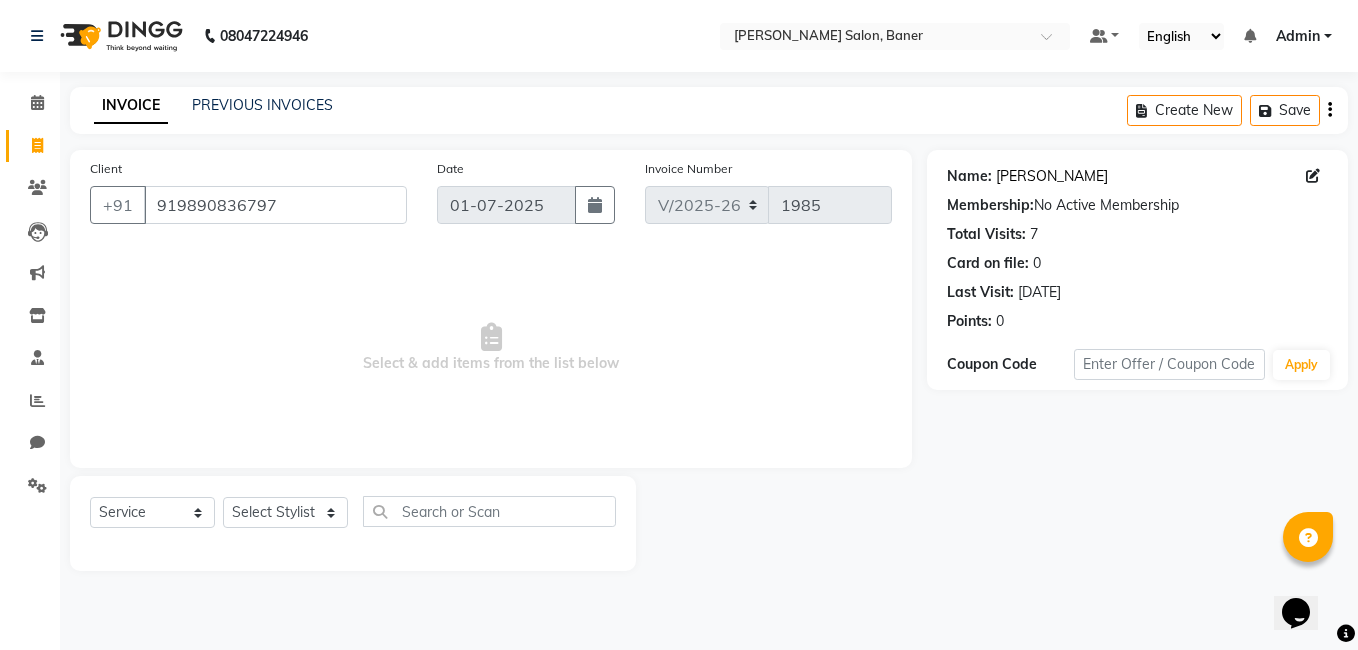 click on "Tejaswini Malasana" 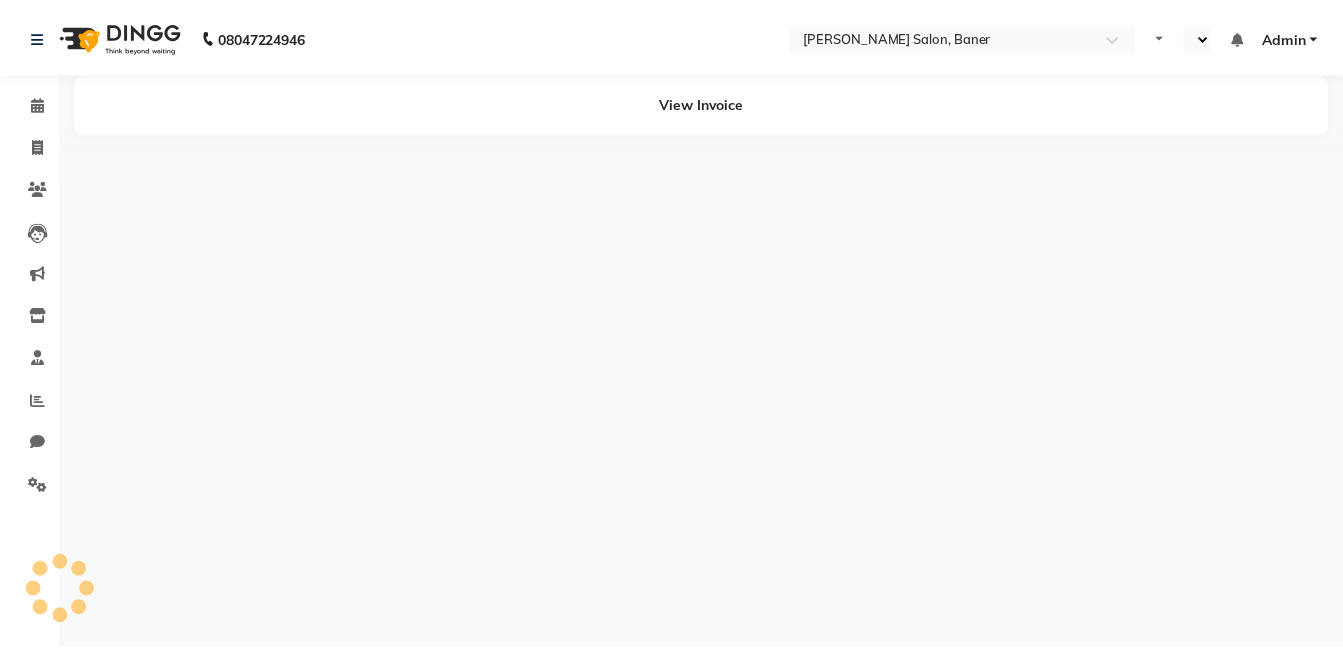 scroll, scrollTop: 0, scrollLeft: 0, axis: both 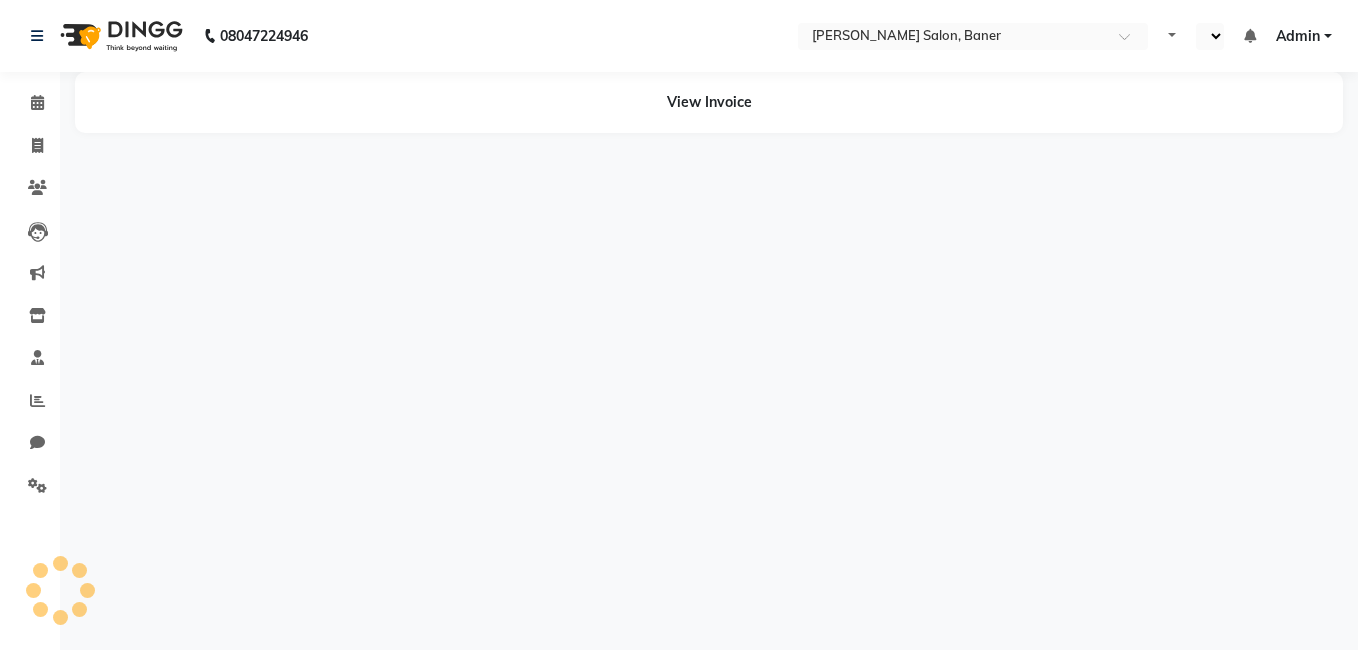select on "en" 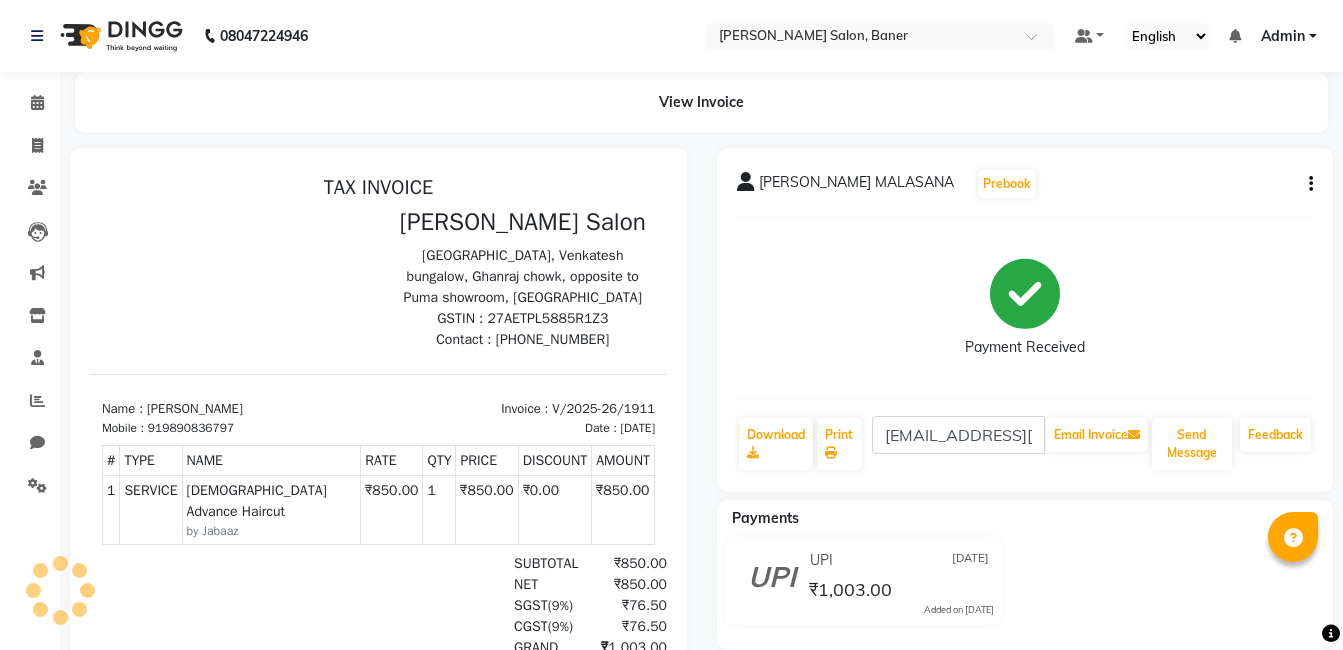 scroll, scrollTop: 0, scrollLeft: 0, axis: both 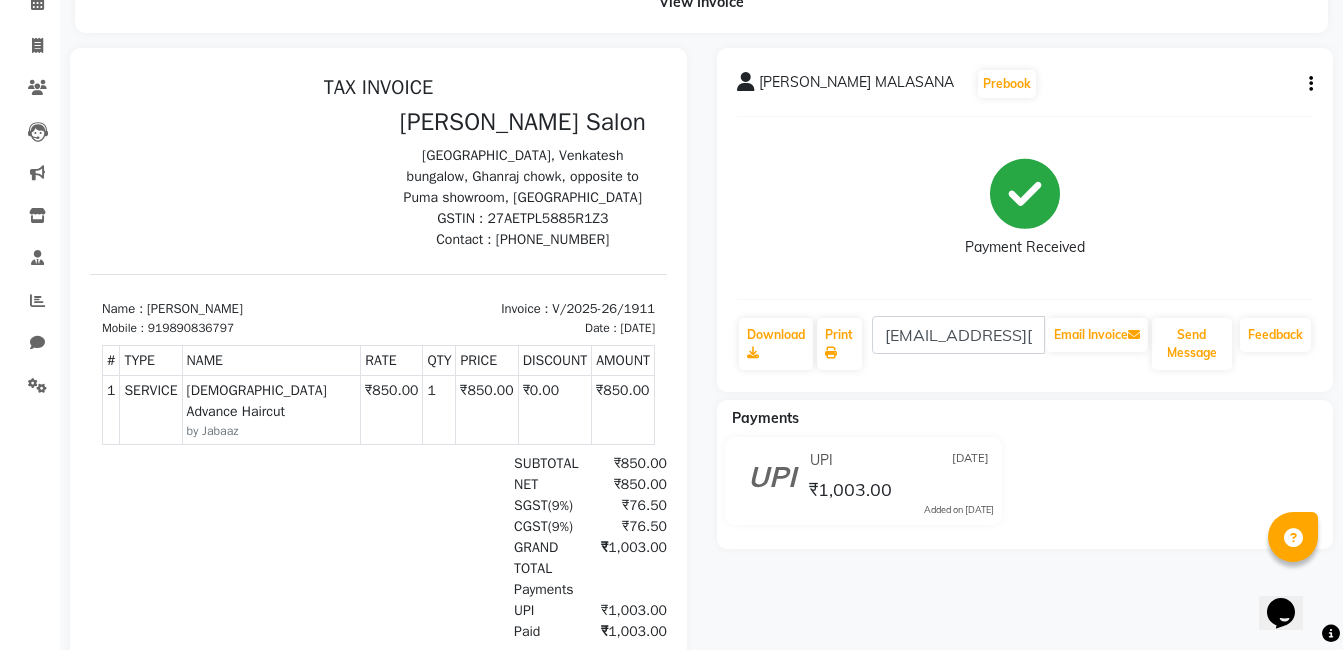 click on "919890836797" at bounding box center [191, 328] 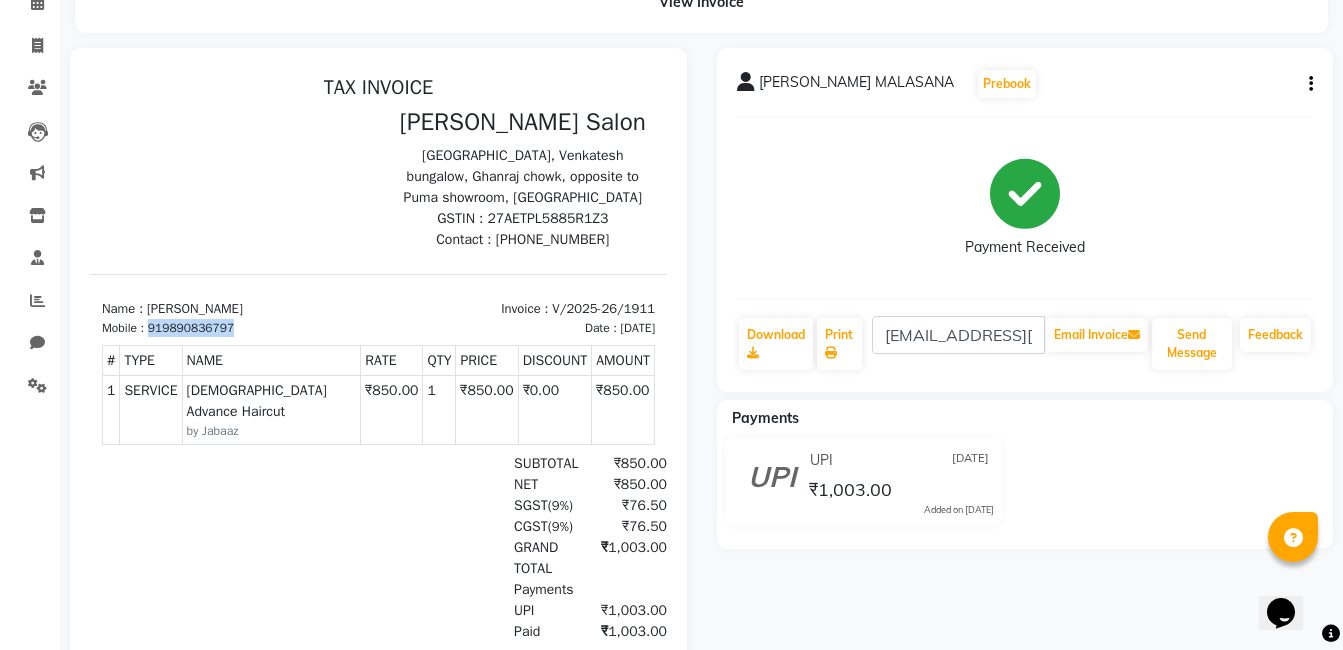click on "919890836797" at bounding box center (191, 328) 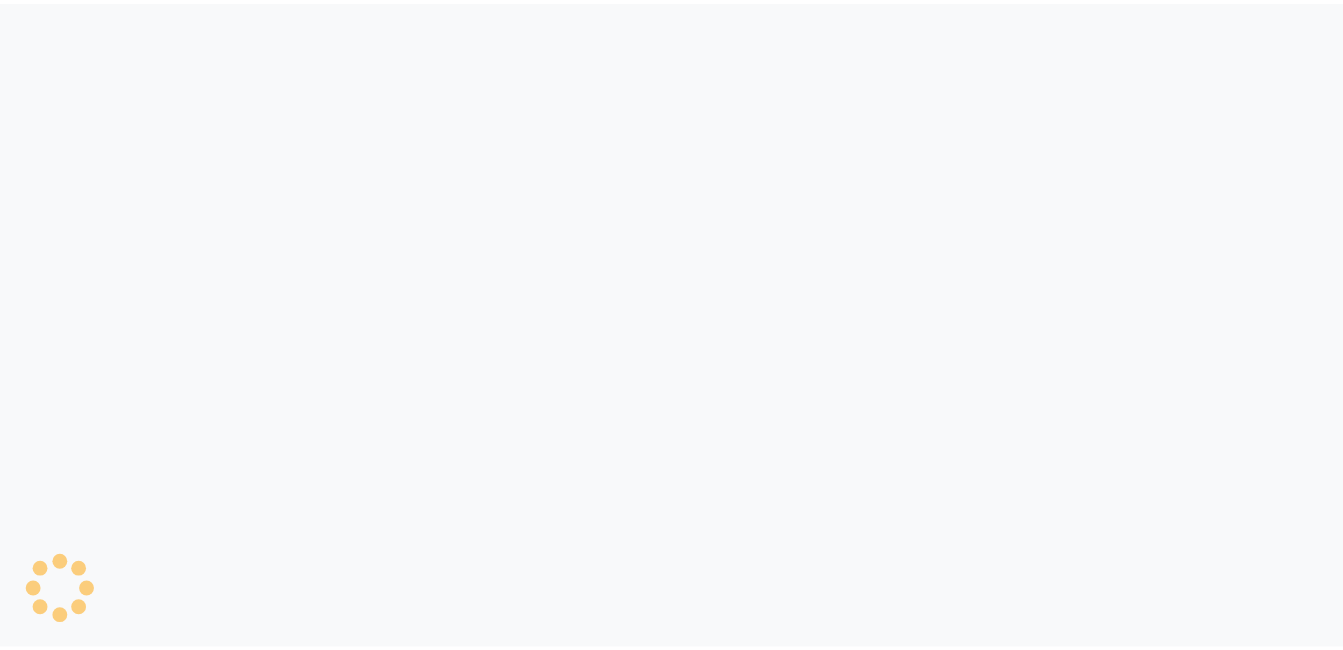 scroll, scrollTop: 0, scrollLeft: 0, axis: both 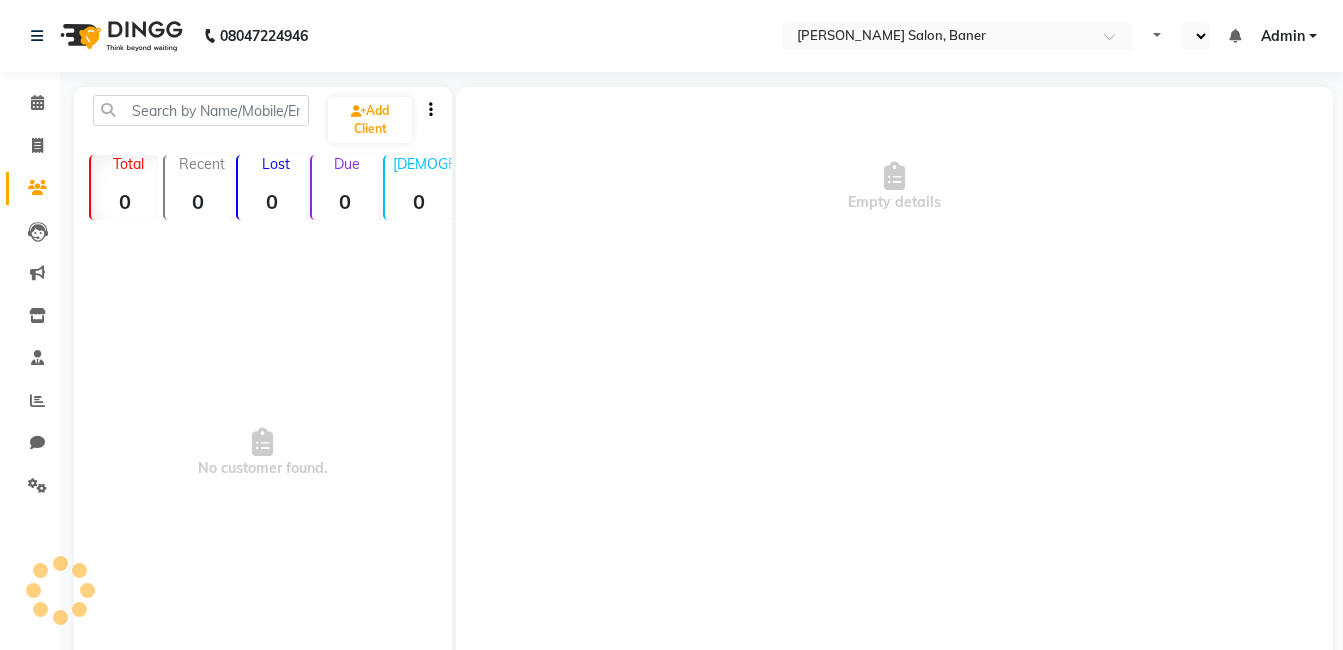 select on "en" 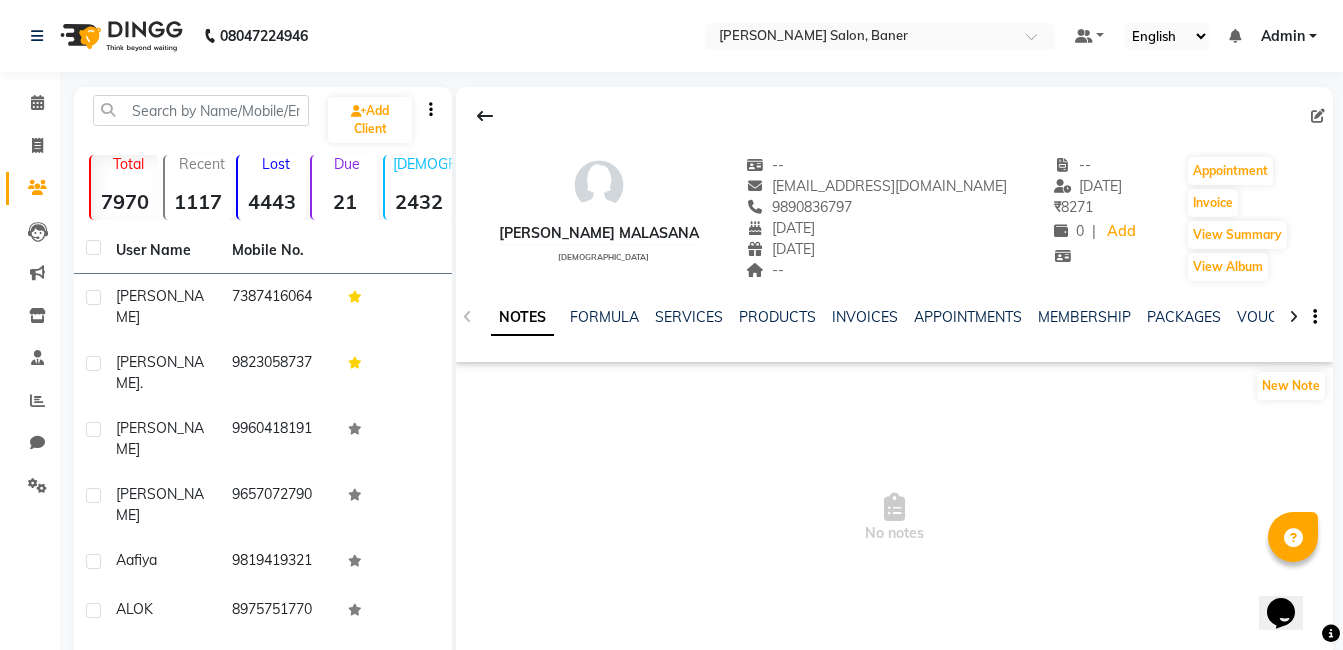 scroll, scrollTop: 0, scrollLeft: 0, axis: both 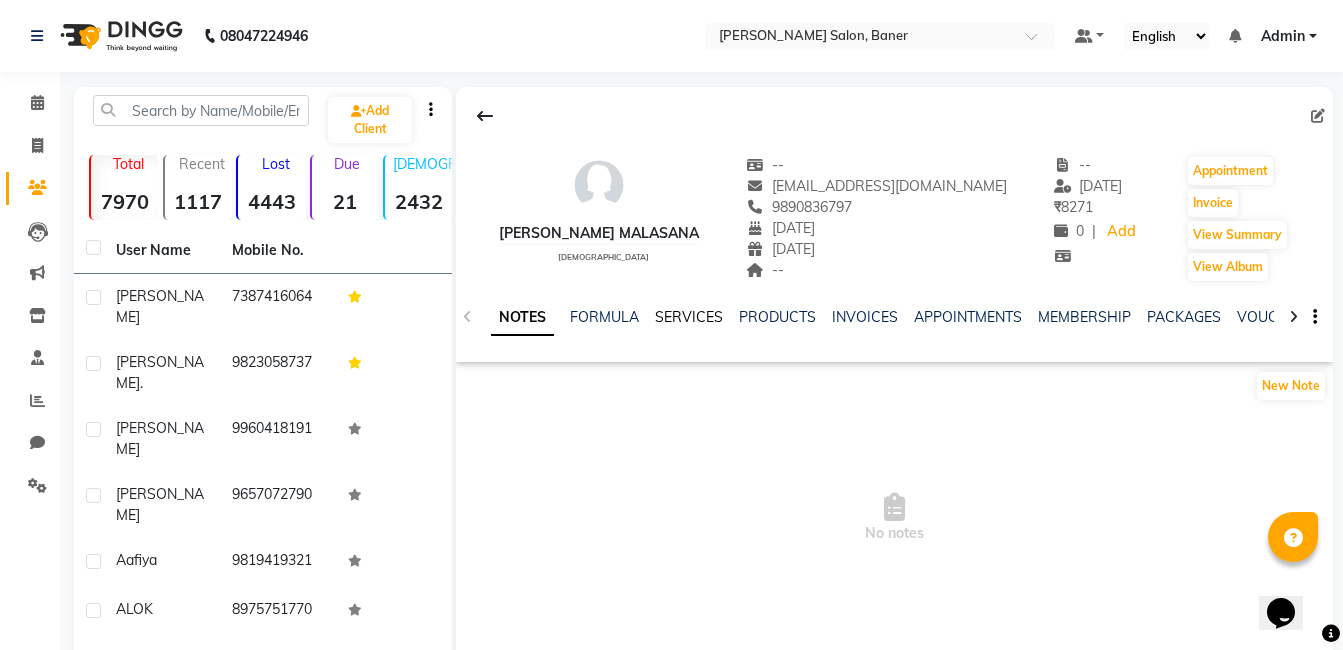 click on "SERVICES" 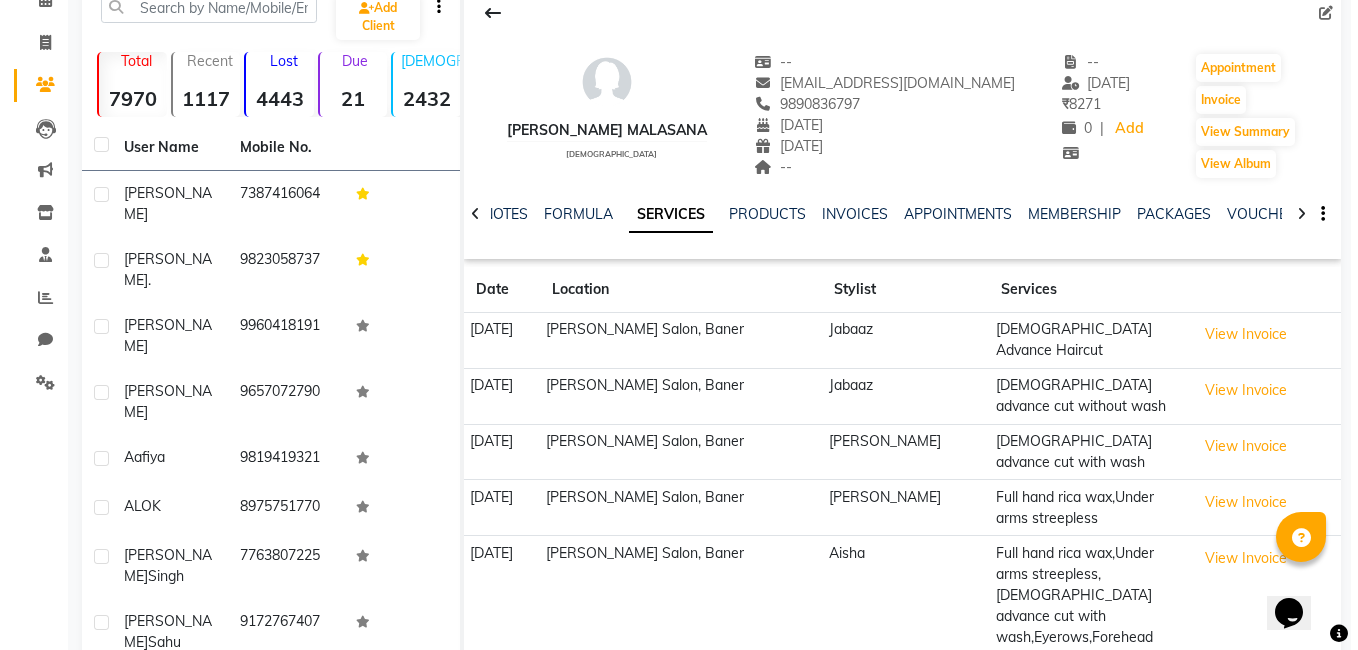 scroll, scrollTop: 200, scrollLeft: 0, axis: vertical 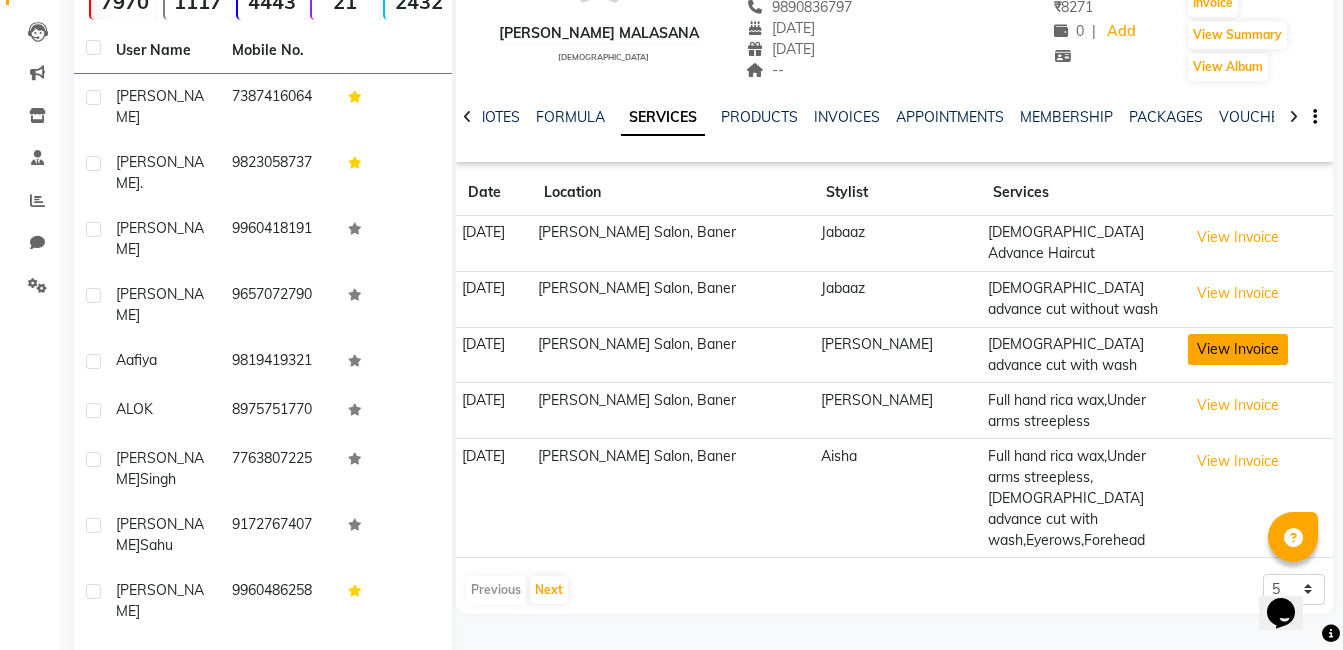 click on "View Invoice" 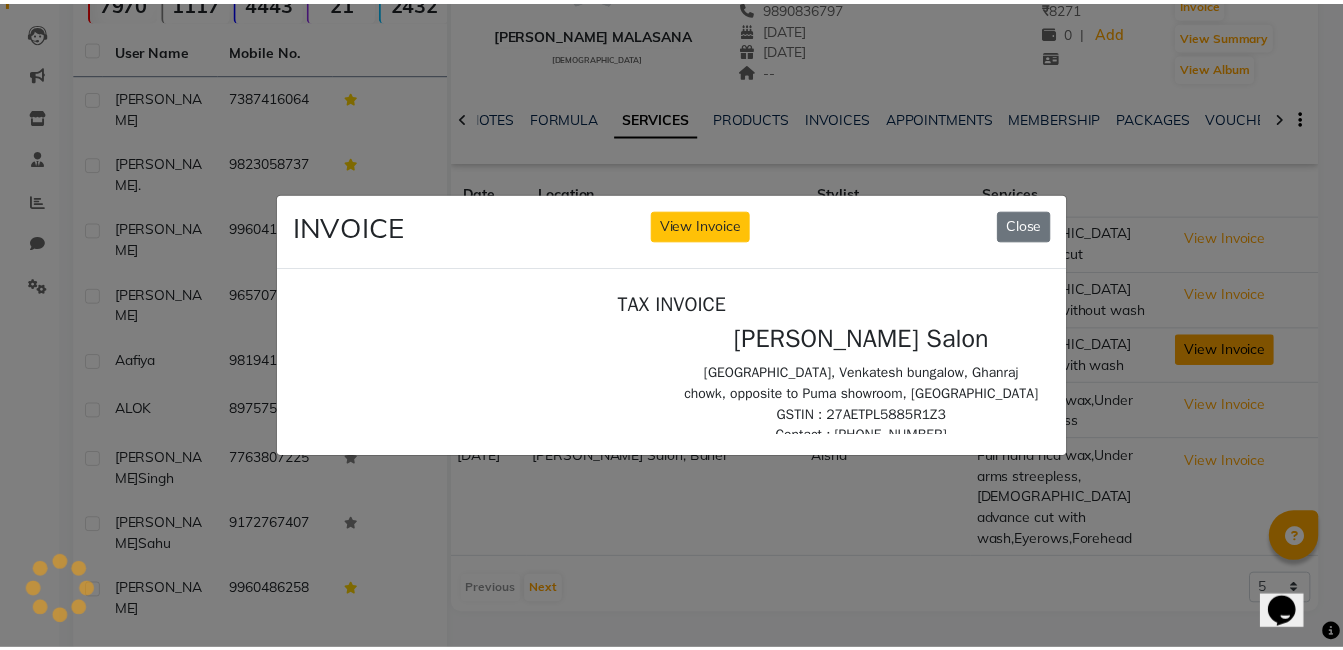 scroll, scrollTop: 0, scrollLeft: 0, axis: both 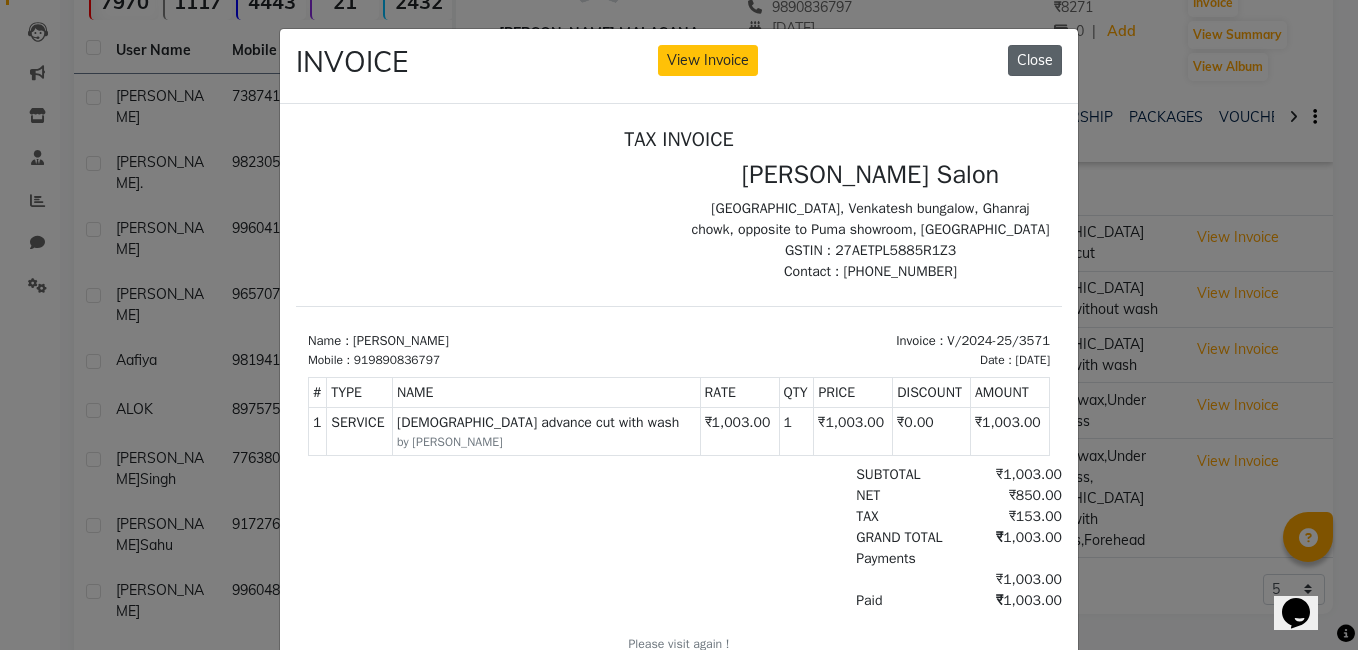 click on "Close" 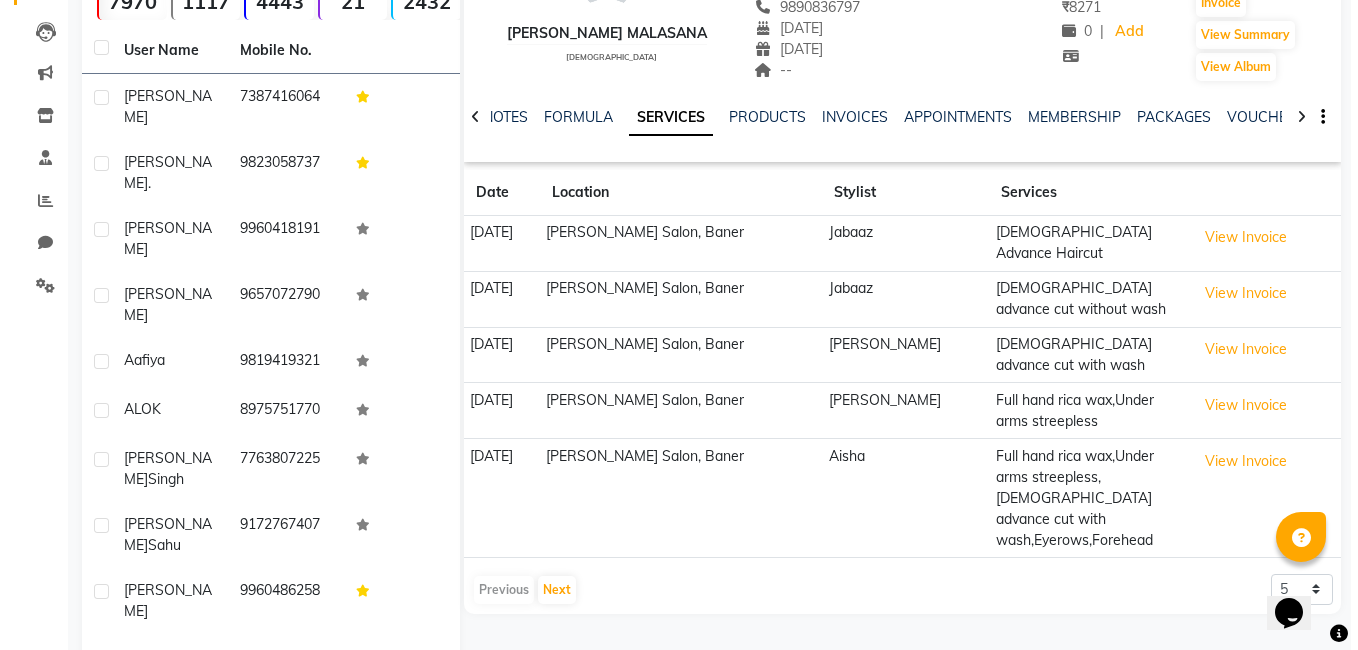 scroll, scrollTop: 100, scrollLeft: 0, axis: vertical 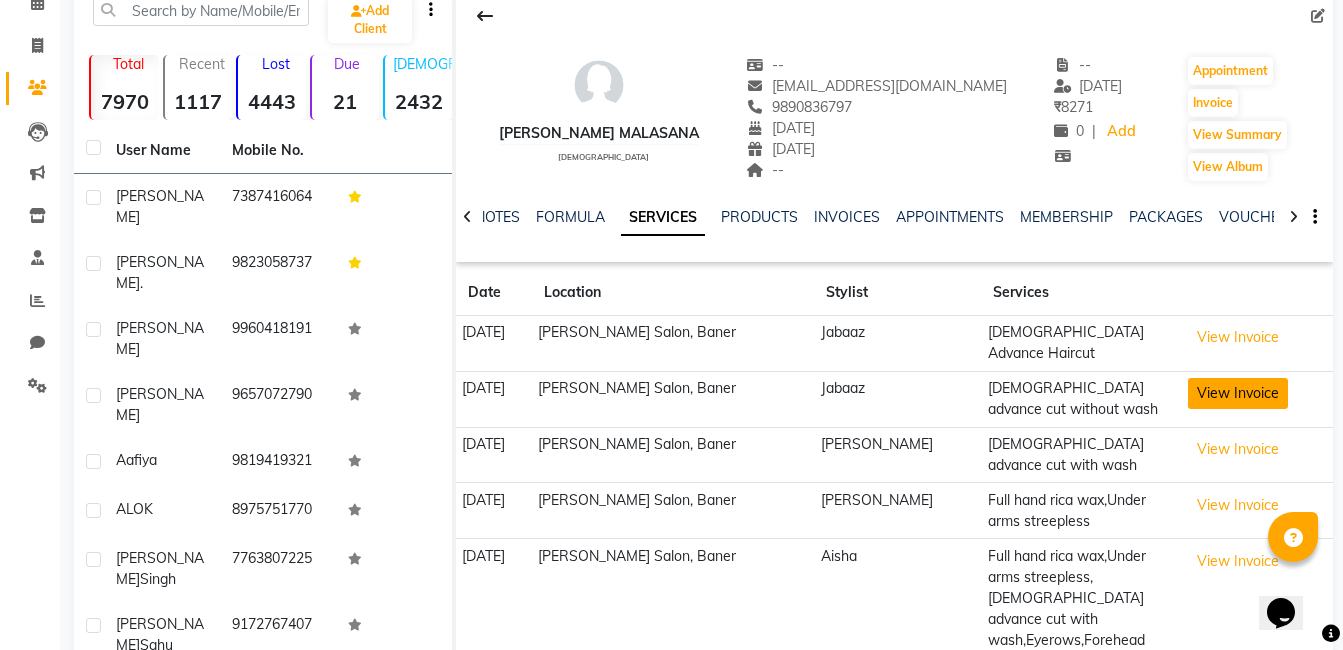 click on "View Invoice" 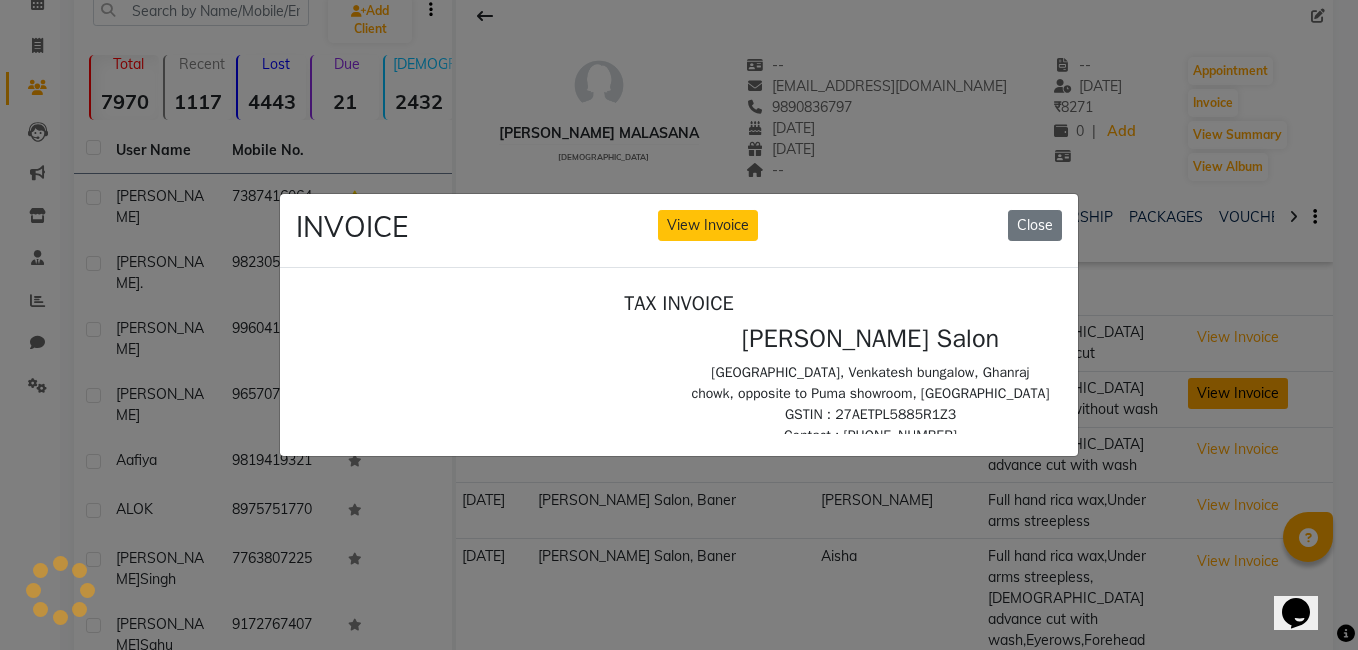 scroll, scrollTop: 0, scrollLeft: 0, axis: both 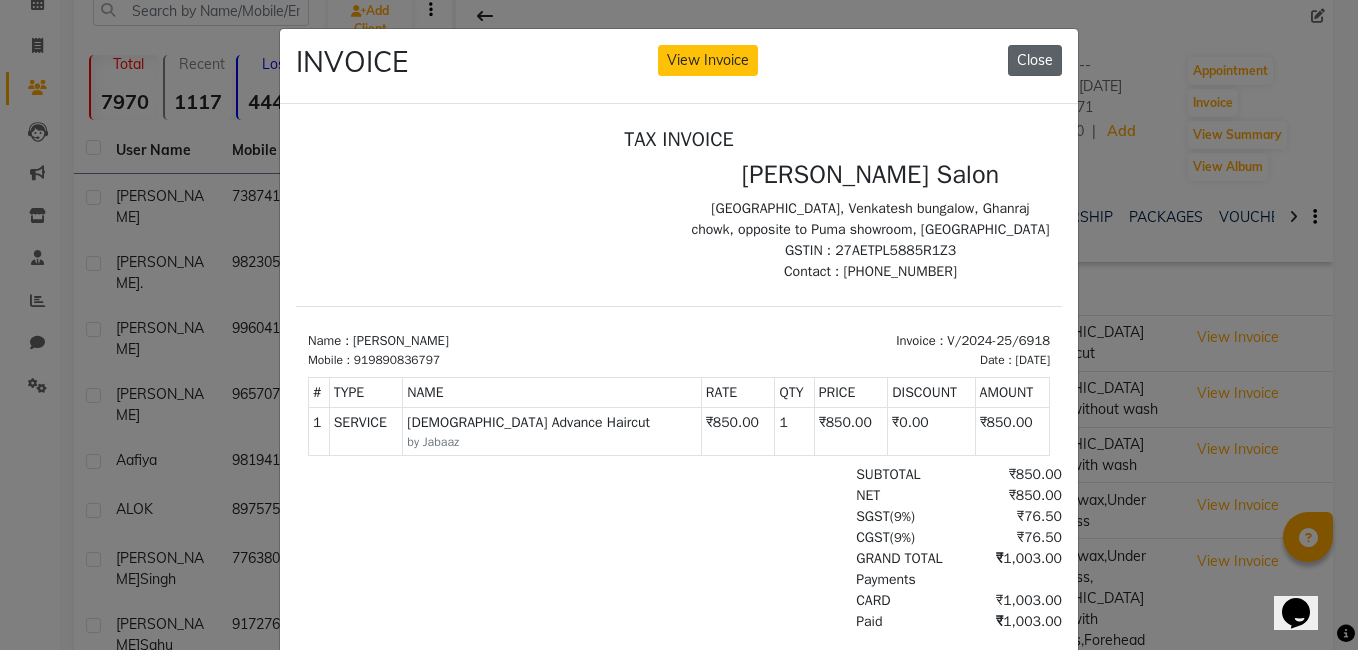 click on "Close" 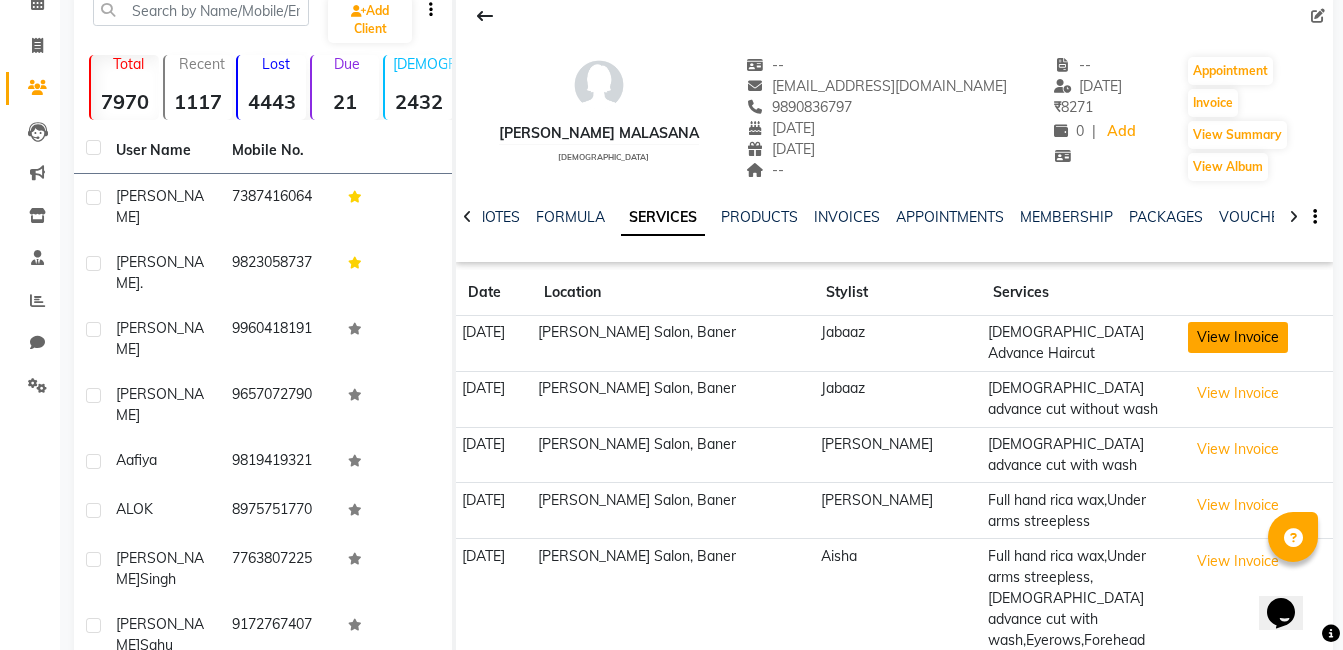 click on "View Invoice" 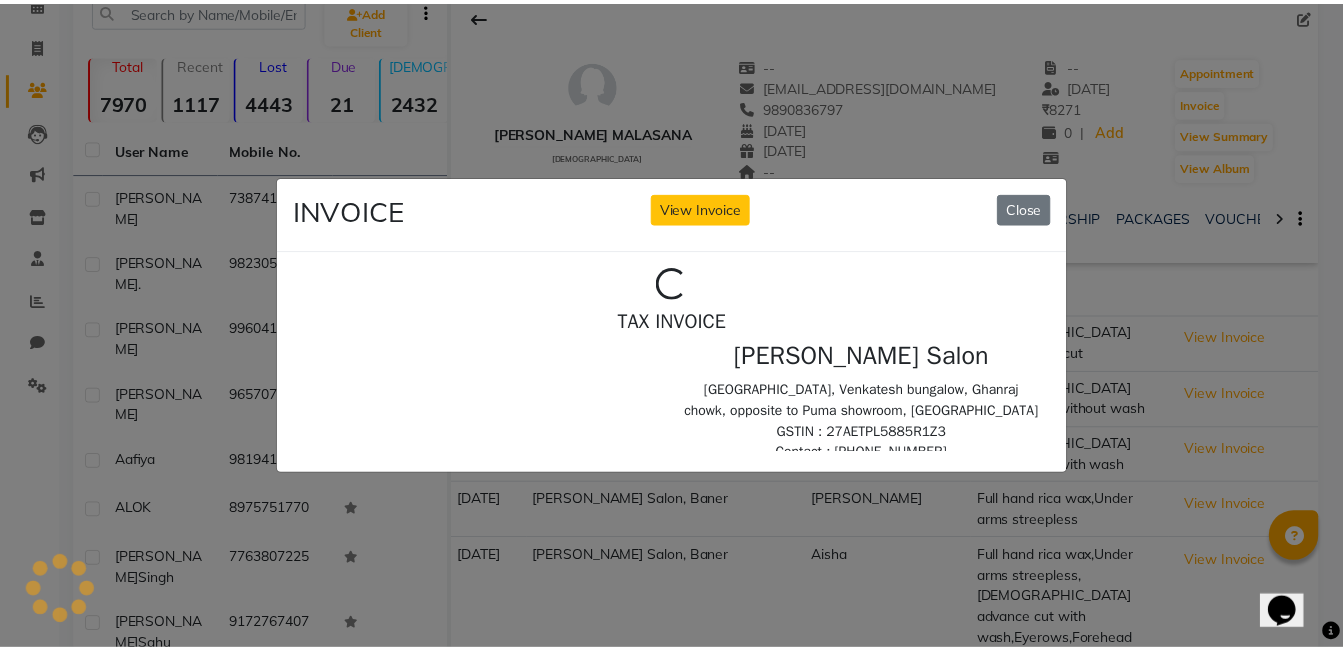 scroll, scrollTop: 0, scrollLeft: 0, axis: both 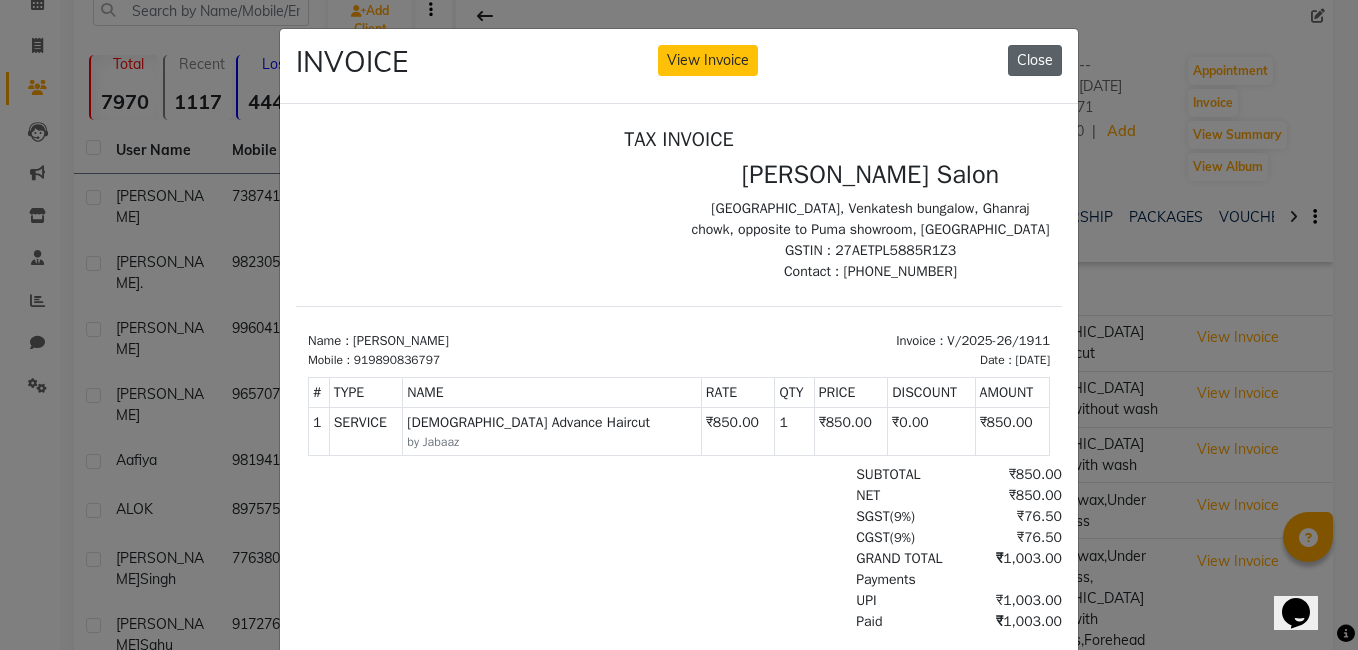 drag, startPoint x: 1030, startPoint y: 68, endPoint x: 476, endPoint y: 550, distance: 734.32965 